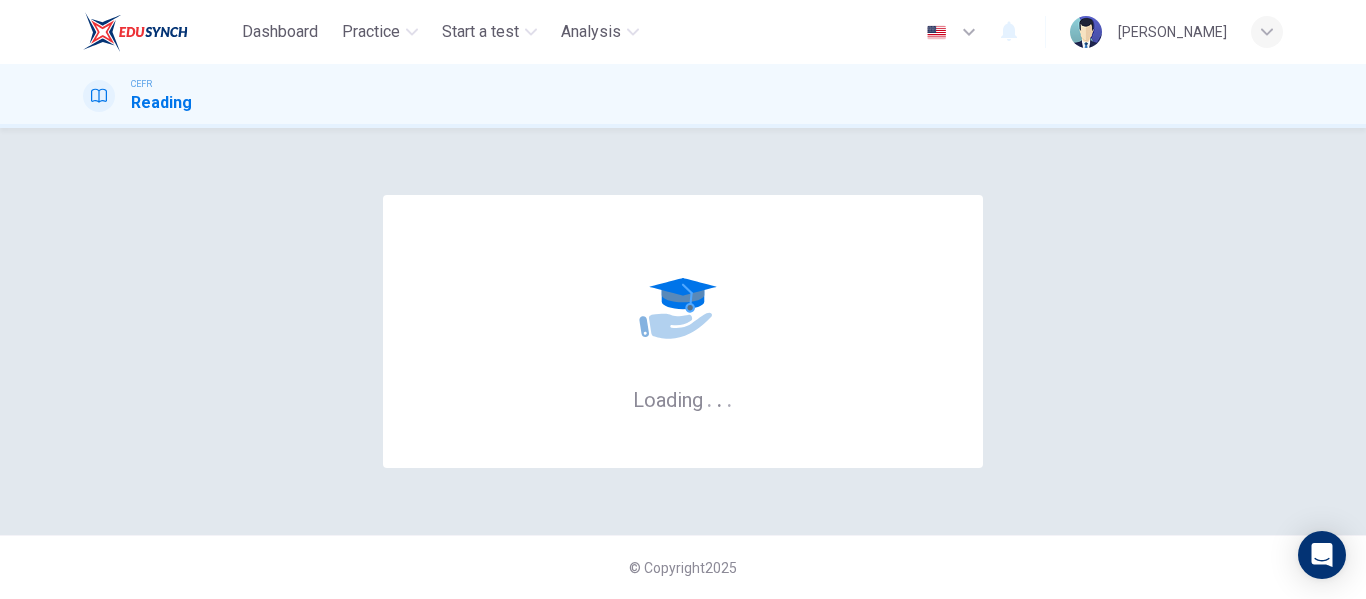 scroll, scrollTop: 0, scrollLeft: 0, axis: both 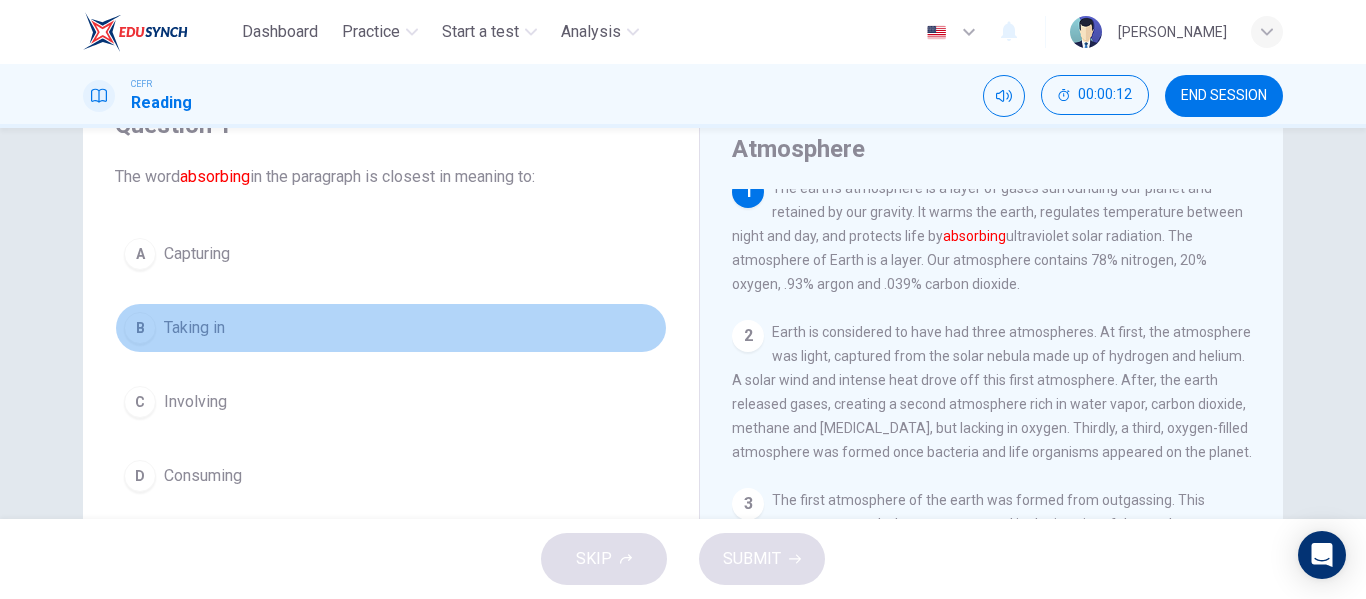 click on "B" at bounding box center (140, 328) 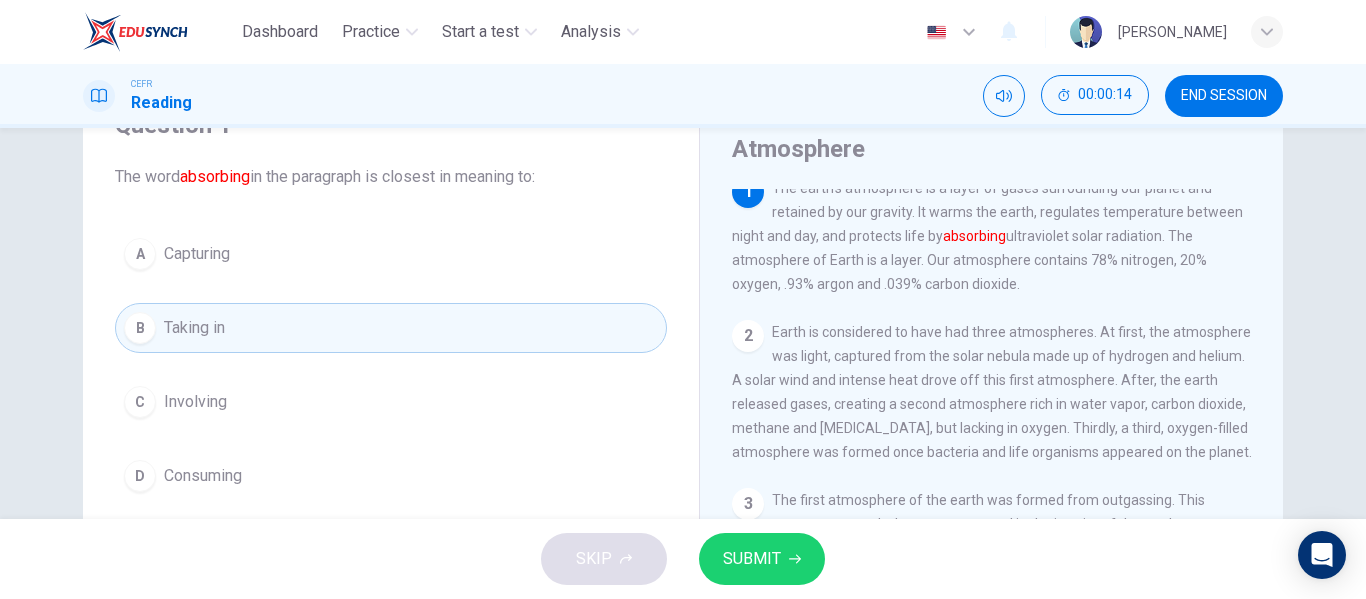 click on "D Consuming" at bounding box center [391, 476] 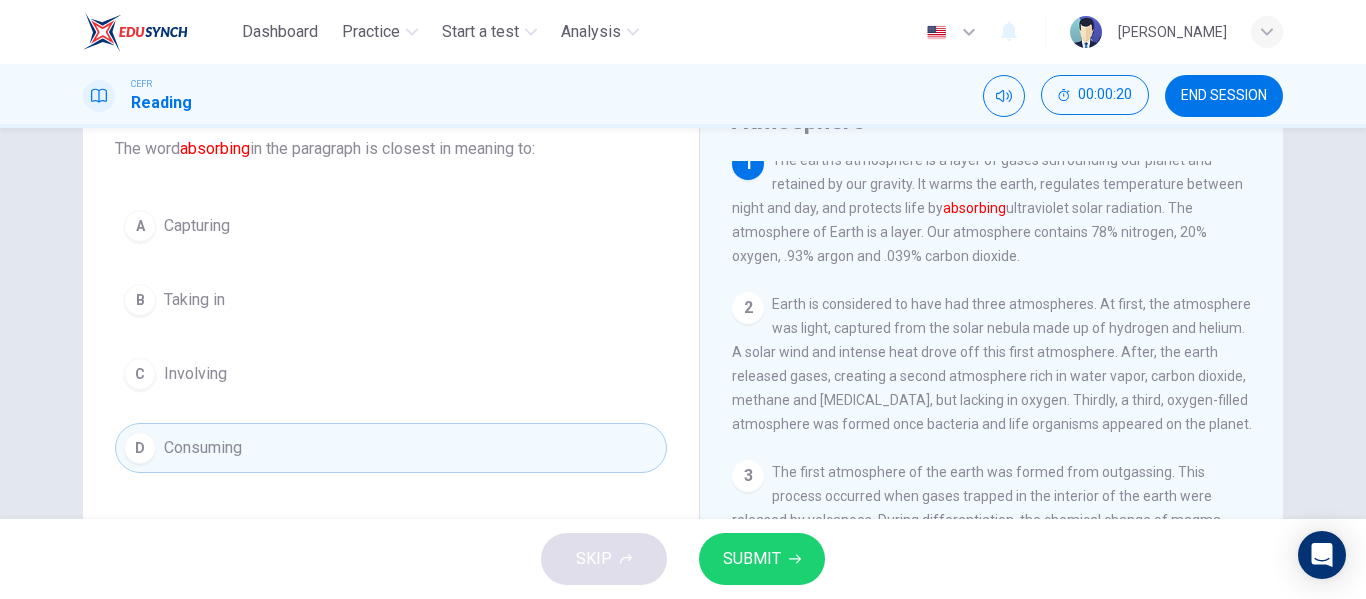 scroll, scrollTop: 126, scrollLeft: 0, axis: vertical 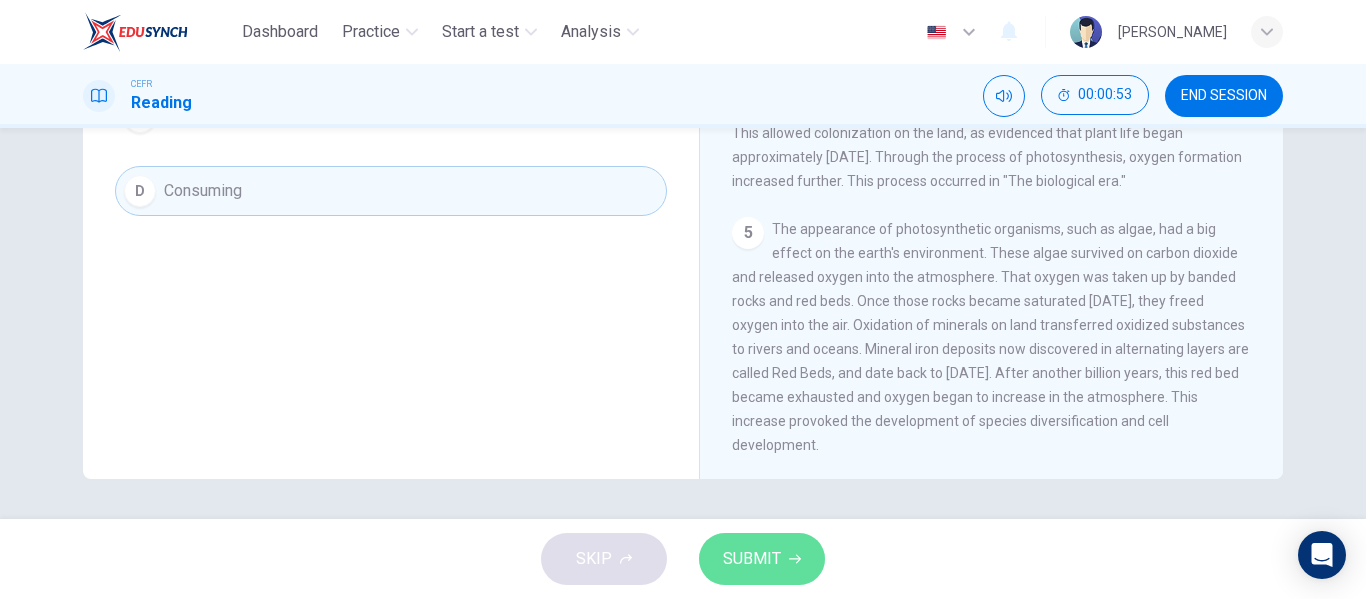 click on "SUBMIT" at bounding box center (752, 559) 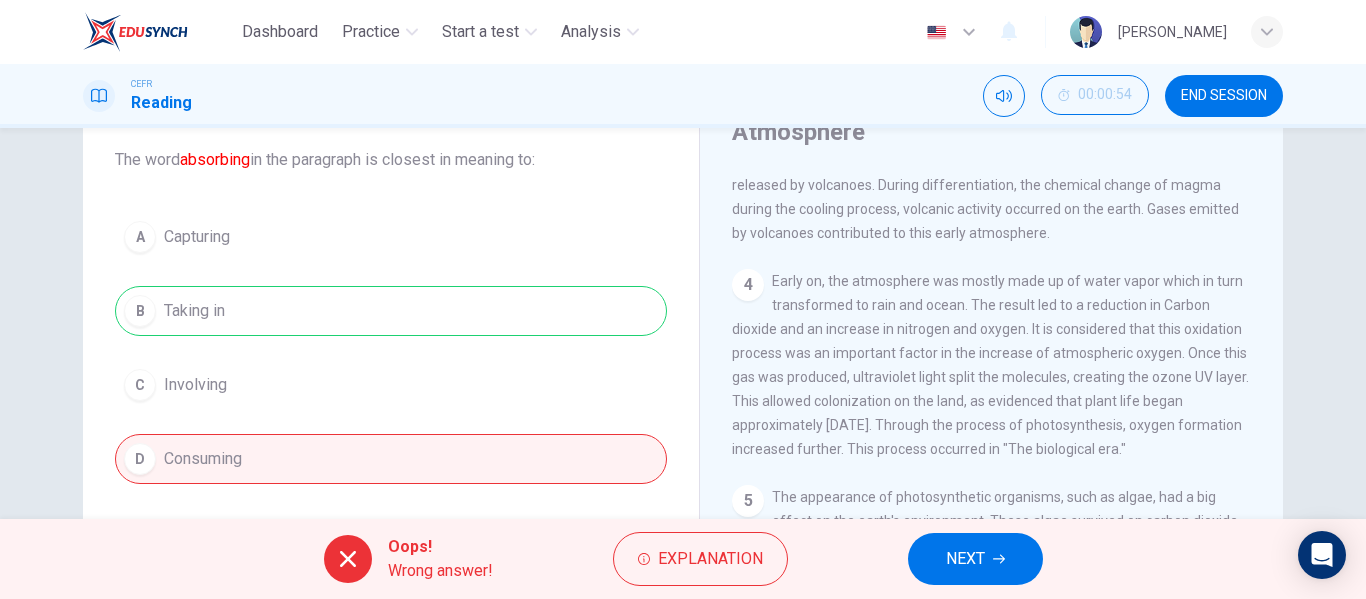 scroll, scrollTop: 117, scrollLeft: 0, axis: vertical 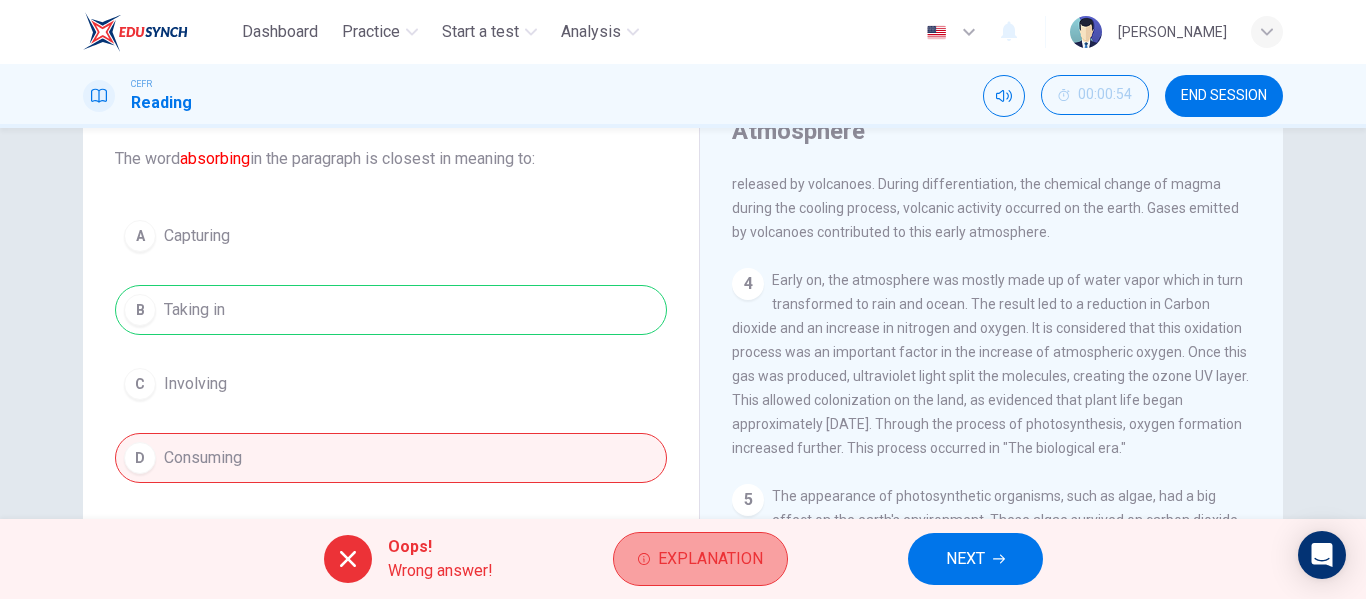 click on "Explanation" at bounding box center (710, 559) 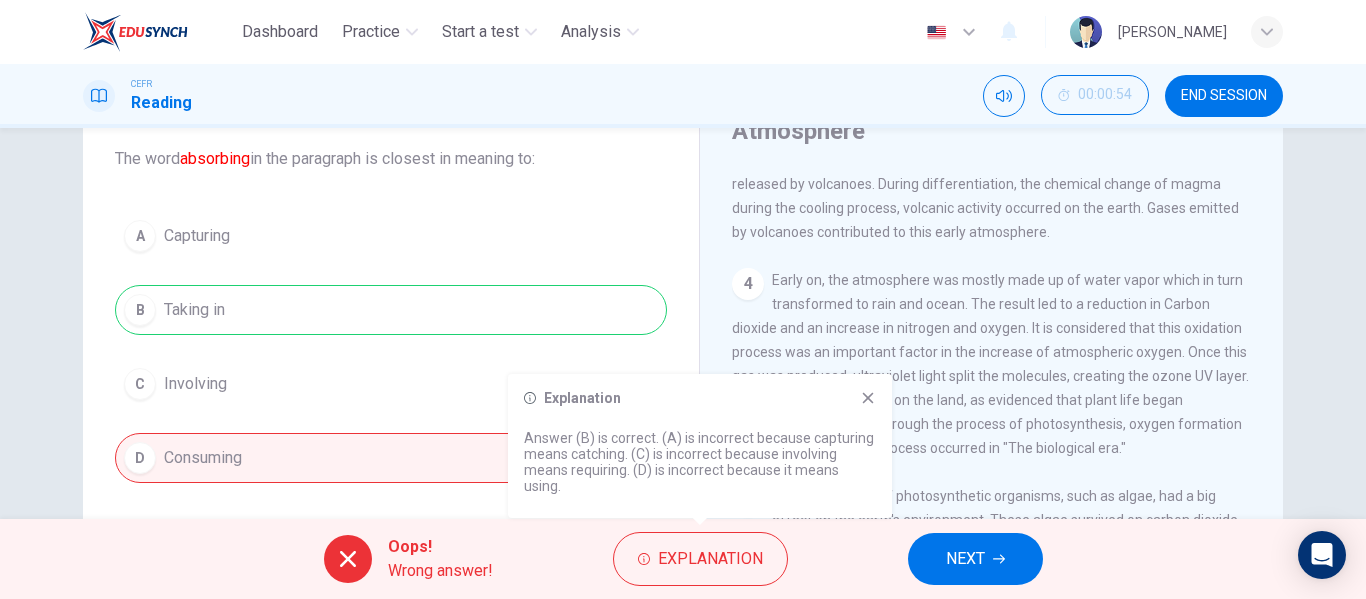 click 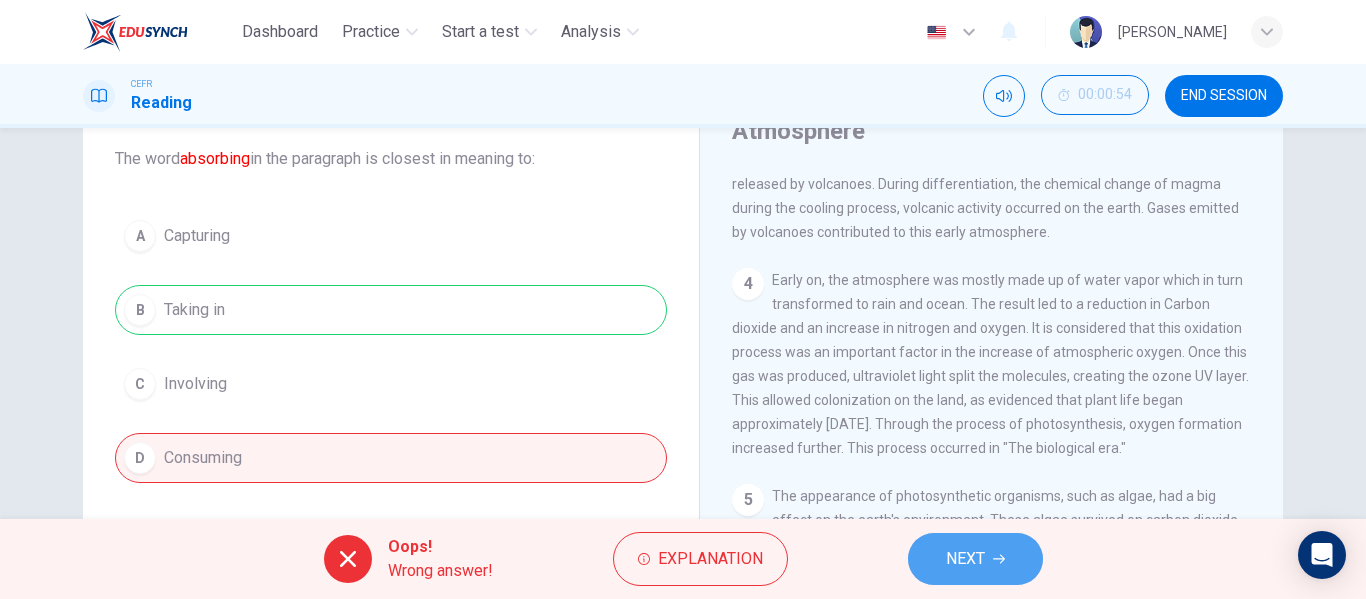 click on "NEXT" at bounding box center (975, 559) 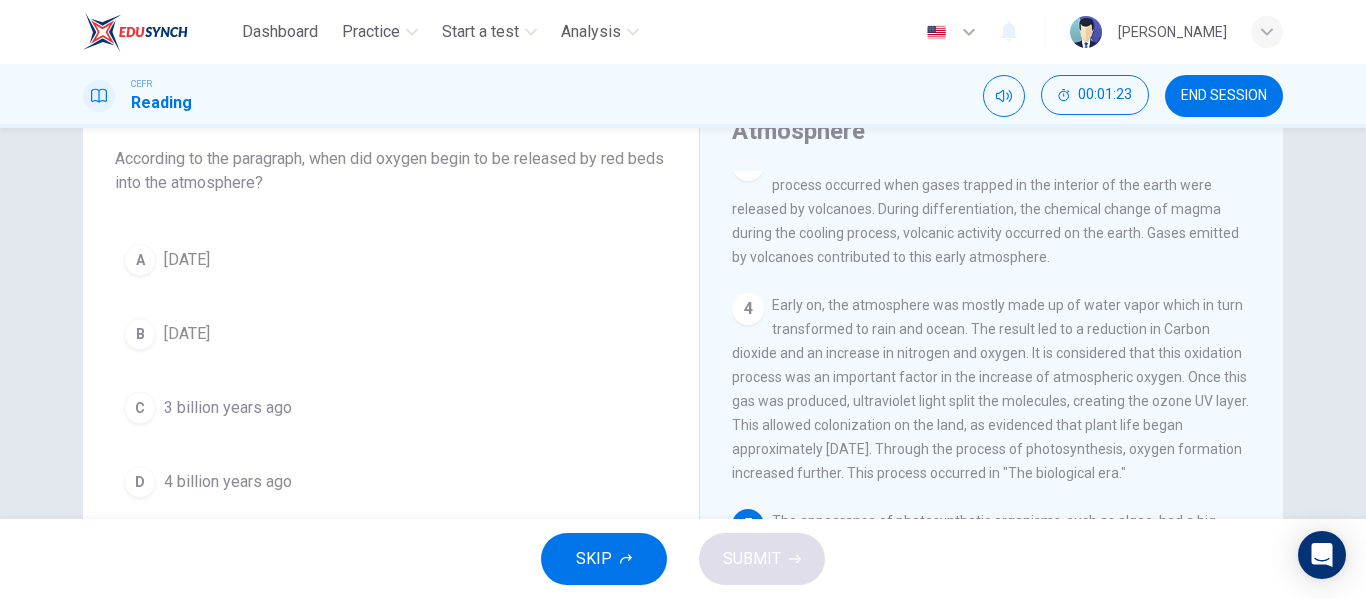 scroll, scrollTop: 345, scrollLeft: 0, axis: vertical 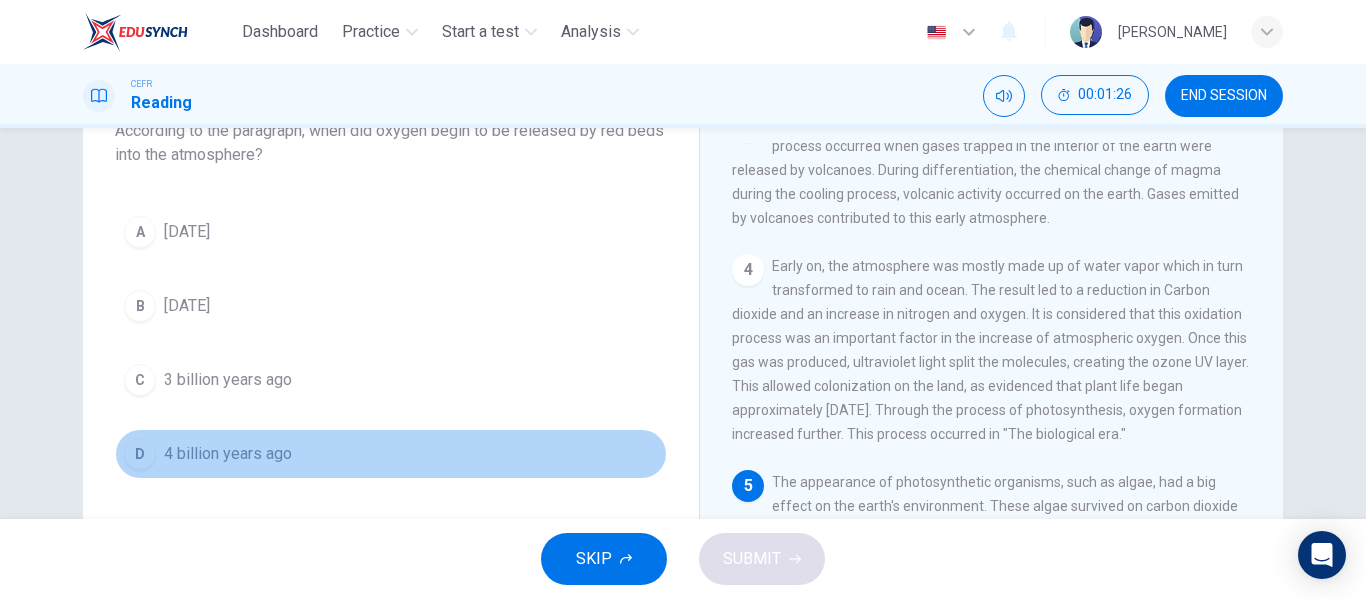 click on "4 billion years ago" at bounding box center (228, 454) 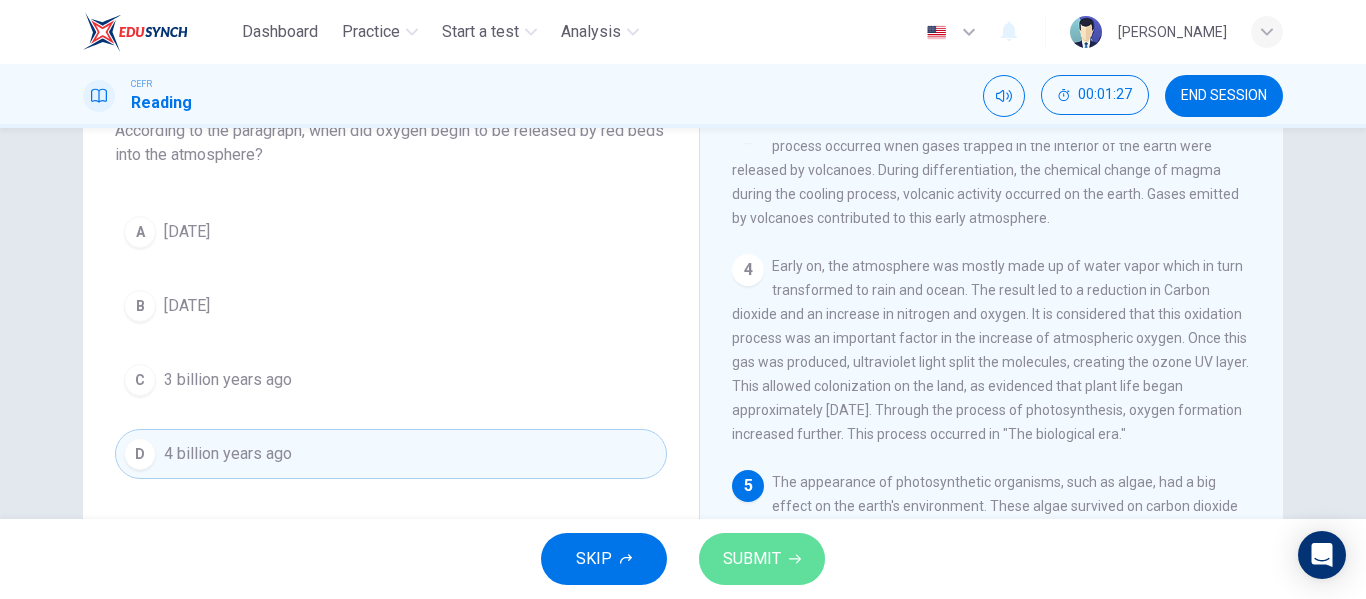 click on "SUBMIT" at bounding box center (752, 559) 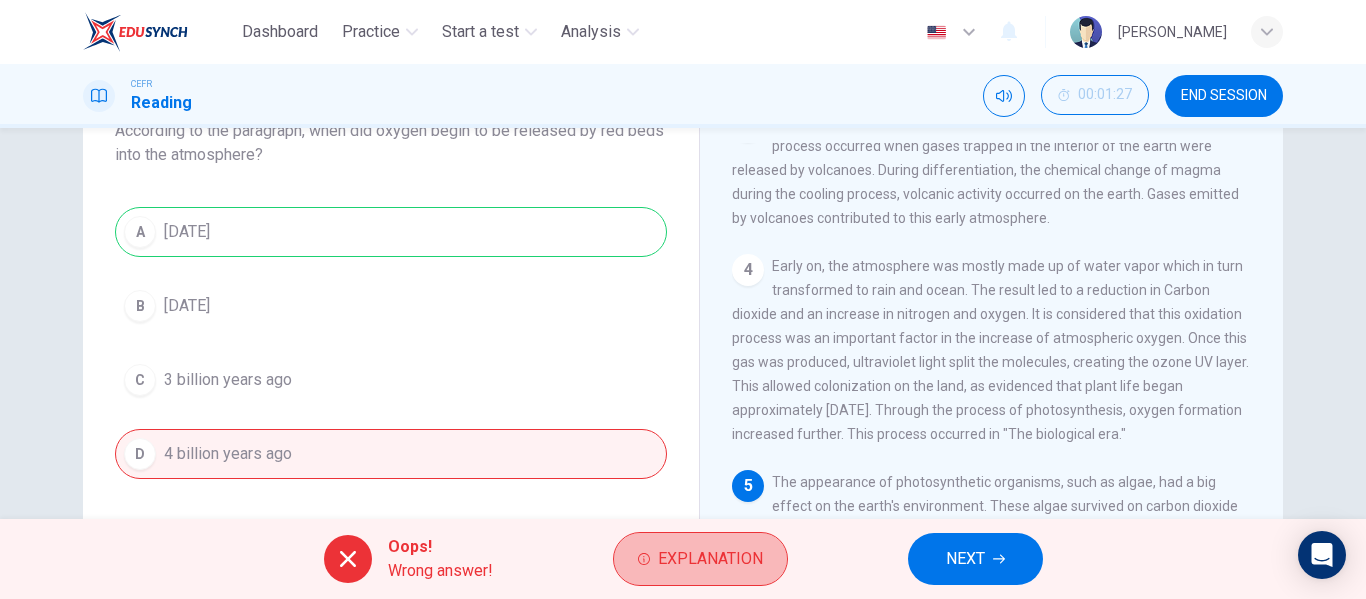 click on "Explanation" at bounding box center (700, 559) 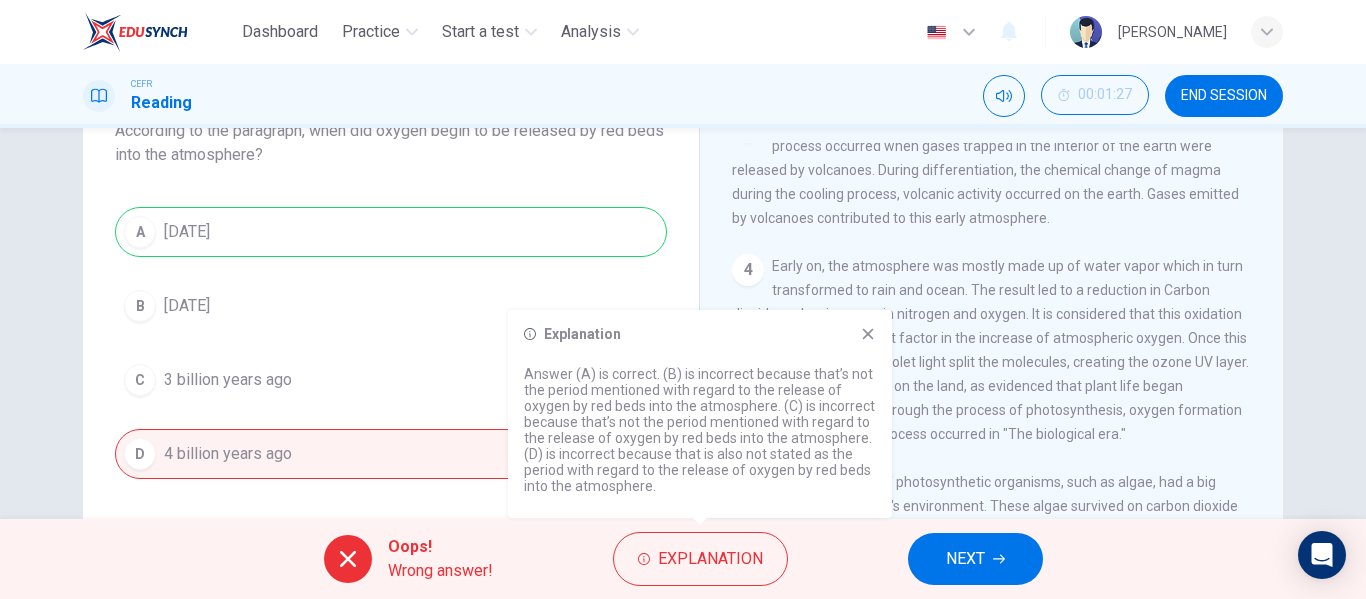 click 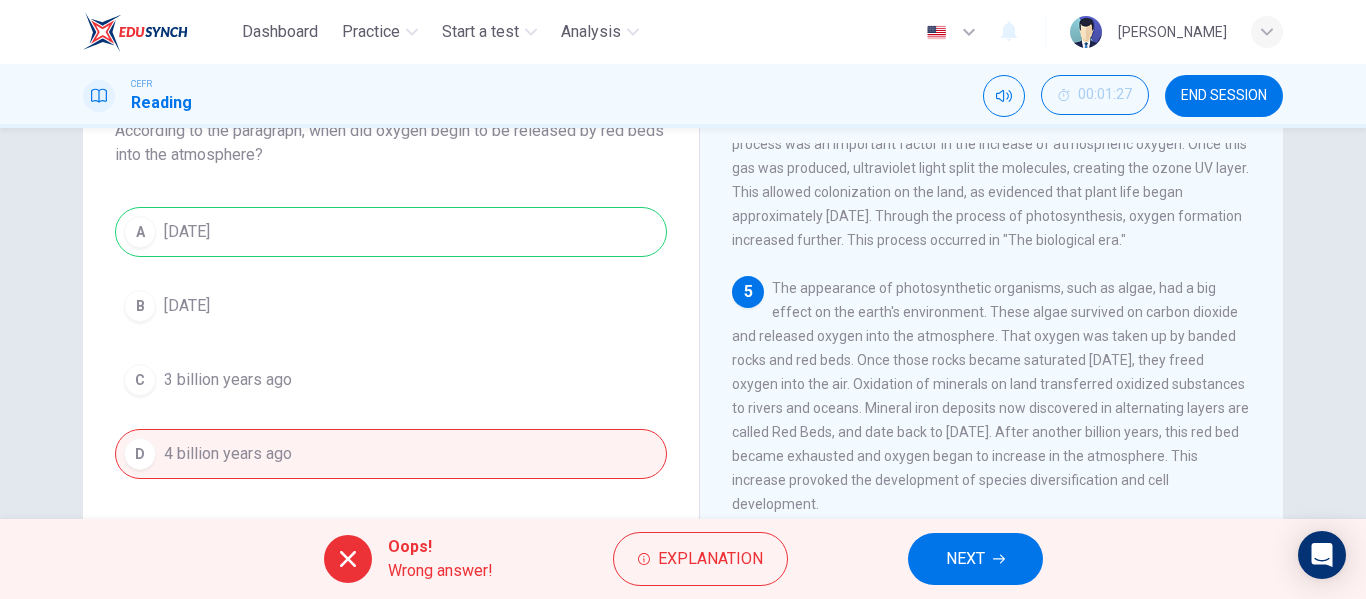 scroll, scrollTop: 542, scrollLeft: 0, axis: vertical 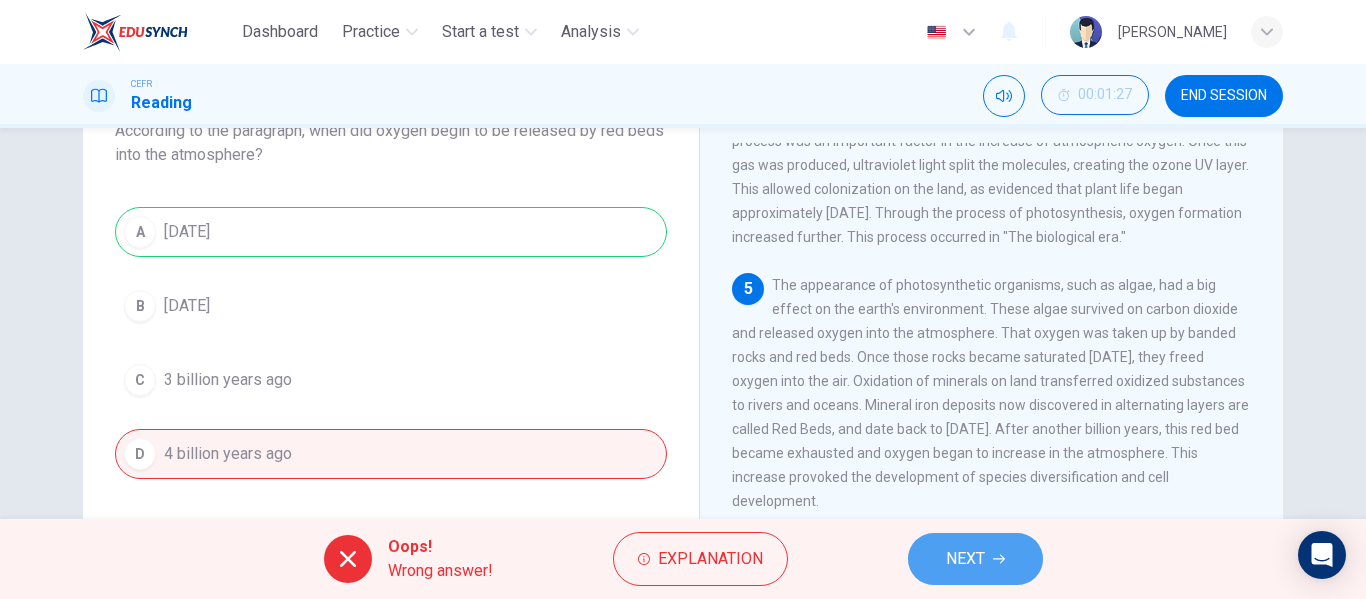 click on "NEXT" at bounding box center (965, 559) 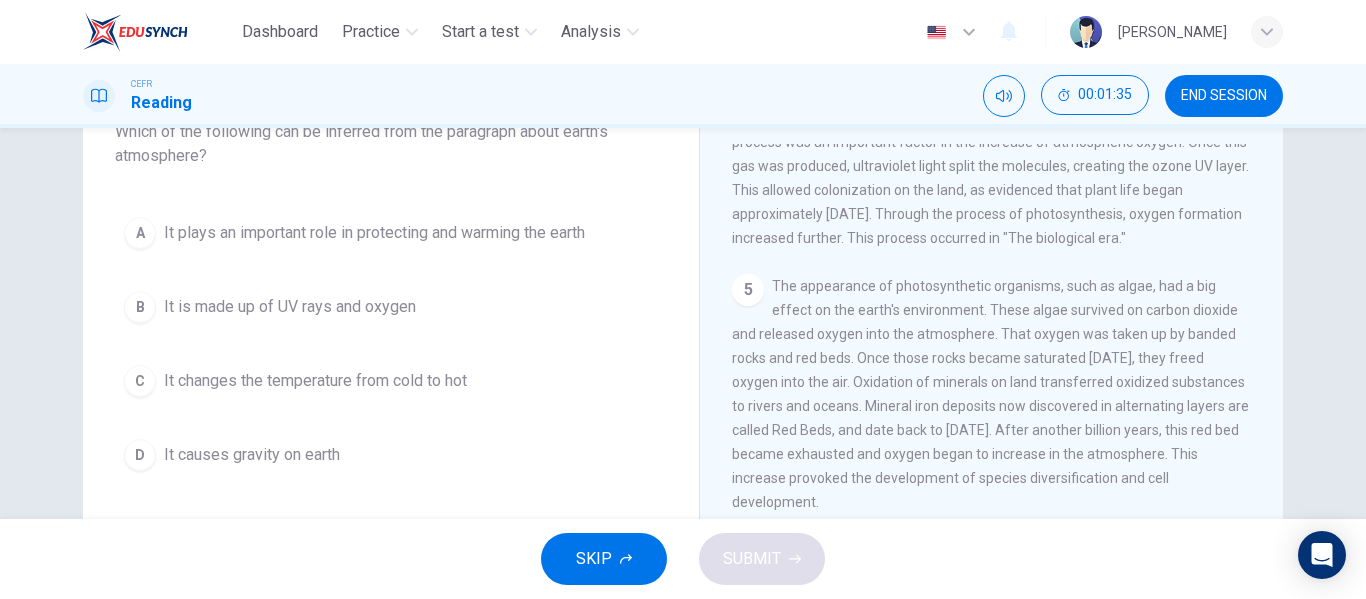scroll, scrollTop: 145, scrollLeft: 0, axis: vertical 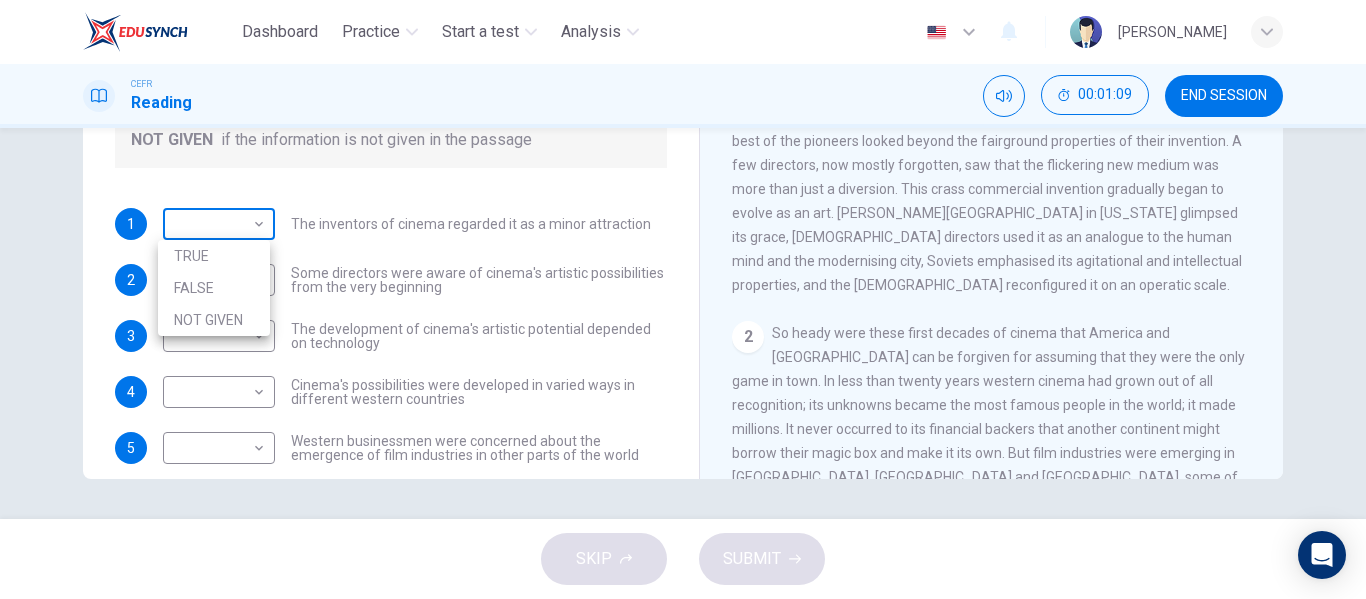 click on "Dashboard Practice Start a test Analysis English en ​ SITI NORSHAZANA SHAZA BINTI HAZARDIE CEFR Reading 00:01:09 END SESSION Questions 1 - 5 Do the following statements agree with the information given in the Reading Passage?
In the boxes below write TRUE if the statement is true FALSE if the statement is false NOT GIVEN if the information is not given in the passage 1 ​ ​ The inventors of cinema regarded it as a minor attraction 2 ​ ​ Some directors were aware of cinema's artistic possibilities from the very beginning 3 ​ ​ The development of cinema's artistic potential depended on technology 4 ​ ​ Cinema's possibilities were developed in varied ways in different western countries 5 ​ ​ Western businessmen were concerned about the emergence of film industries in other parts of the world The History of Film CLICK TO ZOOM Click to Zoom 1 2 3 4 5 6 7 8 SKIP SUBMIT EduSynch - Online Language Proficiency Testing
Dashboard Practice Start a test Analysis Notifications © Copyright" at bounding box center [683, 299] 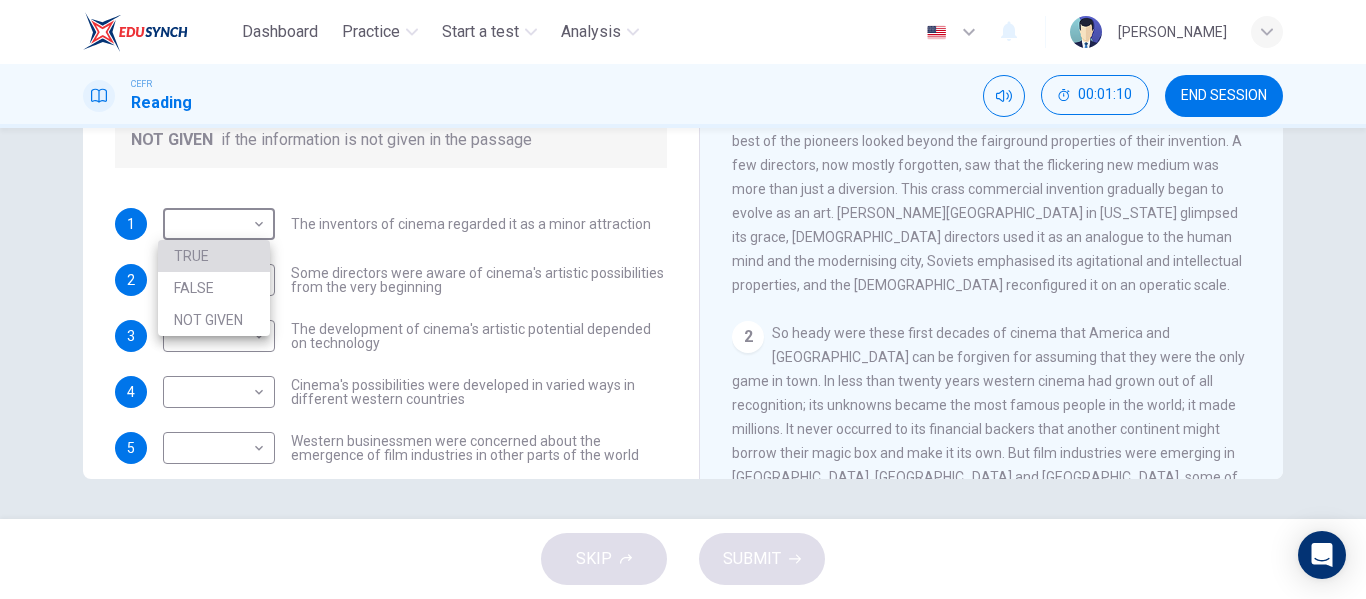 click on "TRUE" at bounding box center [214, 256] 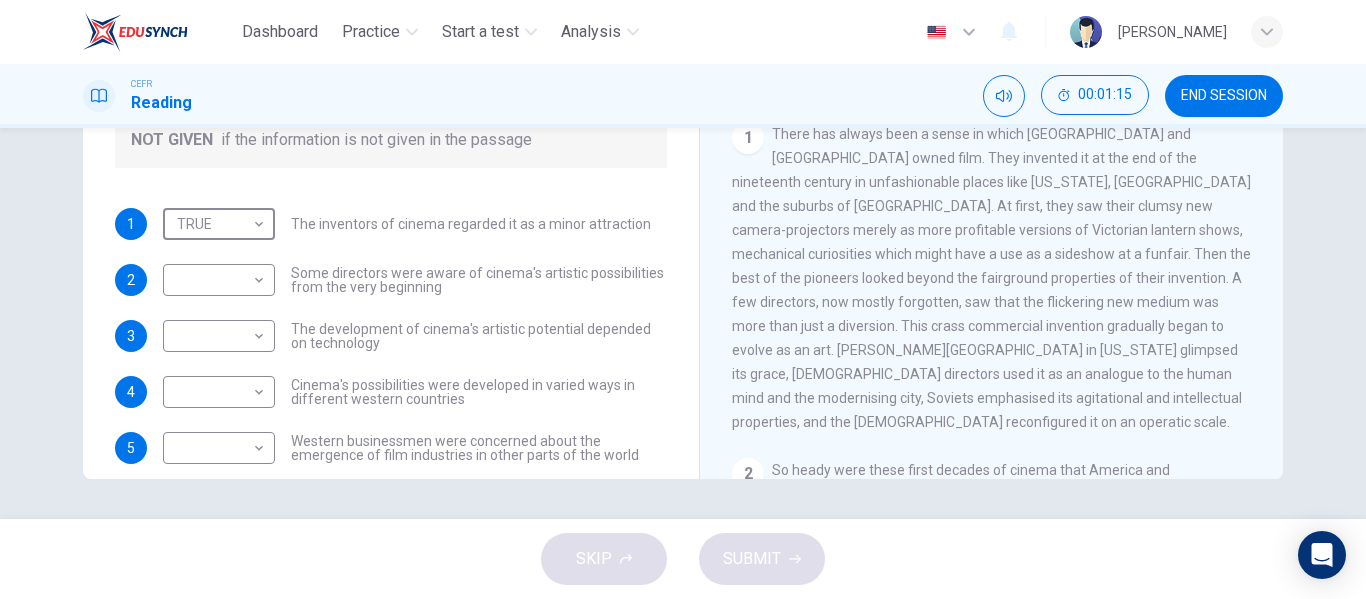 scroll, scrollTop: 170, scrollLeft: 0, axis: vertical 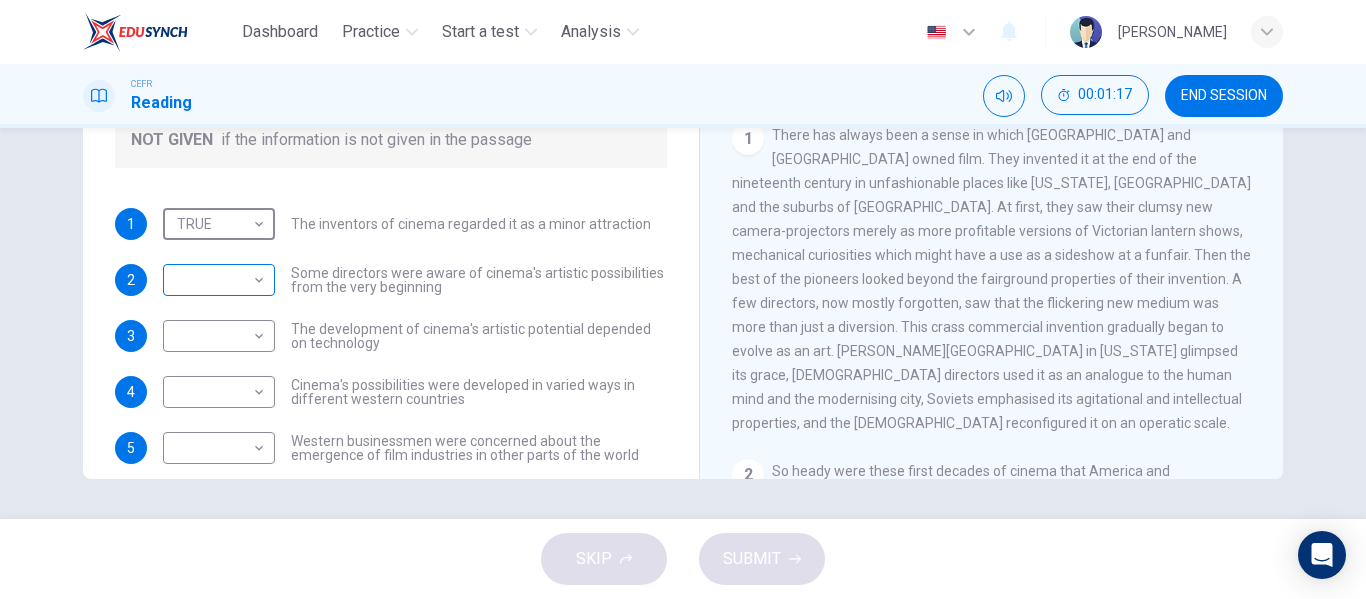 click on "Dashboard Practice Start a test Analysis English en ​ SITI NORSHAZANA SHAZA BINTI HAZARDIE CEFR Reading 00:01:17 END SESSION Questions 1 - 5 Do the following statements agree with the information given in the Reading Passage?
In the boxes below write TRUE if the statement is true FALSE if the statement is false NOT GIVEN if the information is not given in the passage 1 TRUE TRUE ​ The inventors of cinema regarded it as a minor attraction 2 ​ ​ Some directors were aware of cinema's artistic possibilities from the very beginning 3 ​ ​ The development of cinema's artistic potential depended on technology 4 ​ ​ Cinema's possibilities were developed in varied ways in different western countries 5 ​ ​ Western businessmen were concerned about the emergence of film industries in other parts of the world The History of Film CLICK TO ZOOM Click to Zoom 1 2 3 4 5 6 7 8 SKIP SUBMIT EduSynch - Online Language Proficiency Testing
Dashboard Practice Start a test Analysis Notifications 2025" at bounding box center (683, 299) 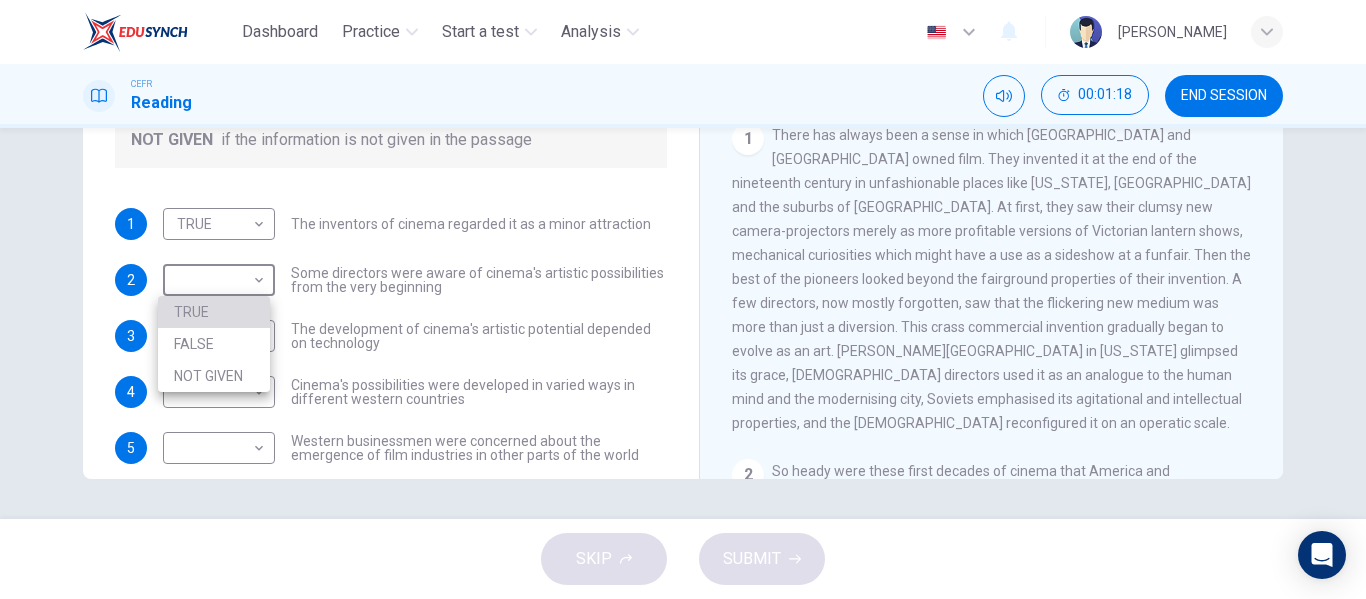 click on "TRUE" at bounding box center [214, 312] 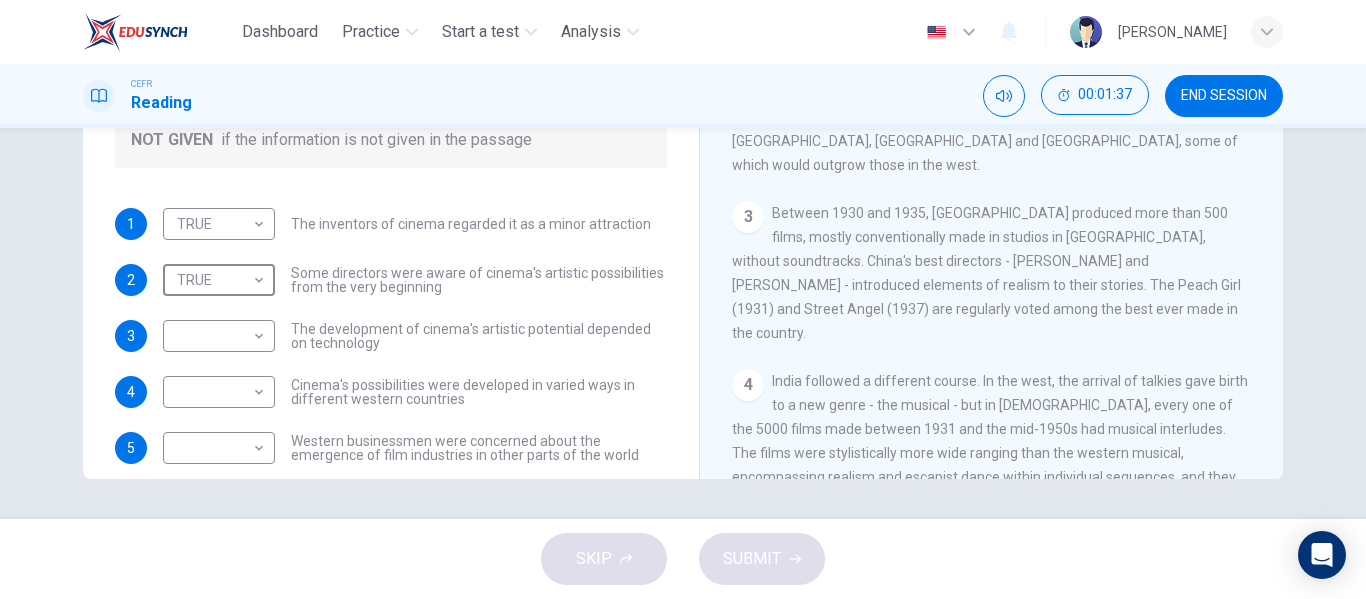 scroll, scrollTop: 656, scrollLeft: 0, axis: vertical 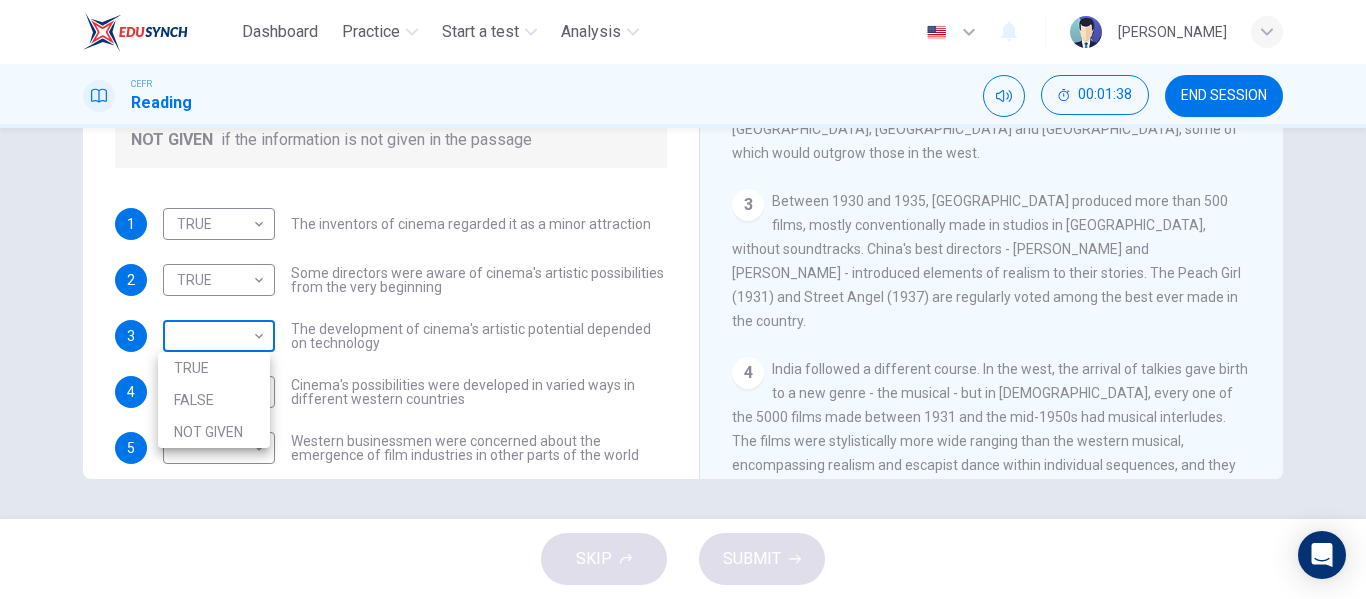 click on "Dashboard Practice Start a test Analysis English en ​ SITI NORSHAZANA SHAZA BINTI HAZARDIE CEFR Reading 00:01:38 END SESSION Questions 1 - 5 Do the following statements agree with the information given in the Reading Passage?
In the boxes below write TRUE if the statement is true FALSE if the statement is false NOT GIVEN if the information is not given in the passage 1 TRUE TRUE ​ The inventors of cinema regarded it as a minor attraction 2 TRUE TRUE ​ Some directors were aware of cinema's artistic possibilities from the very beginning 3 ​ ​ The development of cinema's artistic potential depended on technology 4 ​ ​ Cinema's possibilities were developed in varied ways in different western countries 5 ​ ​ Western businessmen were concerned about the emergence of film industries in other parts of the world The History of Film CLICK TO ZOOM Click to Zoom 1 2 3 4 5 6 7 8 SKIP SUBMIT EduSynch - Online Language Proficiency Testing
Dashboard Practice Start a test Analysis Notifications 2025" at bounding box center [683, 299] 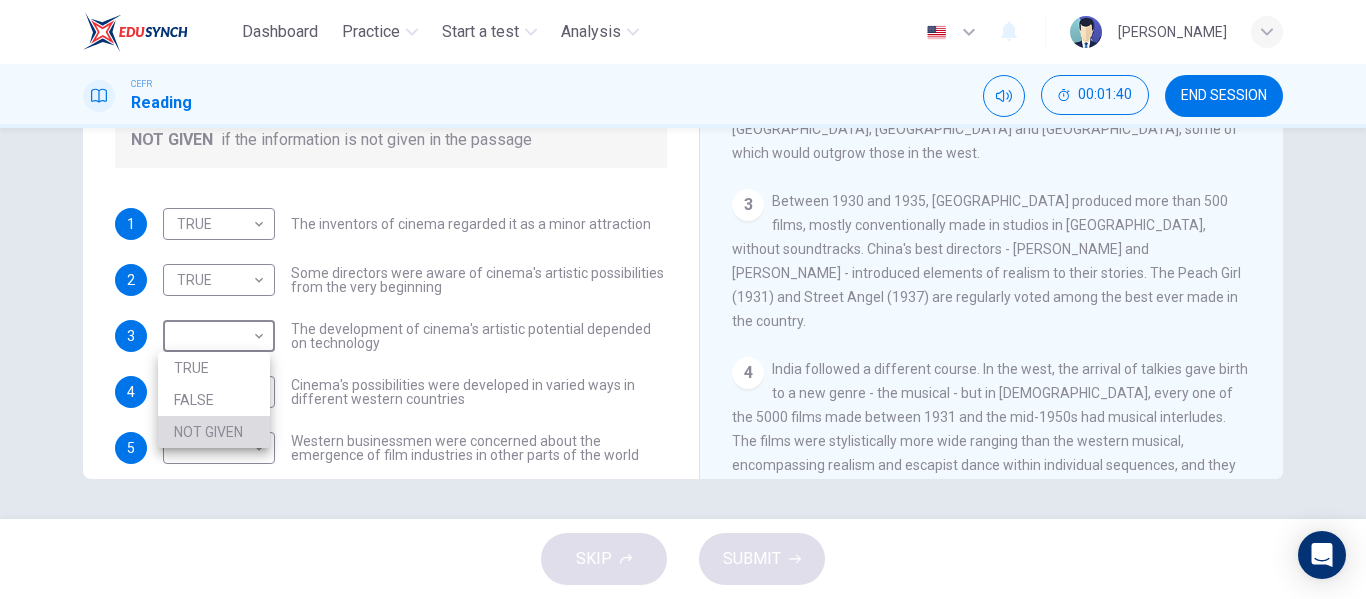 click on "NOT GIVEN" at bounding box center [214, 432] 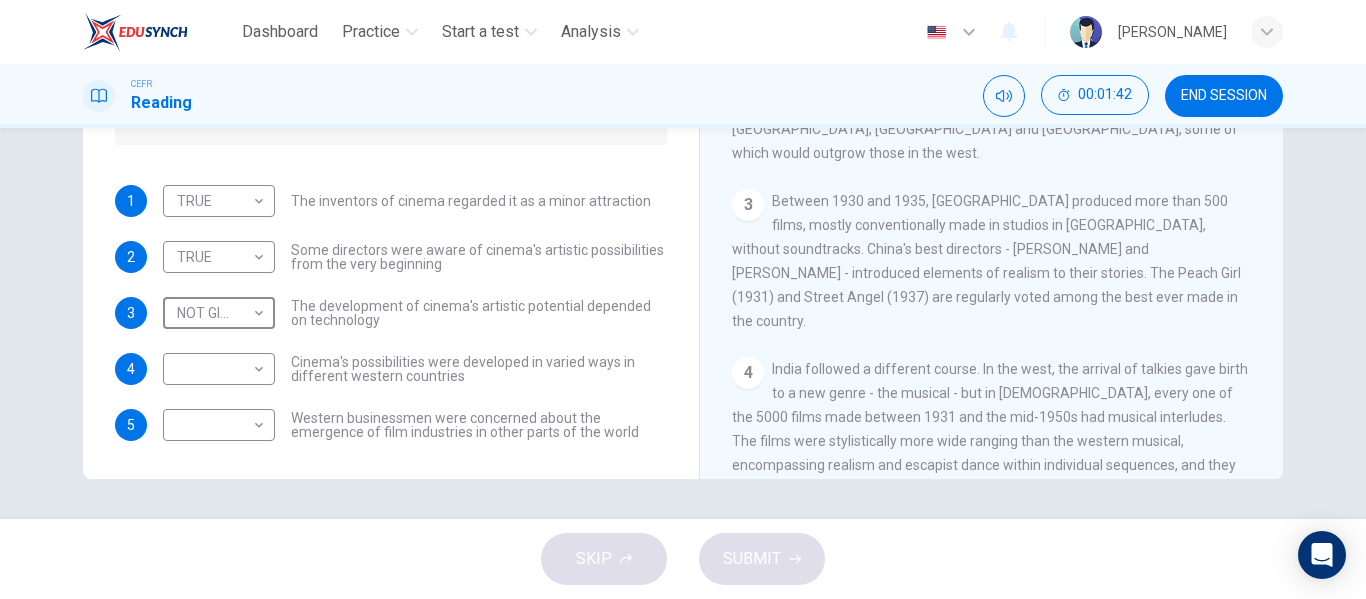 scroll, scrollTop: 25, scrollLeft: 0, axis: vertical 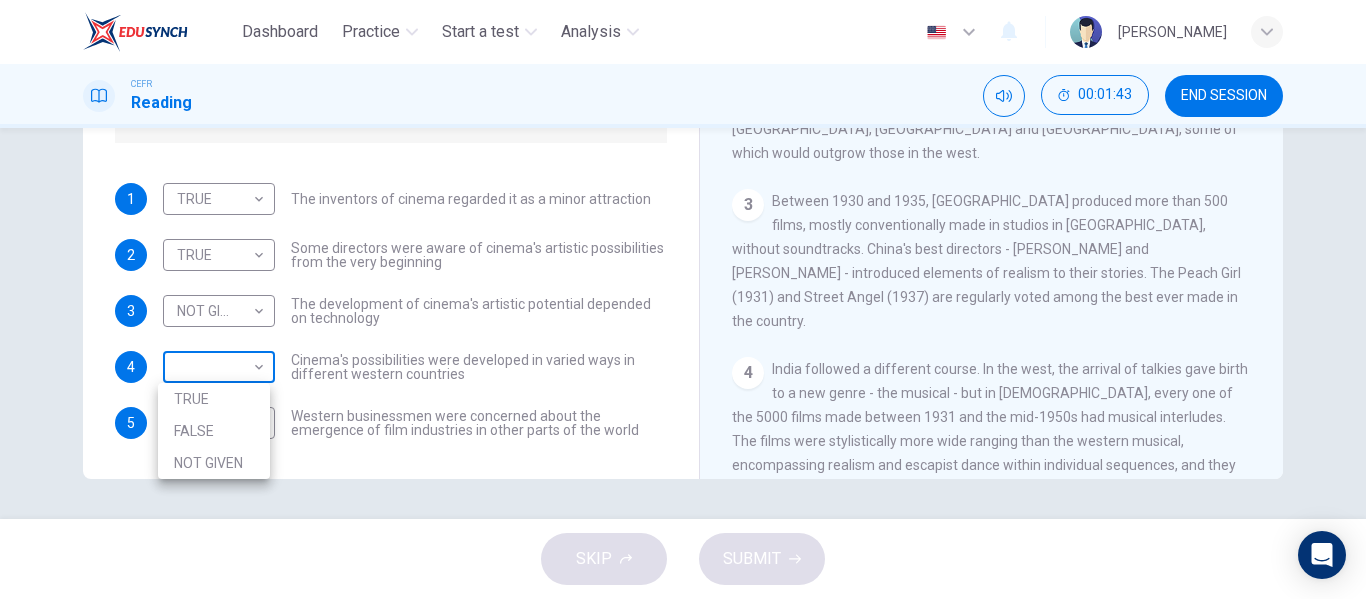 click on "Dashboard Practice Start a test Analysis English en ​ SITI NORSHAZANA SHAZA BINTI HAZARDIE CEFR Reading 00:01:43 END SESSION Questions 1 - 5 Do the following statements agree with the information given in the Reading Passage?
In the boxes below write TRUE if the statement is true FALSE if the statement is false NOT GIVEN if the information is not given in the passage 1 TRUE TRUE ​ The inventors of cinema regarded it as a minor attraction 2 TRUE TRUE ​ Some directors were aware of cinema's artistic possibilities from the very beginning 3 NOT GIVEN NOT GIVEN ​ The development of cinema's artistic potential depended on technology 4 ​ ​ Cinema's possibilities were developed in varied ways in different western countries 5 ​ ​ Western businessmen were concerned about the emergence of film industries in other parts of the world The History of Film CLICK TO ZOOM Click to Zoom 1 2 3 4 5 6 7 8 SKIP SUBMIT EduSynch - Online Language Proficiency Testing
Dashboard Practice Start a test Analysis" at bounding box center (683, 299) 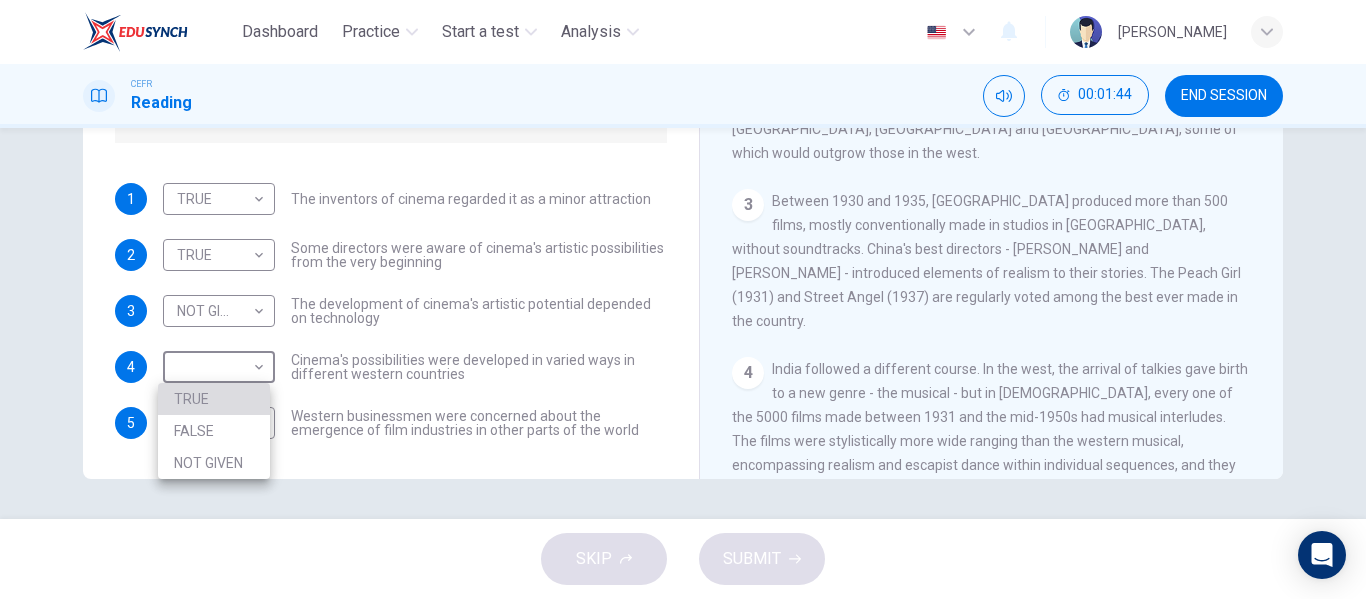 click on "TRUE" at bounding box center [214, 399] 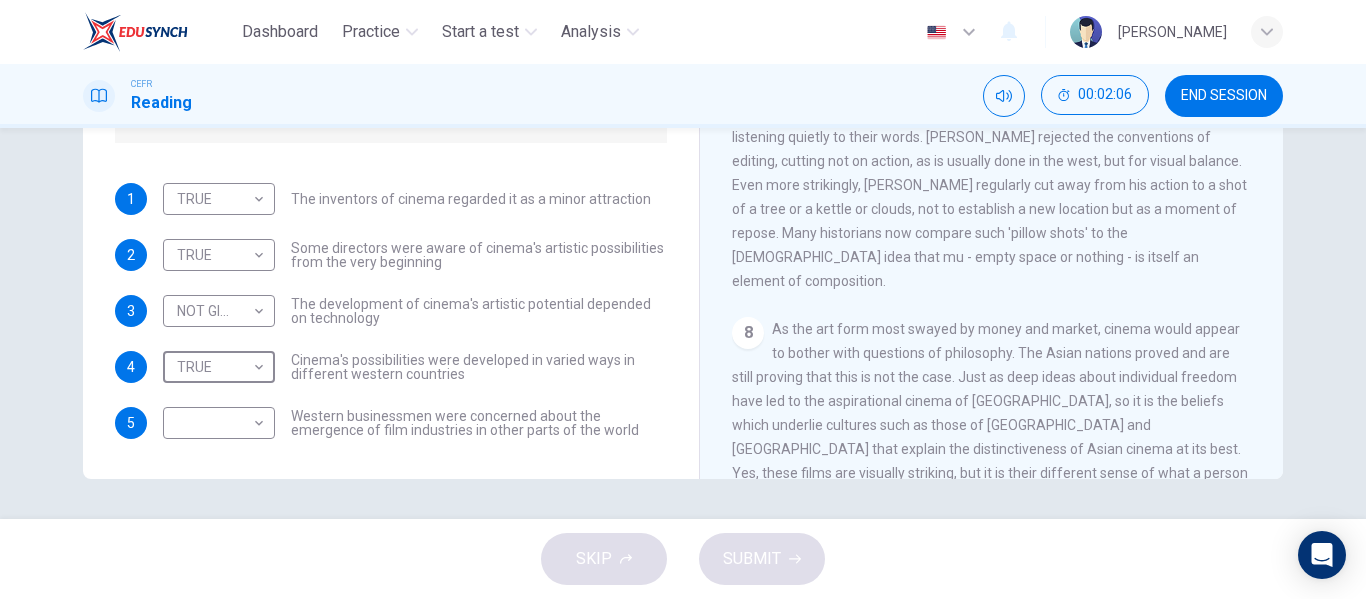 scroll, scrollTop: 1706, scrollLeft: 0, axis: vertical 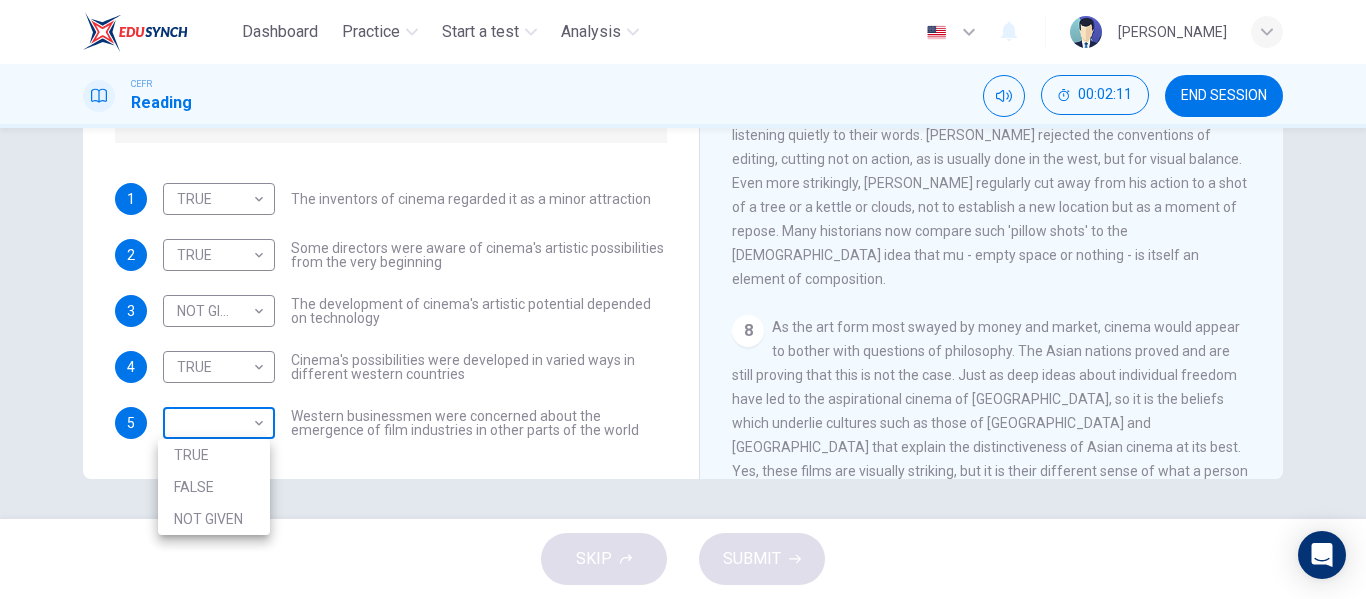 click on "Dashboard Practice Start a test Analysis English en ​ SITI NORSHAZANA SHAZA BINTI HAZARDIE CEFR Reading 00:02:11 END SESSION Questions 1 - 5 Do the following statements agree with the information given in the Reading Passage?
In the boxes below write TRUE if the statement is true FALSE if the statement is false NOT GIVEN if the information is not given in the passage 1 TRUE TRUE ​ The inventors of cinema regarded it as a minor attraction 2 TRUE TRUE ​ Some directors were aware of cinema's artistic possibilities from the very beginning 3 NOT GIVEN NOT GIVEN ​ The development of cinema's artistic potential depended on technology 4 TRUE TRUE ​ Cinema's possibilities were developed in varied ways in different western countries 5 ​ ​ Western businessmen were concerned about the emergence of film industries in other parts of the world The History of Film CLICK TO ZOOM Click to Zoom 1 2 3 4 5 6 7 8 SKIP SUBMIT EduSynch - Online Language Proficiency Testing
Dashboard Practice Start a test 2025" at bounding box center (683, 299) 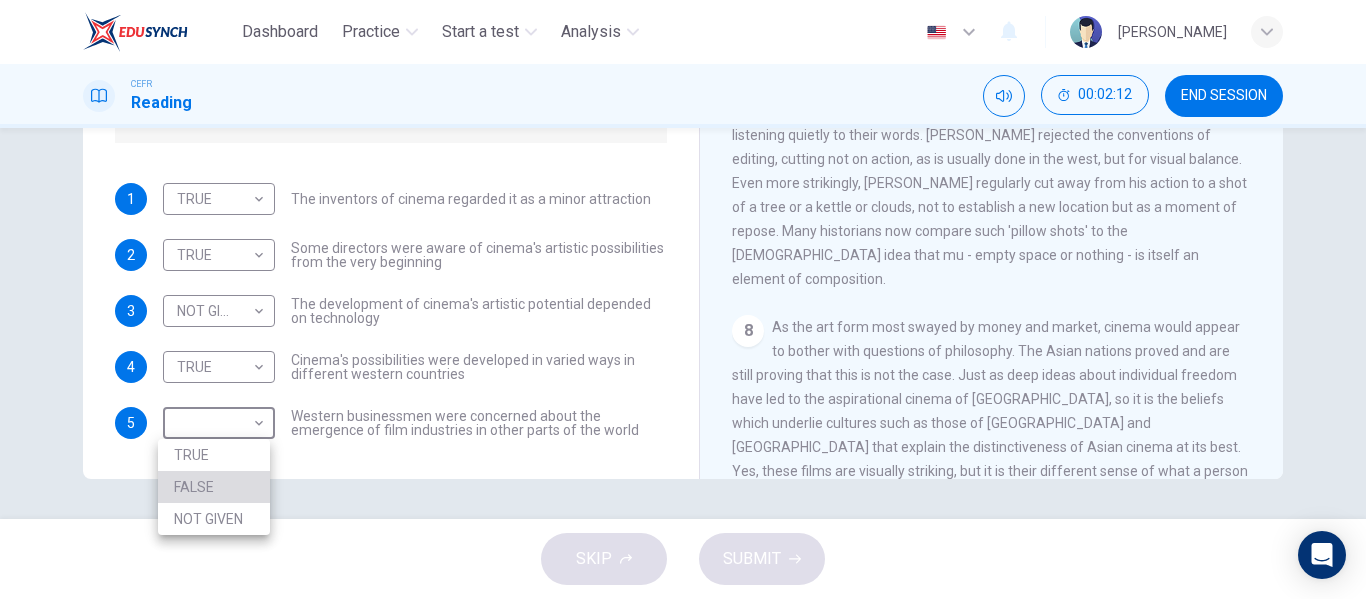 click on "FALSE" at bounding box center [214, 487] 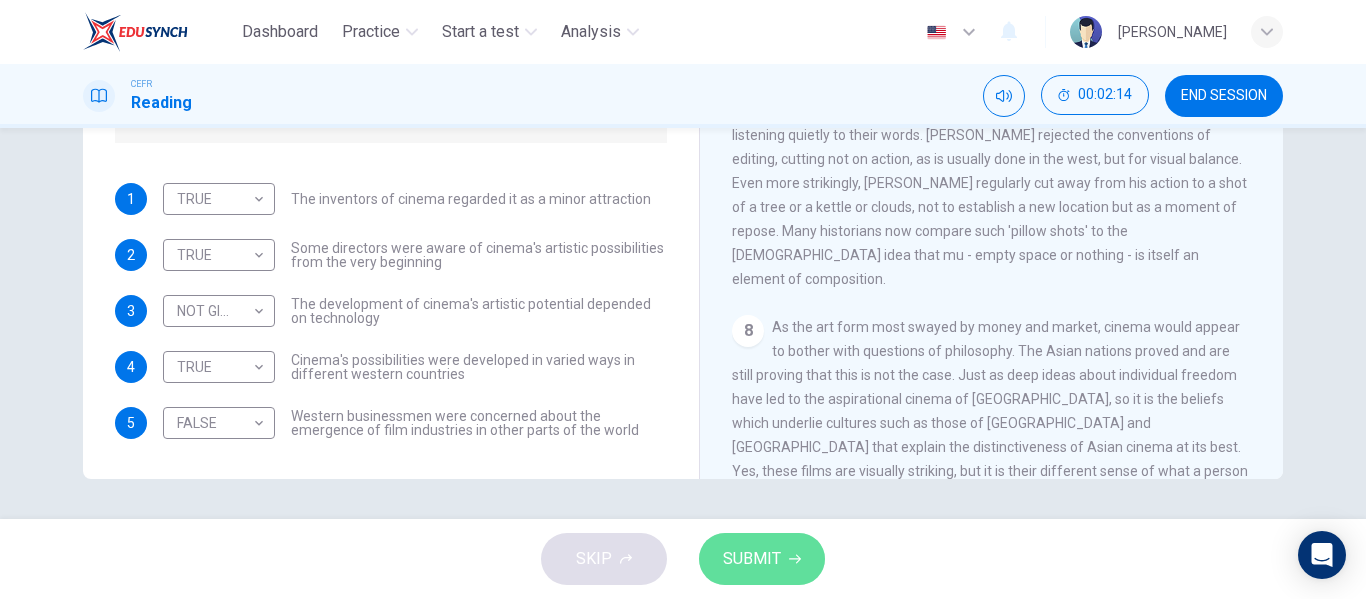 click on "SUBMIT" at bounding box center [752, 559] 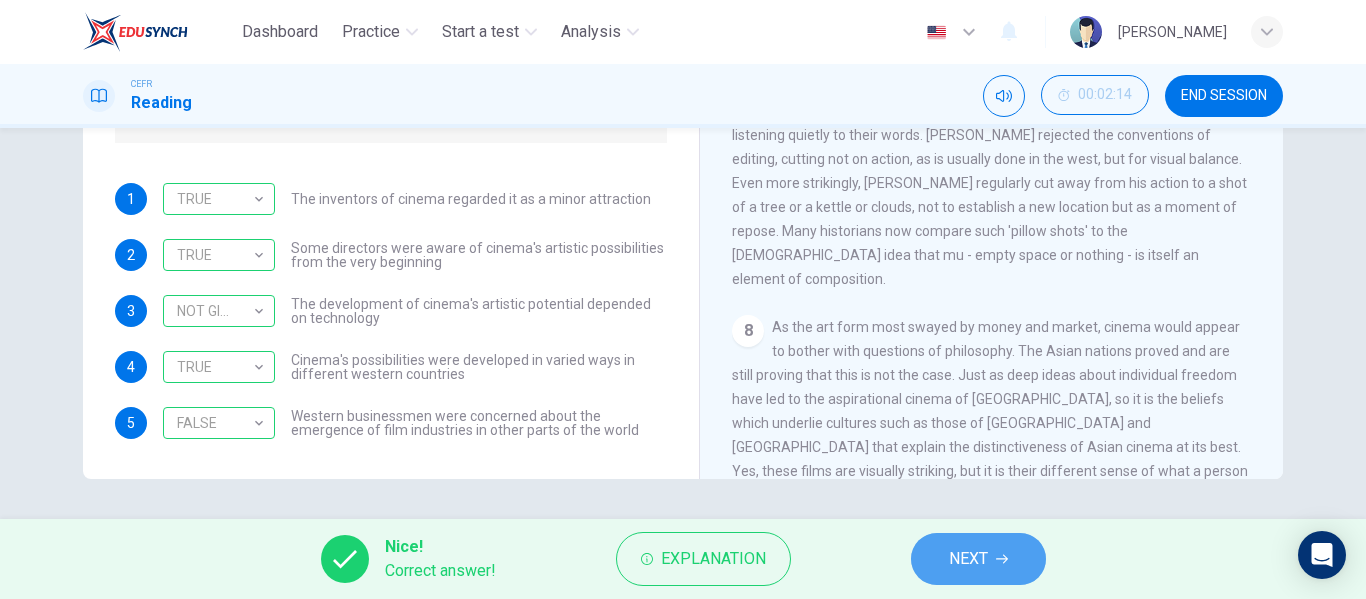 click on "NEXT" at bounding box center [978, 559] 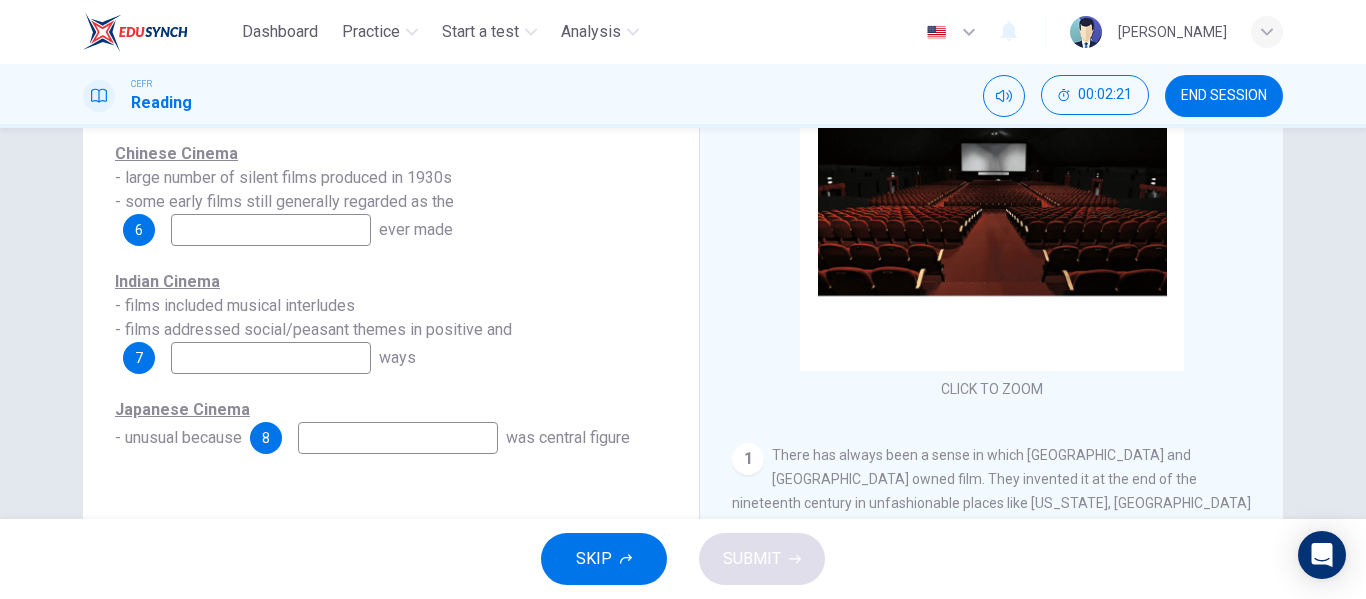 scroll, scrollTop: 235, scrollLeft: 0, axis: vertical 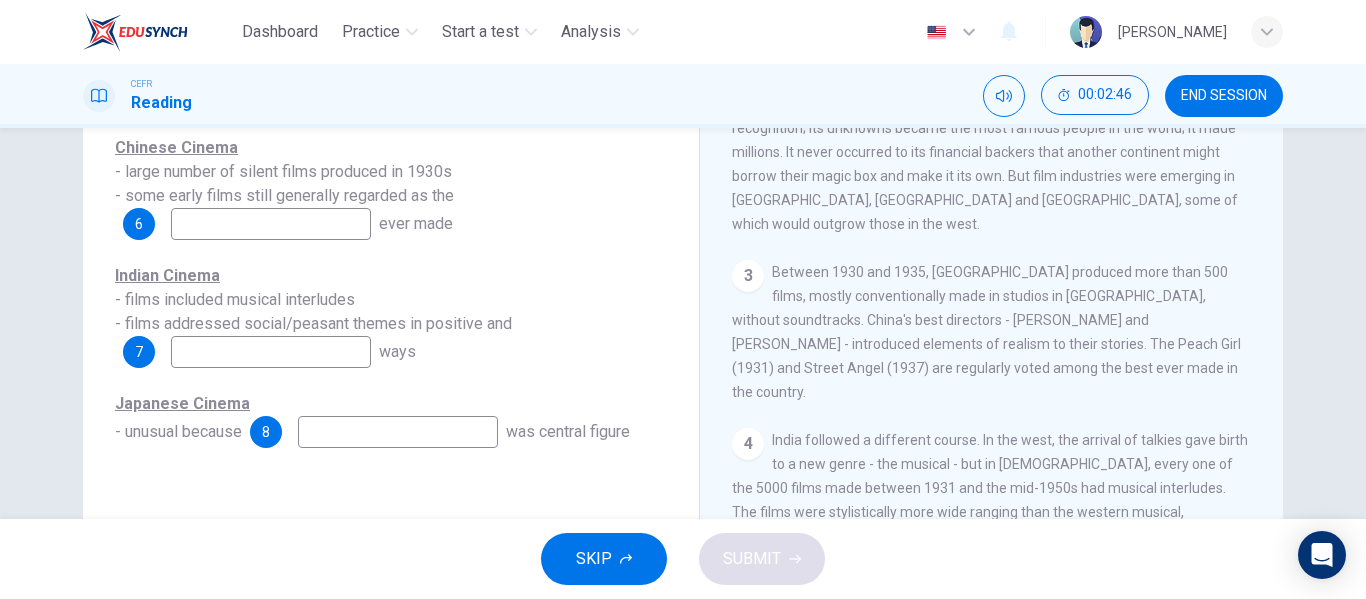 click at bounding box center [271, 224] 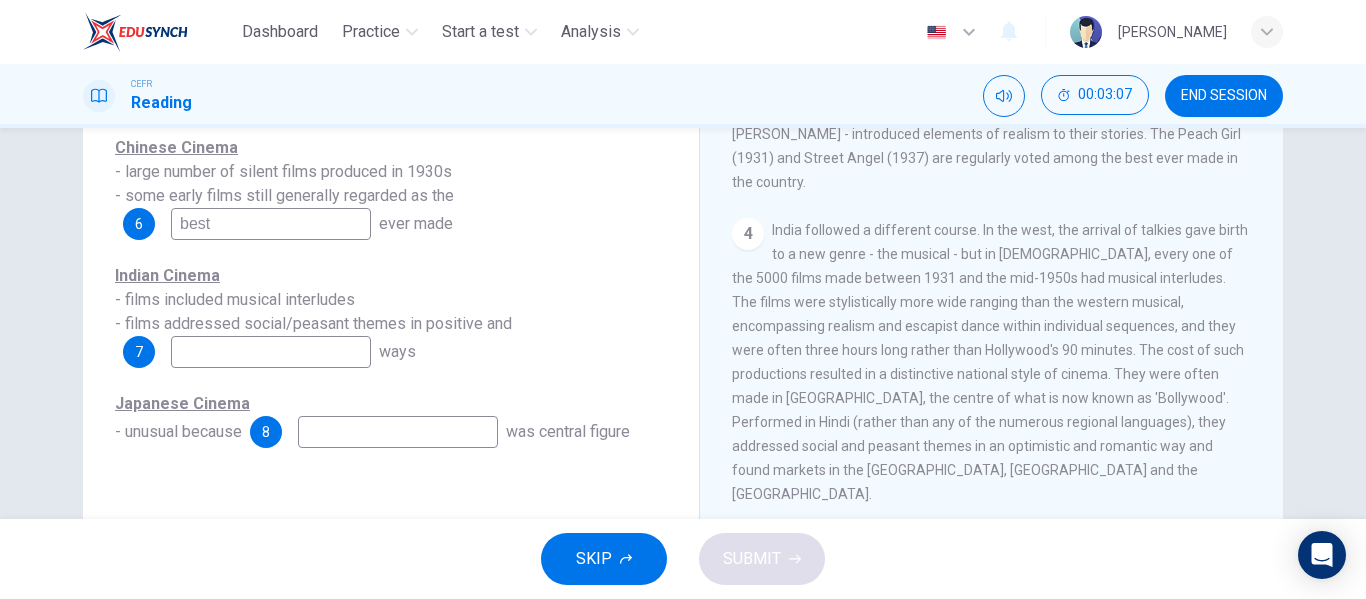 scroll, scrollTop: 940, scrollLeft: 0, axis: vertical 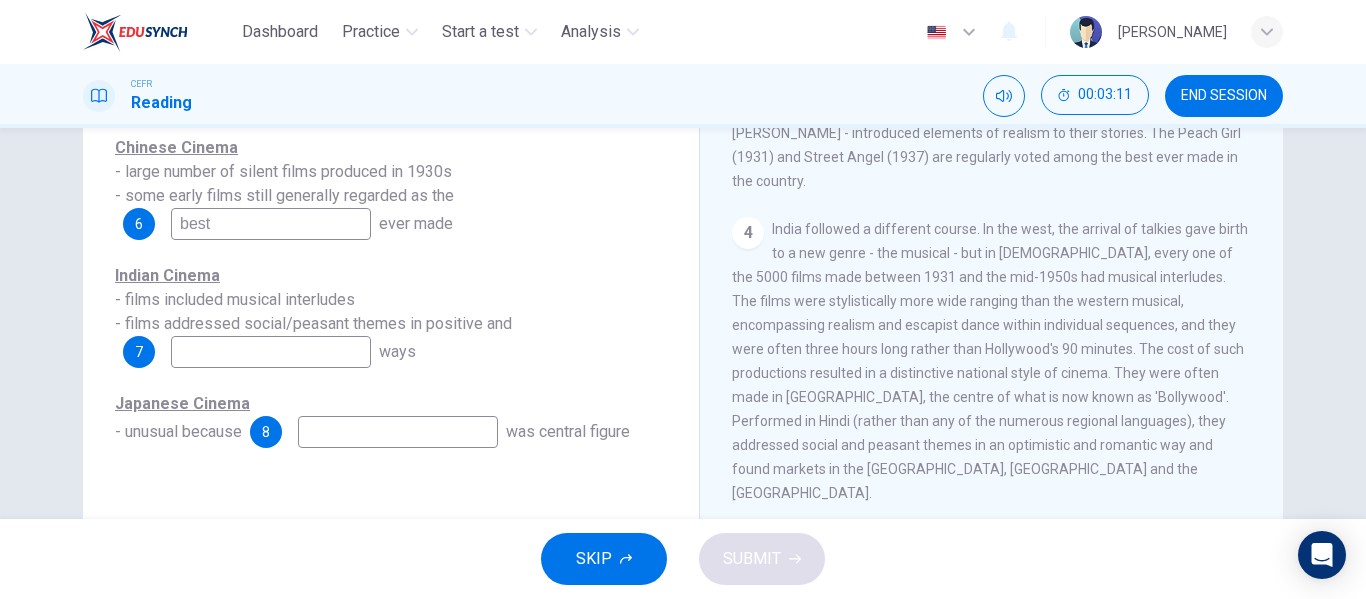 type on "best" 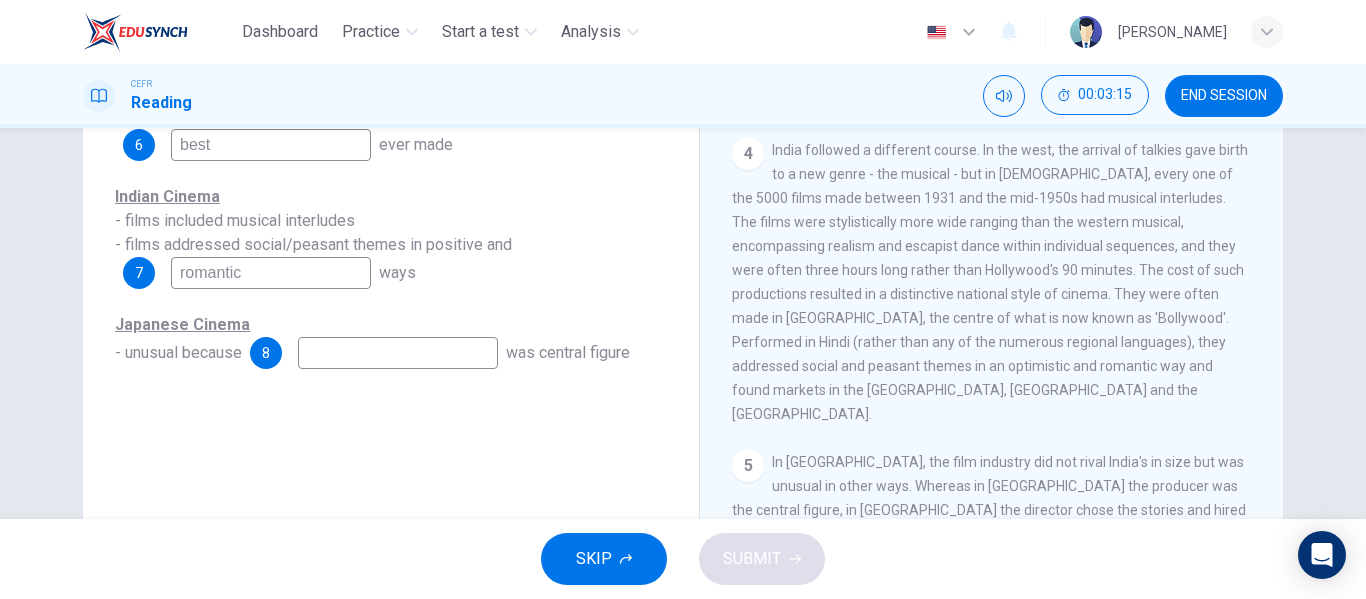 scroll, scrollTop: 320, scrollLeft: 0, axis: vertical 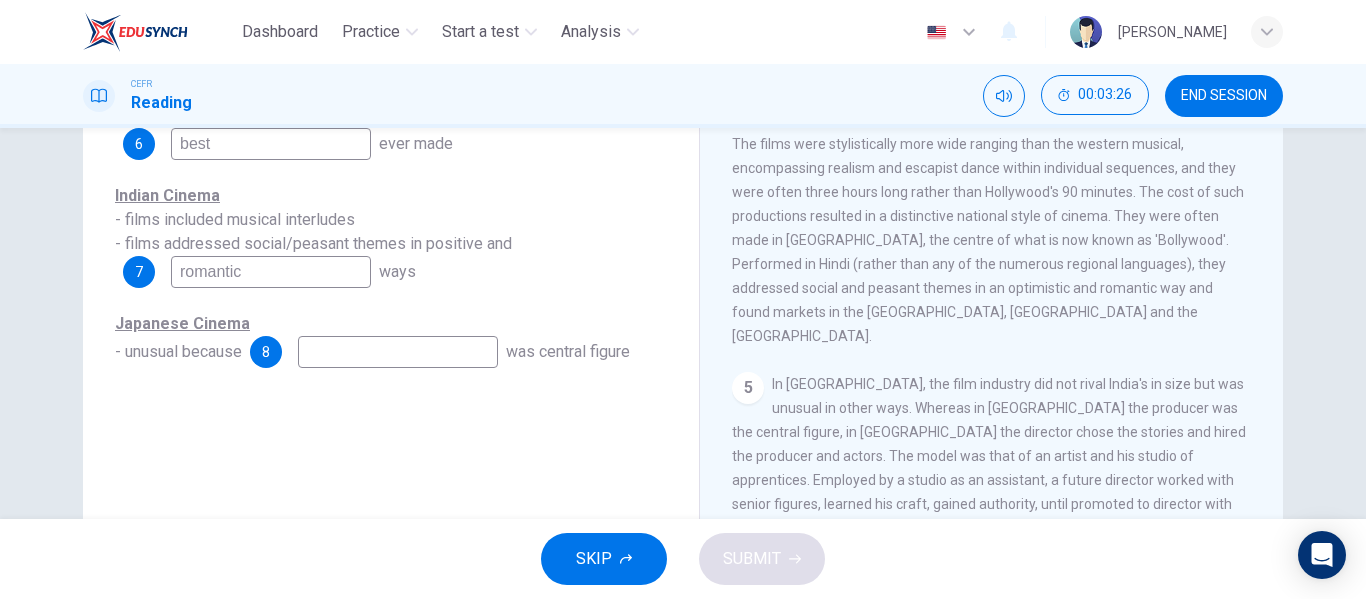 type on "romantic" 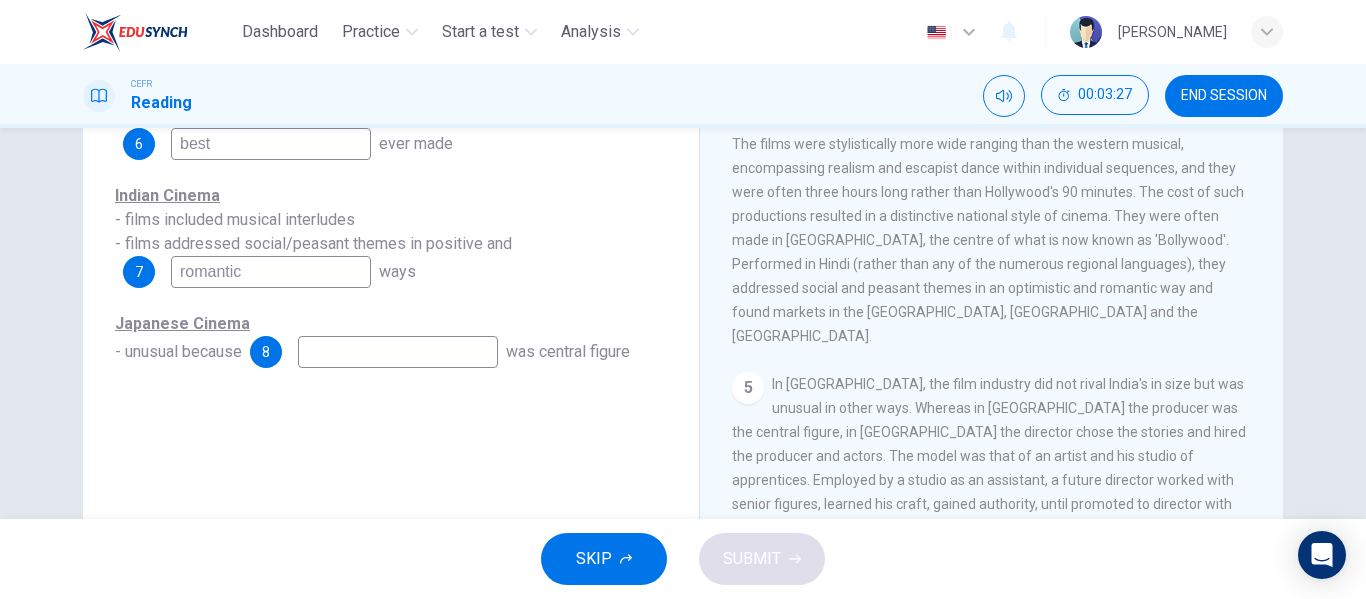 click on "Japanese Cinema
- unusual because  8  was central figure" at bounding box center [391, 340] 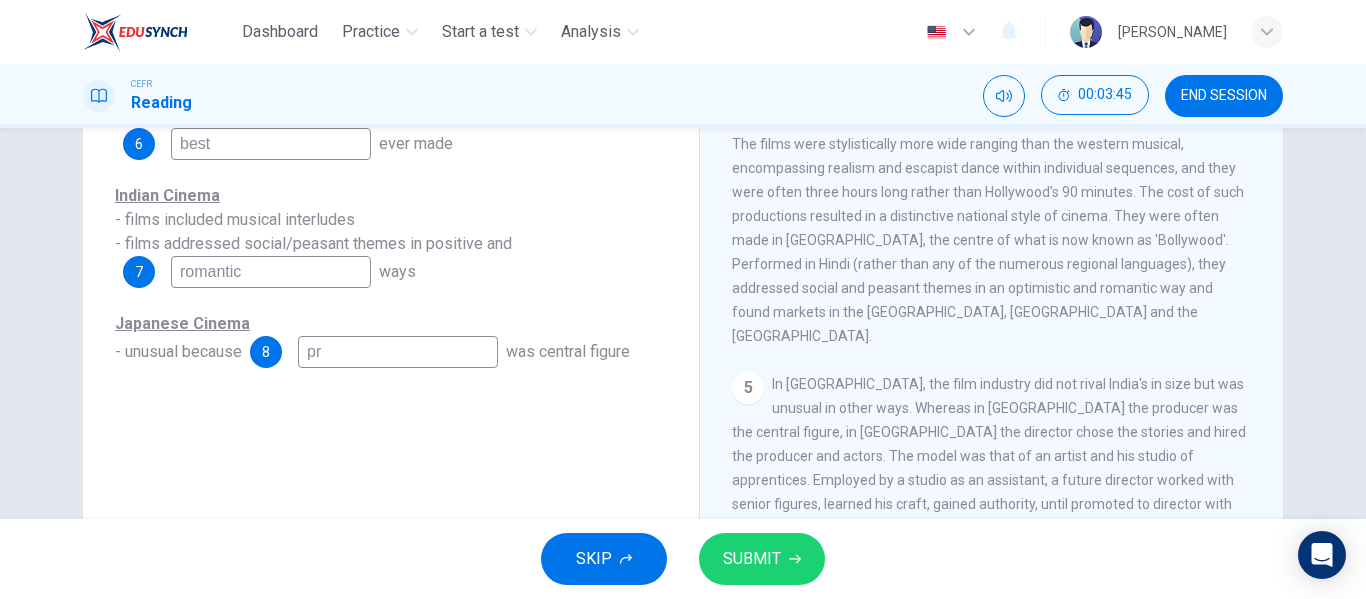 type on "p" 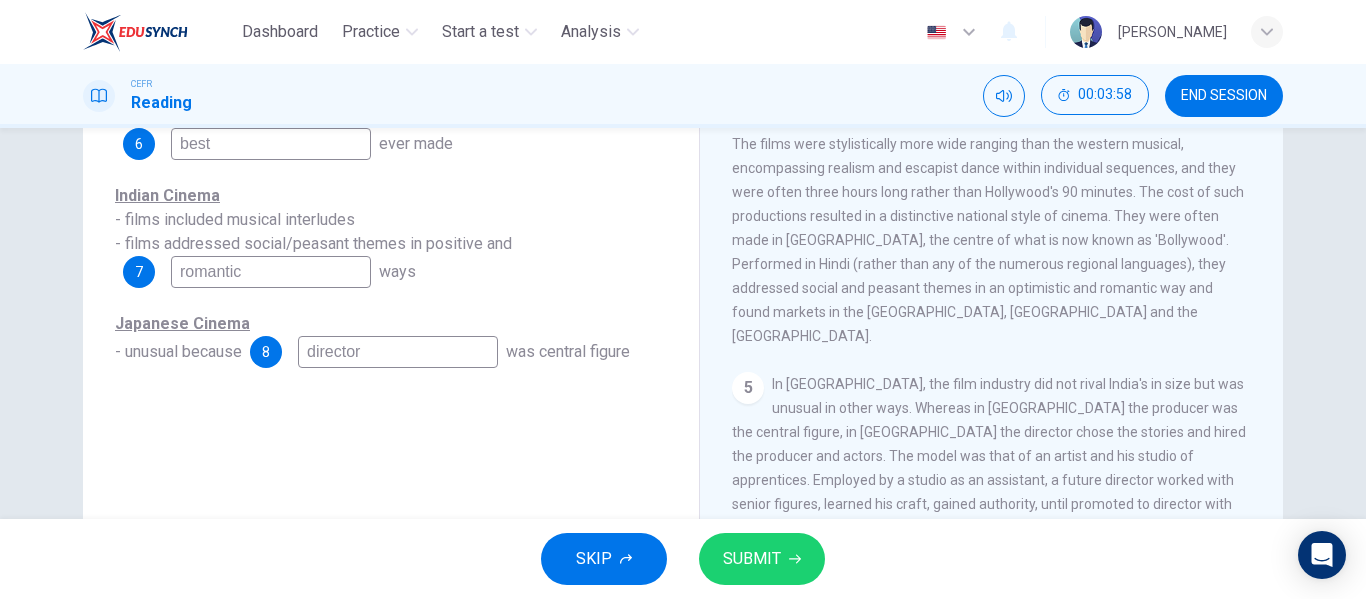 type on "director" 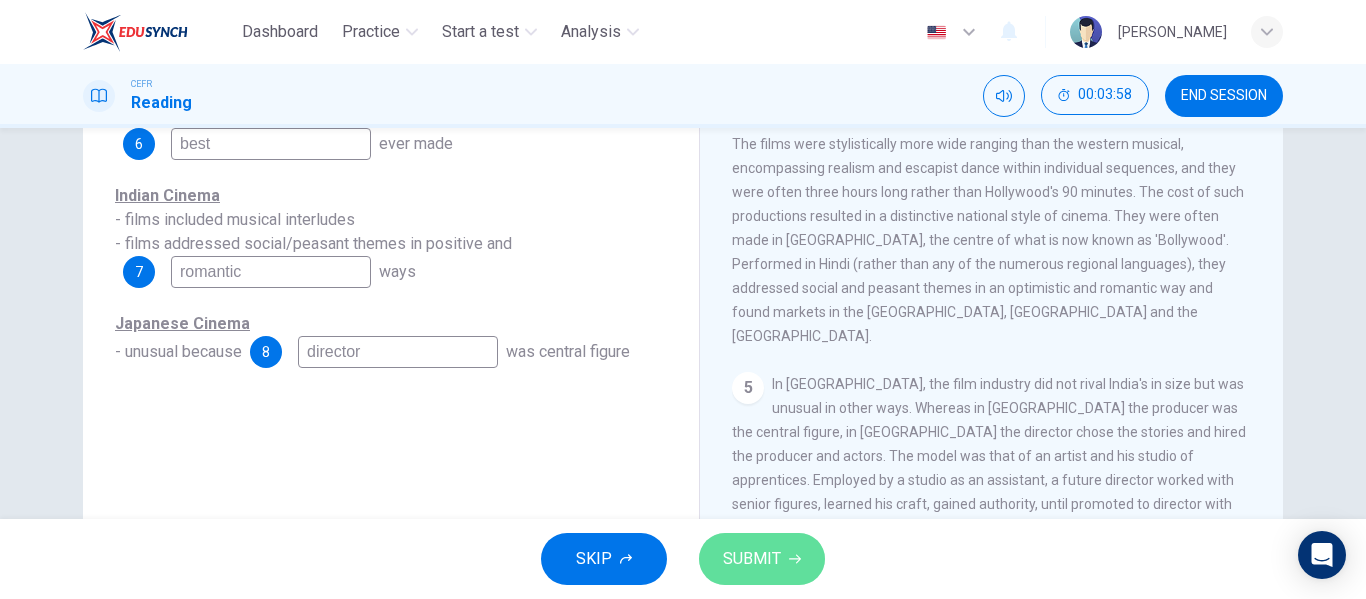 click on "SUBMIT" at bounding box center [752, 559] 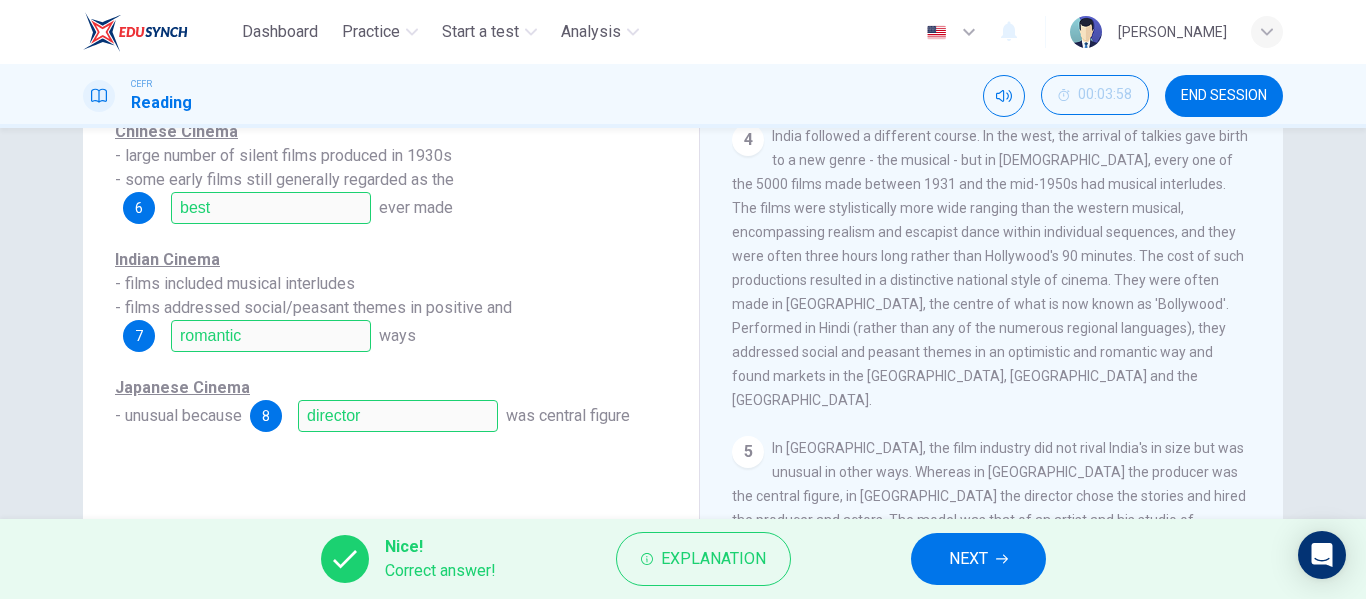 scroll, scrollTop: 255, scrollLeft: 0, axis: vertical 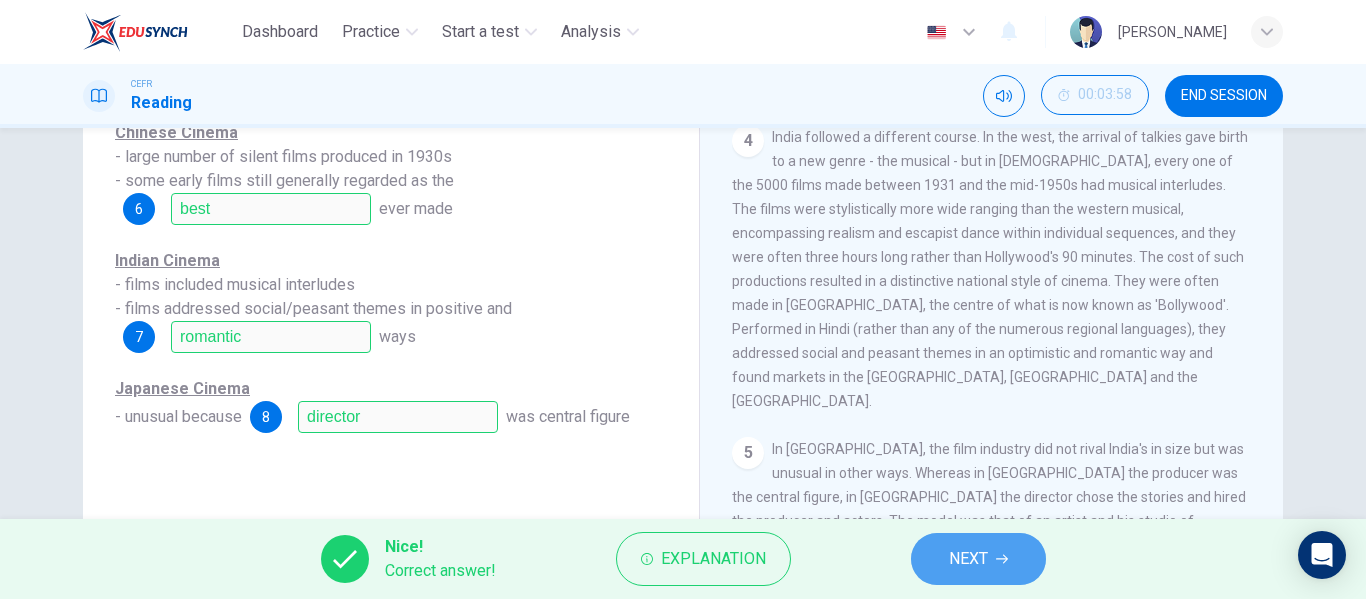 click on "NEXT" at bounding box center (978, 559) 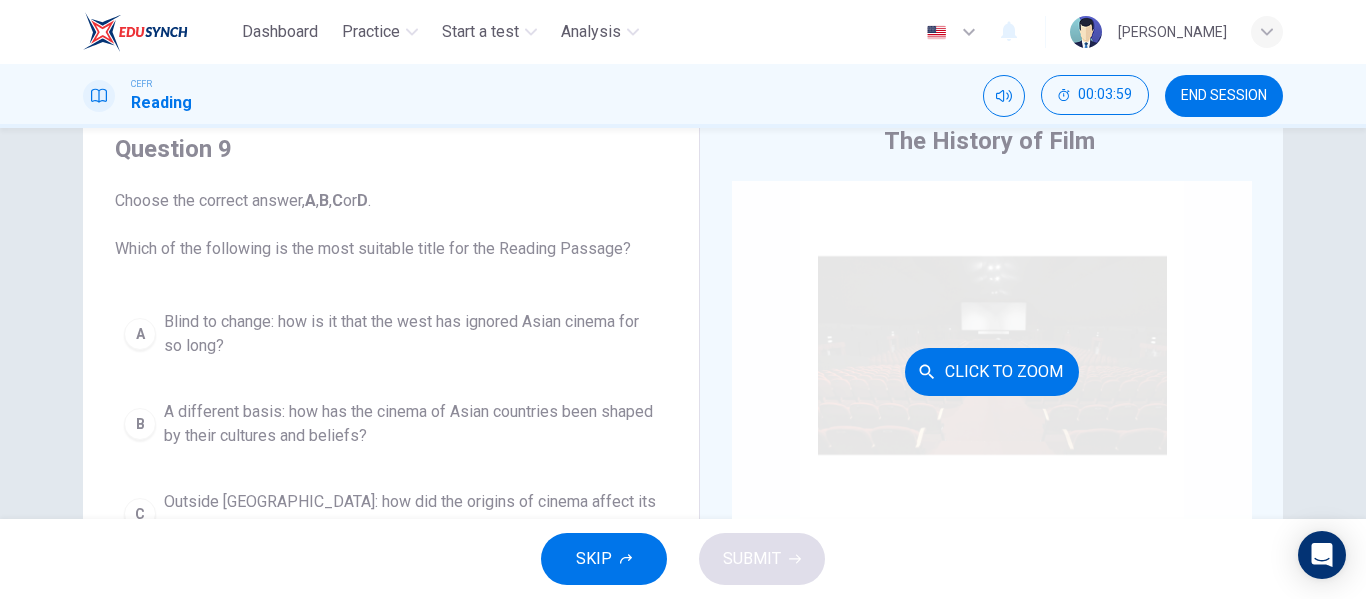 scroll, scrollTop: 74, scrollLeft: 0, axis: vertical 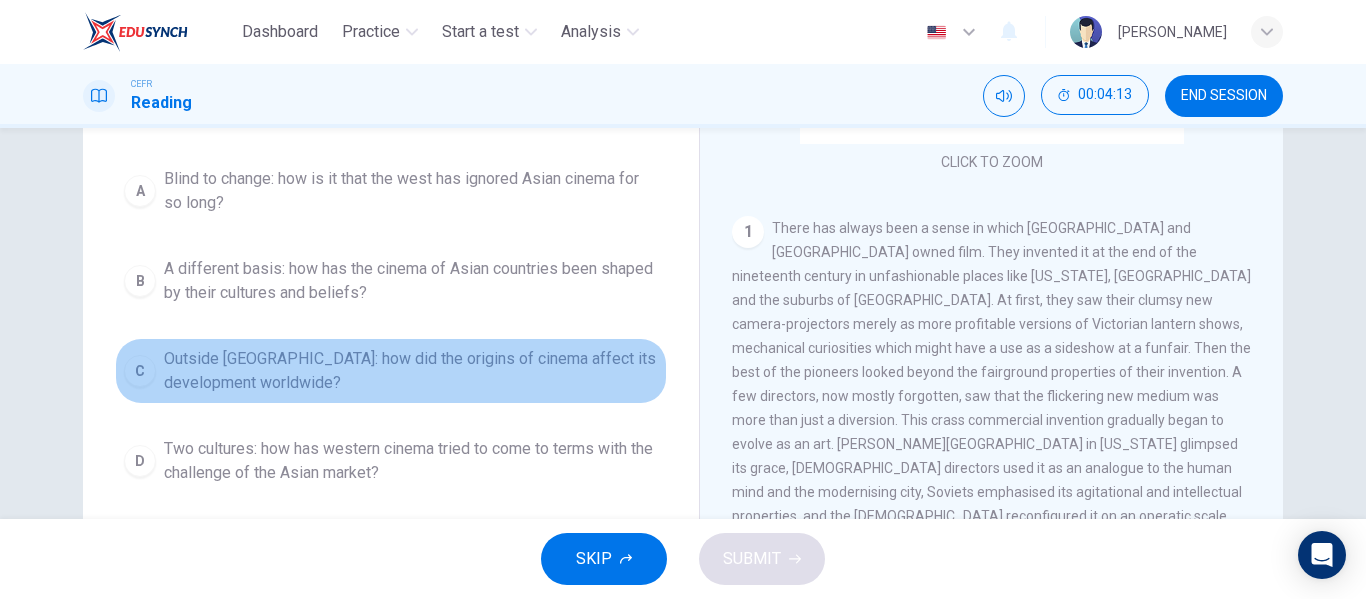 click on "Outside Asia: how did the origins of cinema affect its development worldwide?" at bounding box center (411, 371) 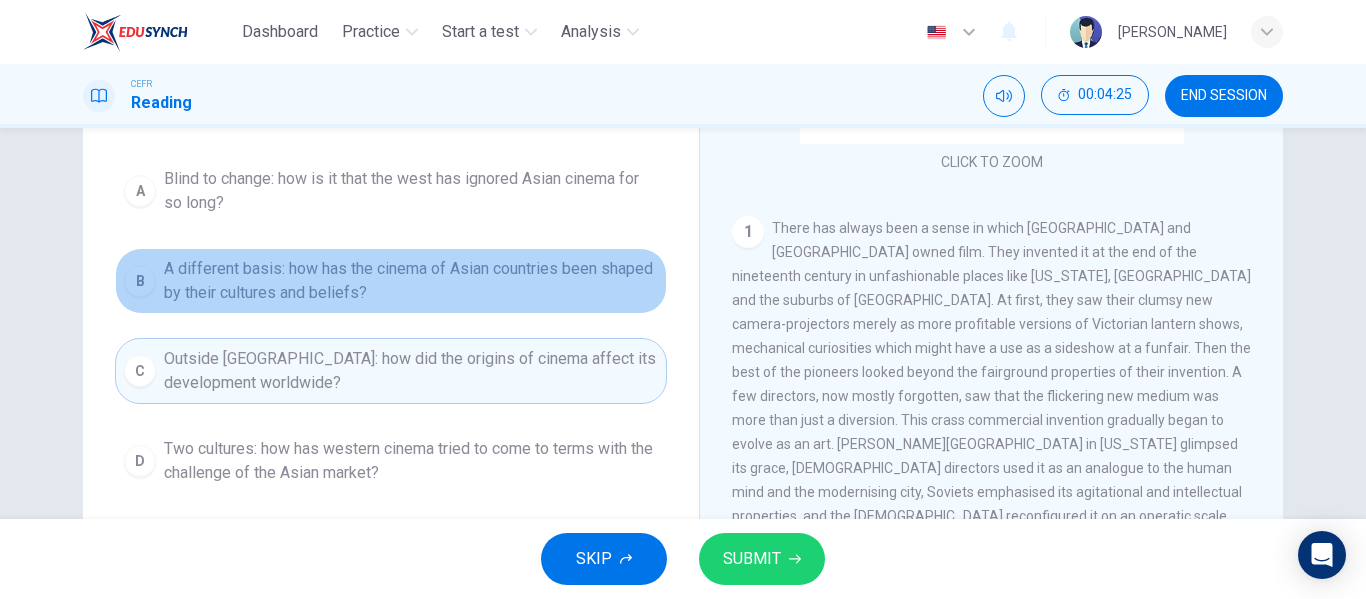 click on "A different basis: how has the cinema of Asian countries been shaped by their cultures and beliefs?" at bounding box center (411, 281) 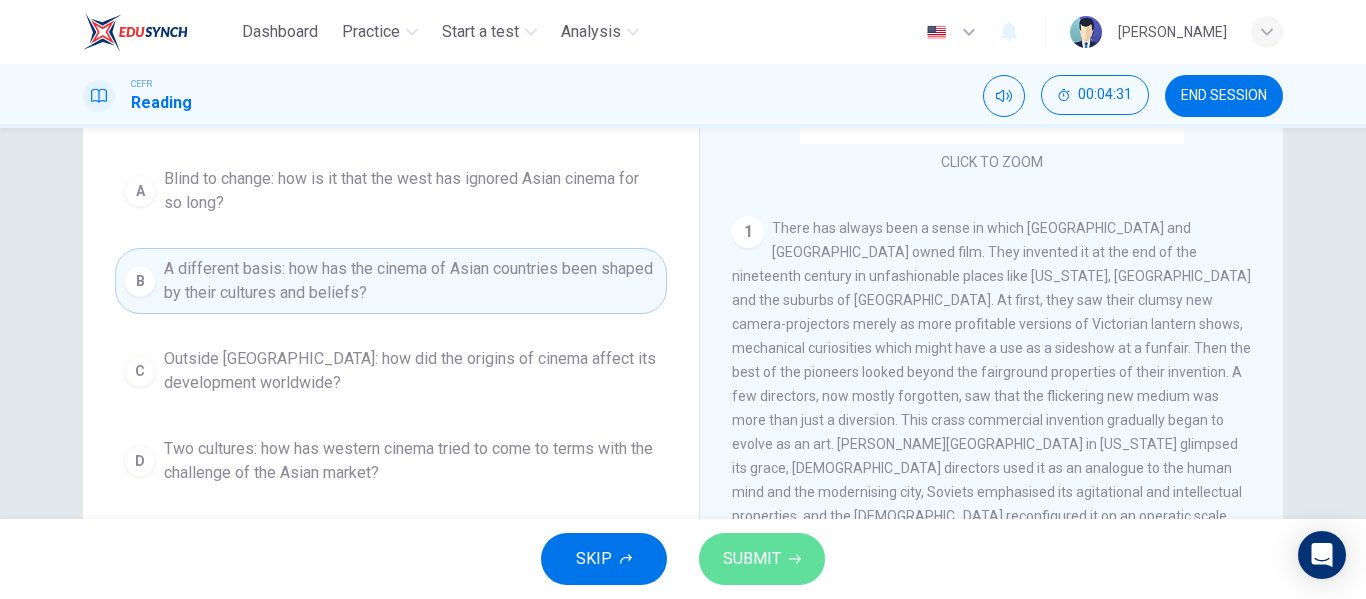 click on "SUBMIT" at bounding box center [752, 559] 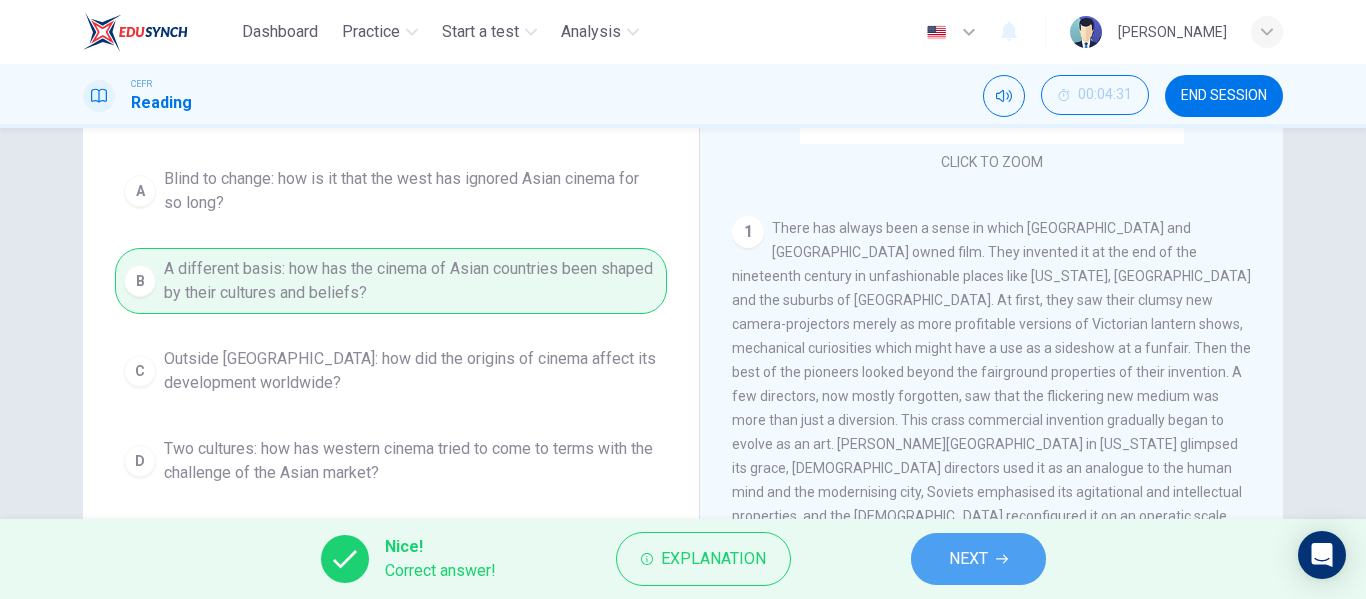 click on "NEXT" at bounding box center [978, 559] 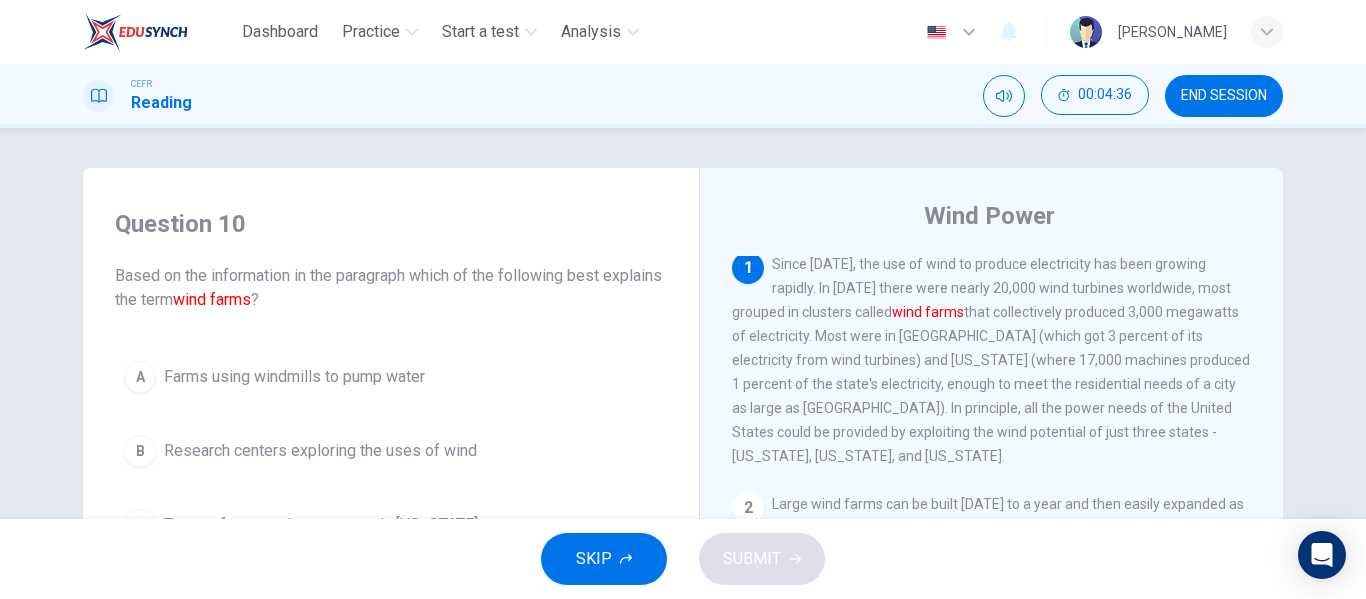 scroll, scrollTop: 0, scrollLeft: 0, axis: both 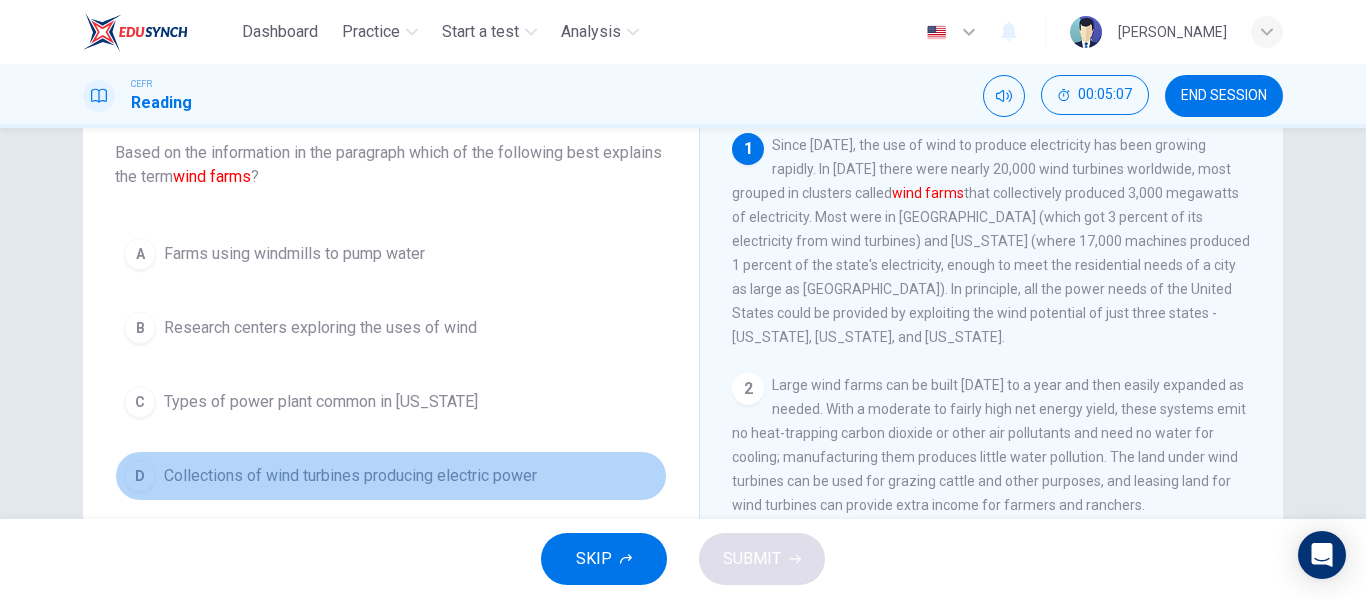 click on "D Collections of wind turbines producing electric power" at bounding box center [391, 476] 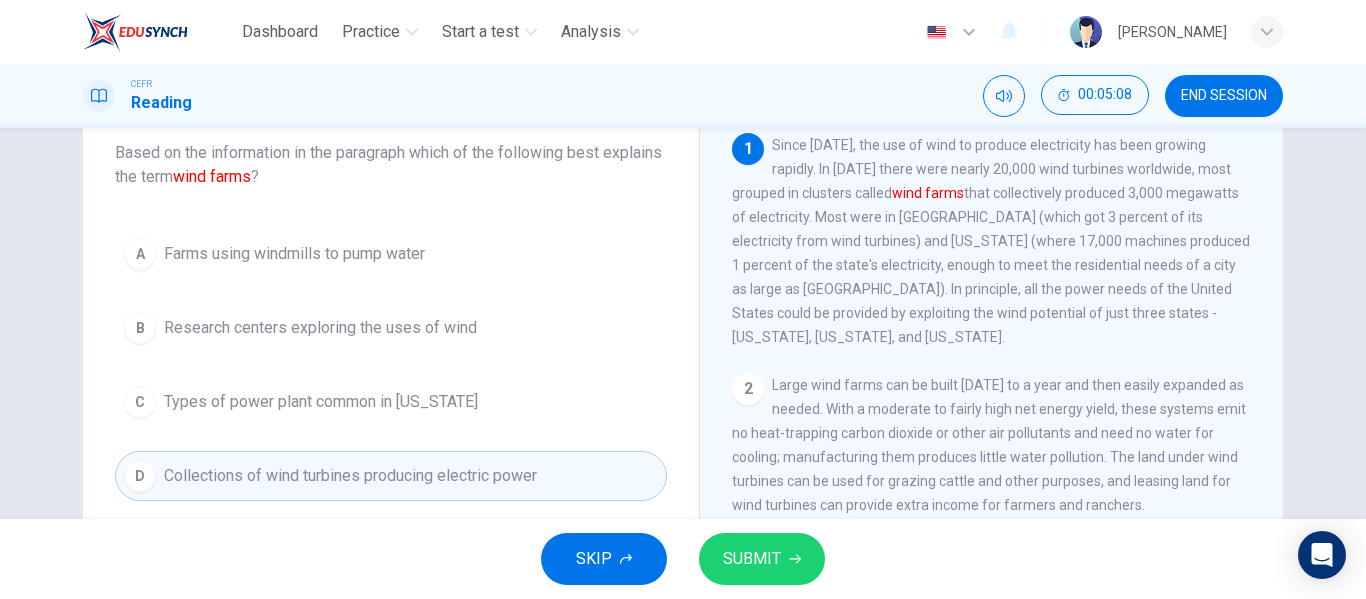 scroll, scrollTop: 375, scrollLeft: 0, axis: vertical 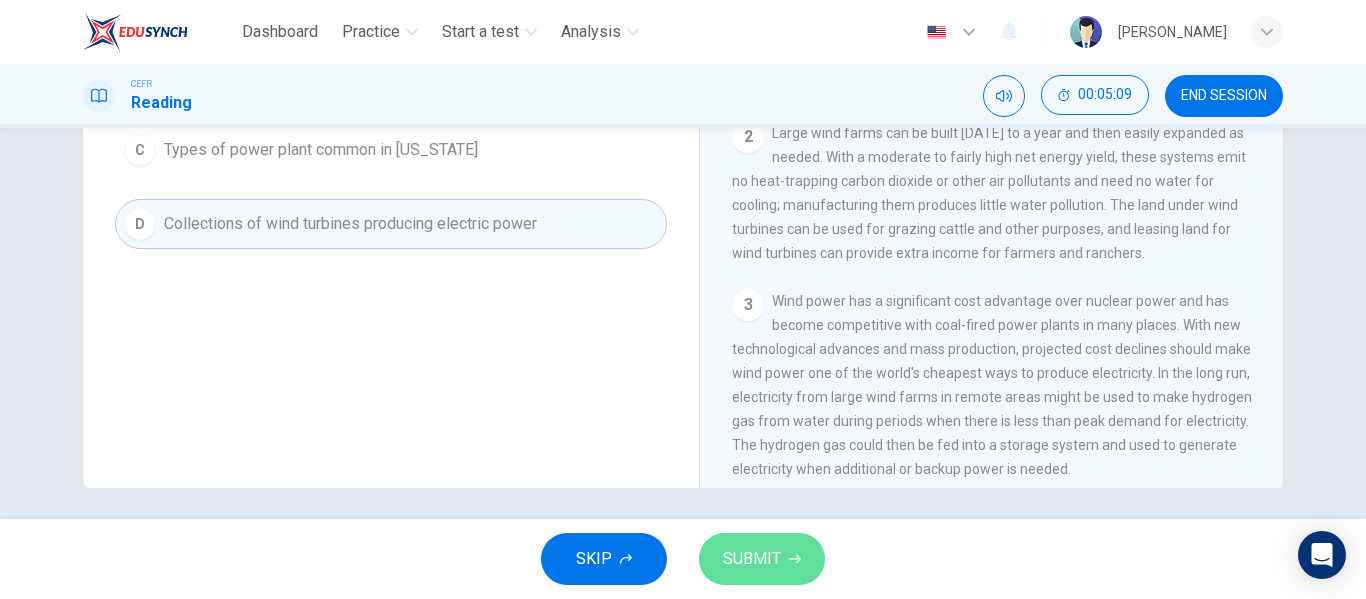 click on "SUBMIT" at bounding box center [752, 559] 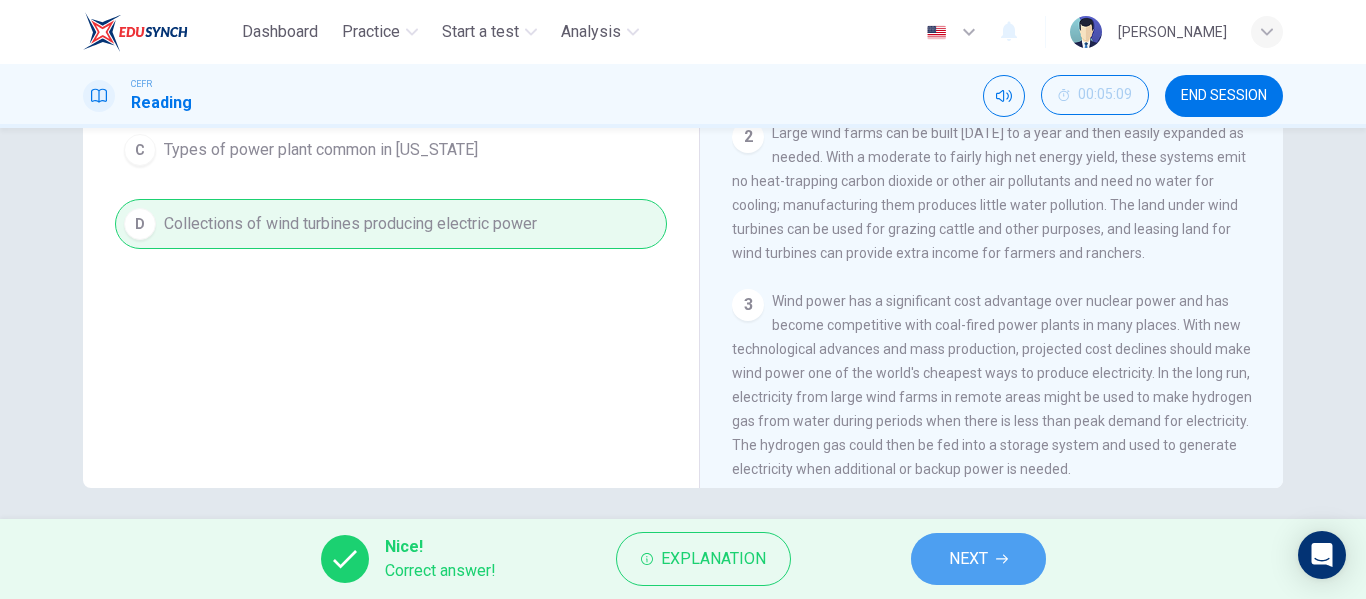 click on "NEXT" at bounding box center [978, 559] 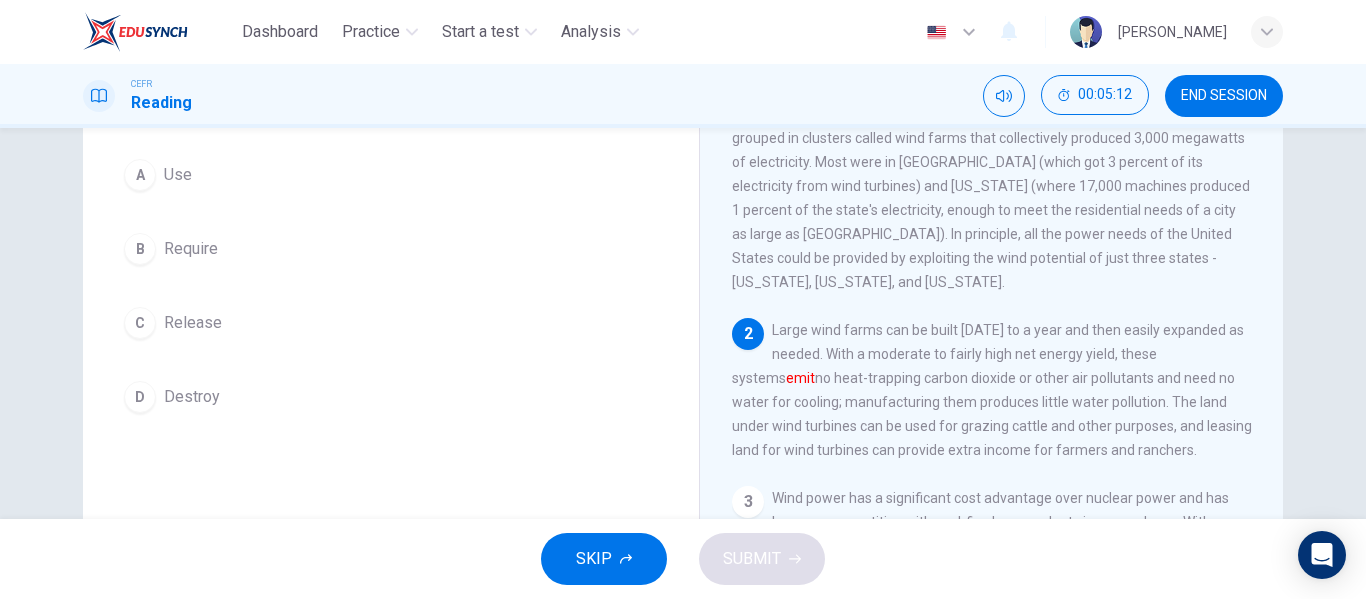 scroll, scrollTop: 179, scrollLeft: 0, axis: vertical 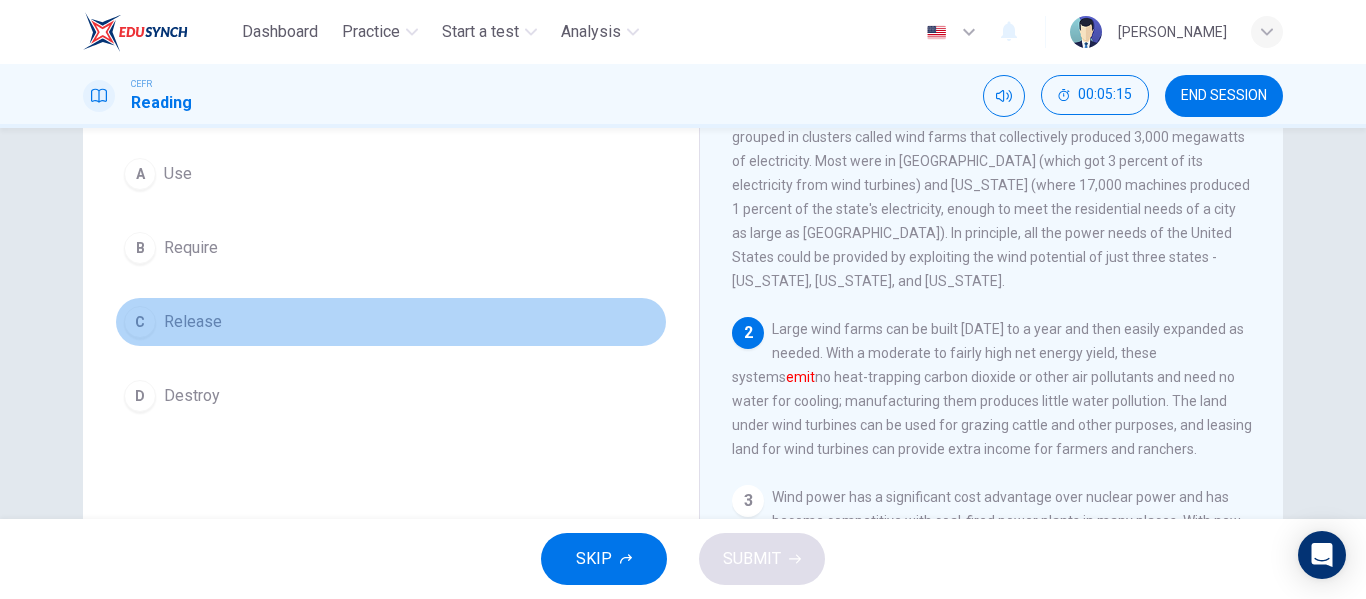 click on "C Release" at bounding box center (391, 322) 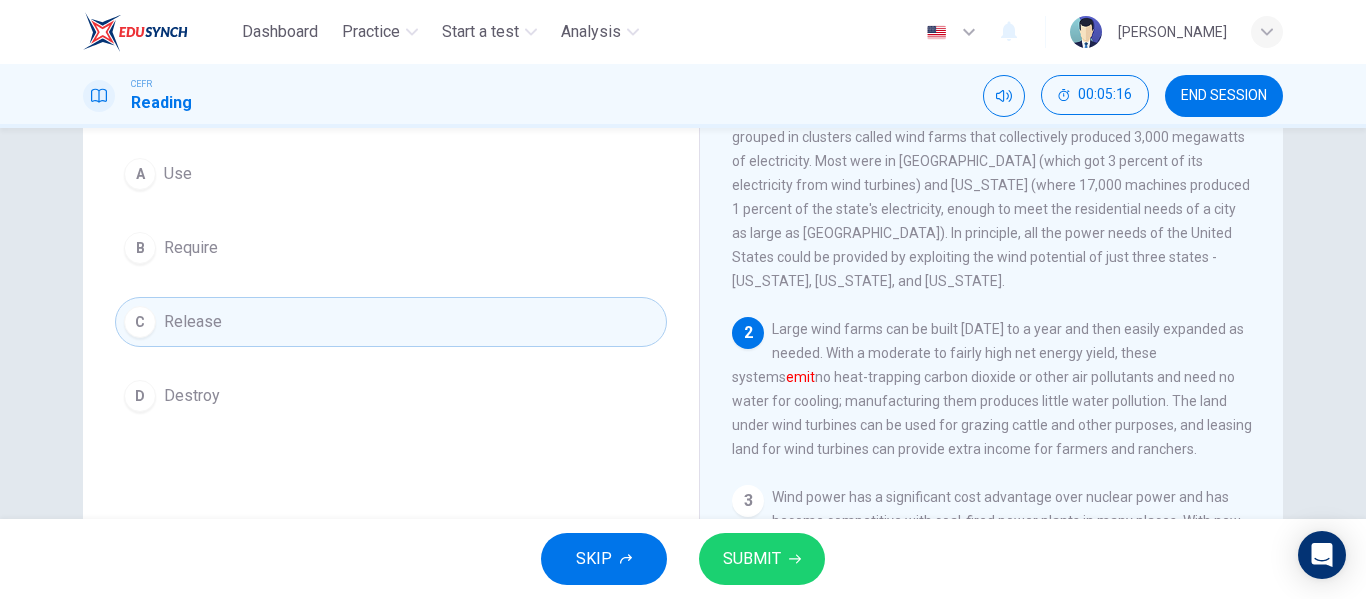 click on "SUBMIT" at bounding box center (752, 559) 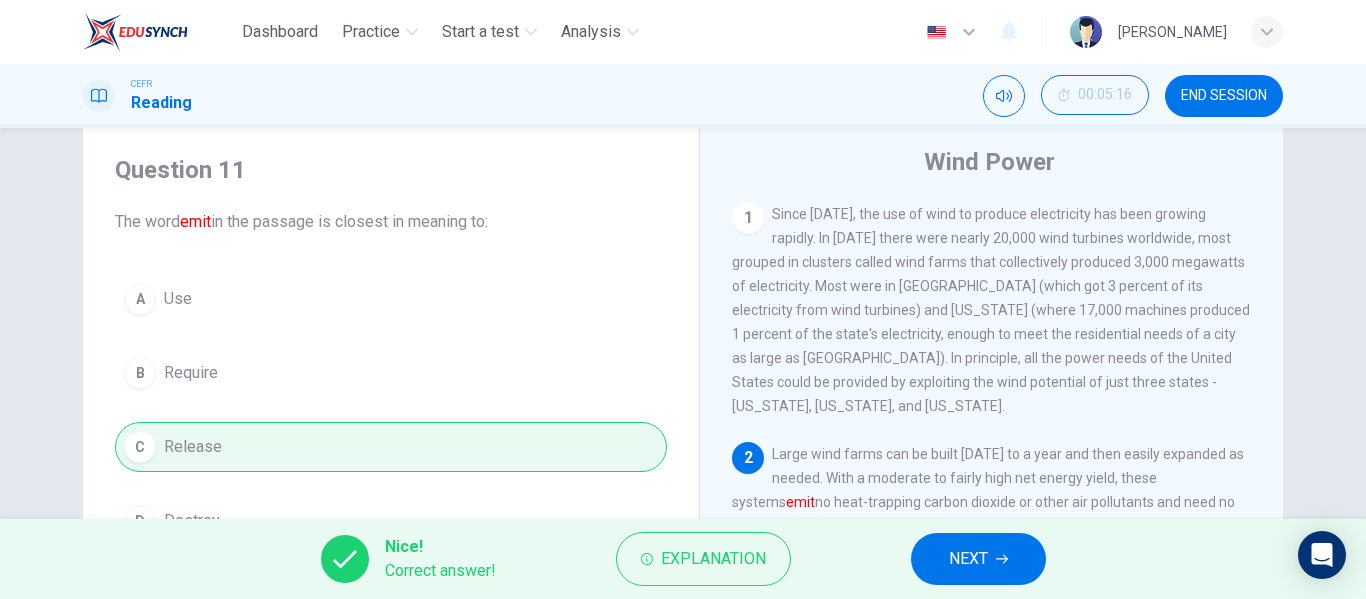 scroll, scrollTop: 53, scrollLeft: 0, axis: vertical 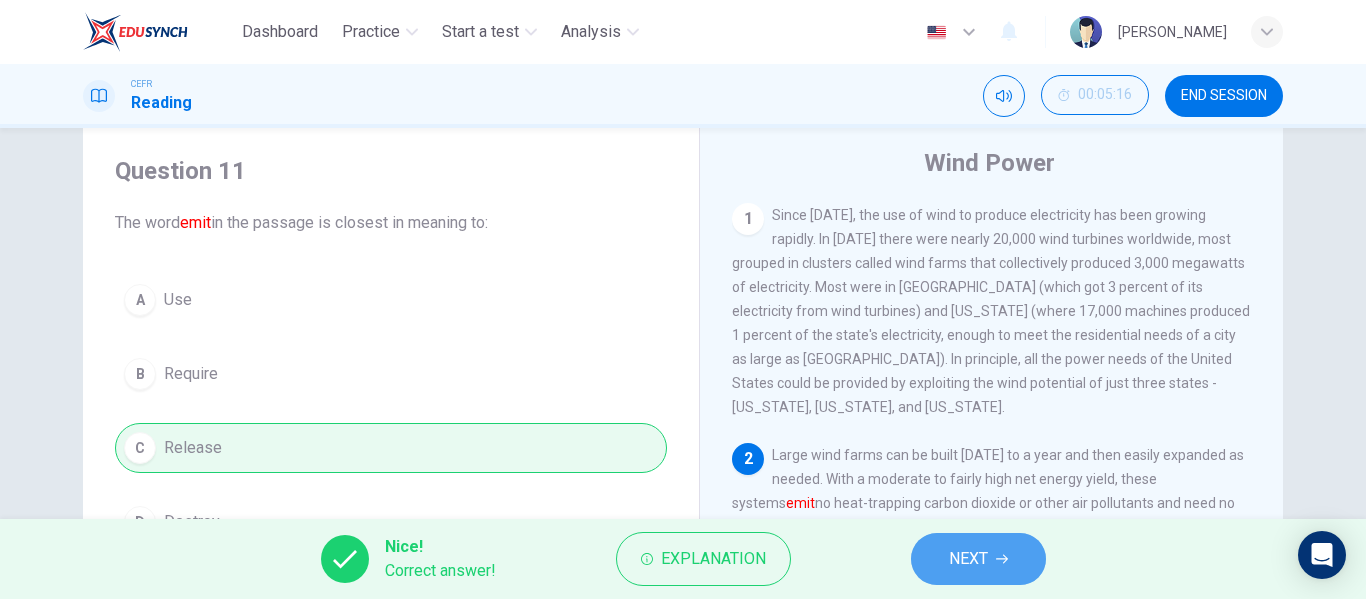 click on "NEXT" at bounding box center (968, 559) 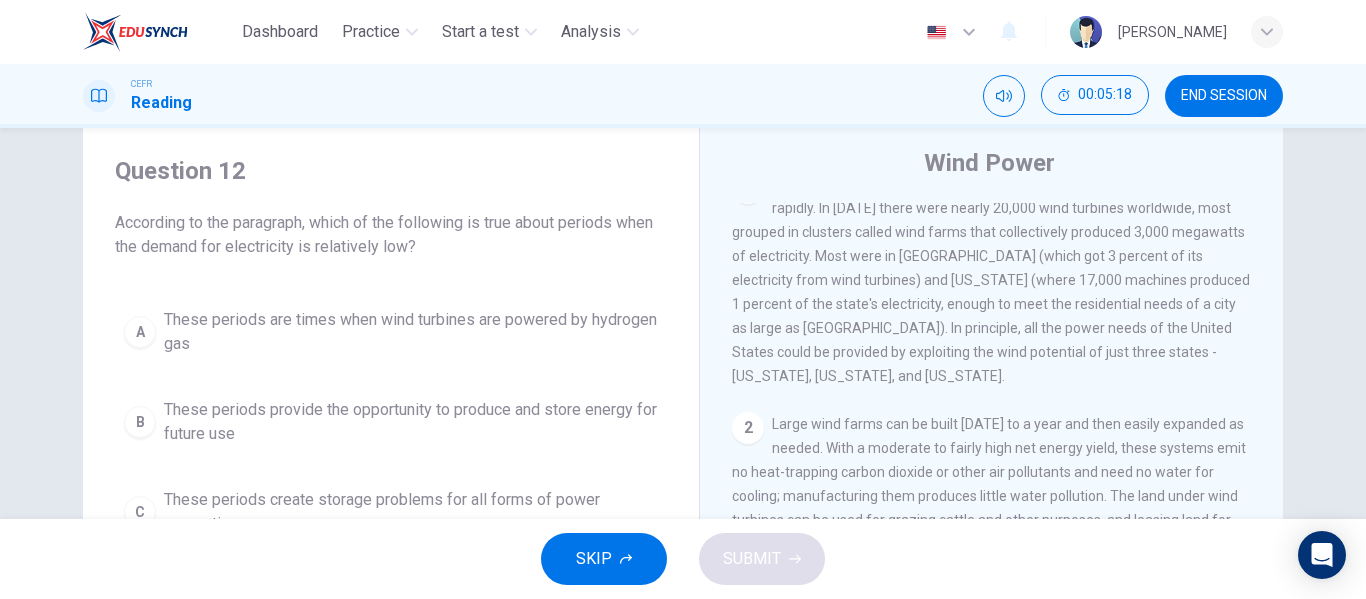 scroll, scrollTop: 32, scrollLeft: 0, axis: vertical 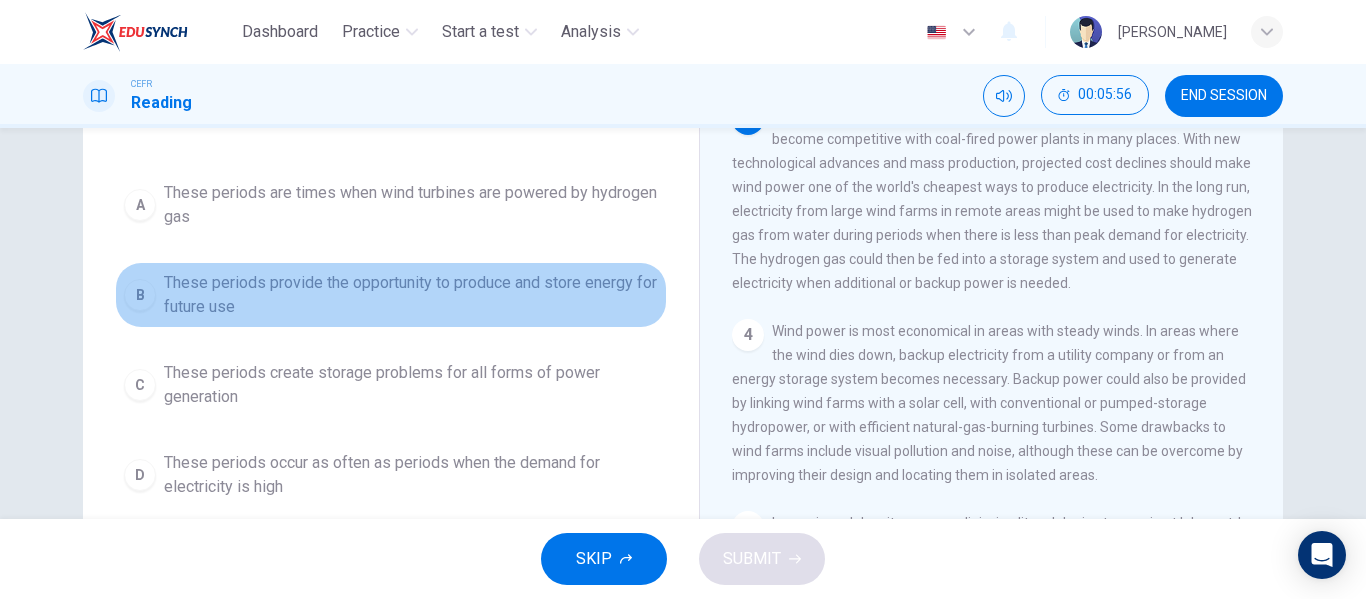 click on "These periods provide the opportunity to produce and store energy for future use" at bounding box center (411, 295) 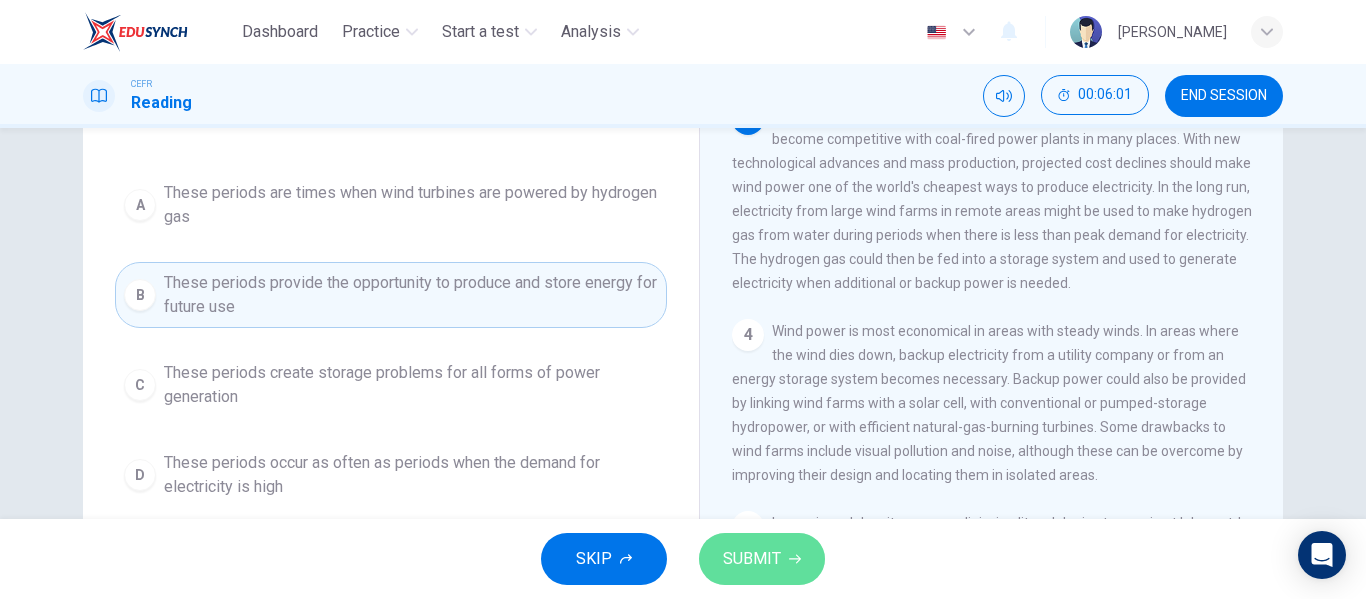 click on "SUBMIT" at bounding box center (752, 559) 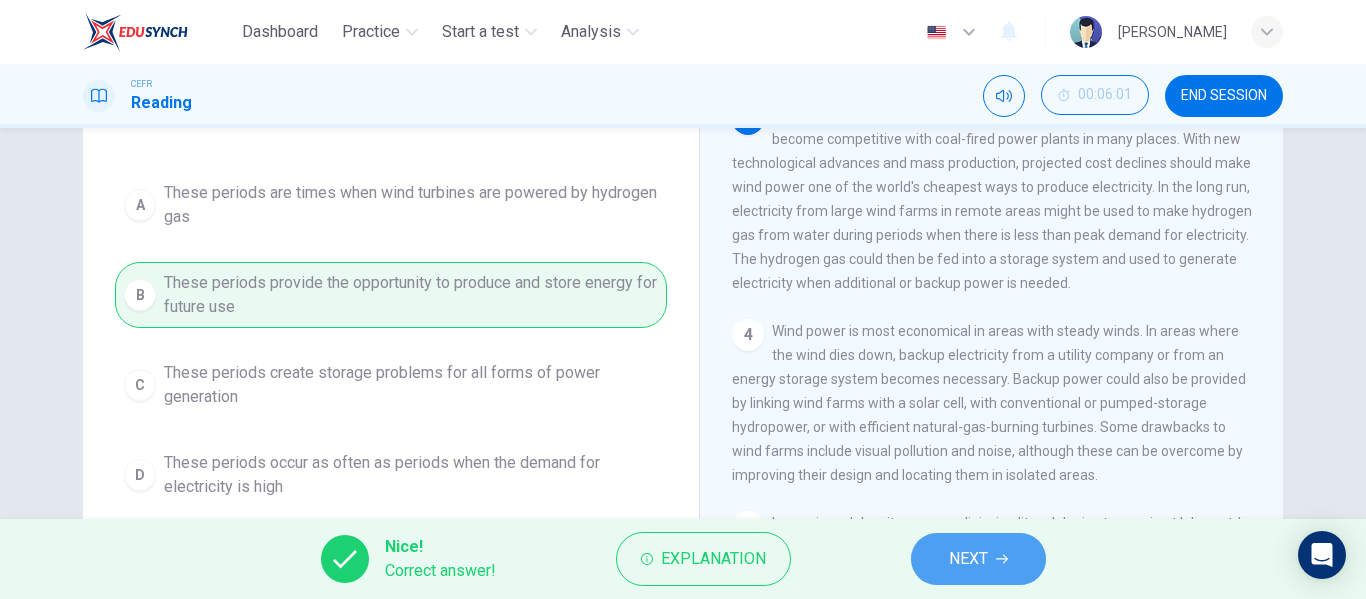 click on "NEXT" at bounding box center (968, 559) 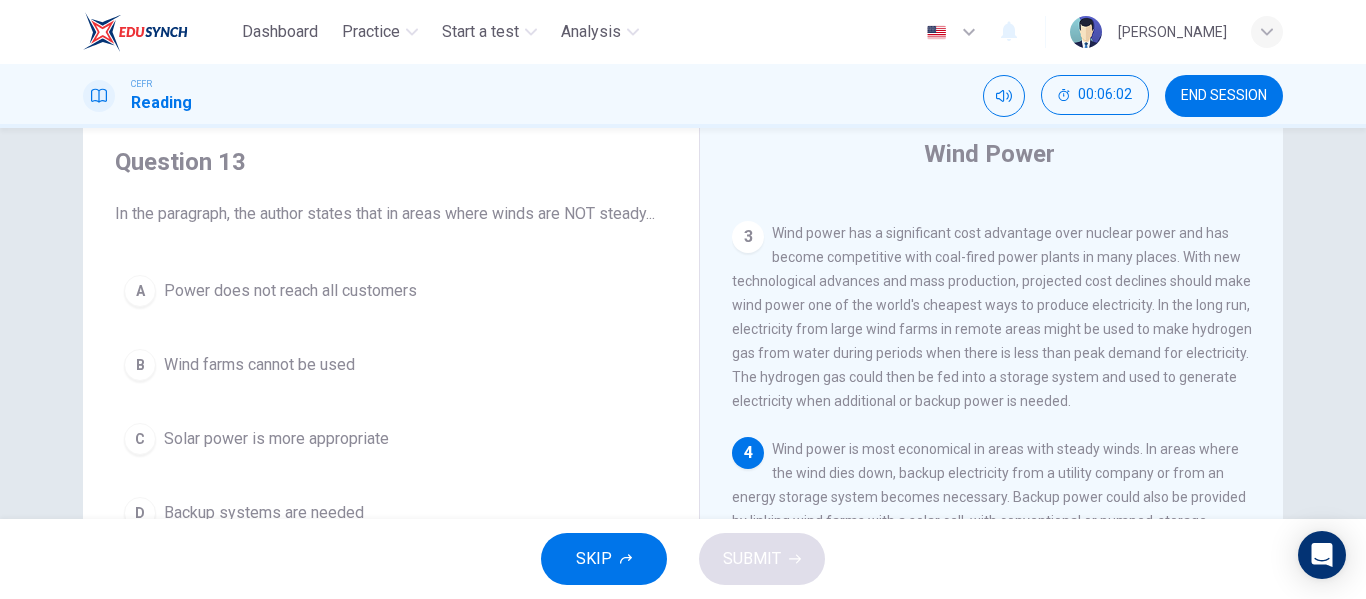 scroll, scrollTop: 63, scrollLeft: 0, axis: vertical 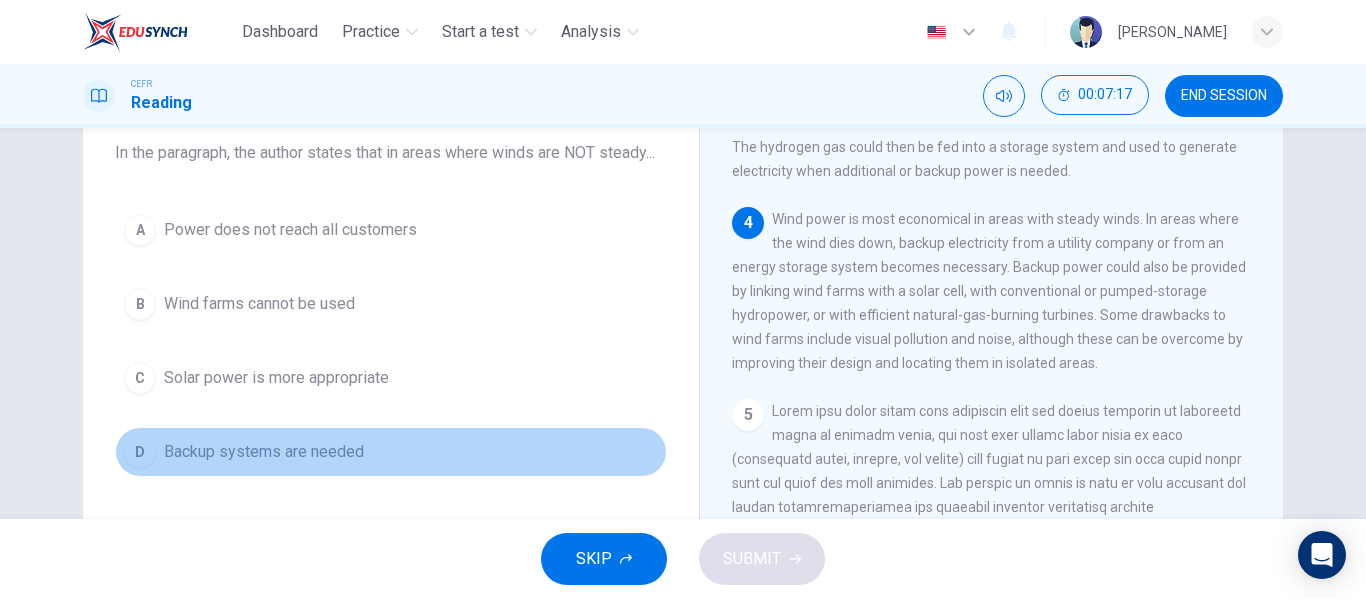 click on "Backup systems are needed" at bounding box center (264, 452) 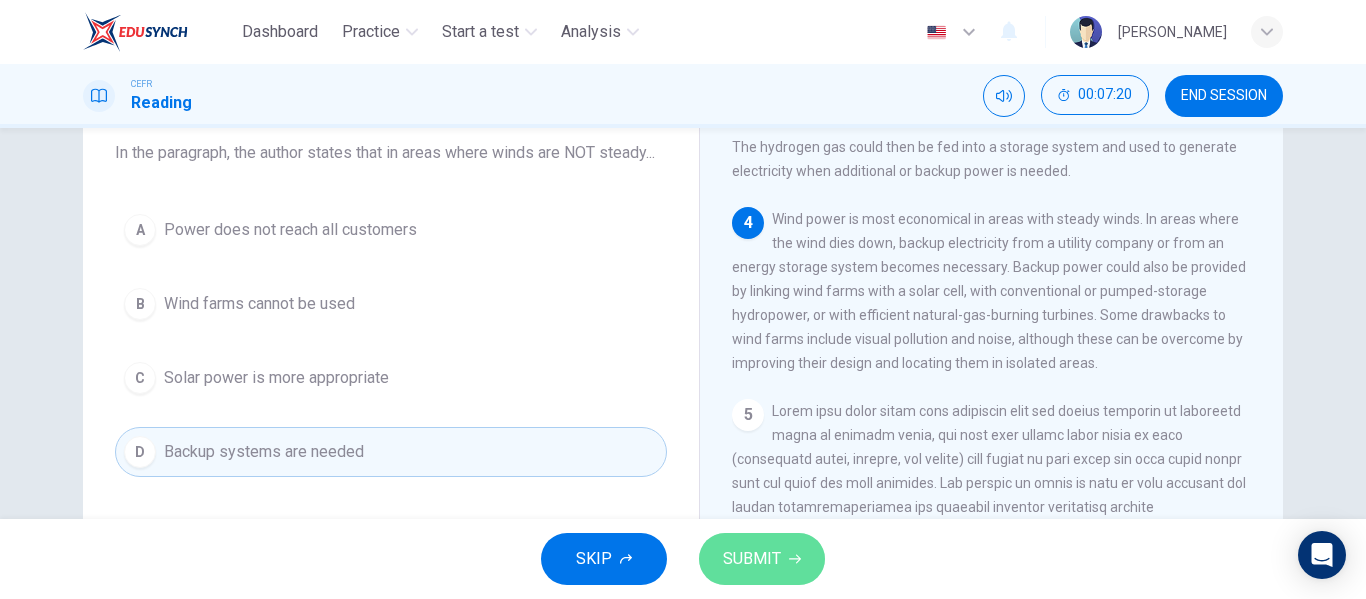 click on "SUBMIT" at bounding box center [752, 559] 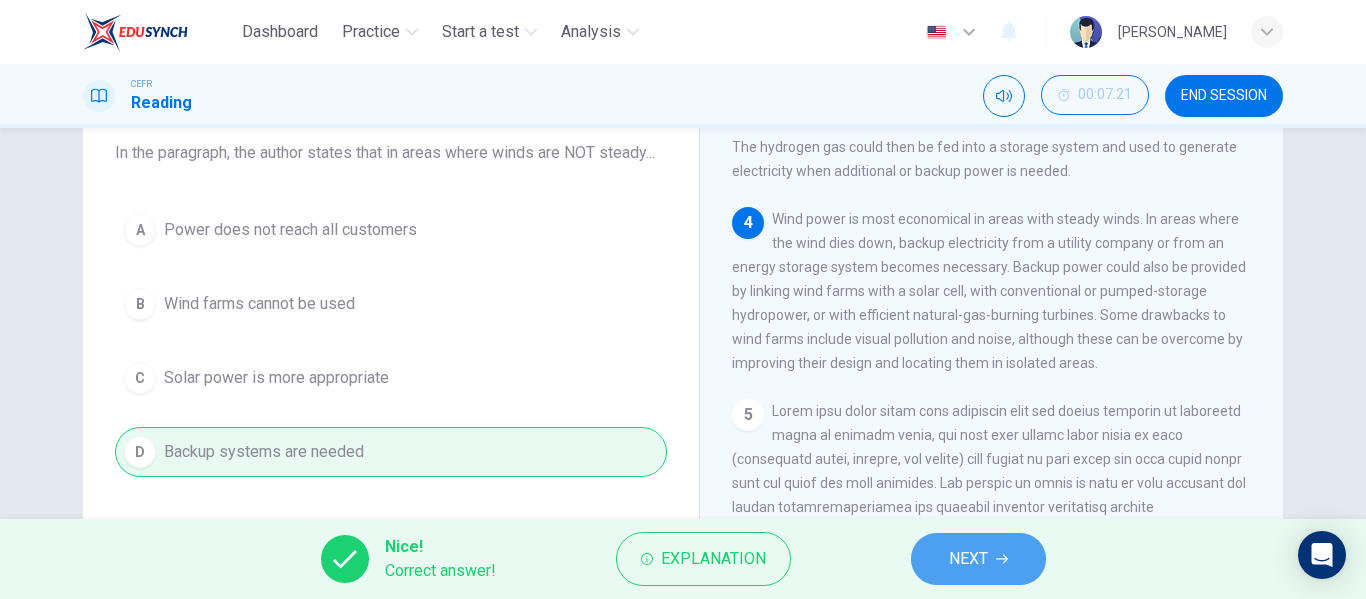 click 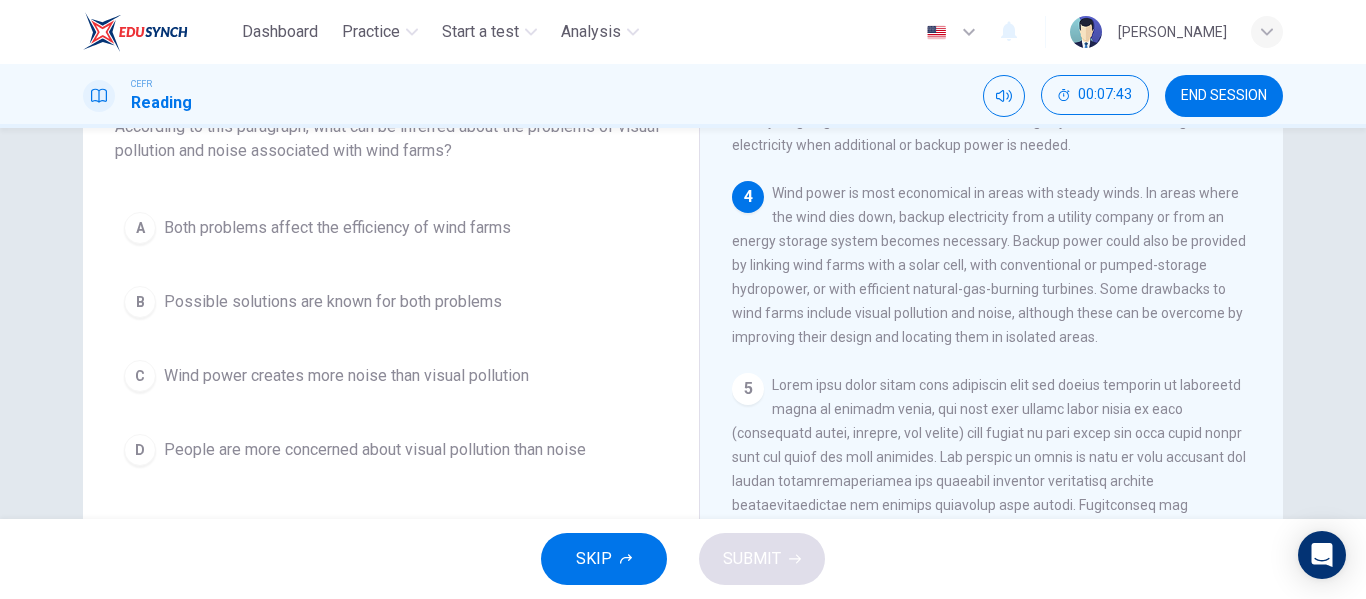 scroll, scrollTop: 151, scrollLeft: 0, axis: vertical 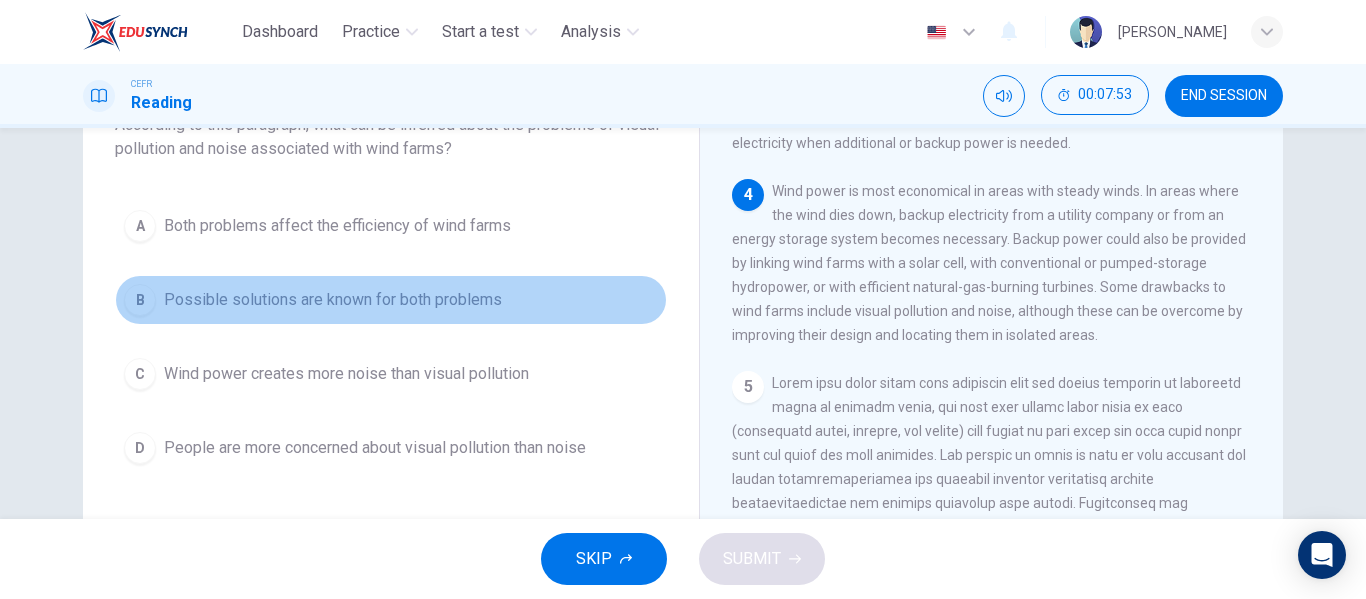 click on "Possible solutions are known for both problems" at bounding box center (333, 300) 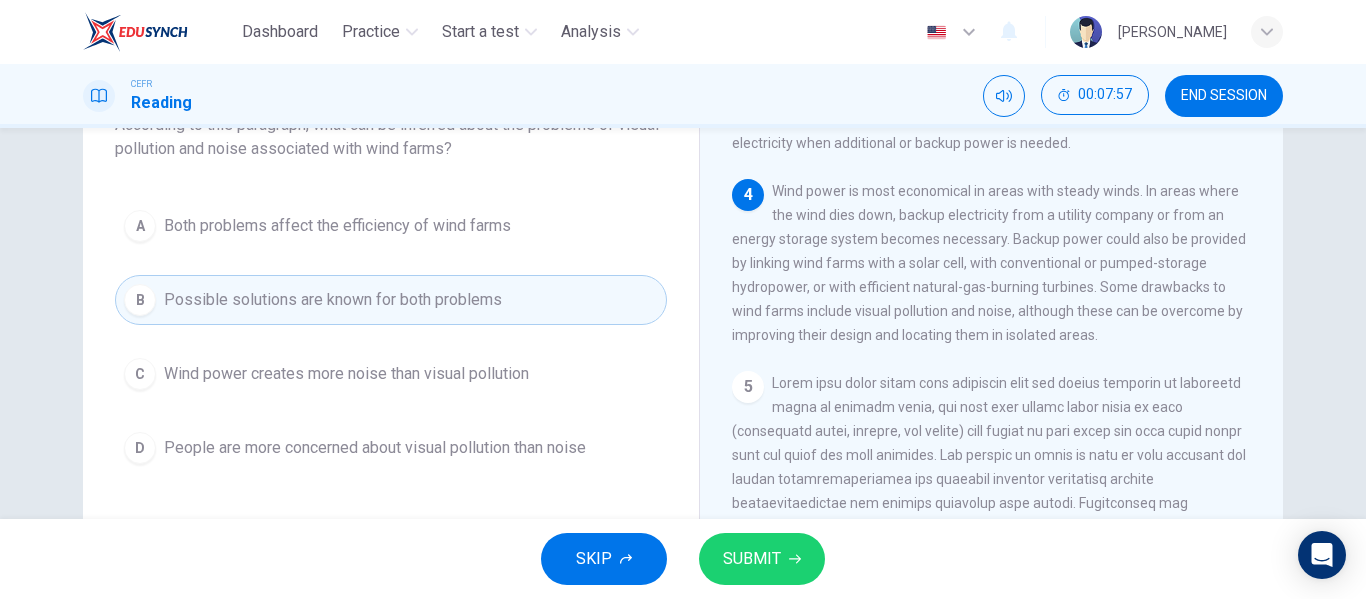 click on "SUBMIT" at bounding box center (752, 559) 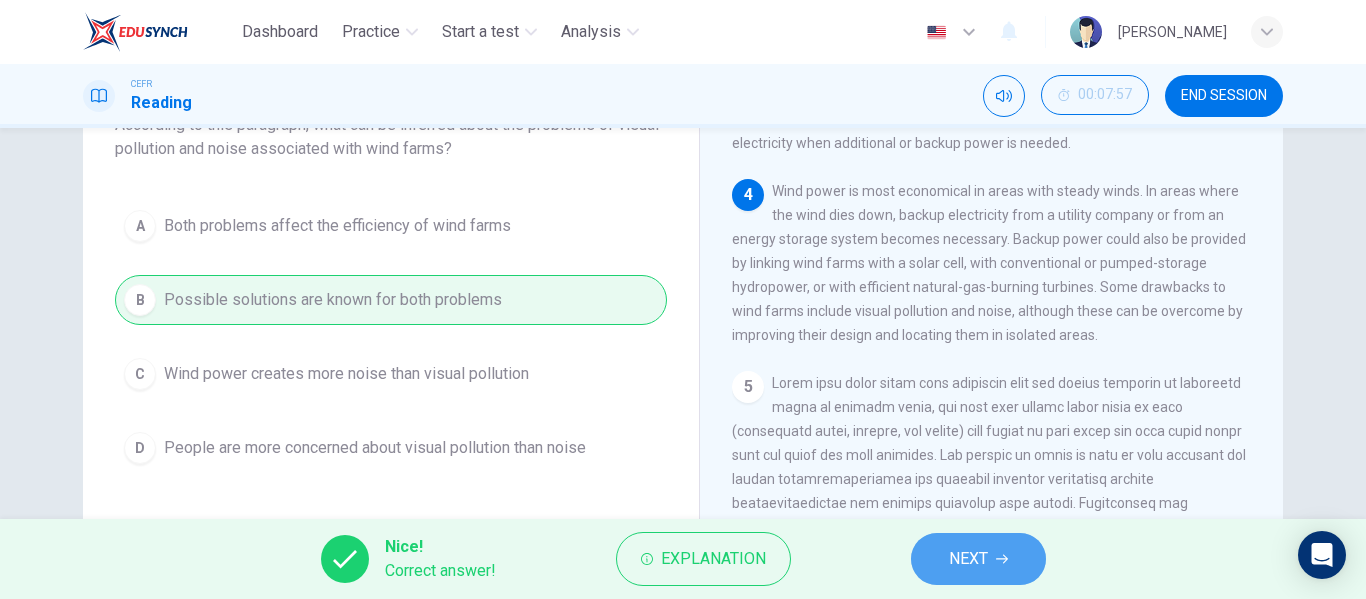 click on "NEXT" at bounding box center (978, 559) 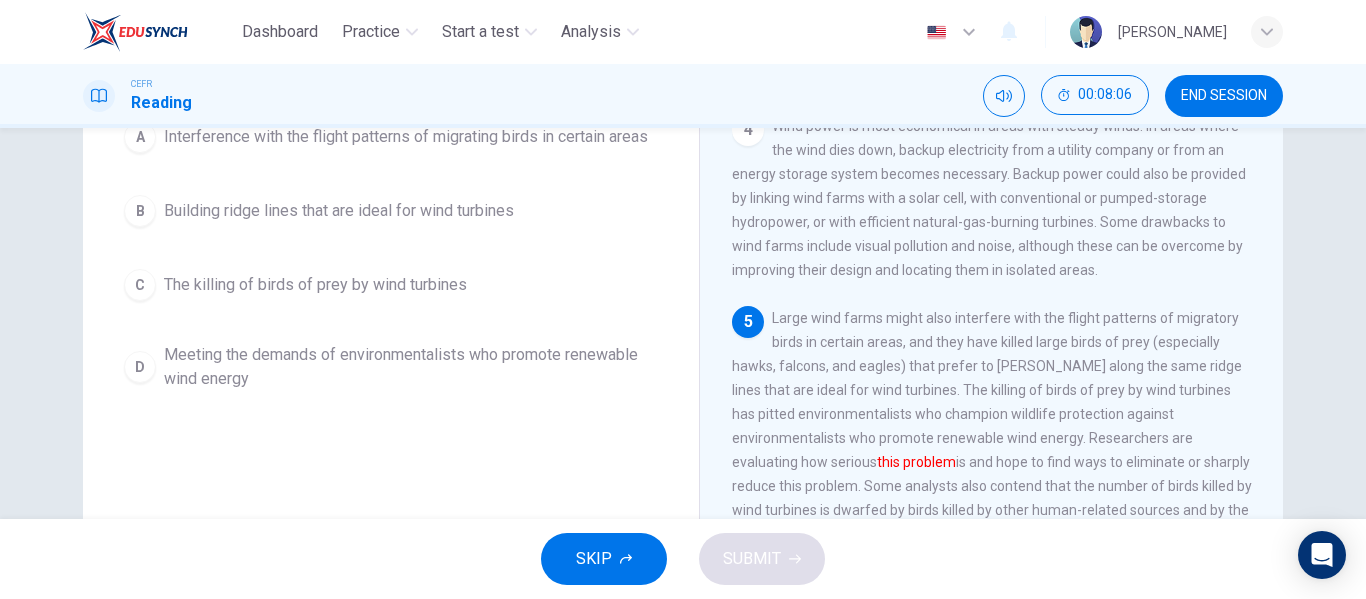scroll, scrollTop: 215, scrollLeft: 0, axis: vertical 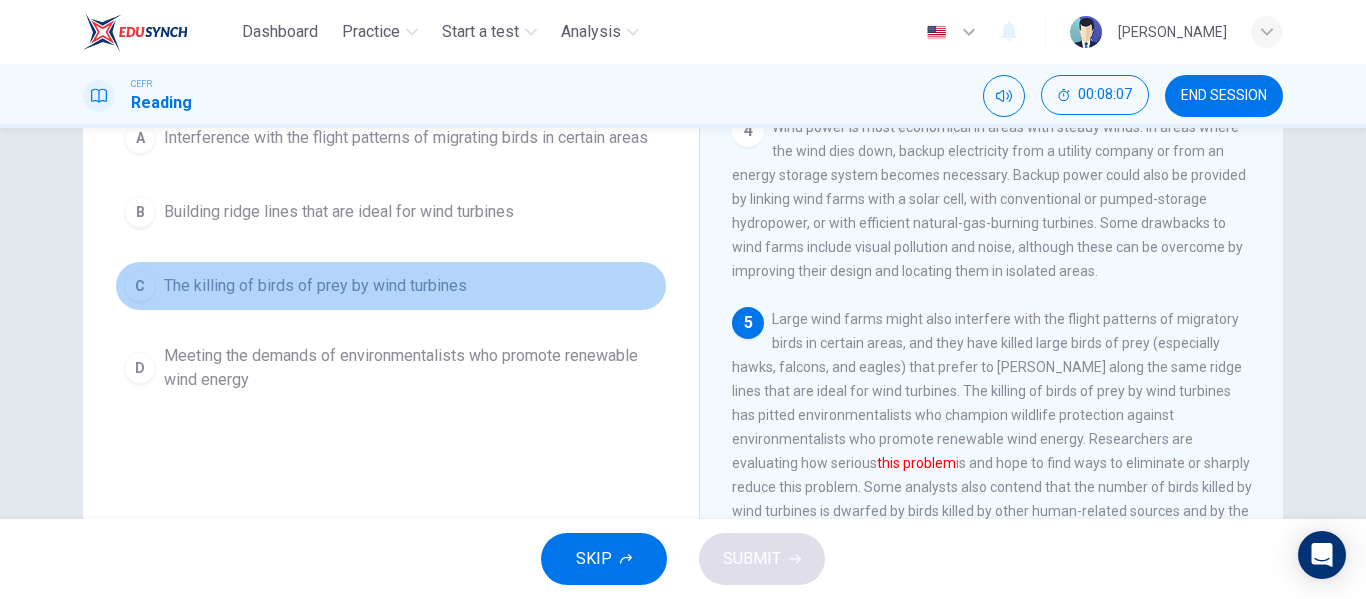click on "The killing of birds of prey by wind turbines" at bounding box center (315, 286) 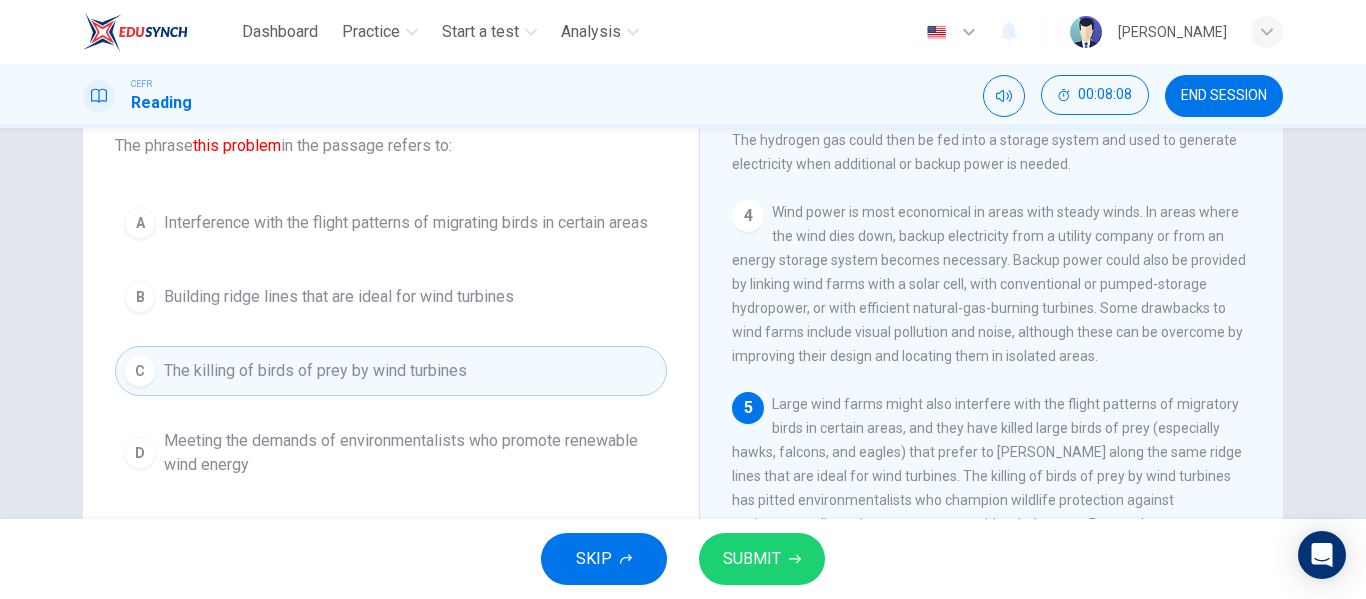 scroll, scrollTop: 129, scrollLeft: 0, axis: vertical 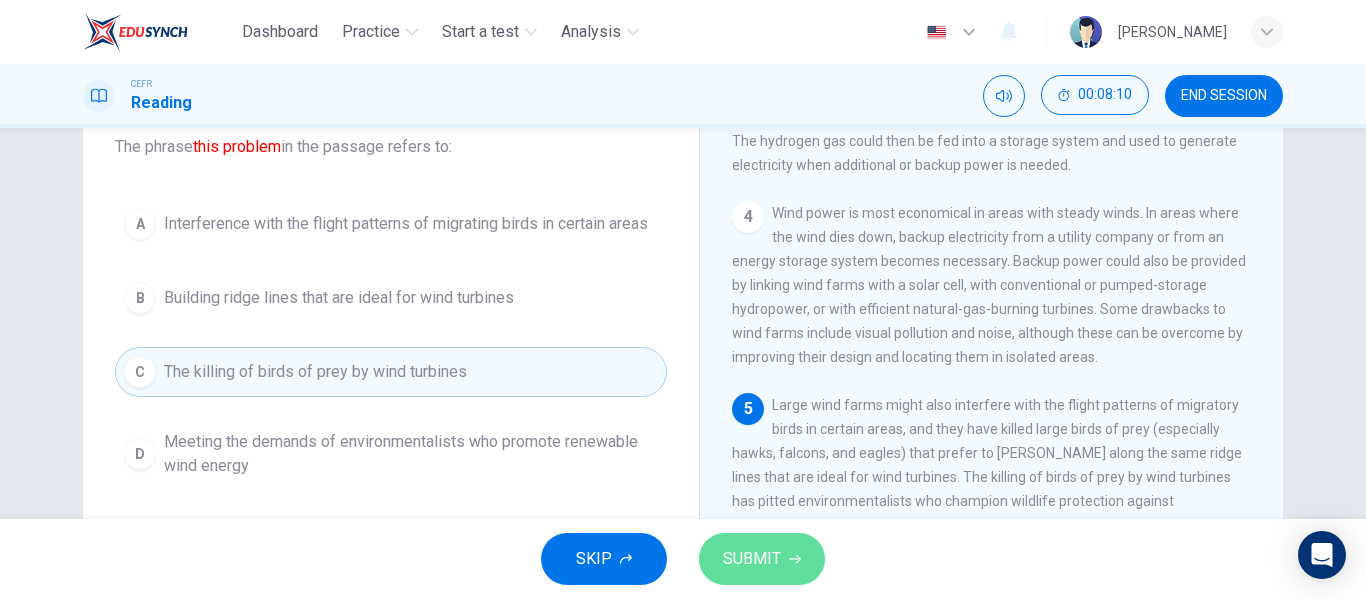 click on "SUBMIT" at bounding box center [762, 559] 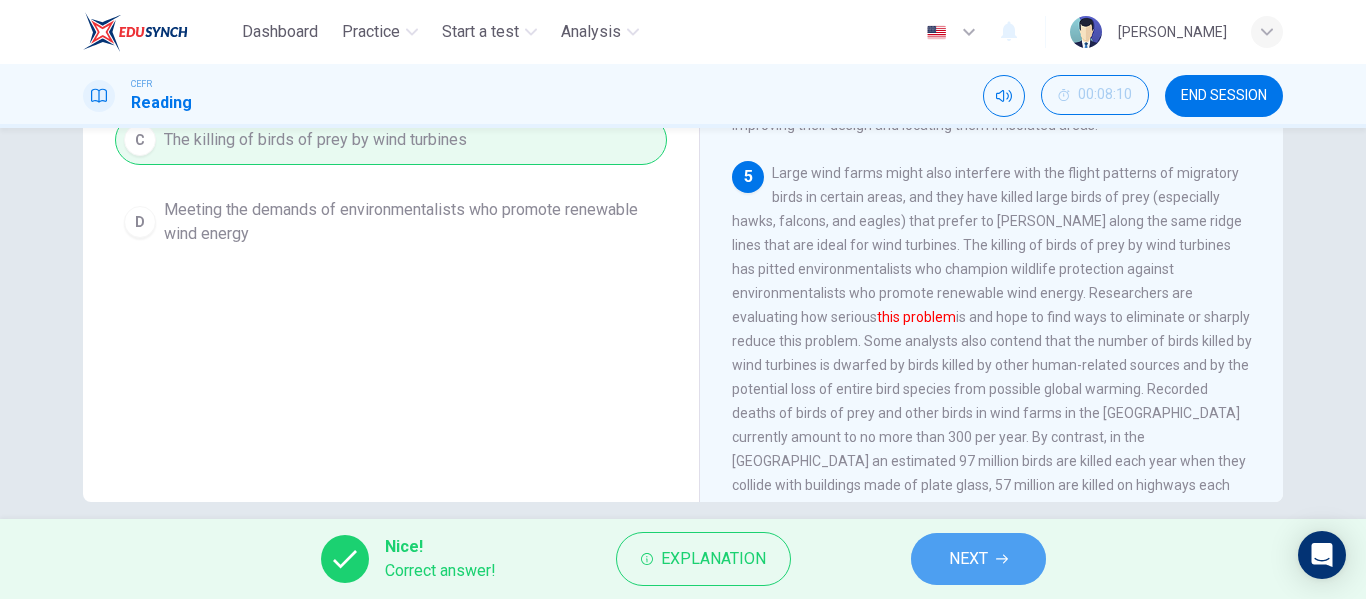 click on "NEXT" at bounding box center (968, 559) 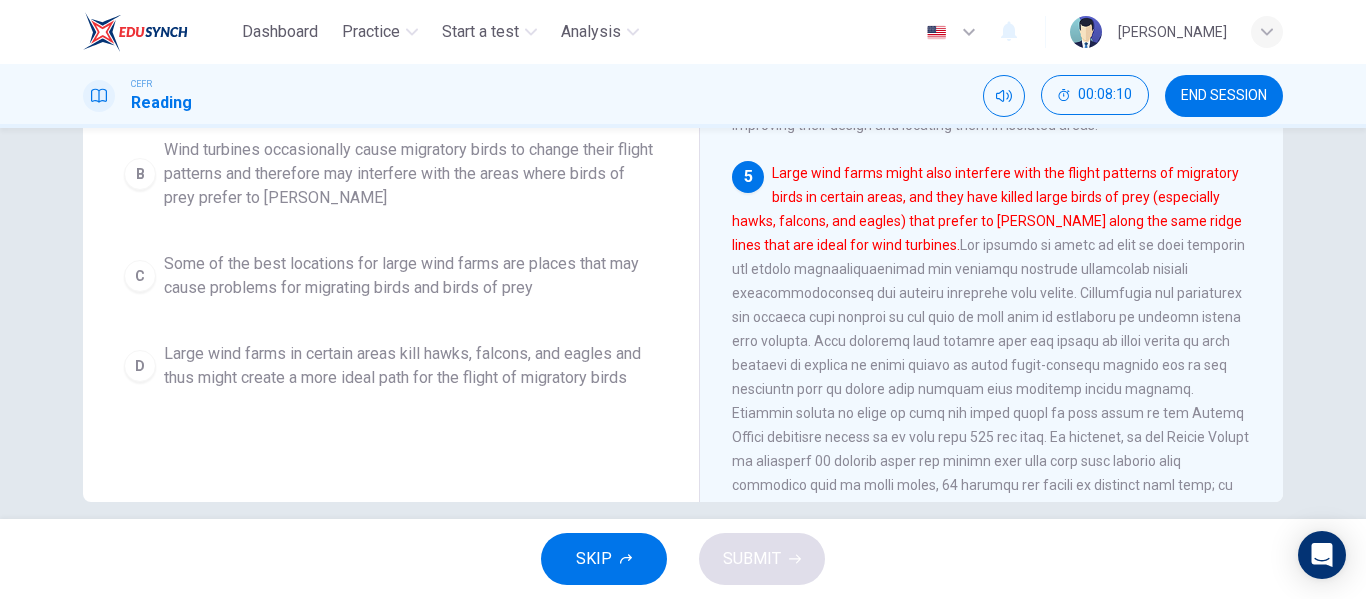 scroll, scrollTop: 384, scrollLeft: 0, axis: vertical 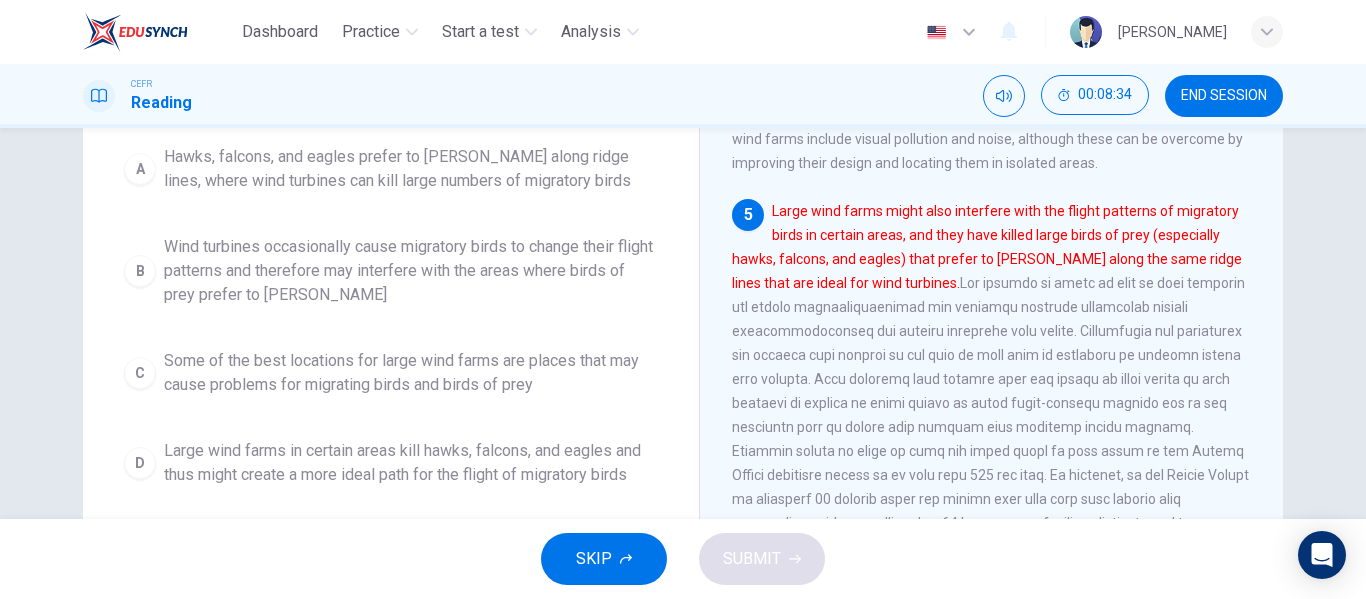 click on "Hawks, falcons, and eagles prefer to hunt along ridge lines, where wind turbines can kill large numbers of migratory birds" at bounding box center [411, 169] 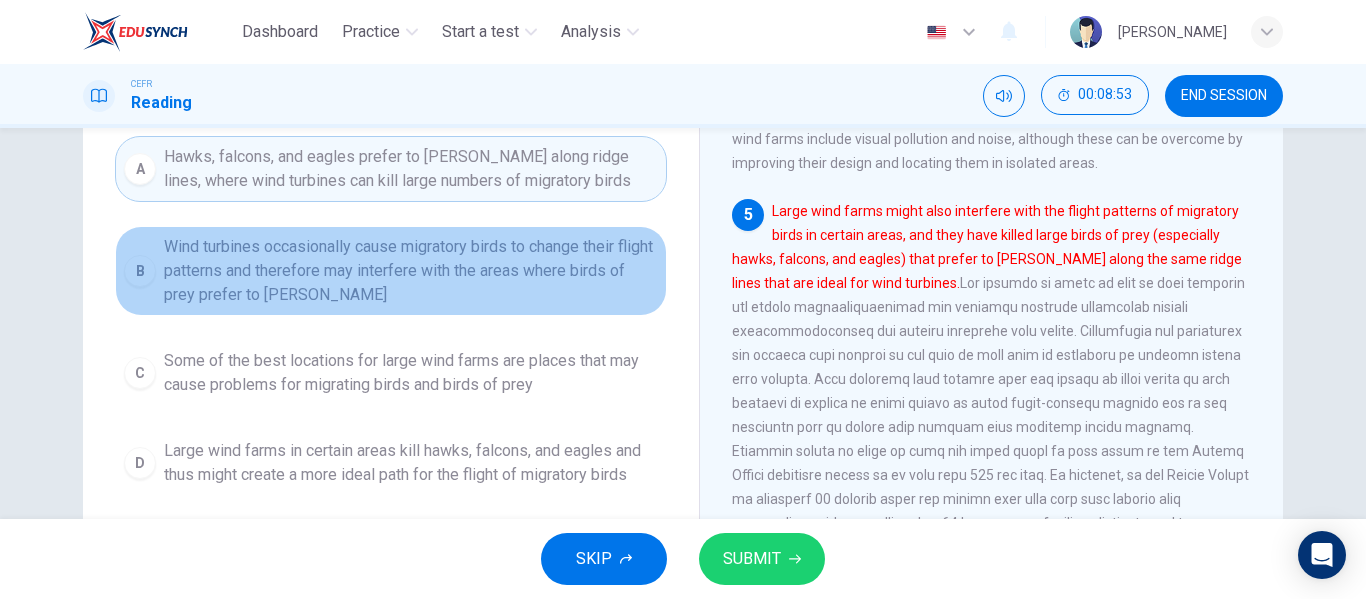 click on "Wind turbines occasionally cause migratory birds to change their flight patterns and therefore may interfere with the areas where birds of prey prefer to hunt" at bounding box center [411, 271] 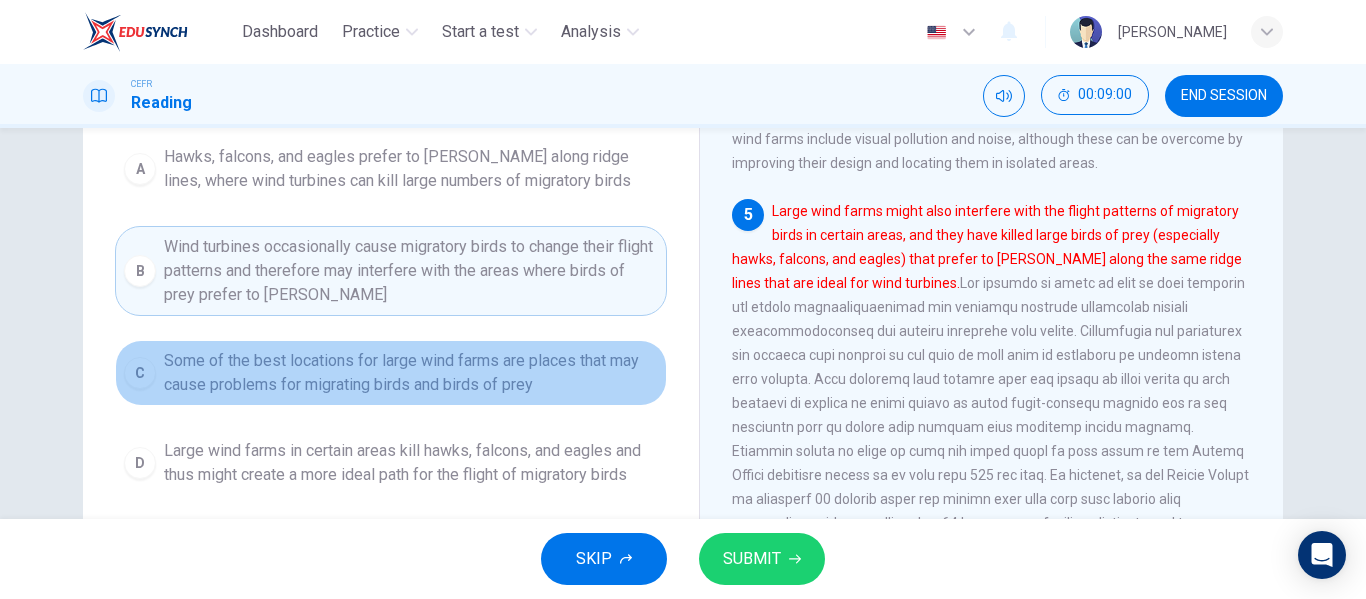 click on "Some of the best locations for large wind farms are places that may cause problems for migrating birds and birds of prey" at bounding box center [411, 373] 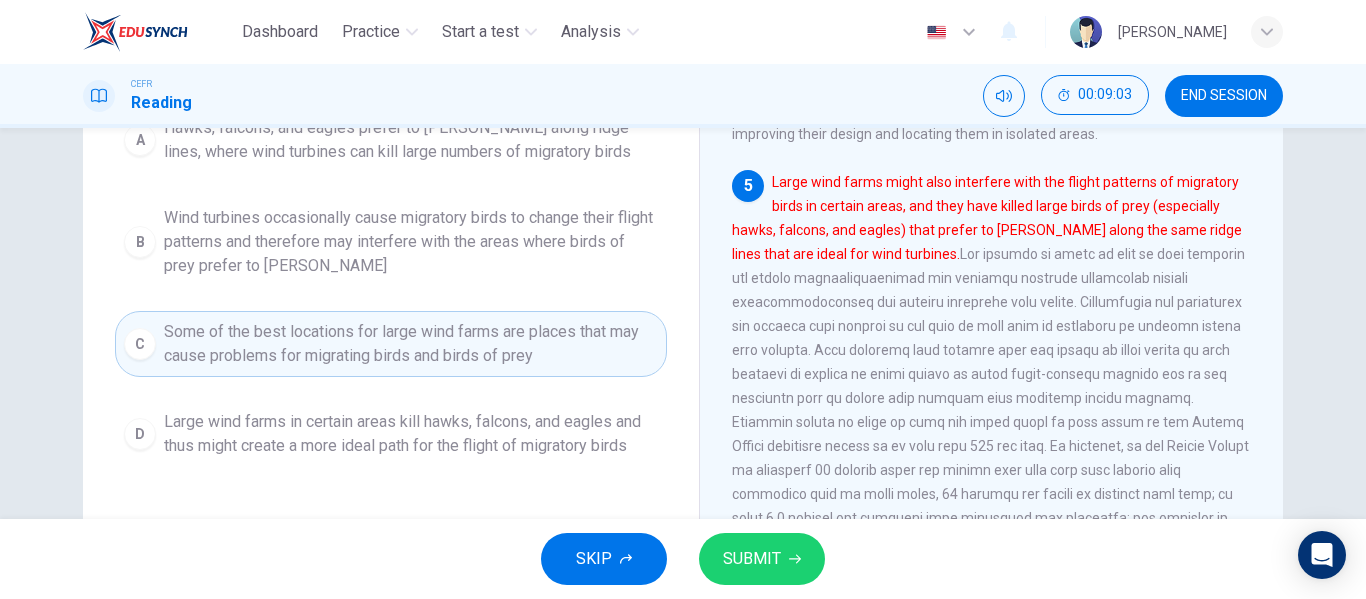scroll, scrollTop: 296, scrollLeft: 0, axis: vertical 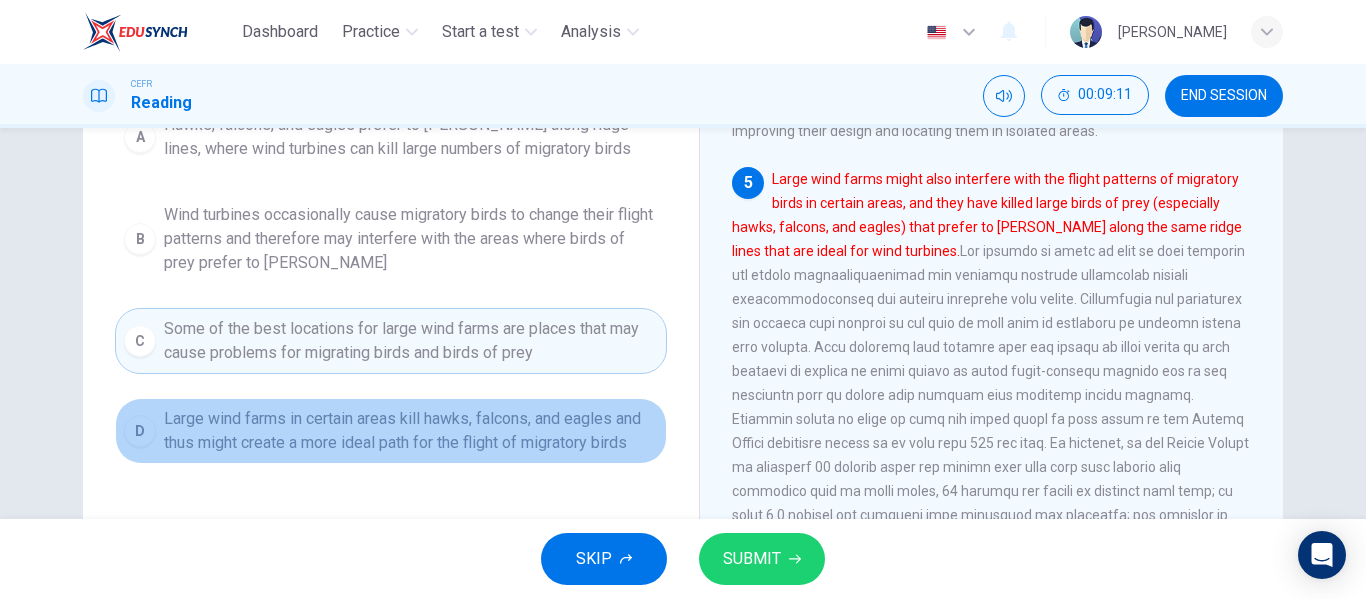 click on "Large wind farms in certain areas kill hawks, falcons, and eagles and thus might create a more ideal path for the flight of migratory birds" at bounding box center (411, 431) 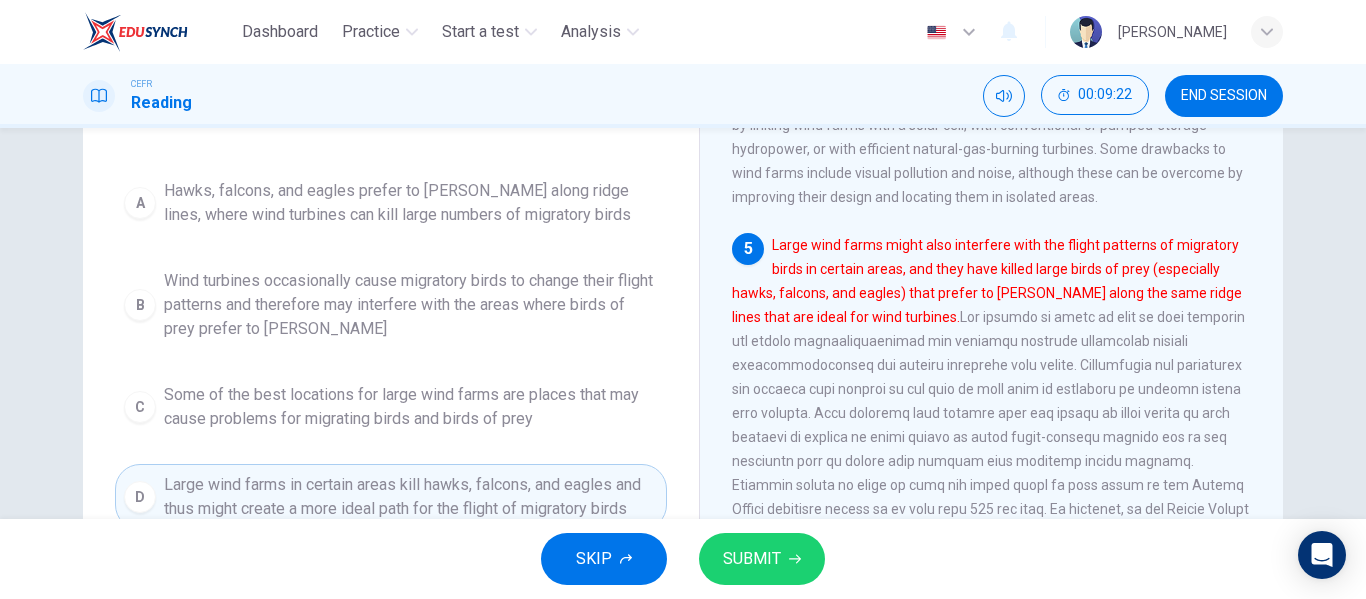scroll, scrollTop: 229, scrollLeft: 0, axis: vertical 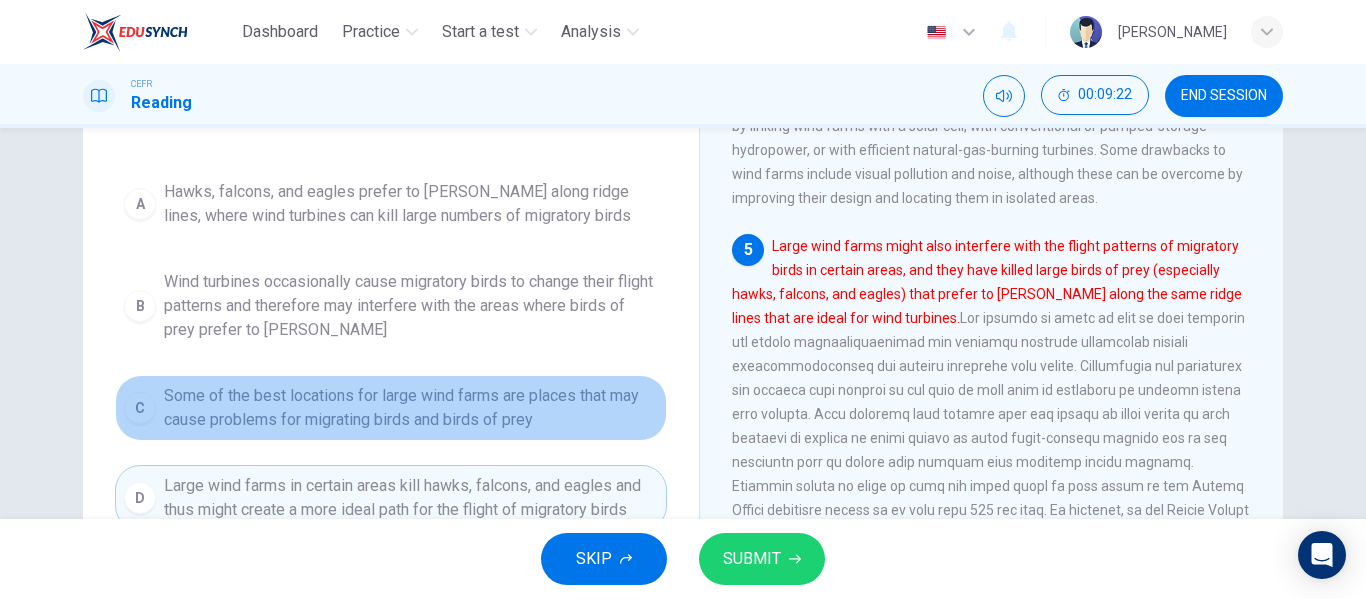 click on "Some of the best locations for large wind farms are places that may cause problems for migrating birds and birds of prey" at bounding box center (411, 408) 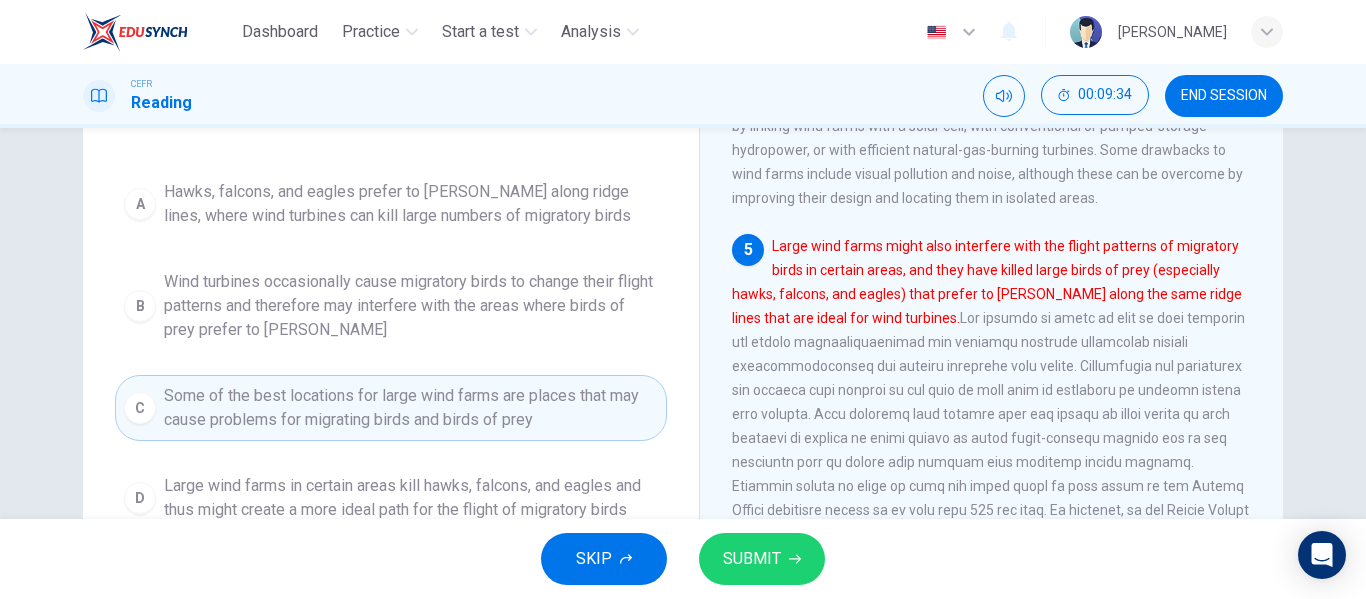 click on "A Hawks, falcons, and eagles prefer to hunt along ridge lines, where wind turbines can kill large numbers of migratory birds B Wind turbines occasionally cause migratory birds to change their flight patterns and therefore may interfere with the areas where birds of prey prefer to hunt C Some of the best locations for large wind farms are places that may cause problems for migrating birds and birds of prey D Large wind farms in certain areas kill hawks, falcons, and eagles and thus might create a more ideal path for the flight of migratory birds" at bounding box center (391, 351) 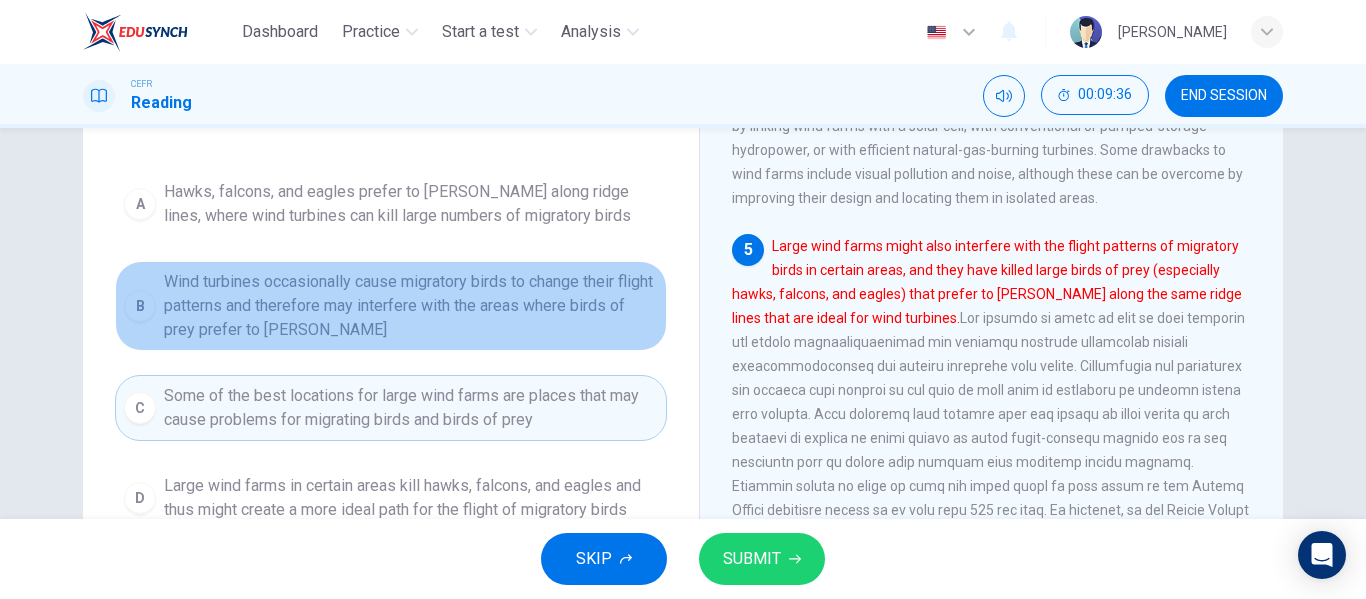 click on "Wind turbines occasionally cause migratory birds to change their flight patterns and therefore may interfere with the areas where birds of prey prefer to hunt" at bounding box center [411, 306] 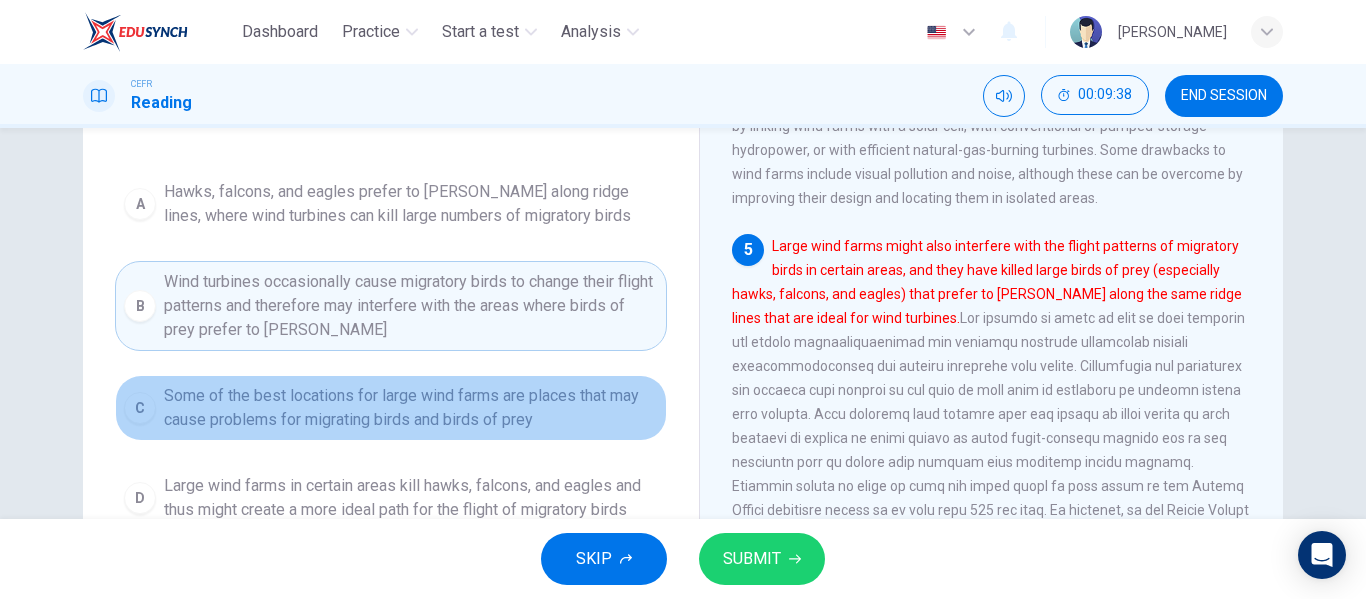 click on "Some of the best locations for large wind farms are places that may cause problems for migrating birds and birds of prey" at bounding box center [411, 408] 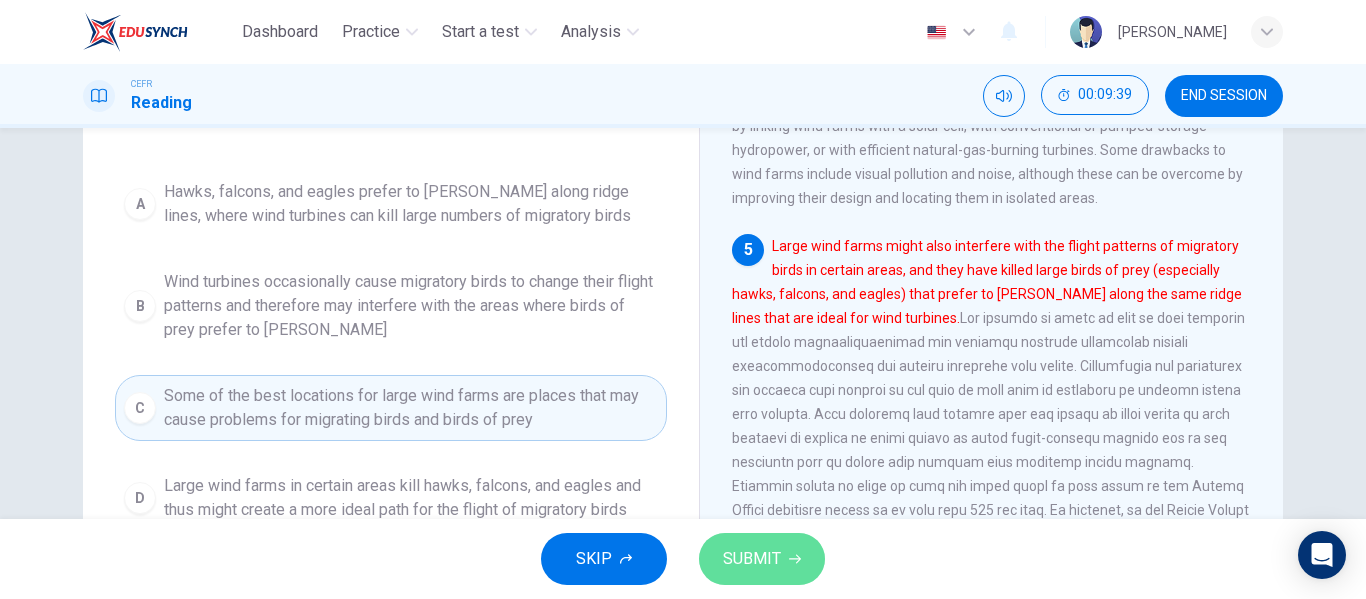 click on "SUBMIT" at bounding box center (762, 559) 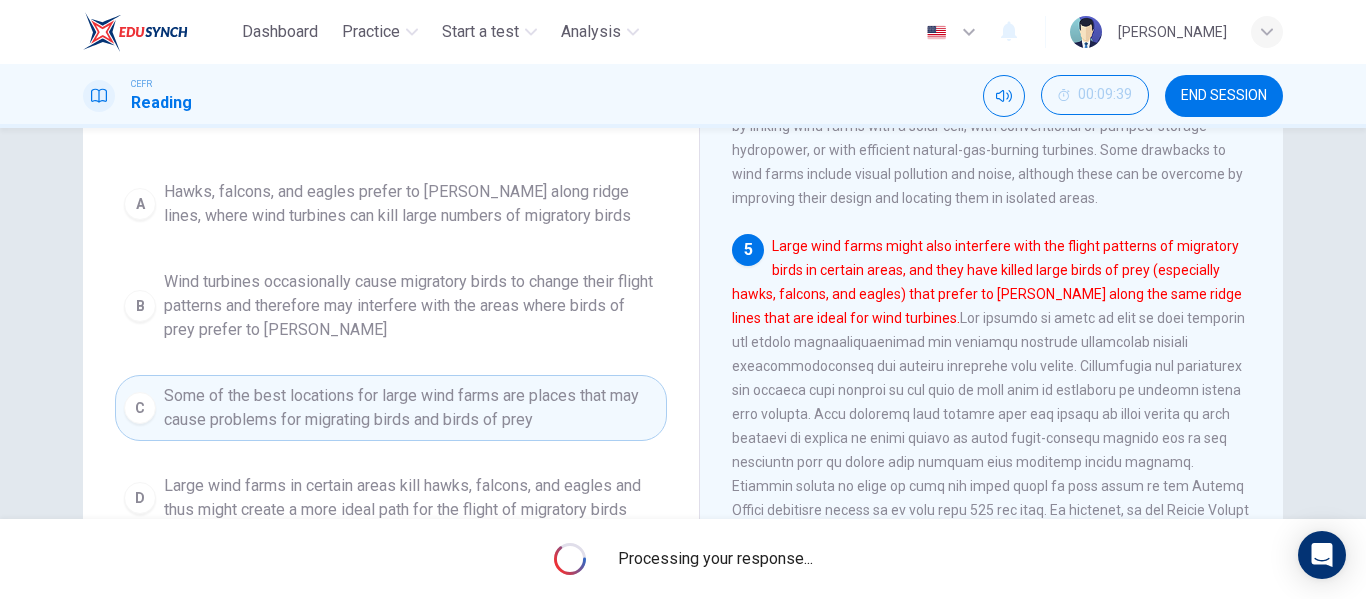 click on "Large wind farms might also interfere with the flight patterns of migratory birds in certain areas, and they have killed large birds of prey (especially hawks, falcons, and eagles) that prefer to hunt along the same ridge lines that are ideal for wind turbines." at bounding box center [990, 438] 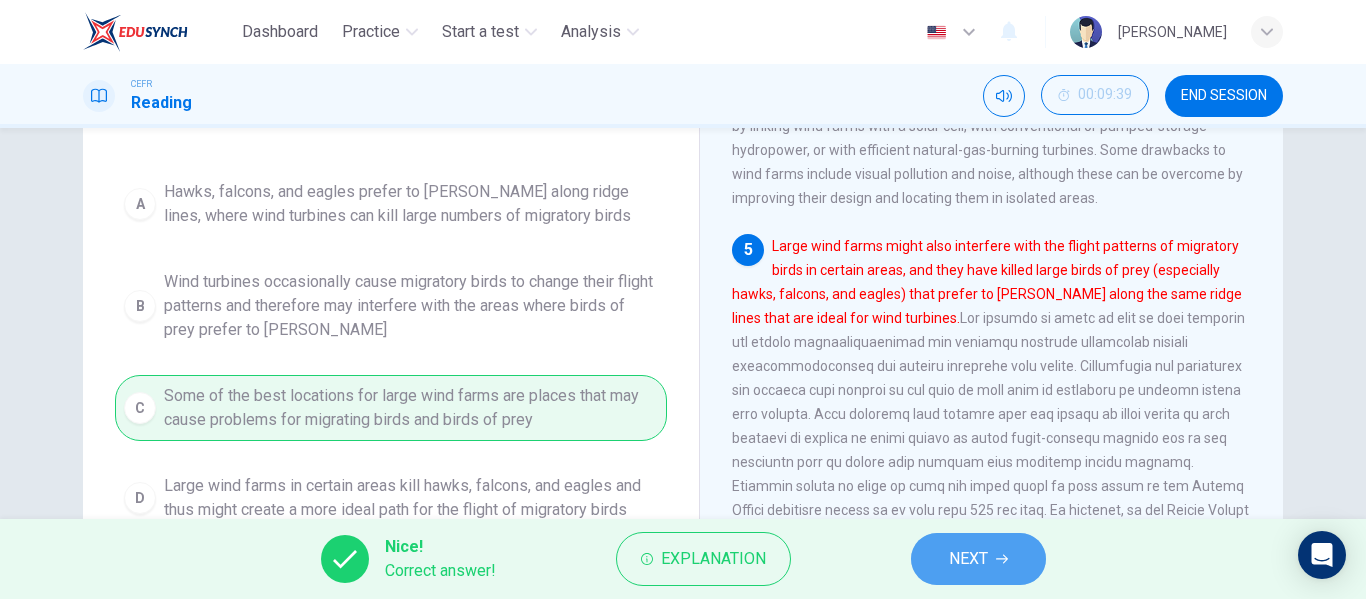 click on "NEXT" at bounding box center (968, 559) 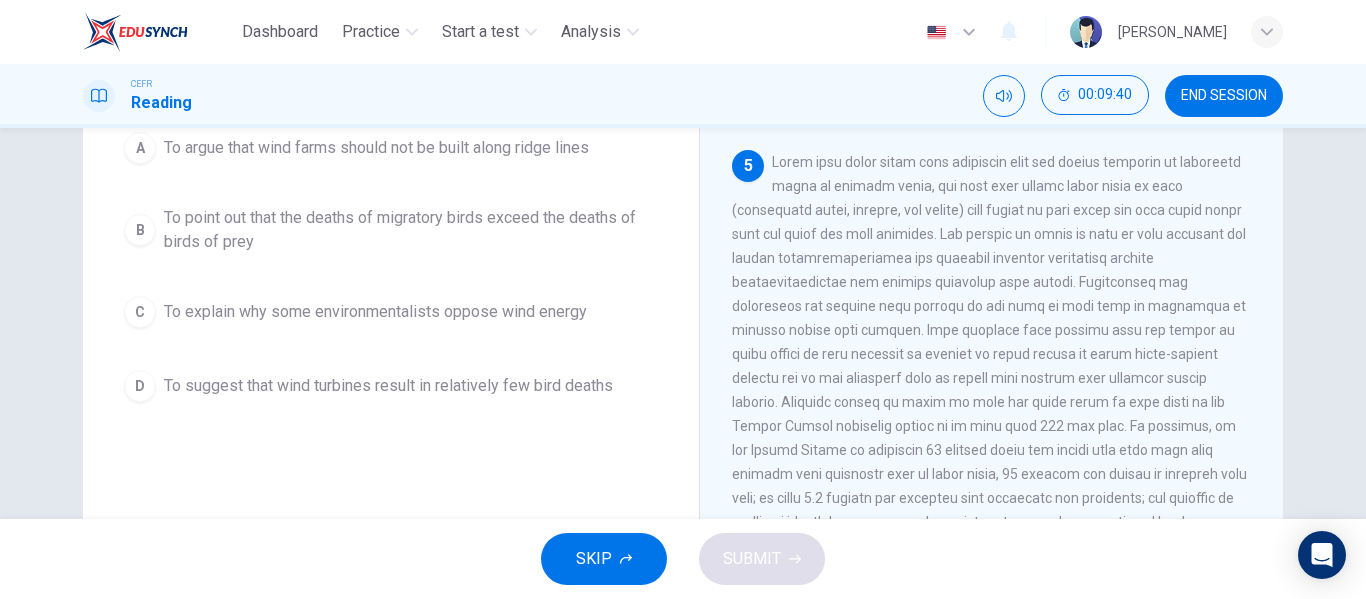 scroll, scrollTop: 694, scrollLeft: 0, axis: vertical 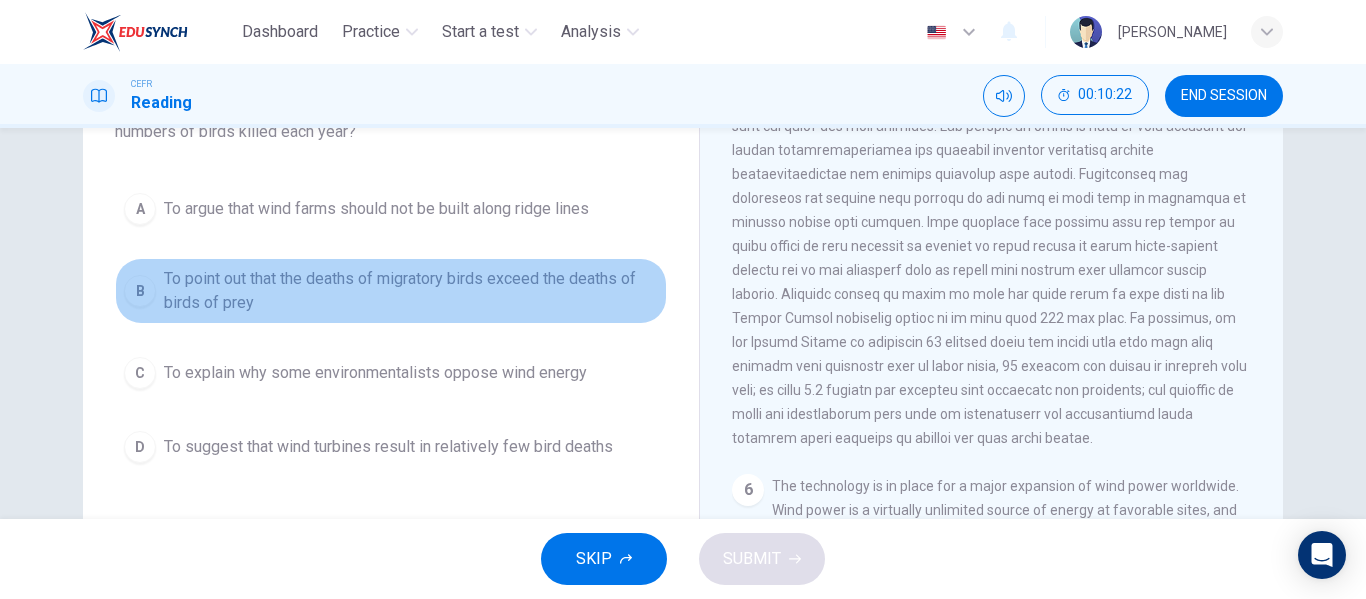 click on "To point out that the deaths of migratory birds exceed the deaths of birds of prey" at bounding box center (411, 291) 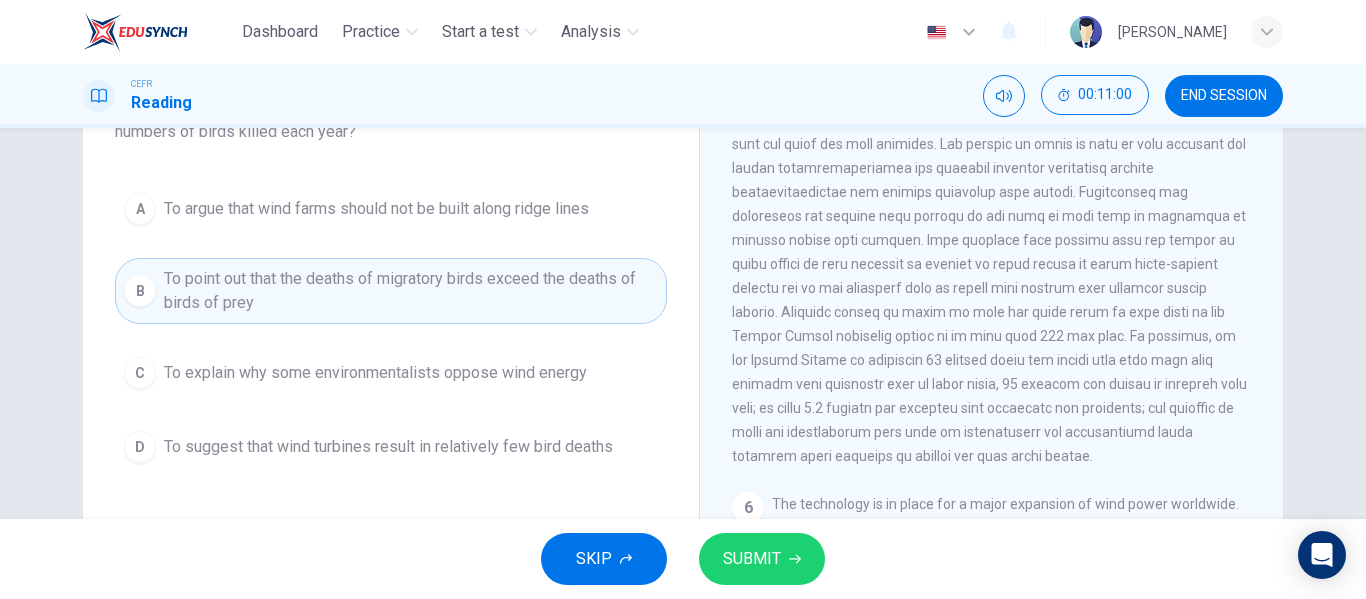 scroll, scrollTop: 845, scrollLeft: 0, axis: vertical 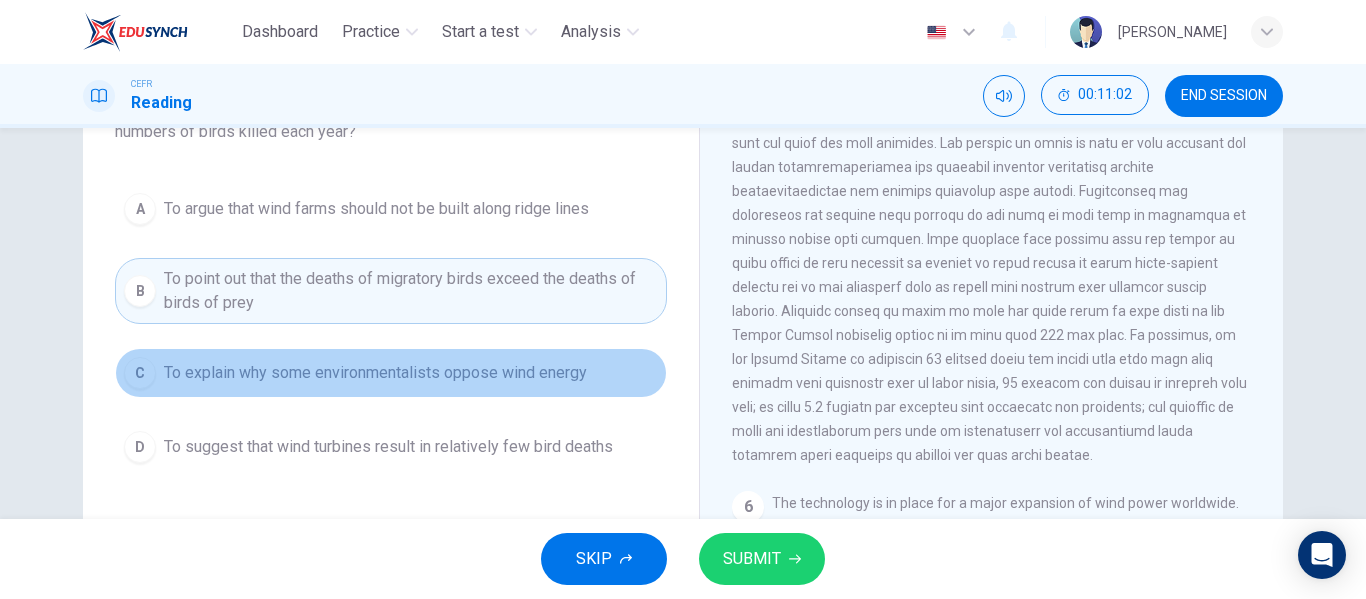 click on "C To explain why some environmentalists oppose wind energy" at bounding box center [391, 373] 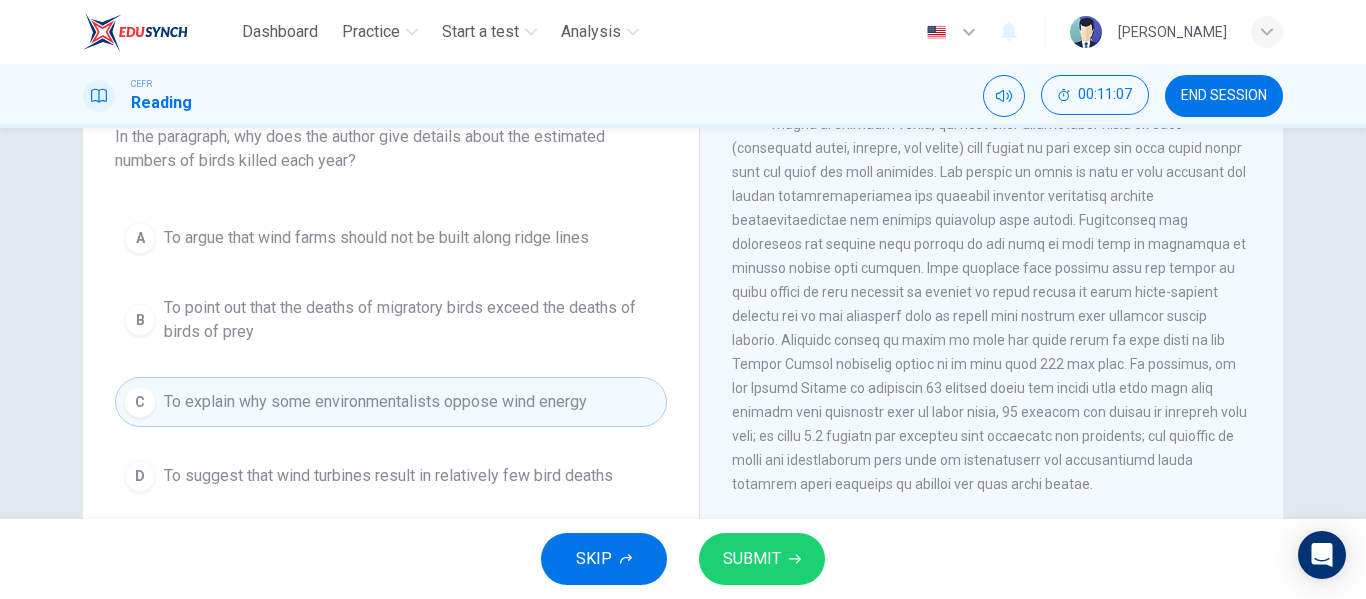 scroll, scrollTop: 138, scrollLeft: 0, axis: vertical 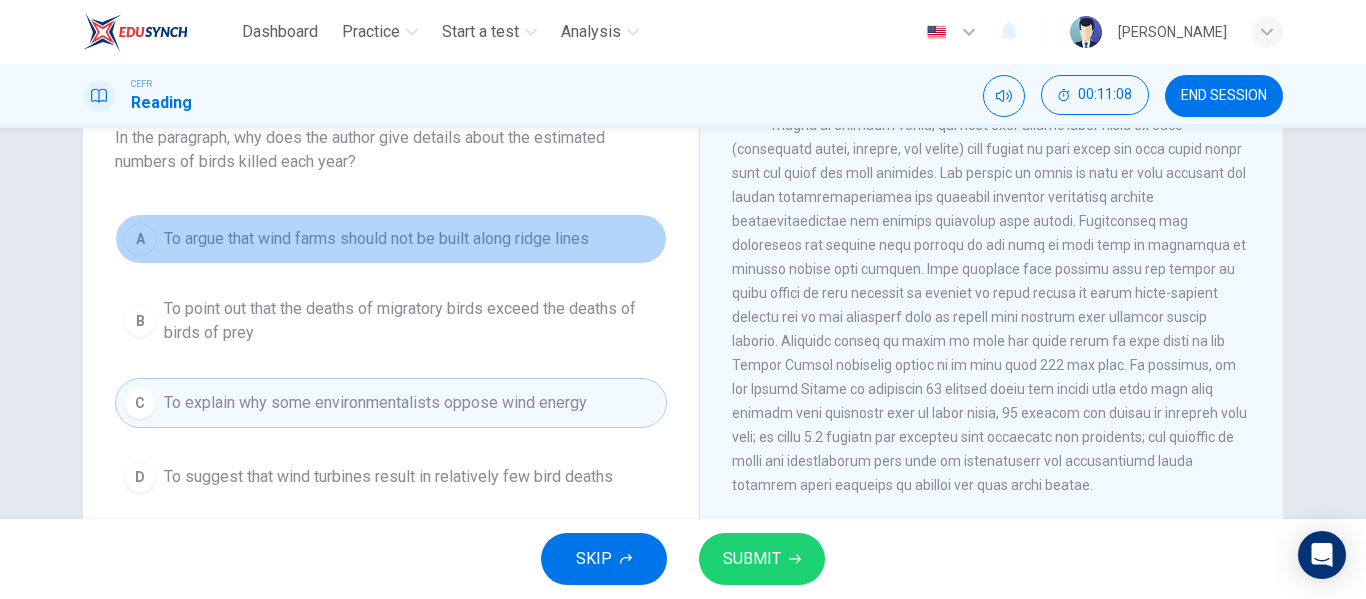 click on "A To argue that wind farms should not be built along ridge lines" at bounding box center [391, 239] 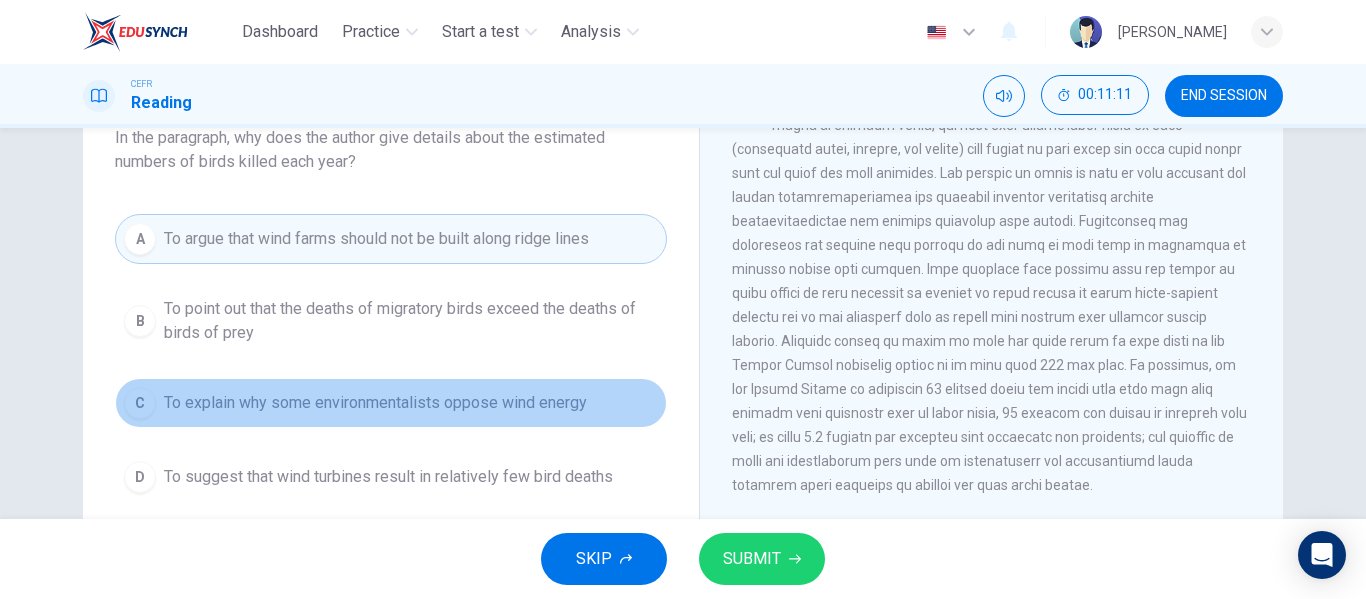 click on "C To explain why some environmentalists oppose wind energy" at bounding box center (391, 403) 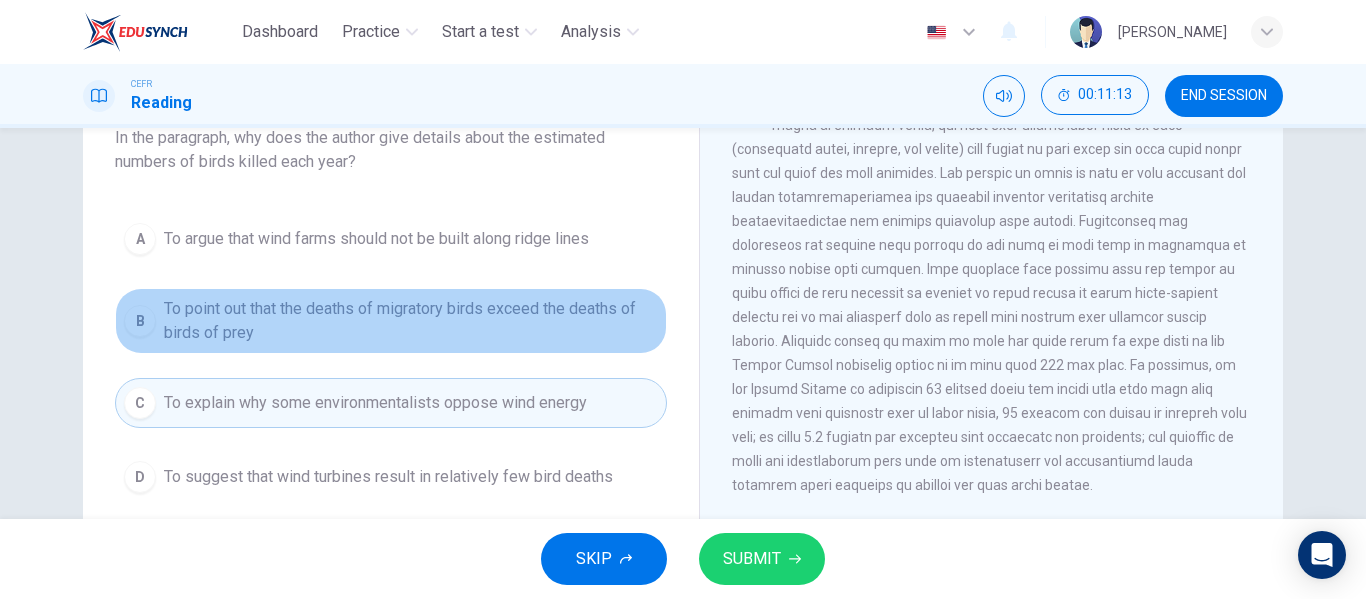 click on "To point out that the deaths of migratory birds exceed the deaths of birds of prey" at bounding box center (411, 321) 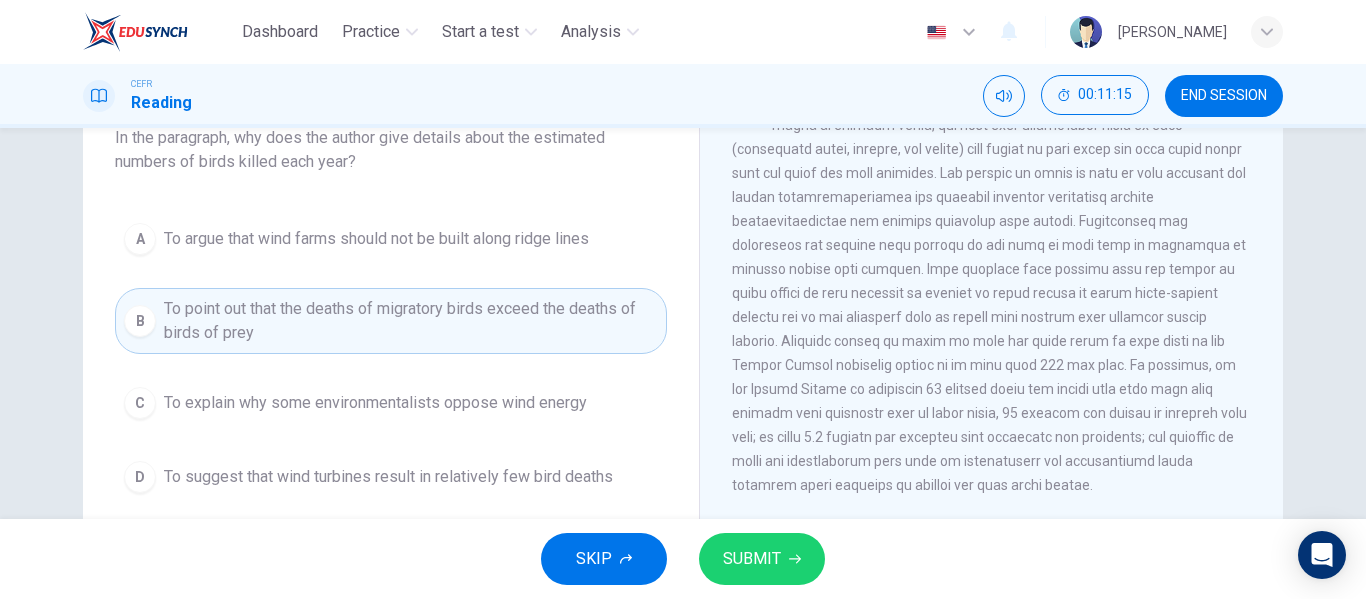 click on "A To argue that wind farms should not be built along ridge lines B To point out that the deaths of migratory birds exceed the deaths of birds of prey C To explain why some environmentalists oppose wind energy D To suggest that wind turbines result in relatively few bird deaths" at bounding box center (391, 358) 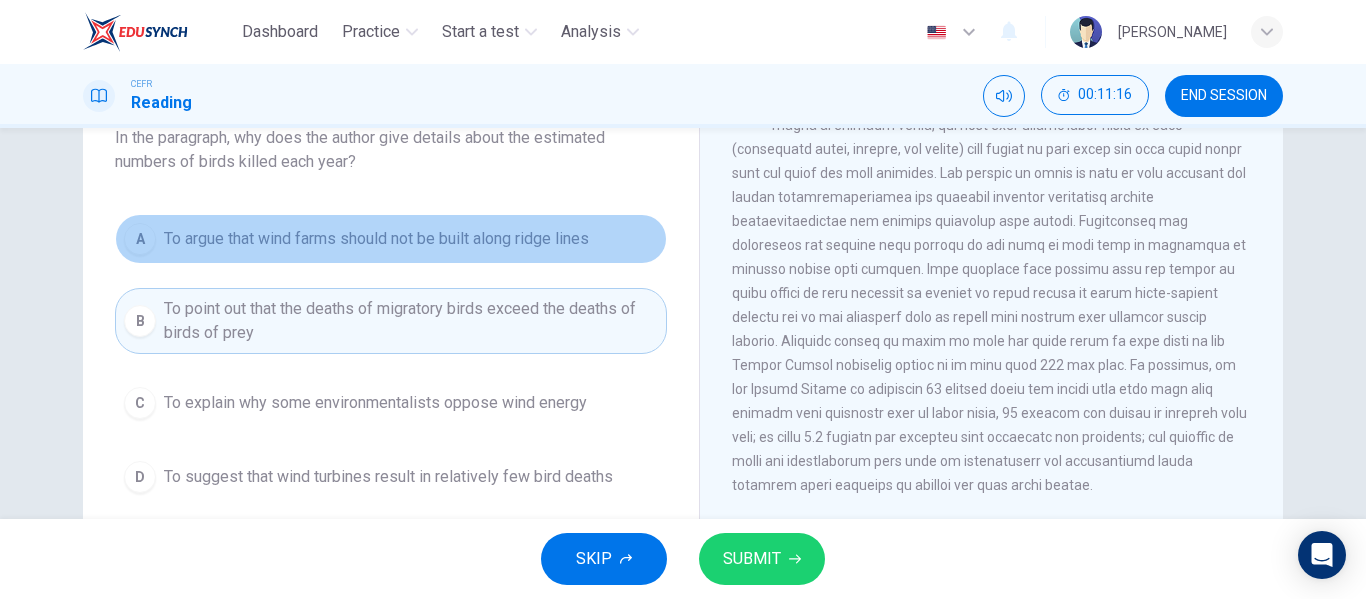 click on "A To argue that wind farms should not be built along ridge lines" at bounding box center (391, 239) 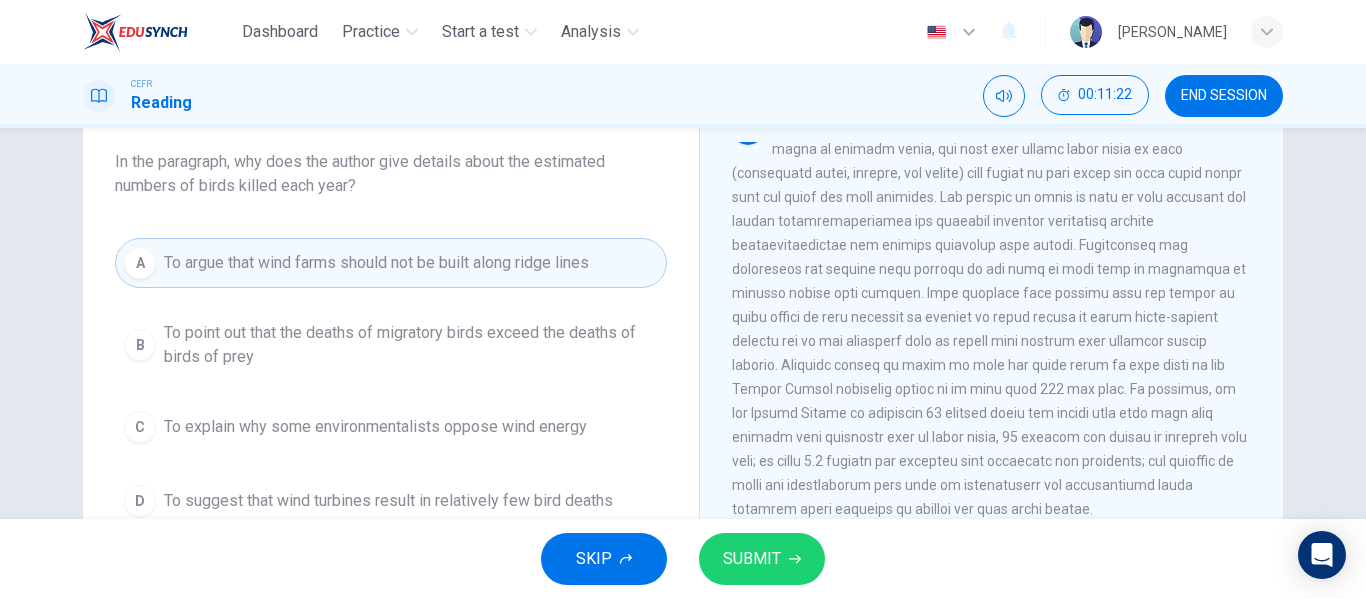 scroll, scrollTop: 113, scrollLeft: 0, axis: vertical 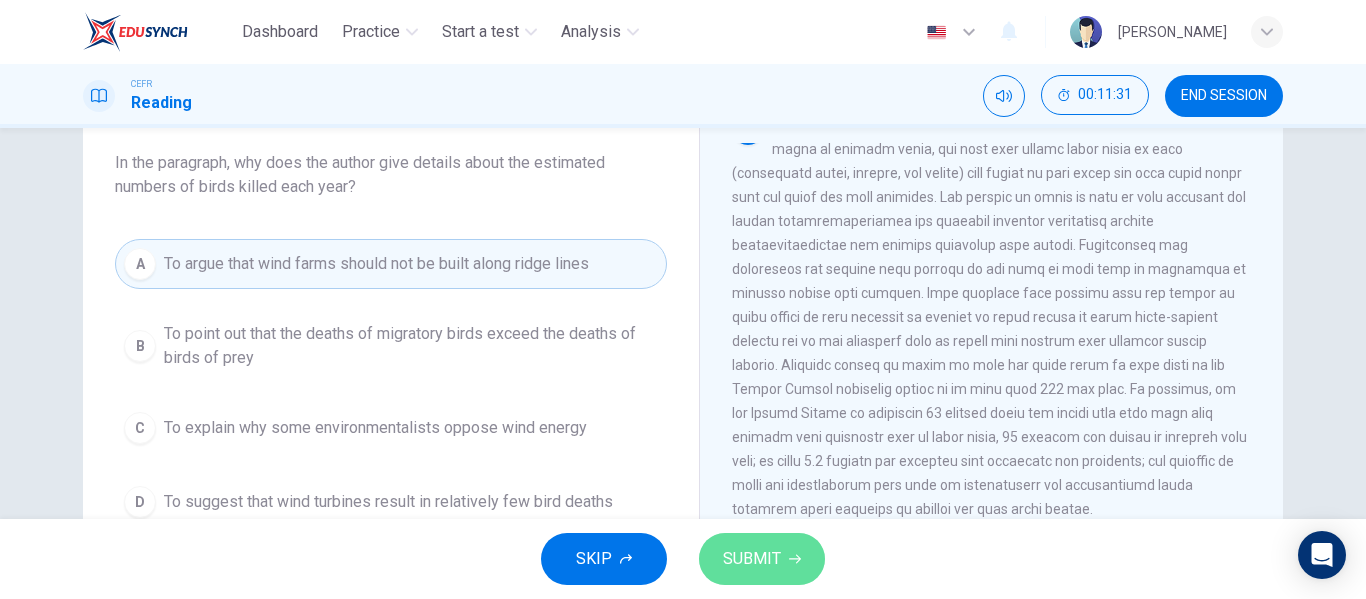 click on "SUBMIT" at bounding box center (762, 559) 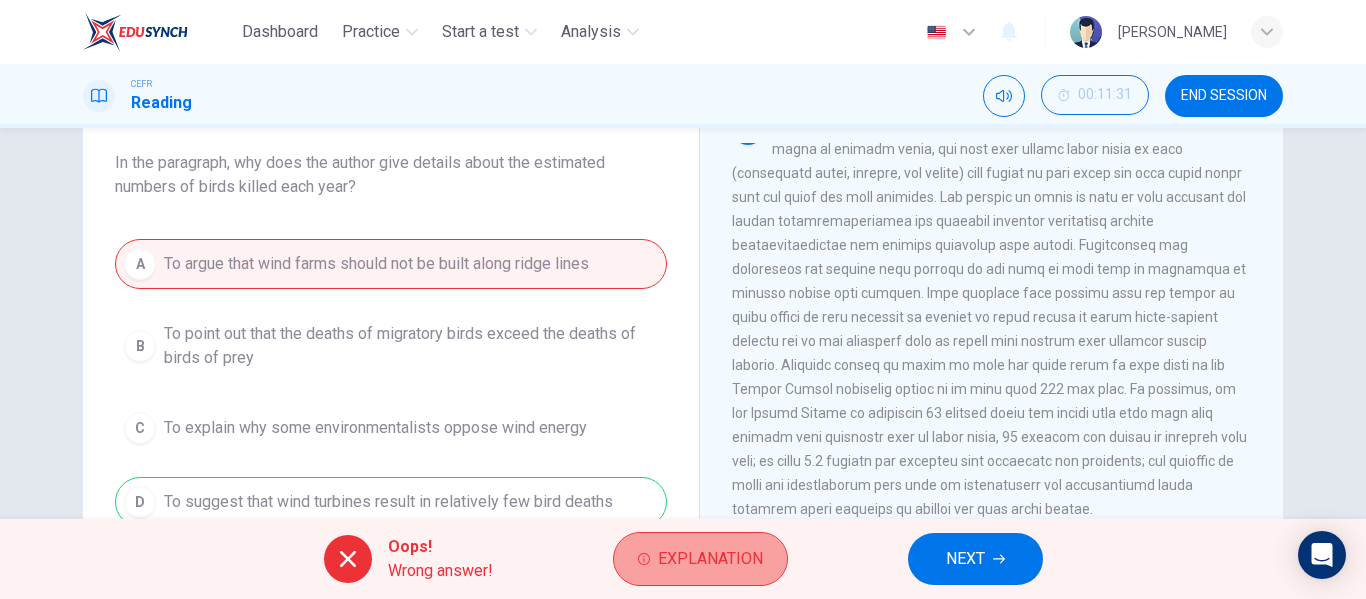 click on "Explanation" at bounding box center [710, 559] 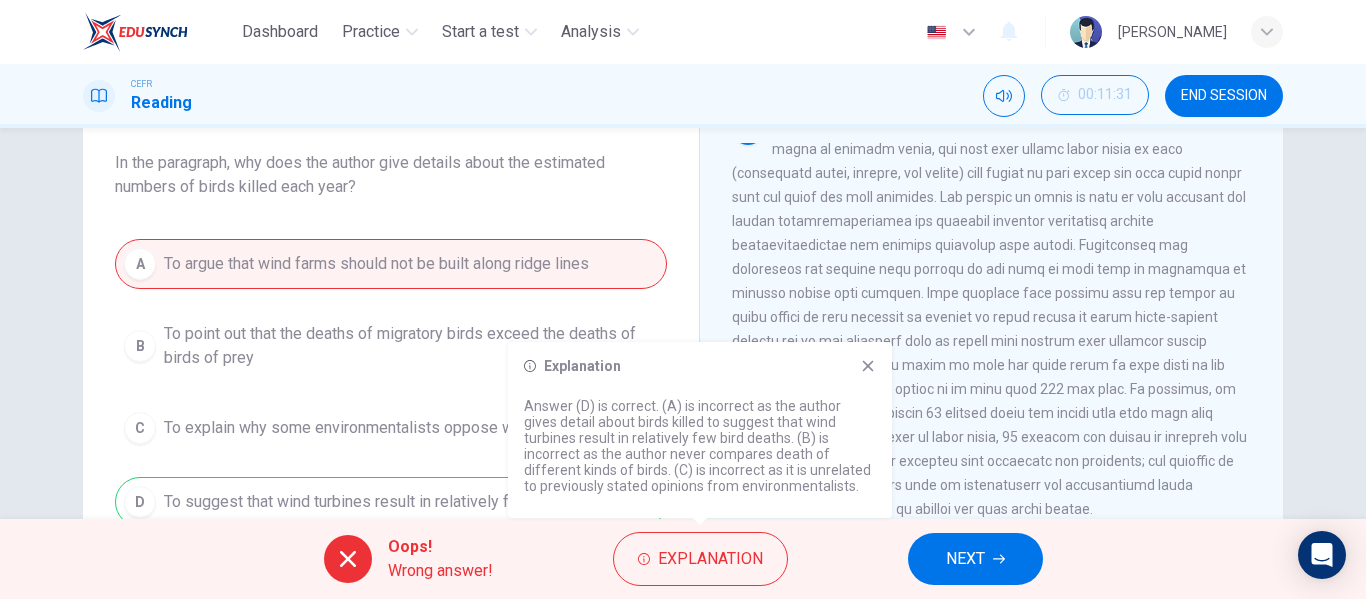 click 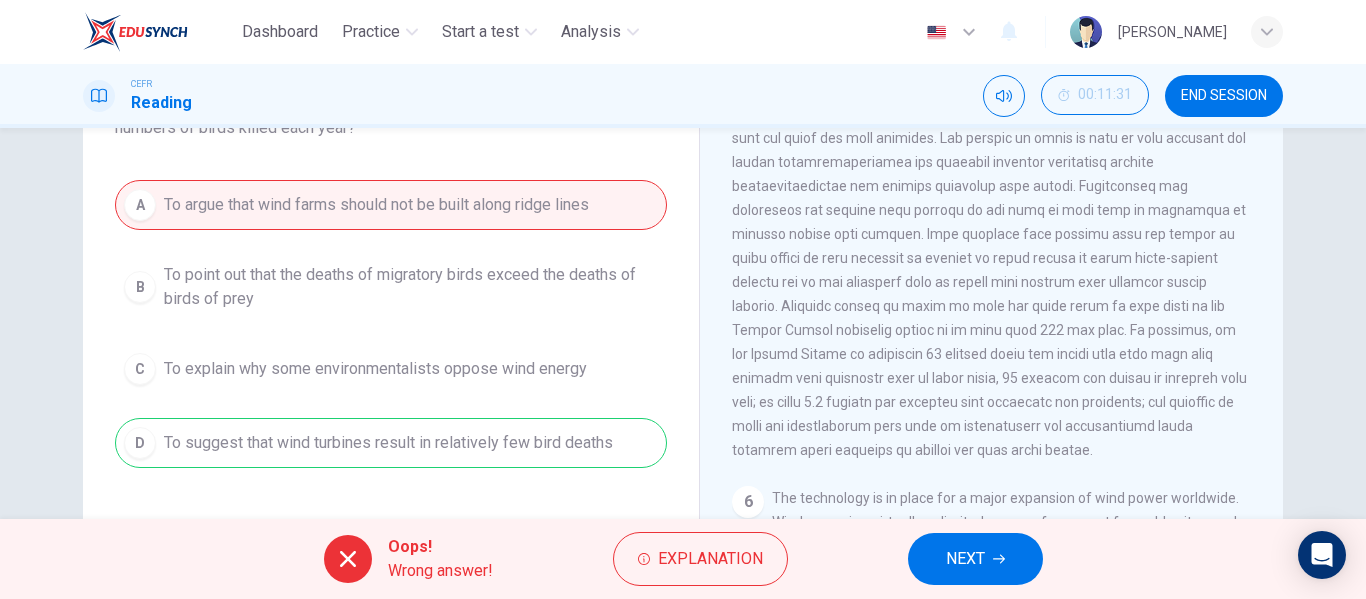 scroll, scrollTop: 175, scrollLeft: 0, axis: vertical 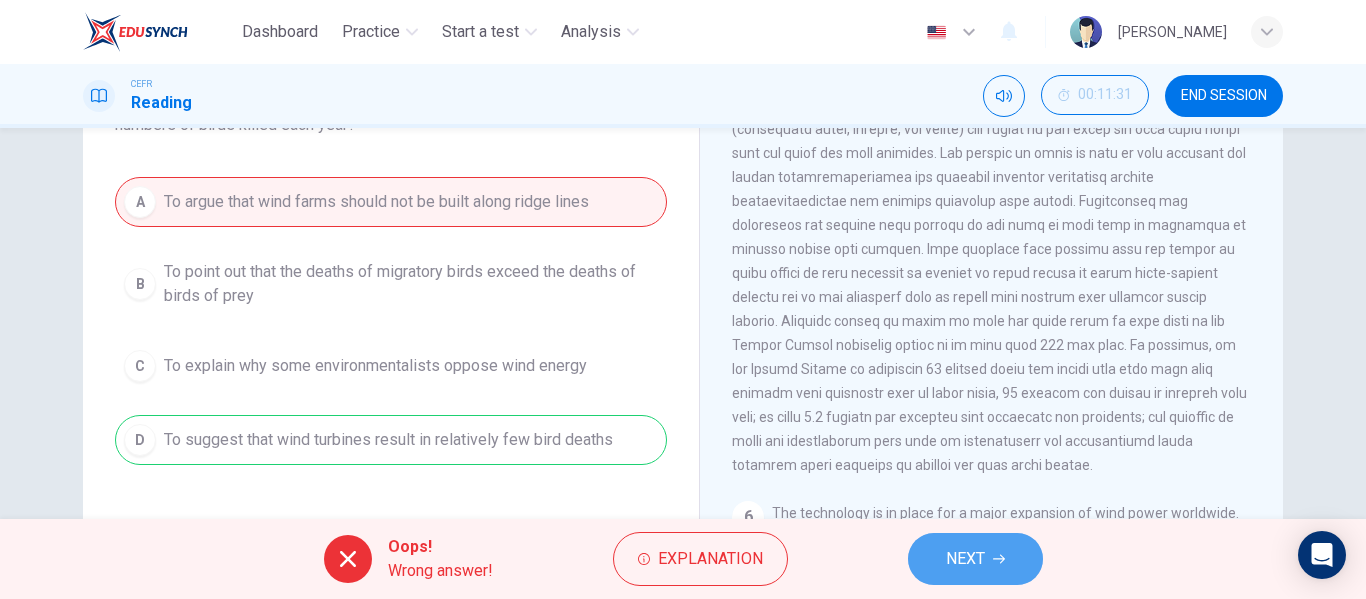 click on "NEXT" at bounding box center [975, 559] 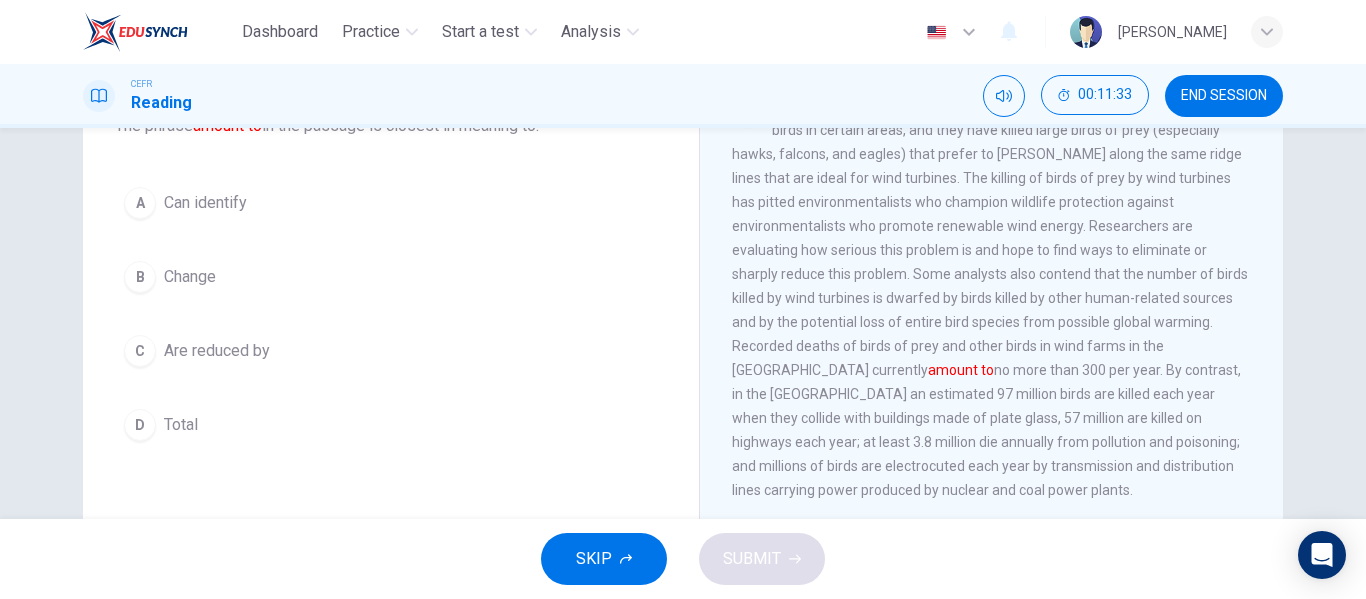 scroll, scrollTop: 148, scrollLeft: 0, axis: vertical 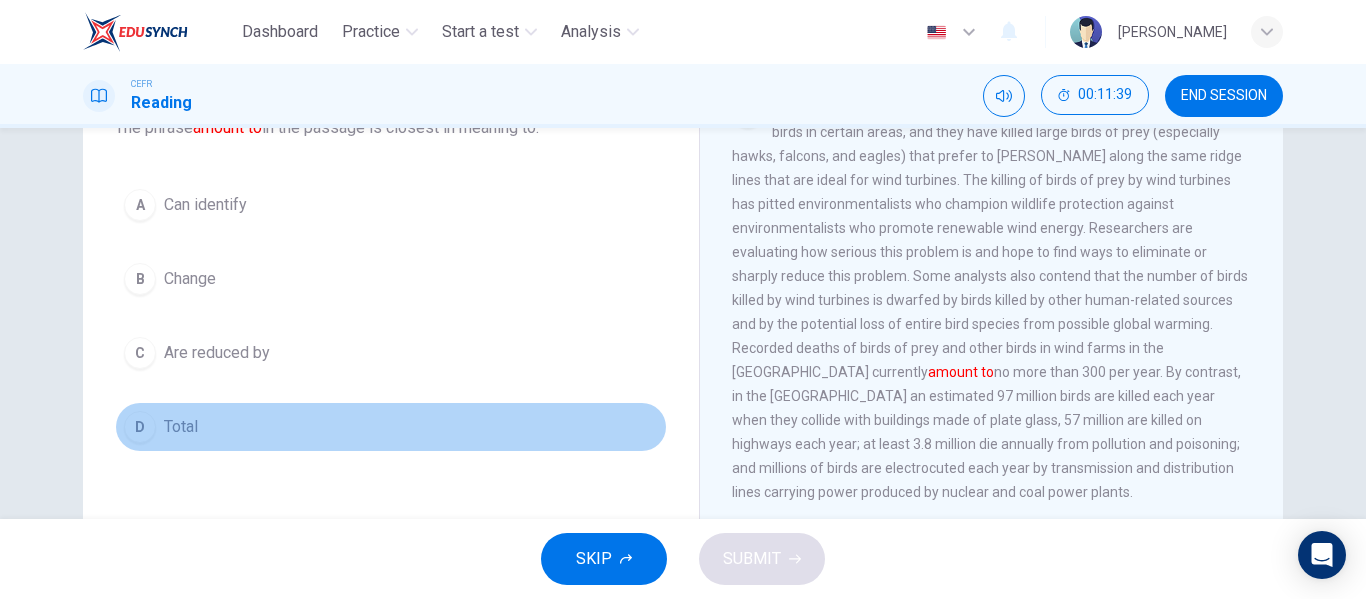 click on "D Total" at bounding box center [391, 427] 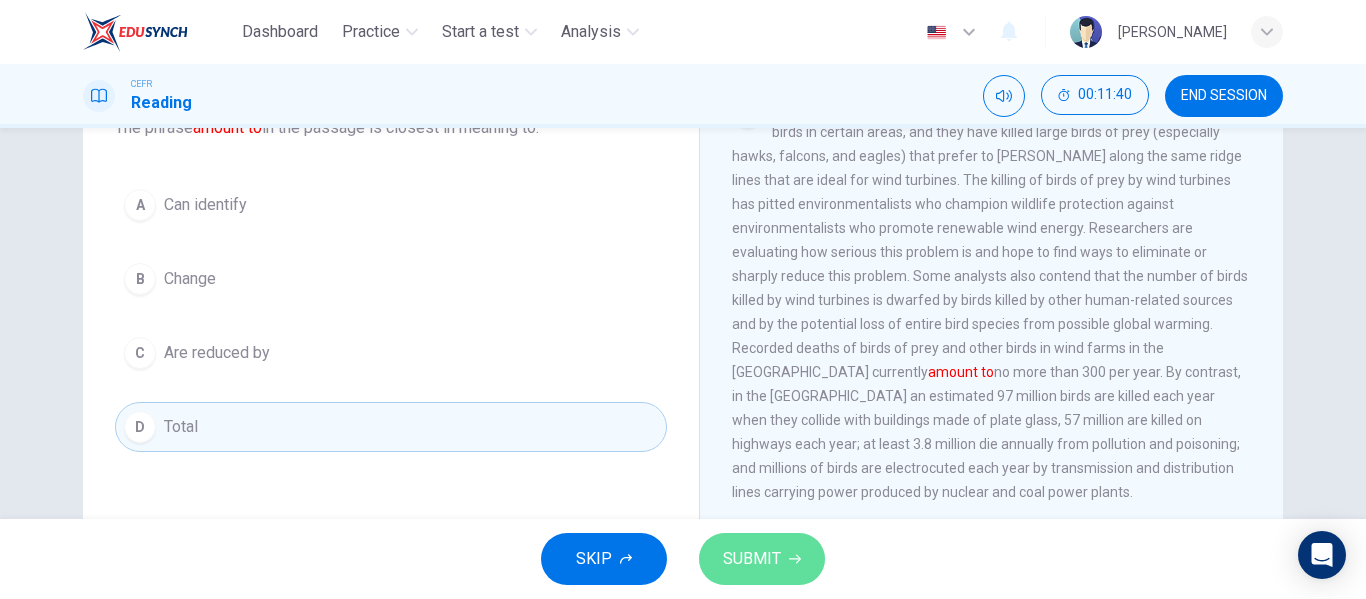click on "SUBMIT" at bounding box center [752, 559] 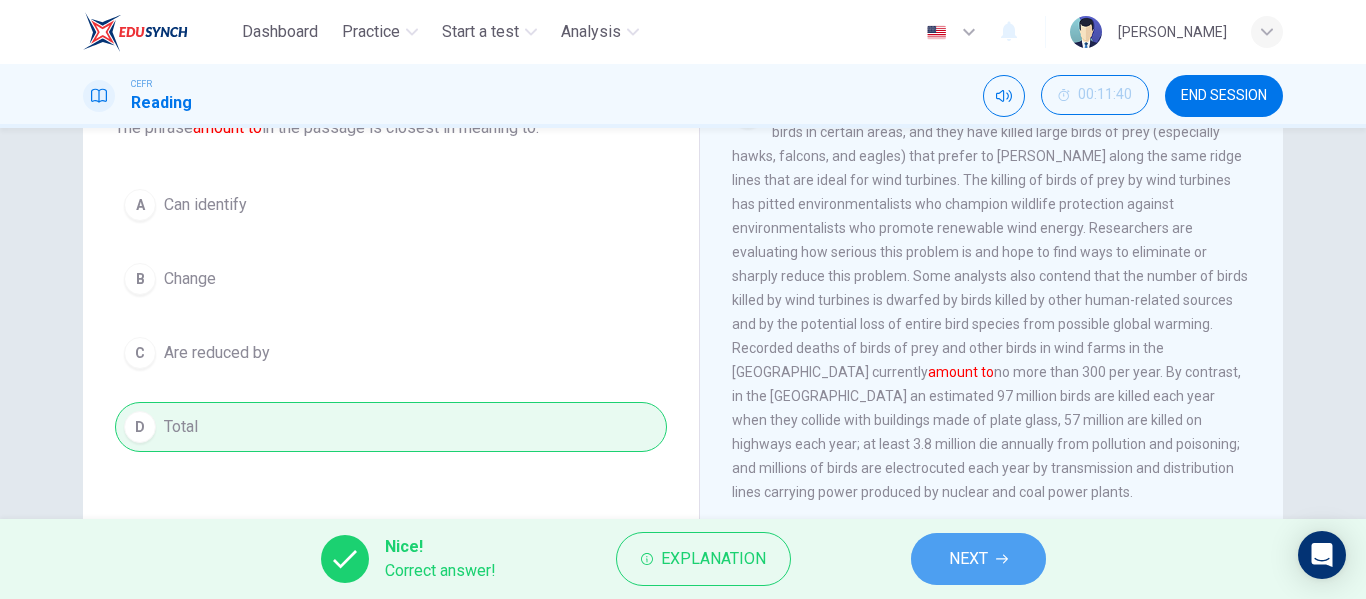 click on "NEXT" at bounding box center [978, 559] 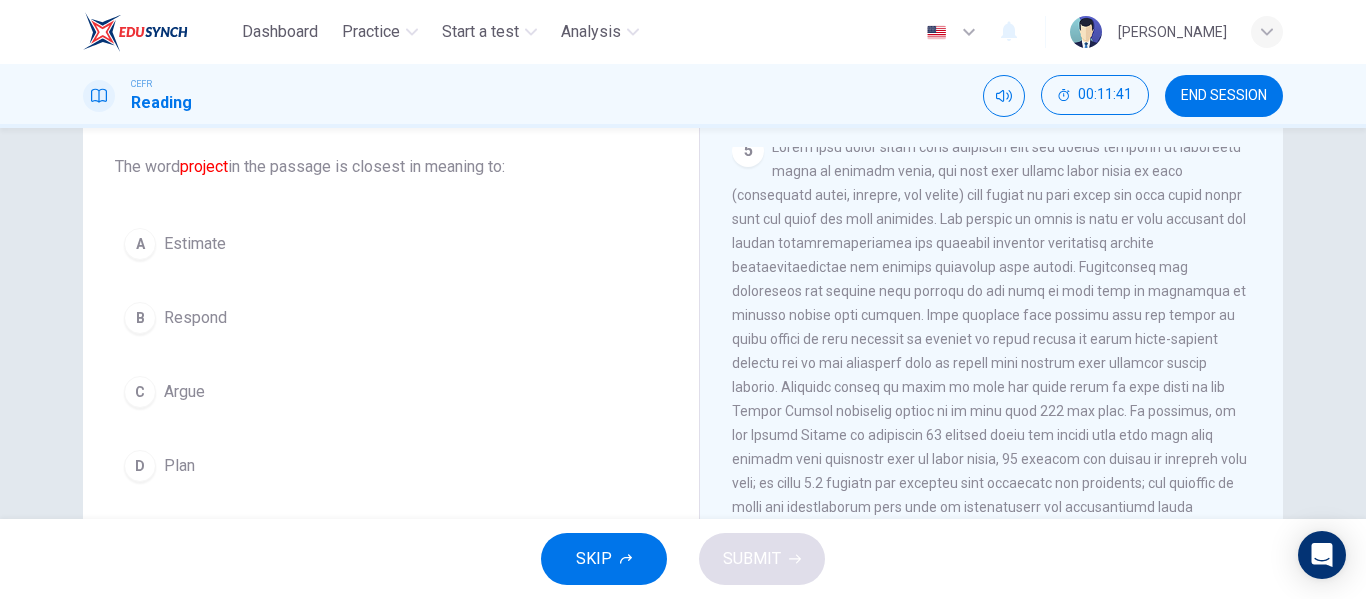 scroll, scrollTop: 111, scrollLeft: 0, axis: vertical 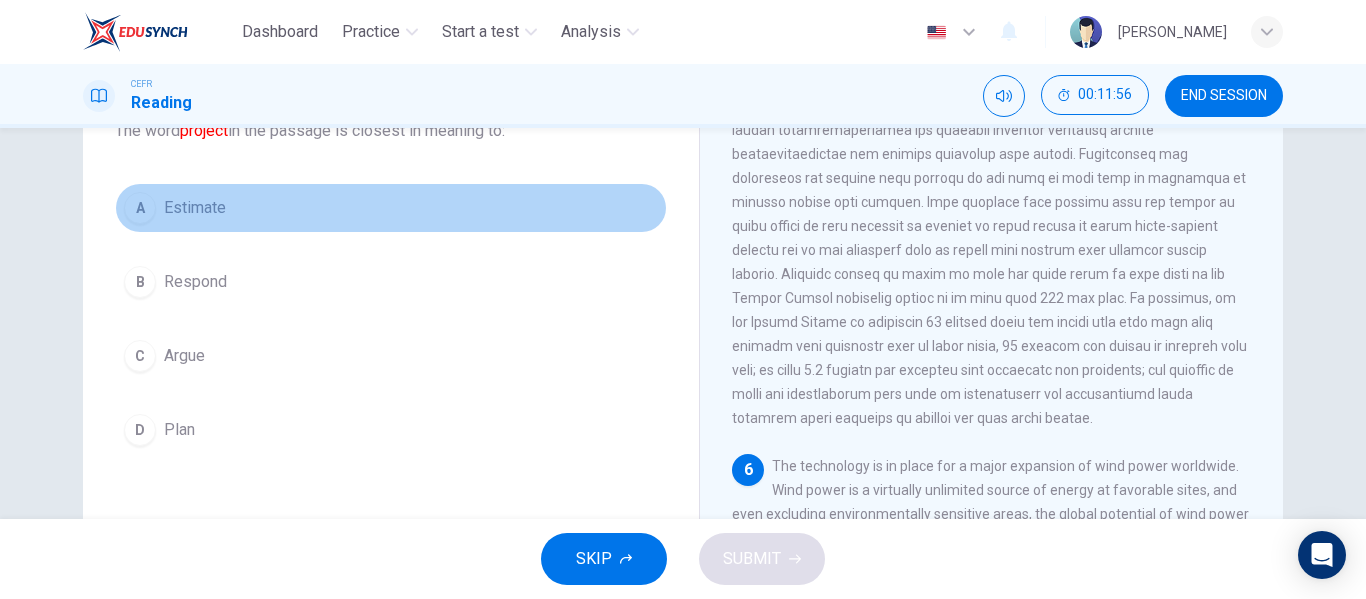 click on "A Estimate" at bounding box center (391, 208) 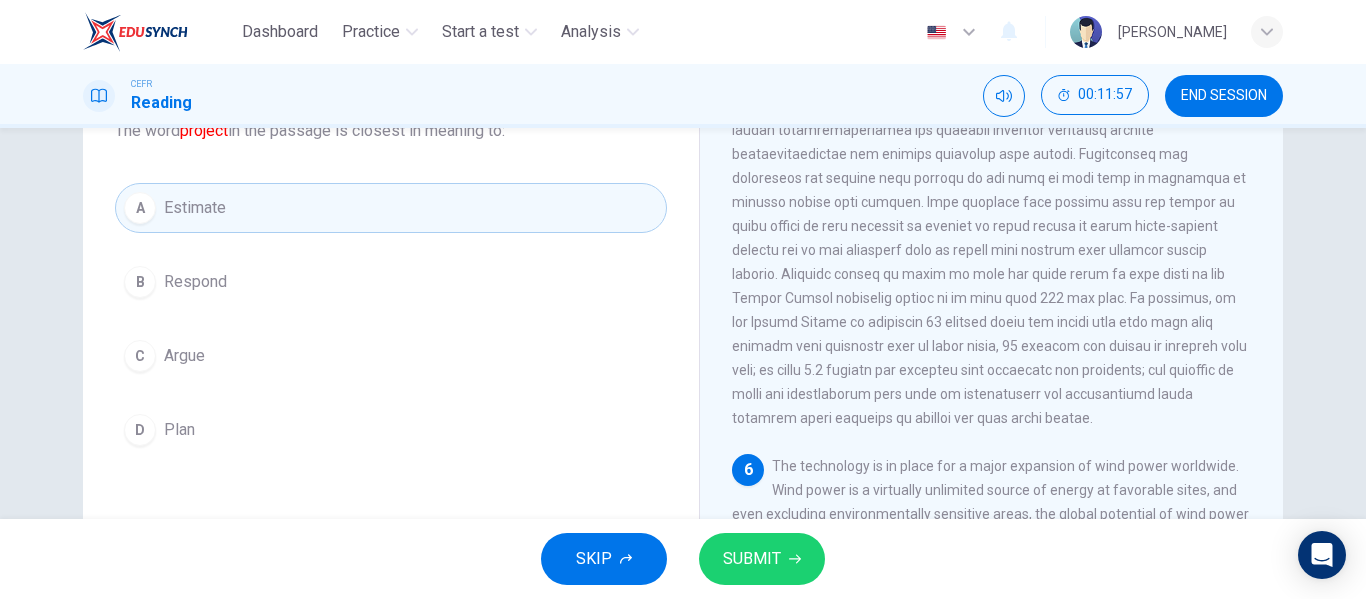 click on "SKIP SUBMIT" at bounding box center (683, 559) 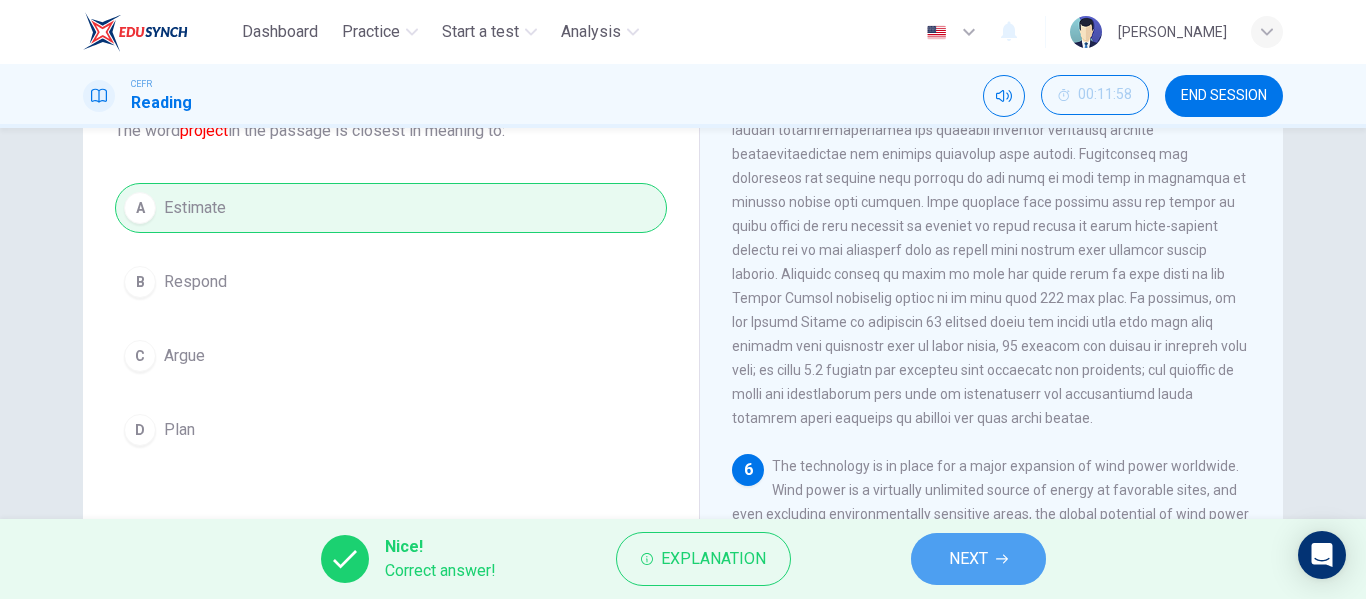click on "NEXT" at bounding box center (968, 559) 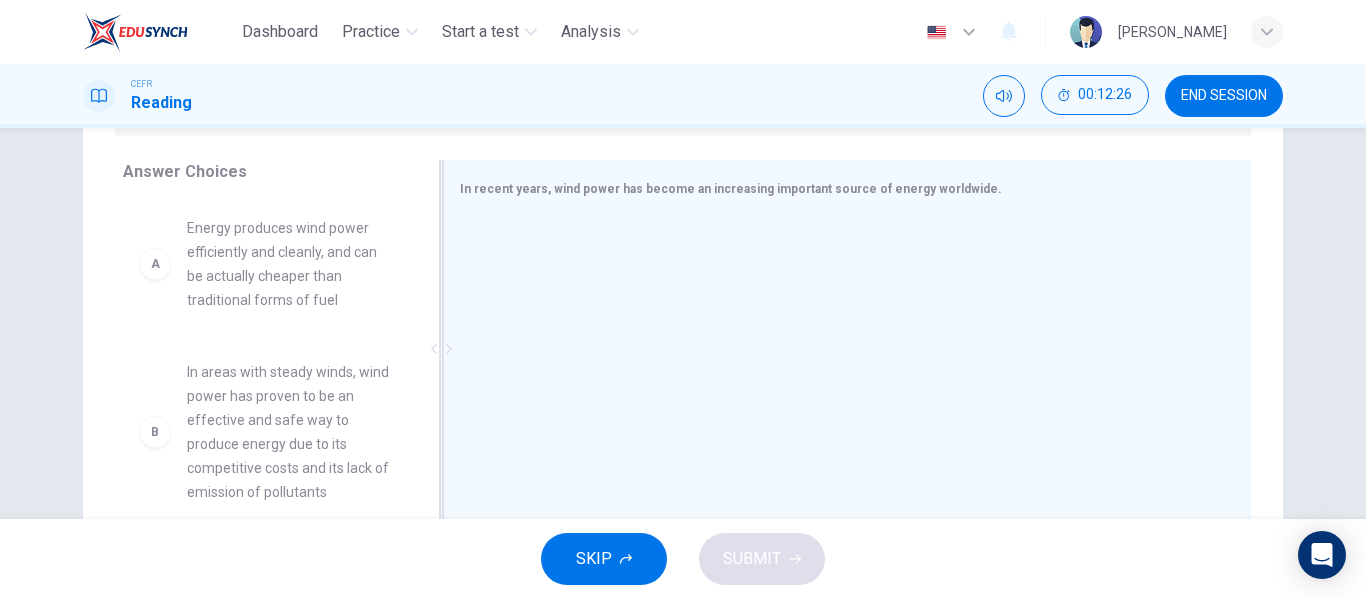 scroll, scrollTop: 314, scrollLeft: 0, axis: vertical 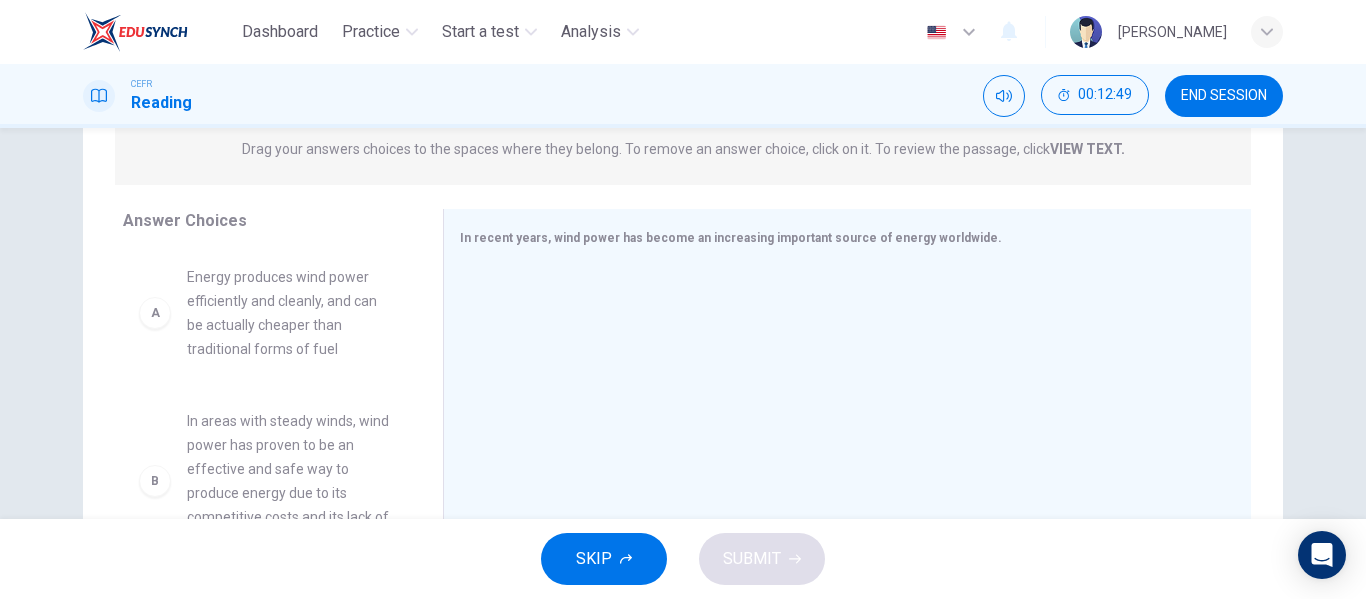 click on "Energy produces wind power efficiently and cleanly, and can be actually cheaper than traditional forms of fuel" at bounding box center [291, 313] 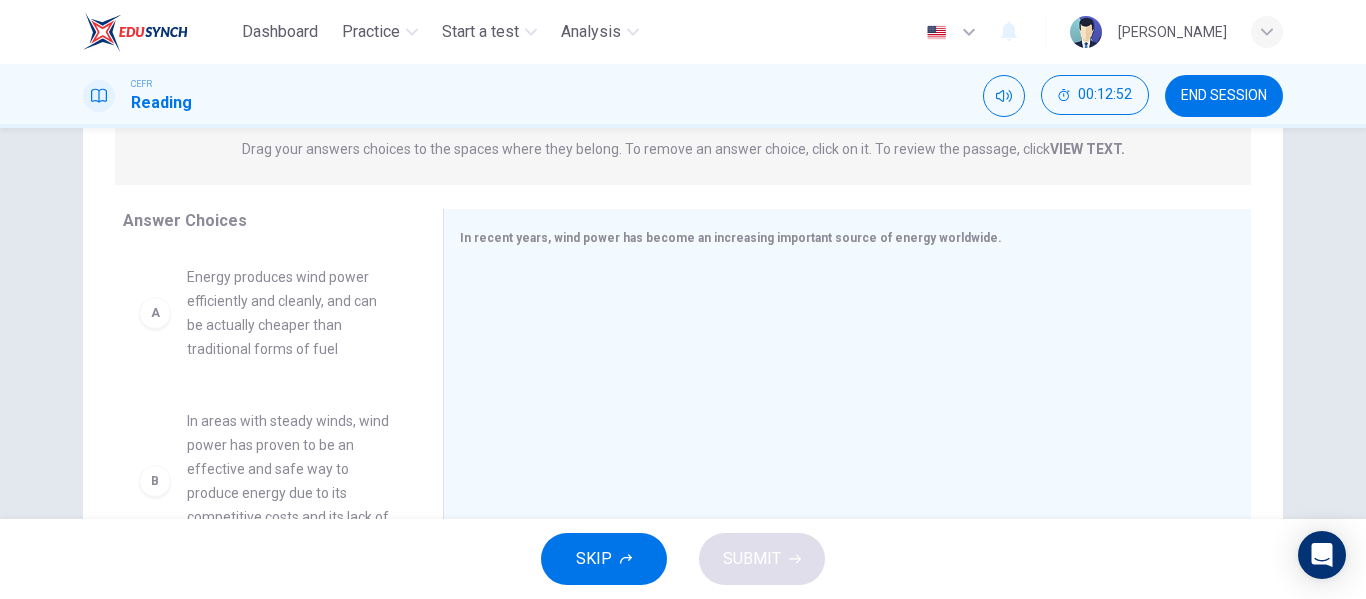 click on "A" at bounding box center [155, 313] 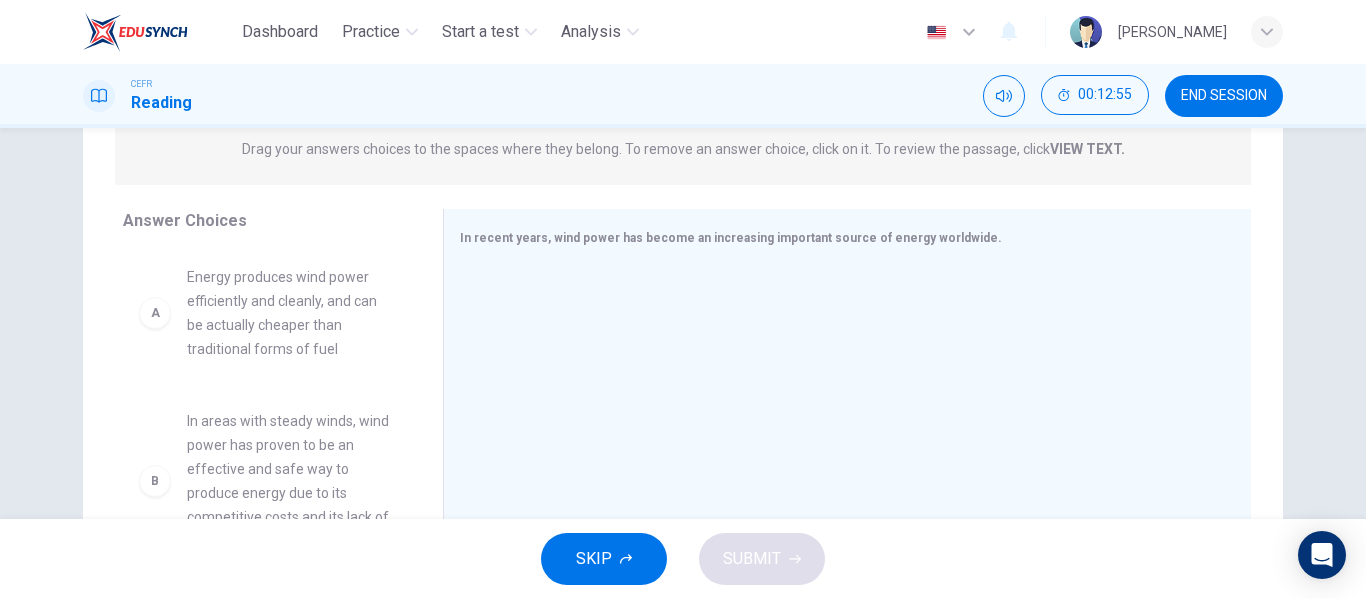 click on "A" at bounding box center [155, 313] 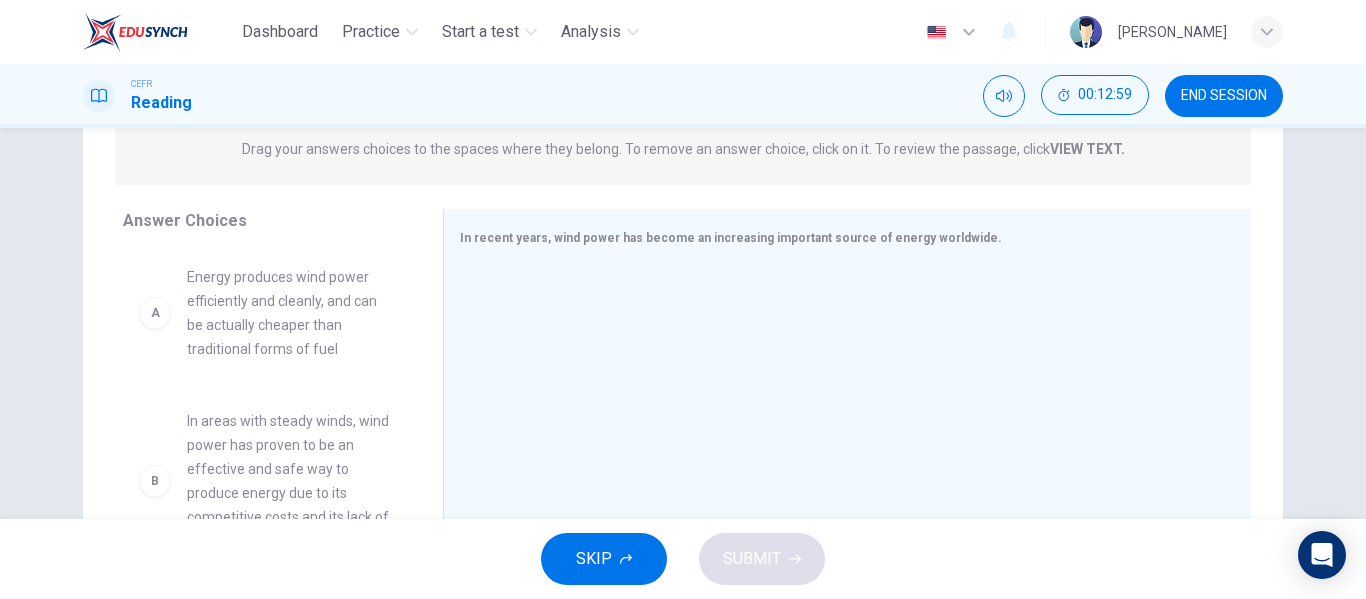 click on "Energy produces wind power efficiently and cleanly, and can be actually cheaper than traditional forms of fuel" at bounding box center [291, 313] 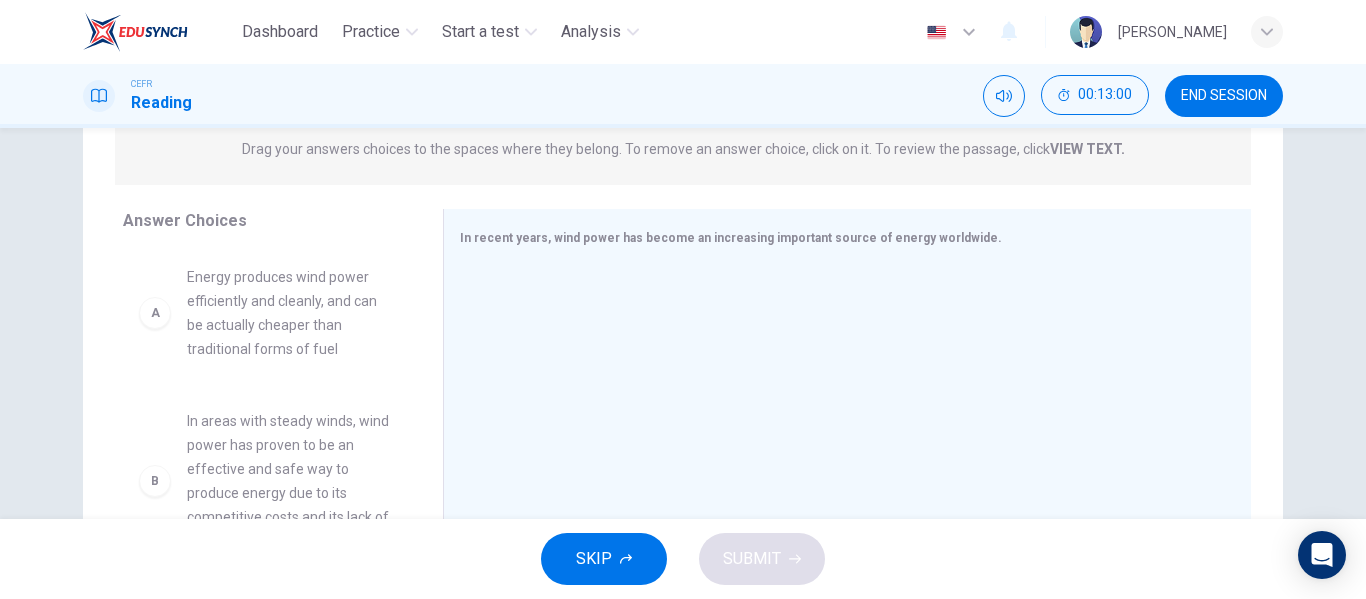 click on "A" at bounding box center (155, 313) 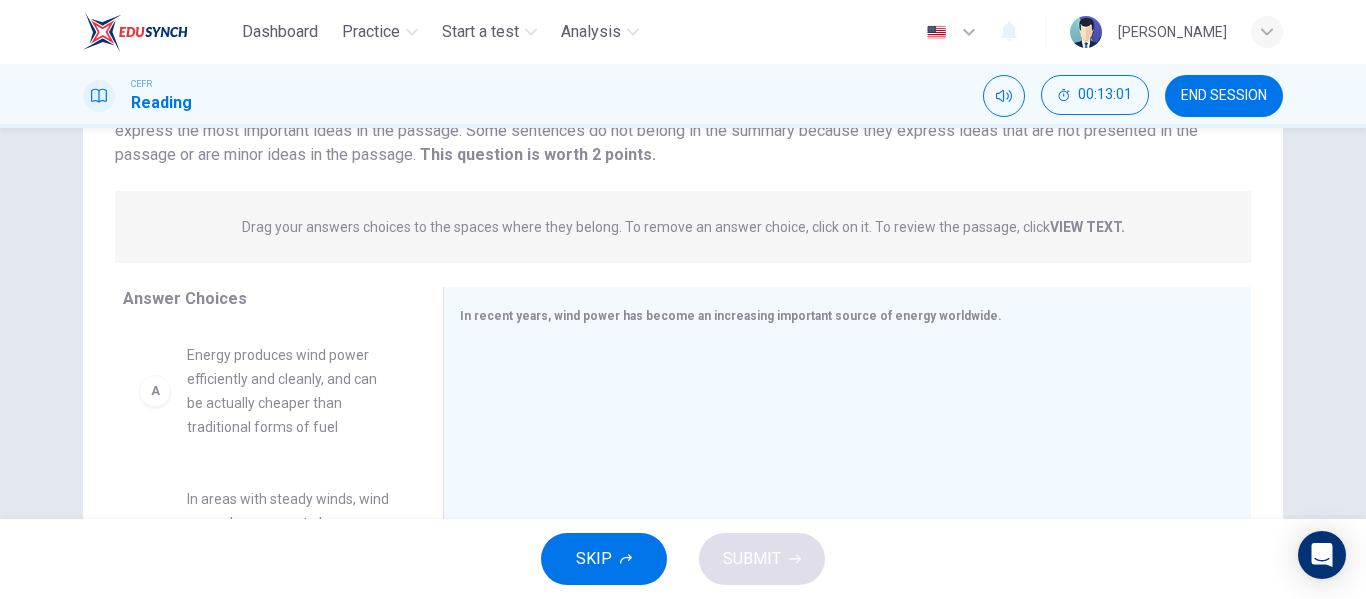 scroll, scrollTop: 185, scrollLeft: 0, axis: vertical 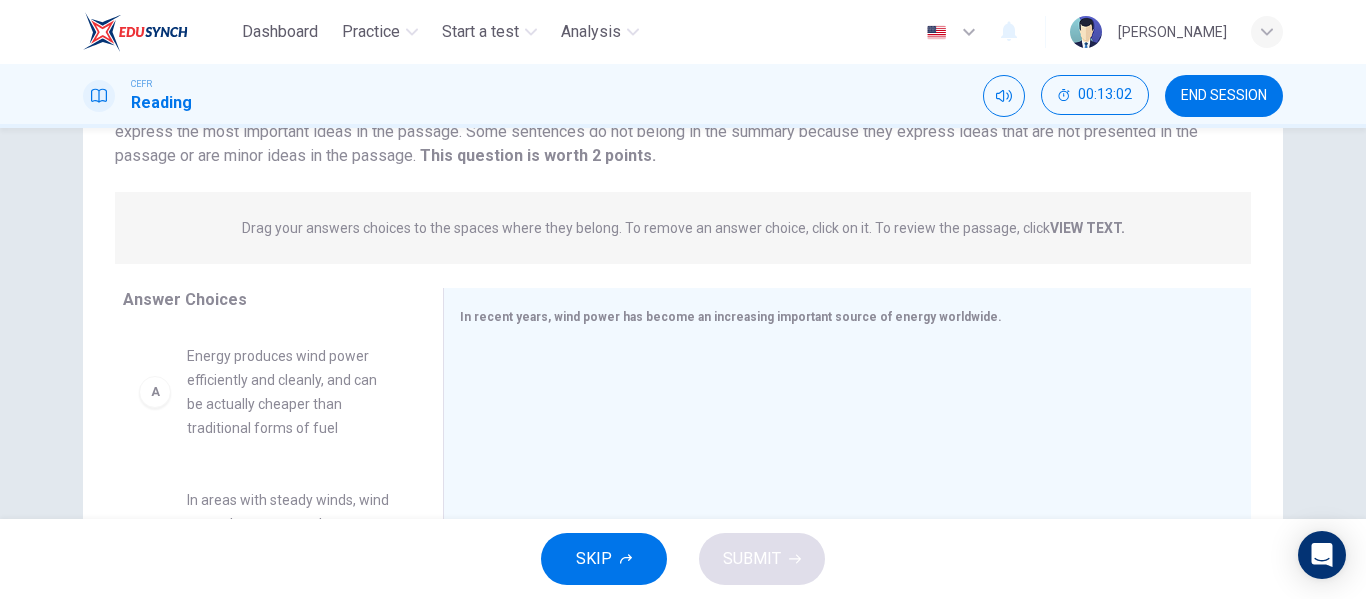 click on "Energy produces wind power efficiently and cleanly, and can be actually cheaper than traditional forms of fuel" at bounding box center [291, 392] 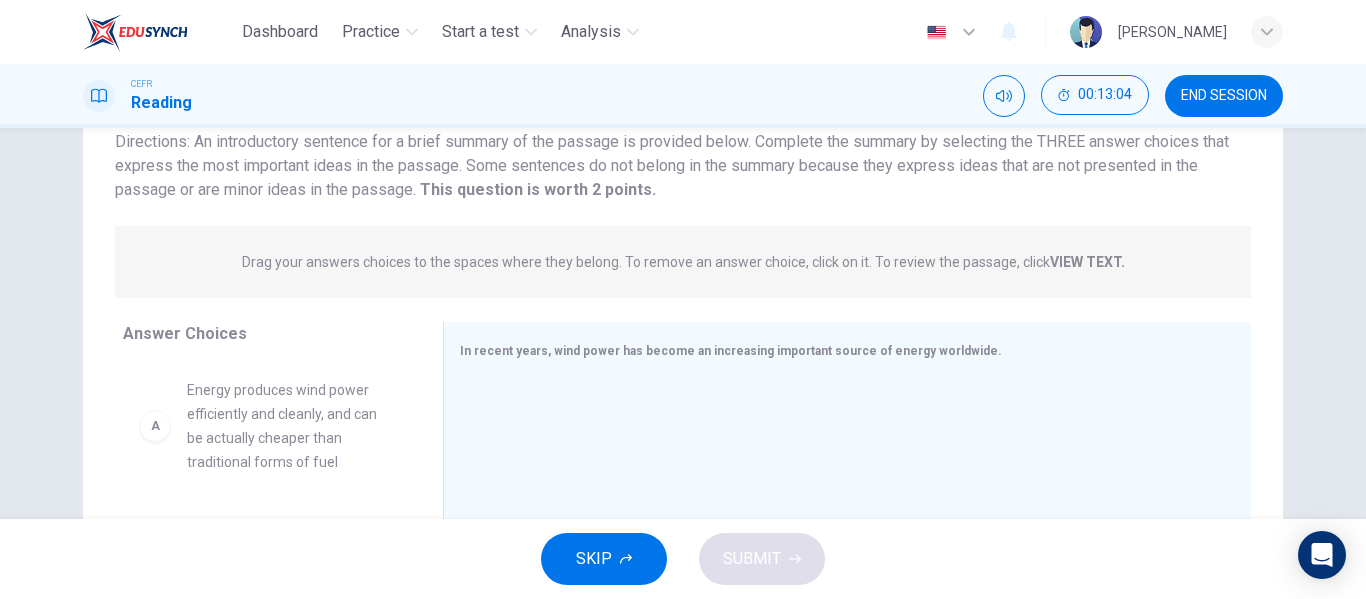 scroll, scrollTop: 129, scrollLeft: 0, axis: vertical 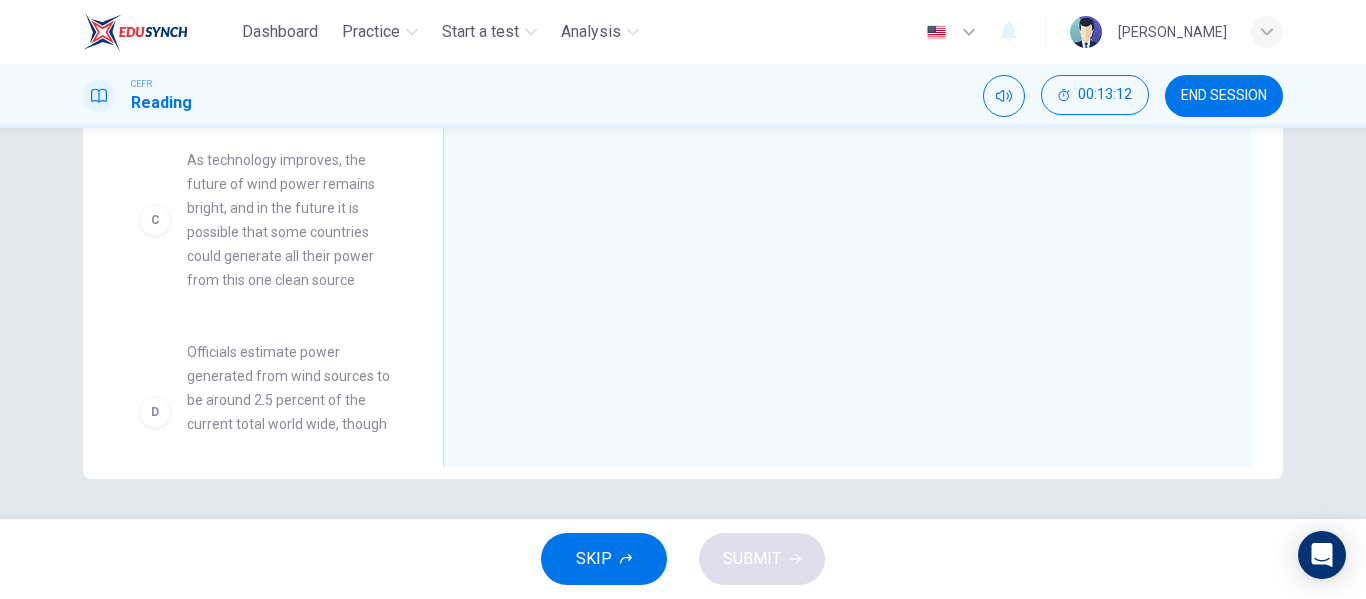 click on "C" at bounding box center [155, 220] 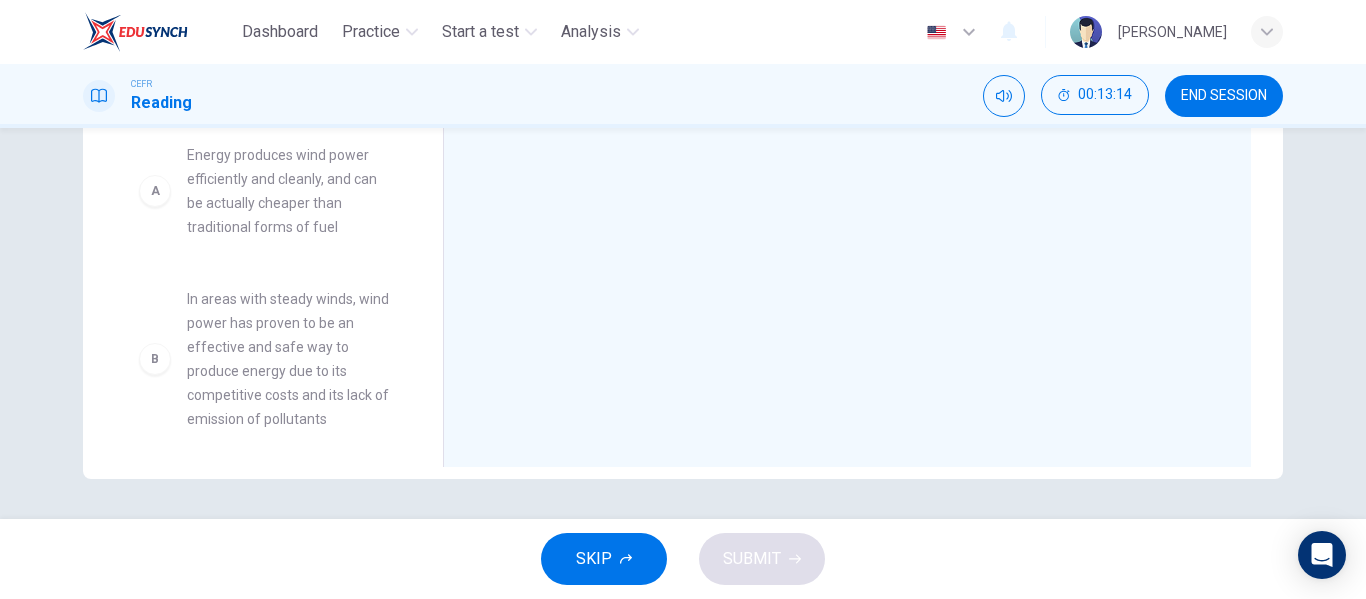 scroll, scrollTop: 0, scrollLeft: 0, axis: both 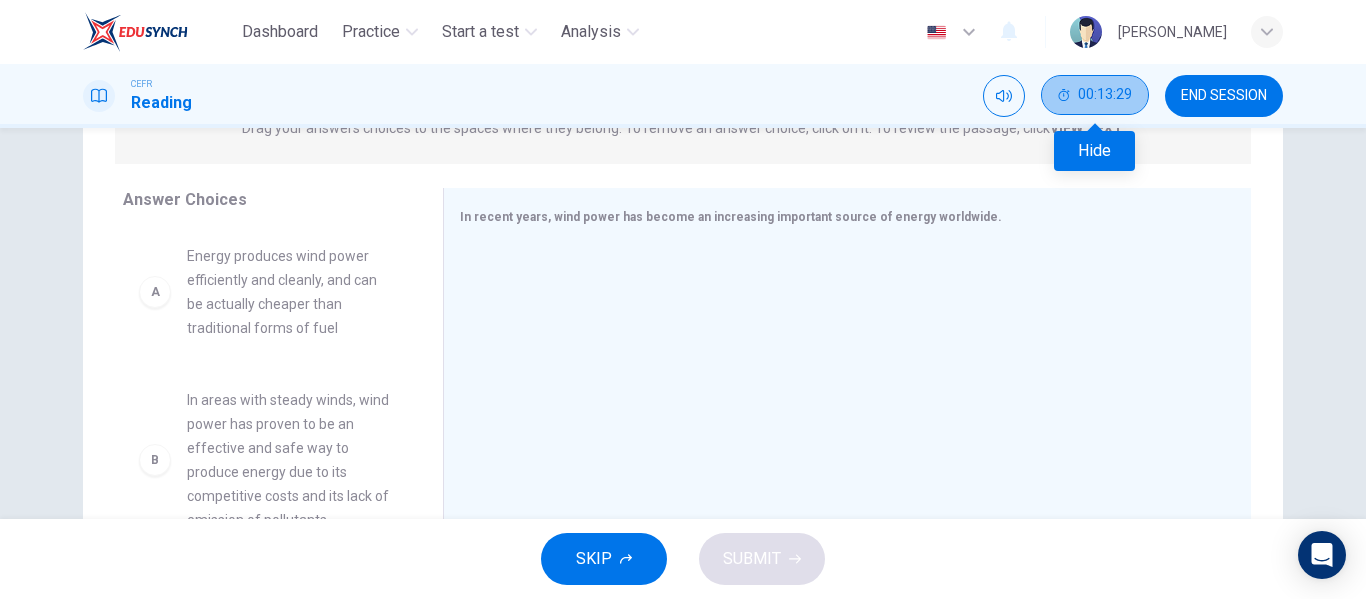 click 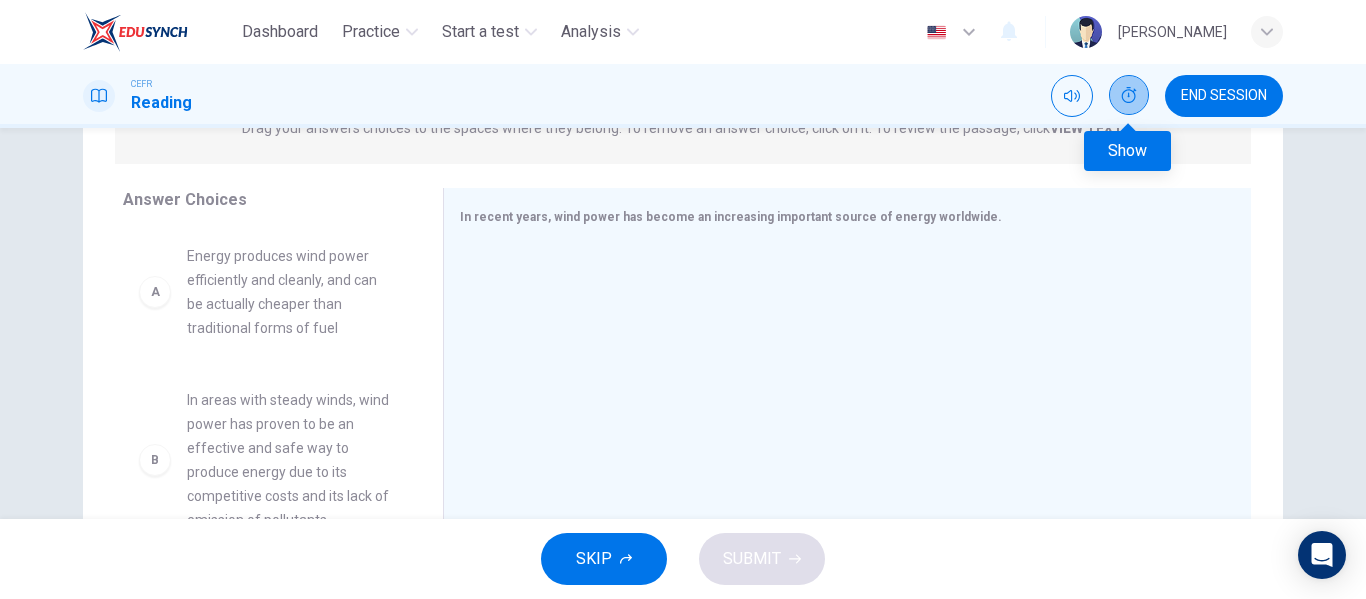 click 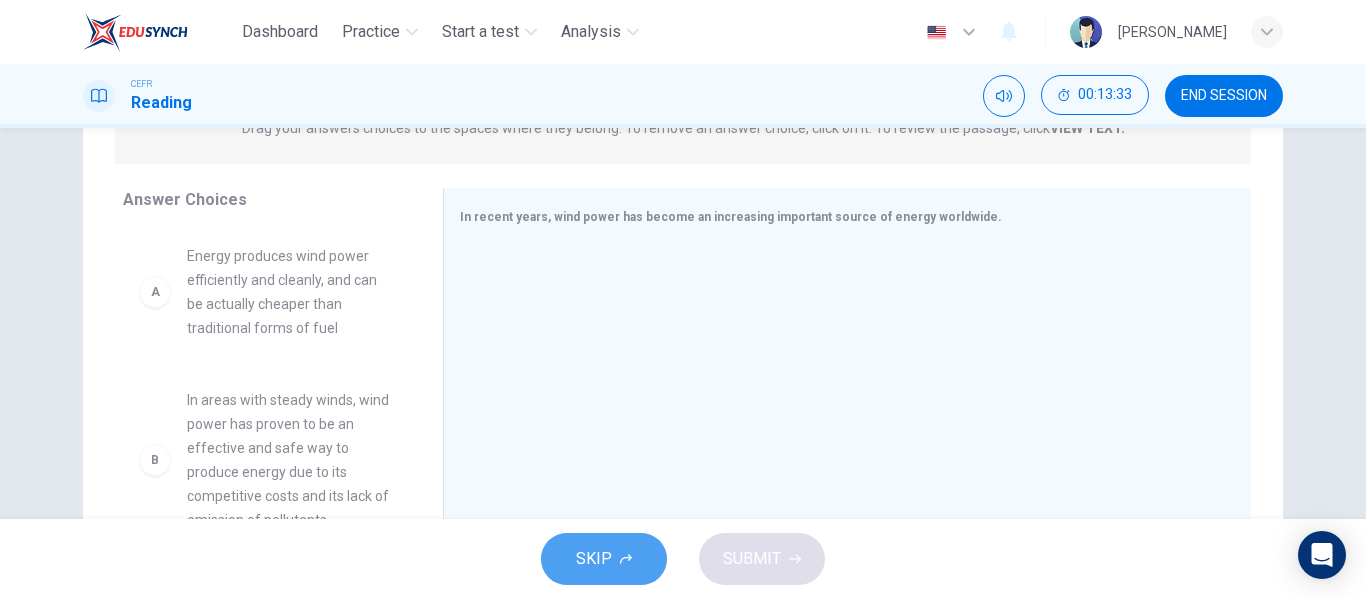 click on "SKIP" at bounding box center (594, 559) 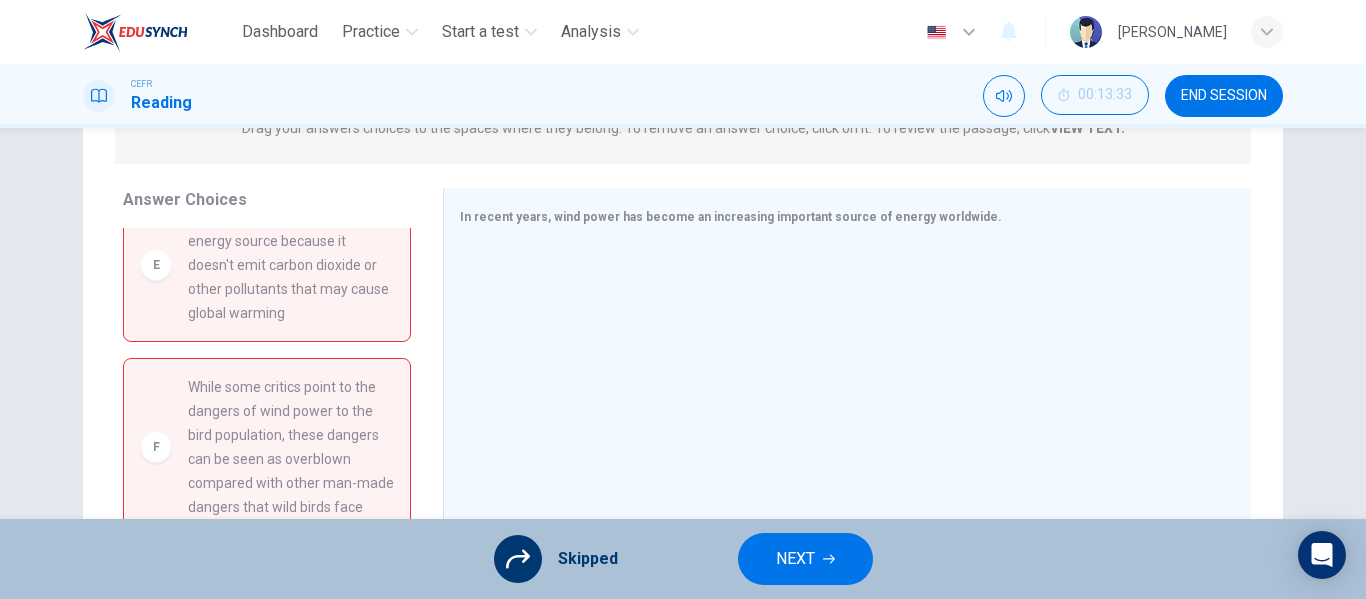 scroll, scrollTop: 816, scrollLeft: 0, axis: vertical 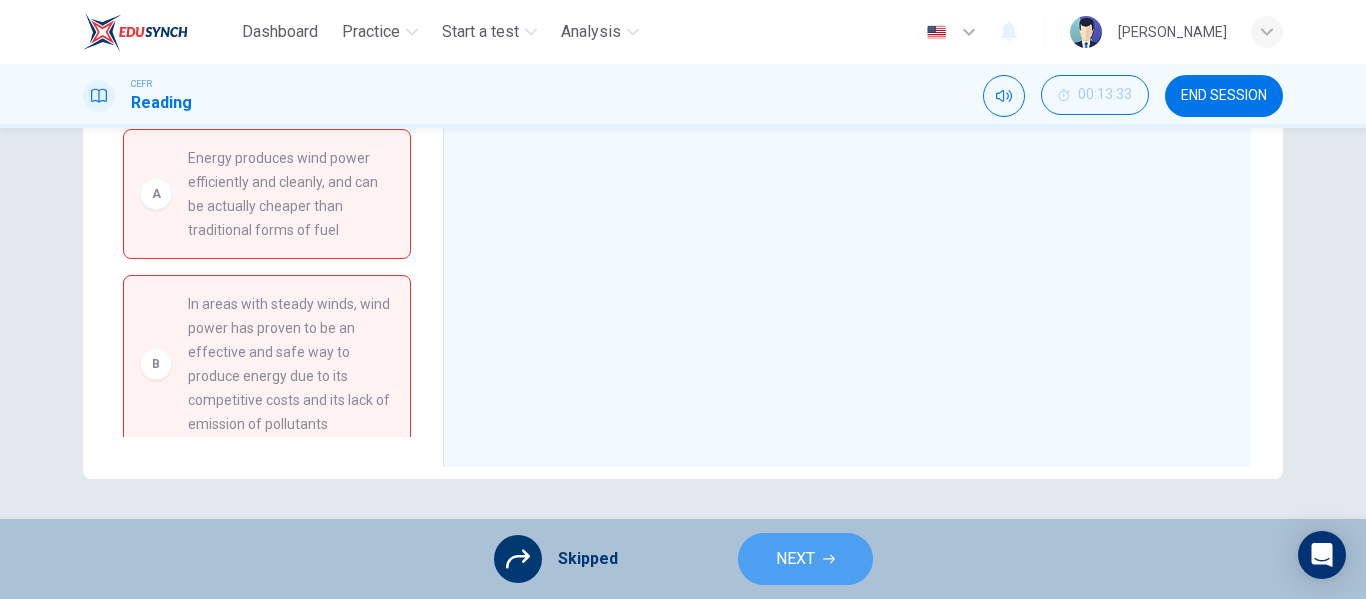 click on "NEXT" at bounding box center [805, 559] 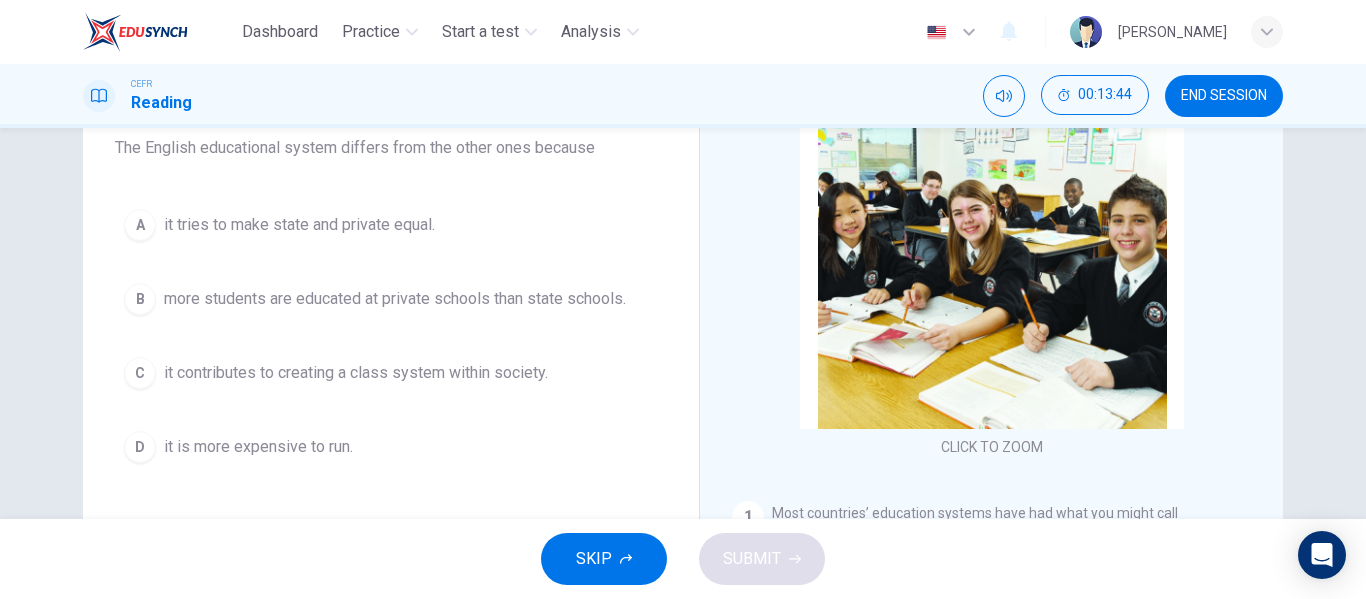 scroll, scrollTop: 178, scrollLeft: 0, axis: vertical 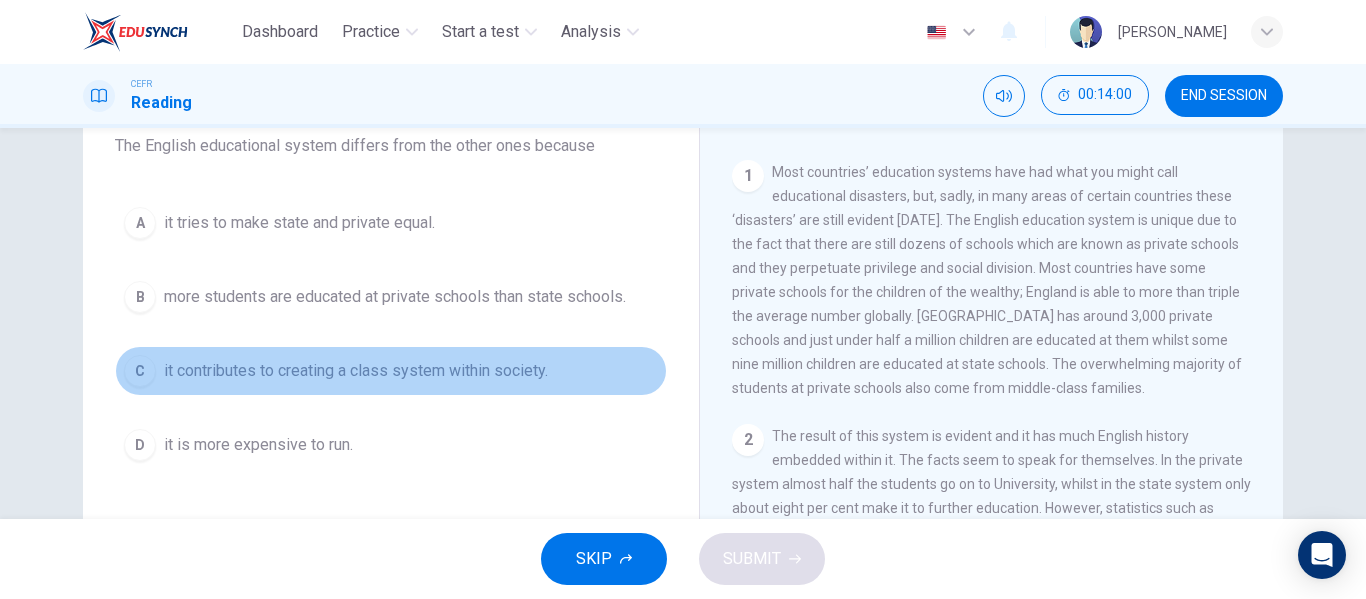 click on "C" at bounding box center (140, 371) 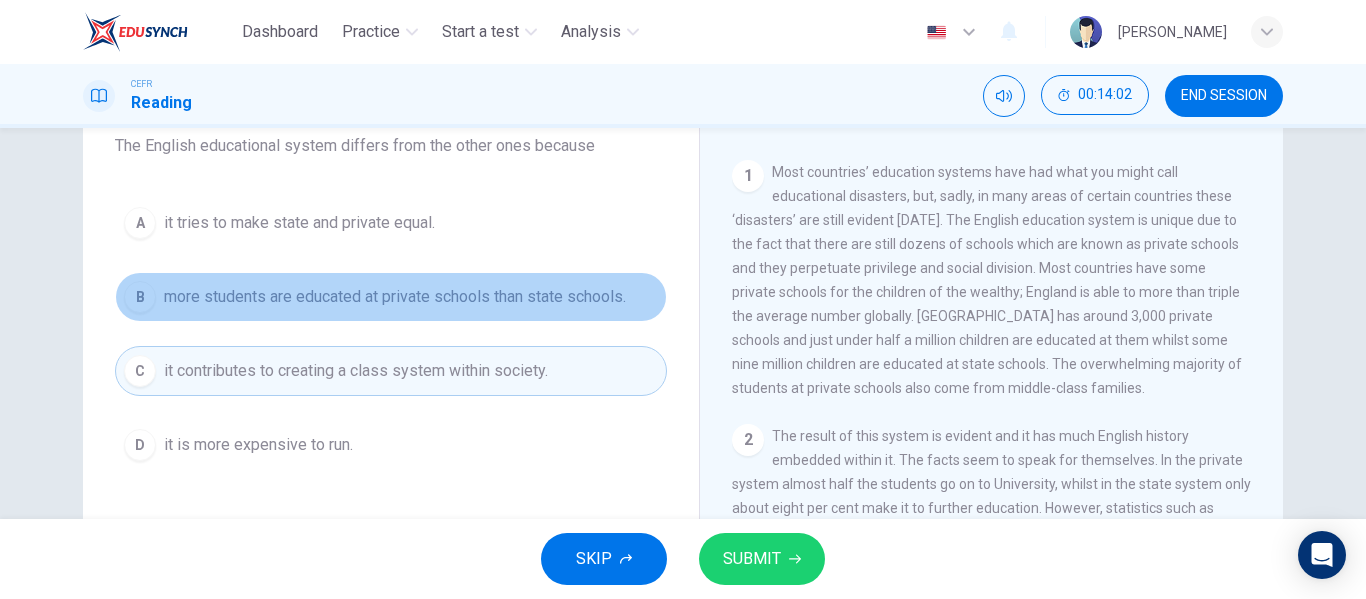 click on "B more students are educated at private schools than state schools." at bounding box center [391, 297] 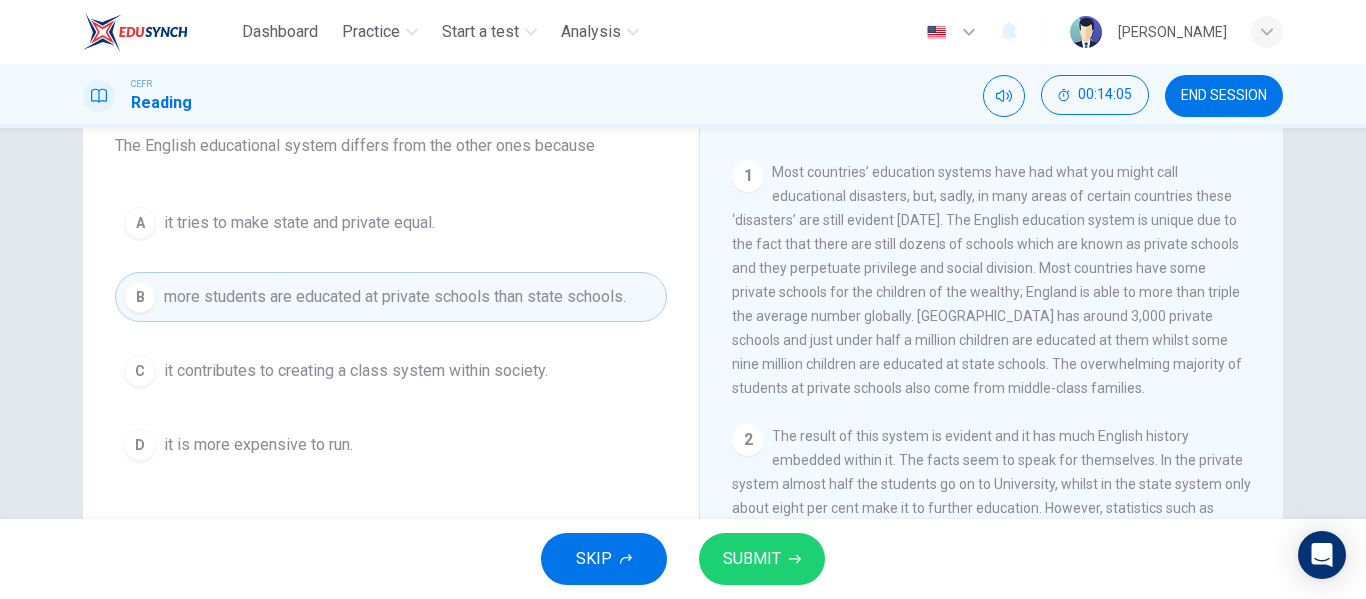 click on "A it tries to make state and private equal. B more students are educated at private schools than state schools. C it contributes to creating a class system within society. D it is more expensive to run." at bounding box center [391, 334] 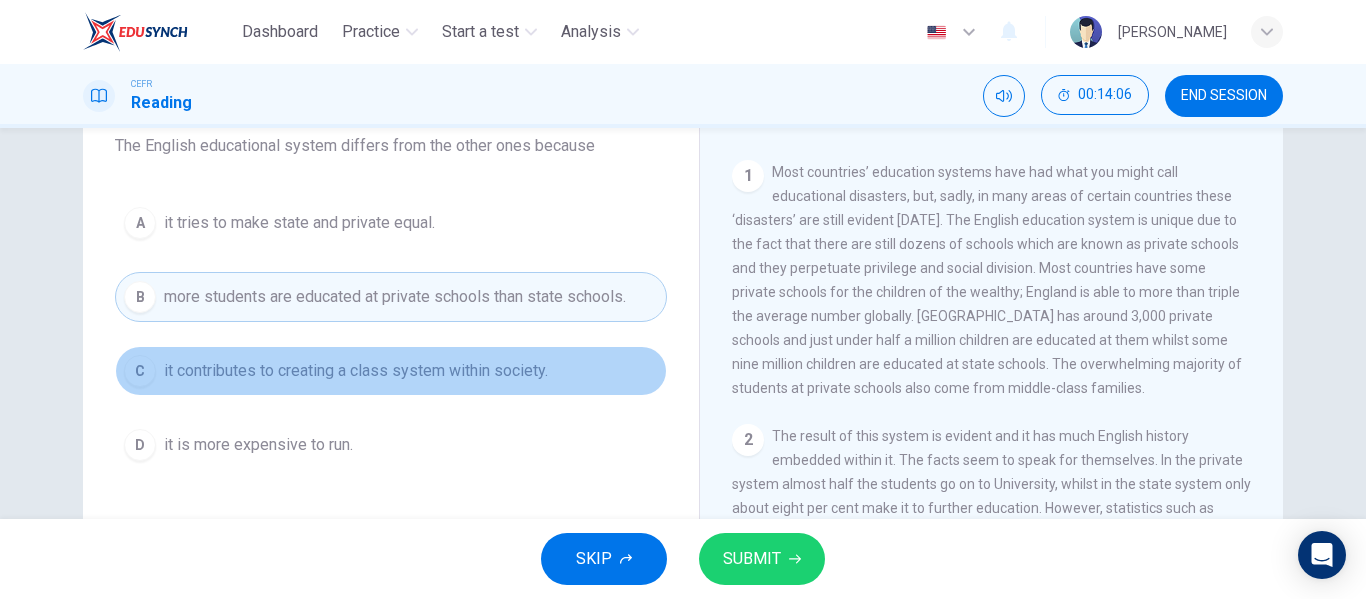 click on "it contributes to creating a class system within society." at bounding box center (356, 371) 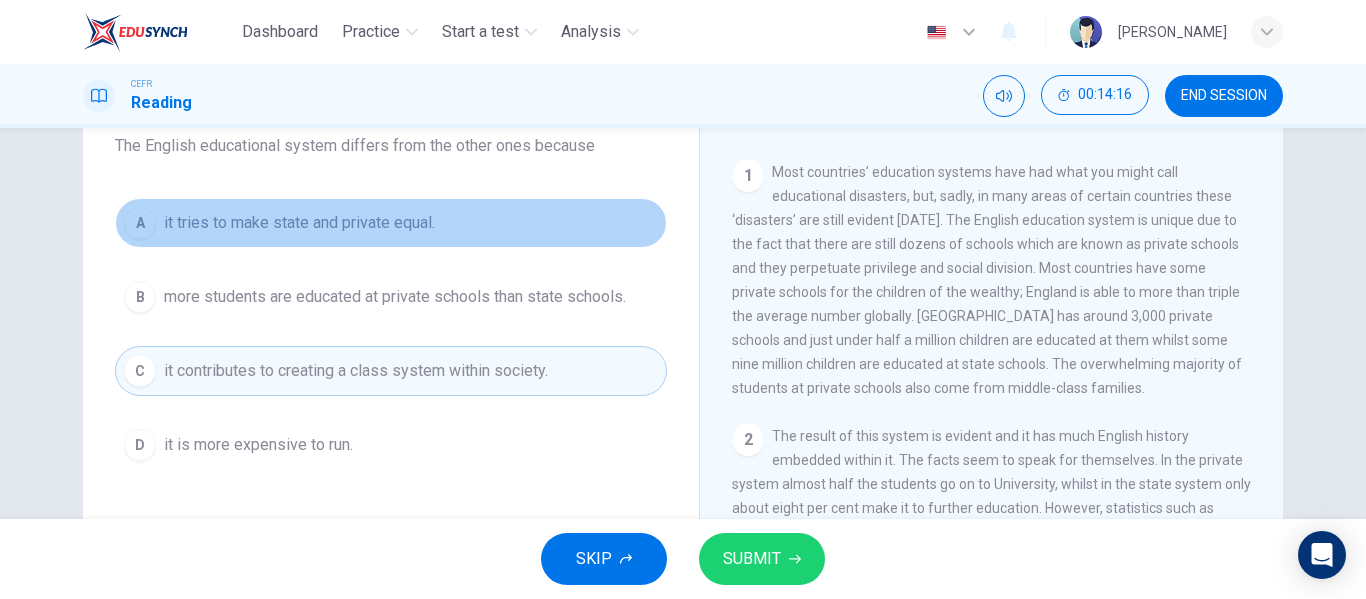 click on "it tries to make state and private equal." at bounding box center [299, 223] 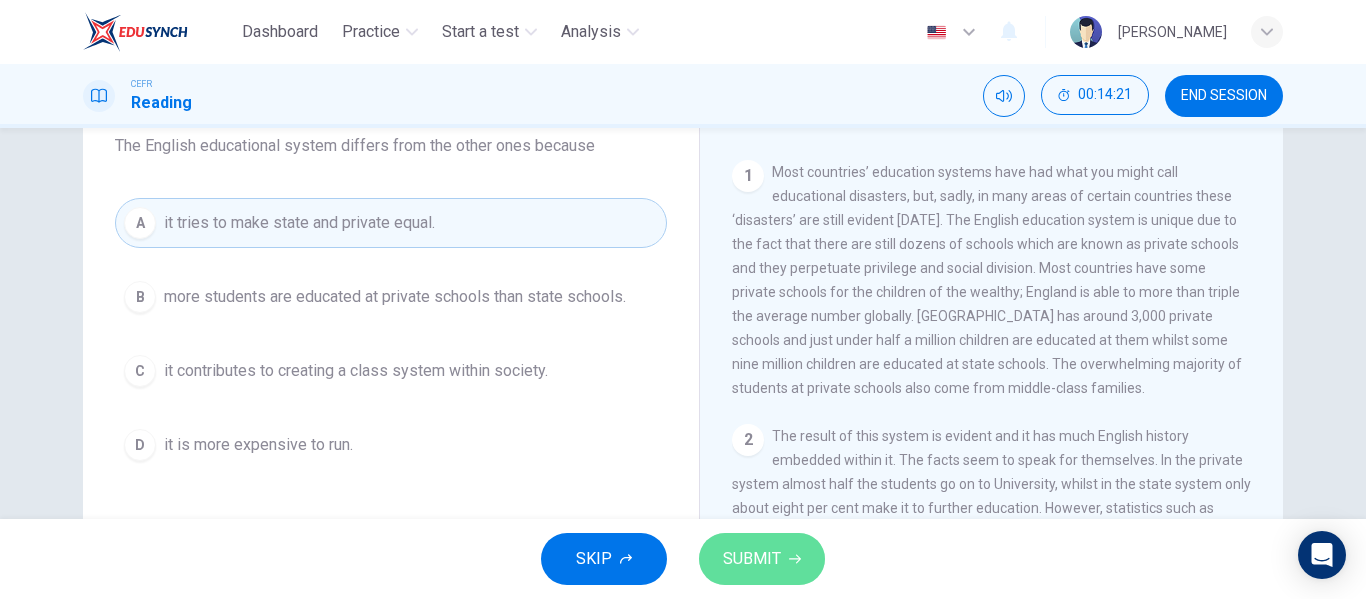 click on "SUBMIT" at bounding box center [762, 559] 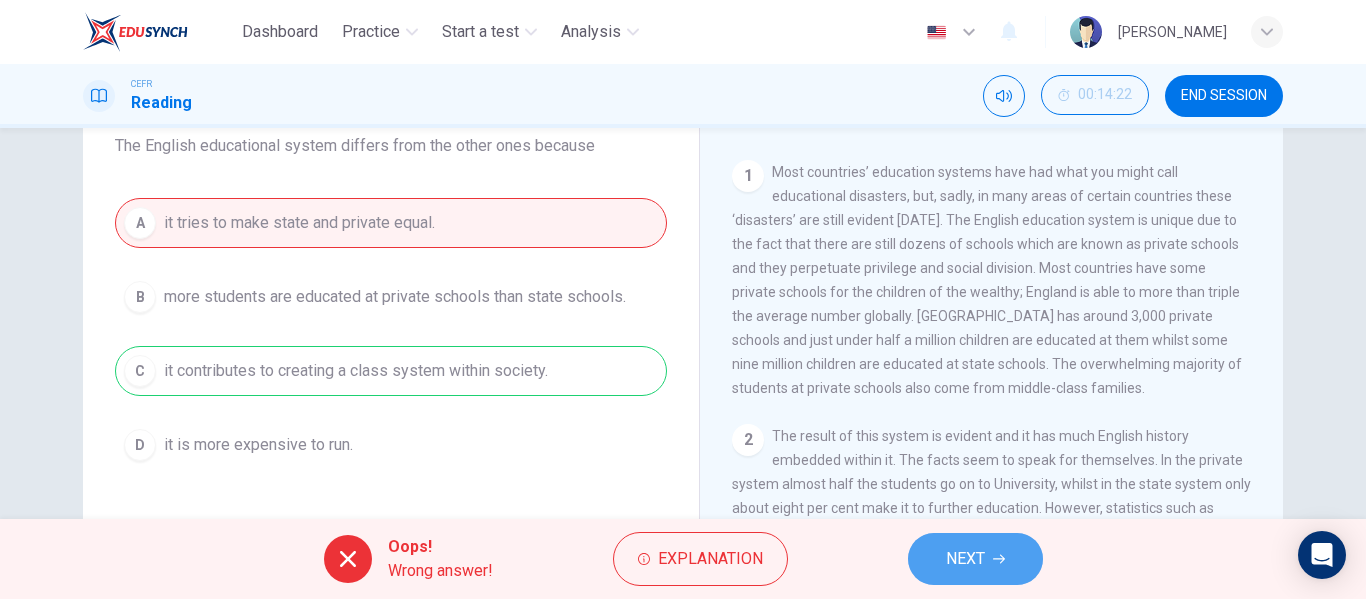 click on "NEXT" at bounding box center [975, 559] 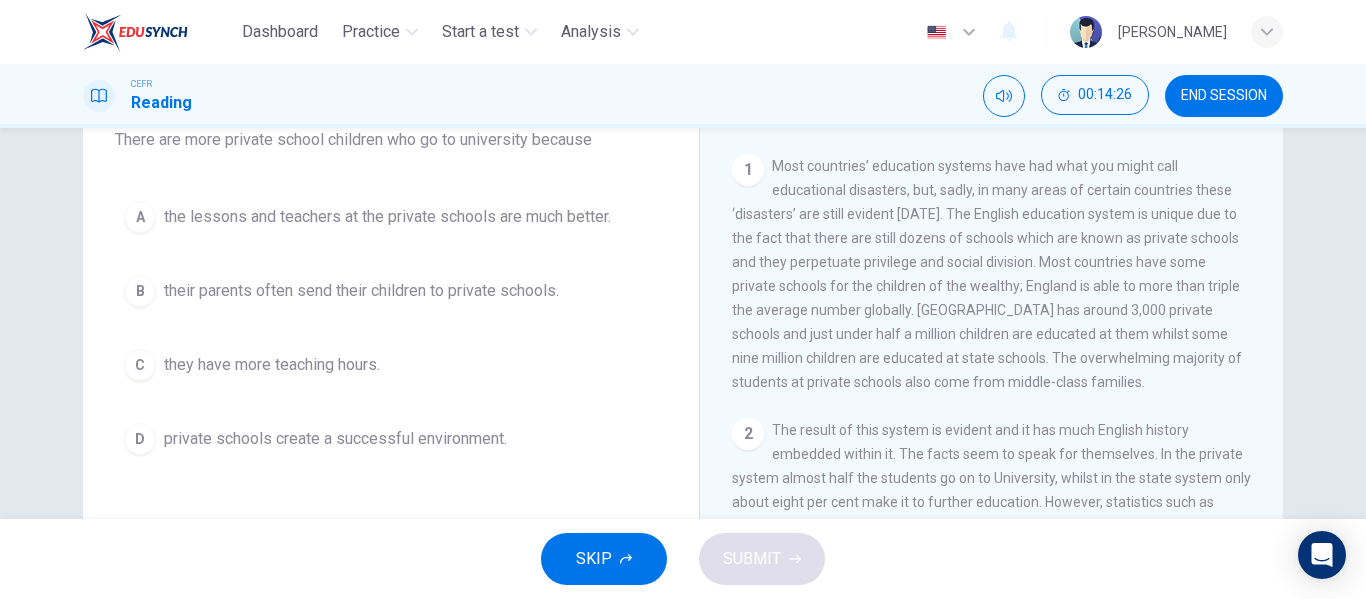 scroll, scrollTop: 185, scrollLeft: 0, axis: vertical 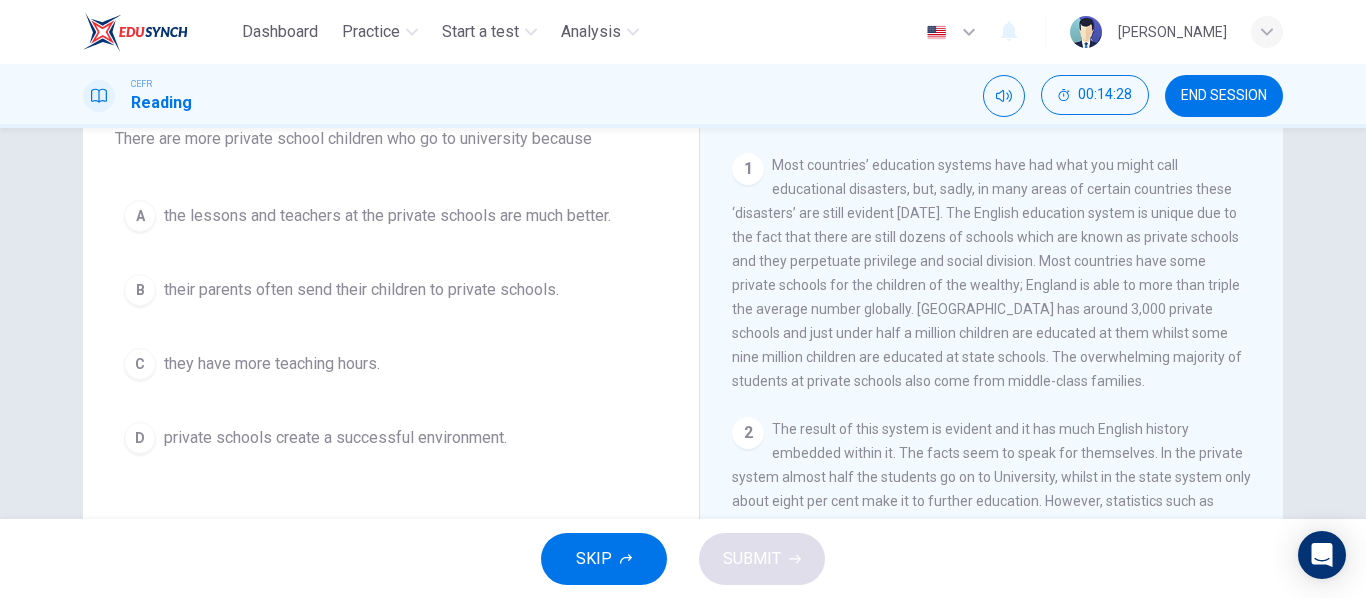 click on "Most countries’ education systems have had what you might call educational disasters, but, sadly, in many areas of certain countries these ‘disasters’ are still evident today. The English education system is unique due to the fact that there are still dozens of schools which are known as private schools and they perpetuate privilege and social division. Most countries have some private schools for the children of the wealthy; England is able to more than triple the average number globally. England has around 3,000 private schools and just under half a million children are educated at them whilst some nine million children are educated at state schools. The overwhelming majority of students at private schools also come from middle-class families." at bounding box center [987, 273] 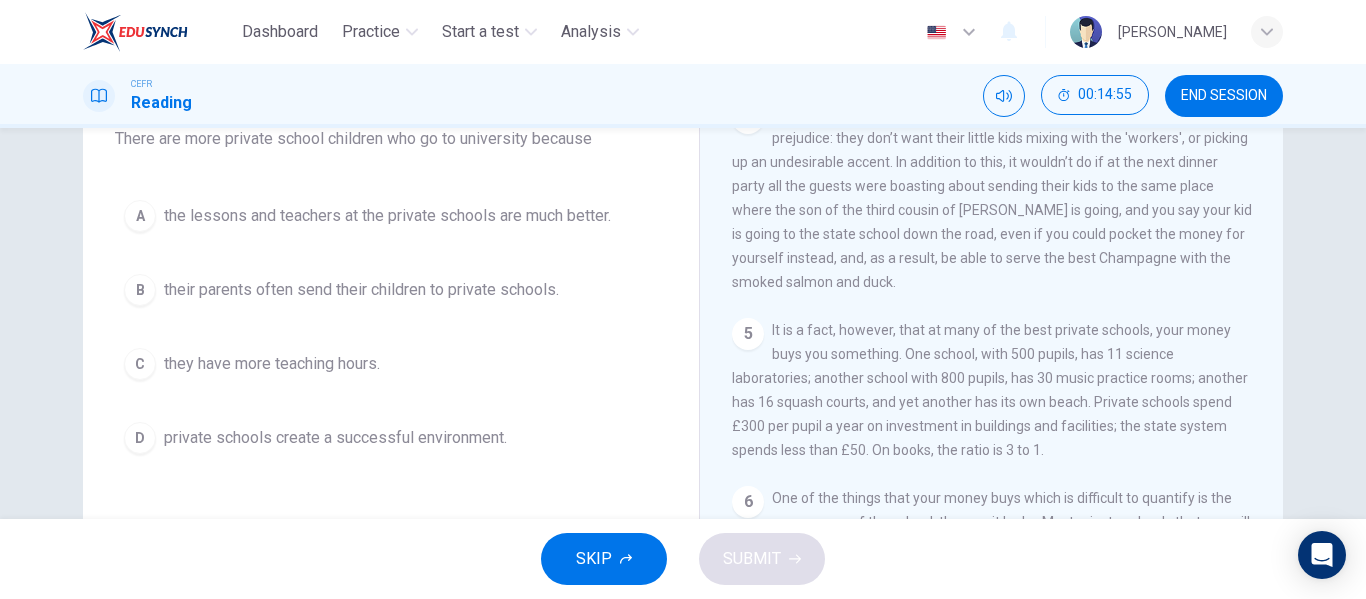 scroll, scrollTop: 1283, scrollLeft: 0, axis: vertical 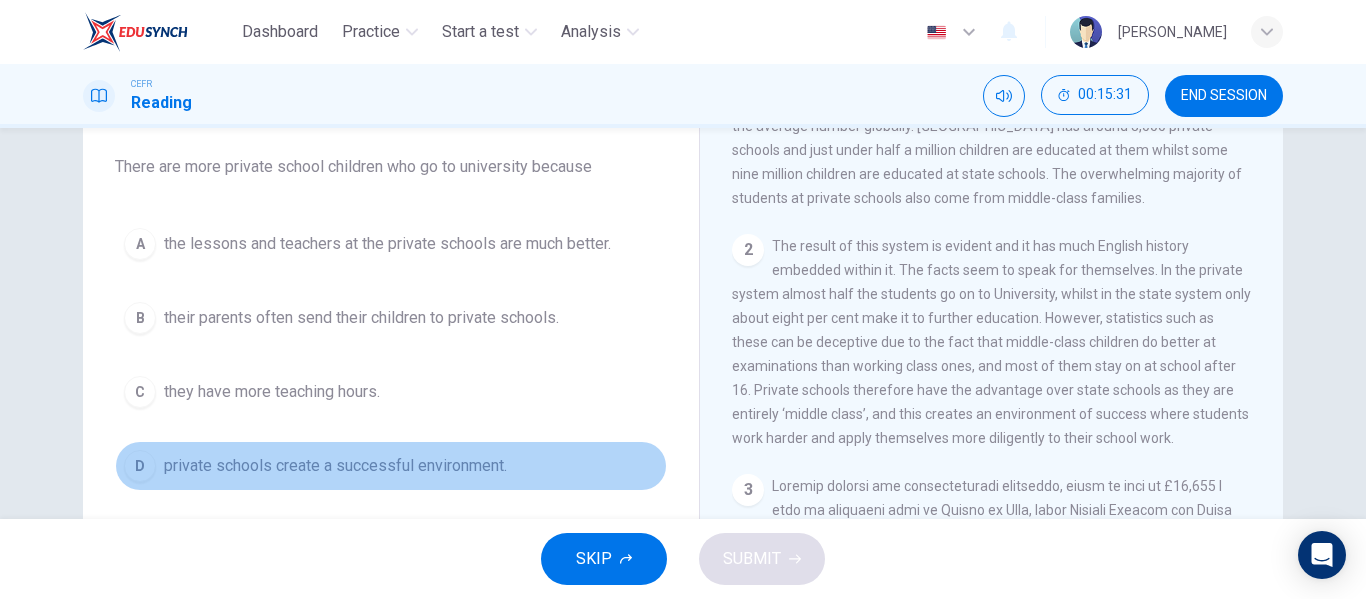 click on "private schools create a successful environment." at bounding box center [335, 466] 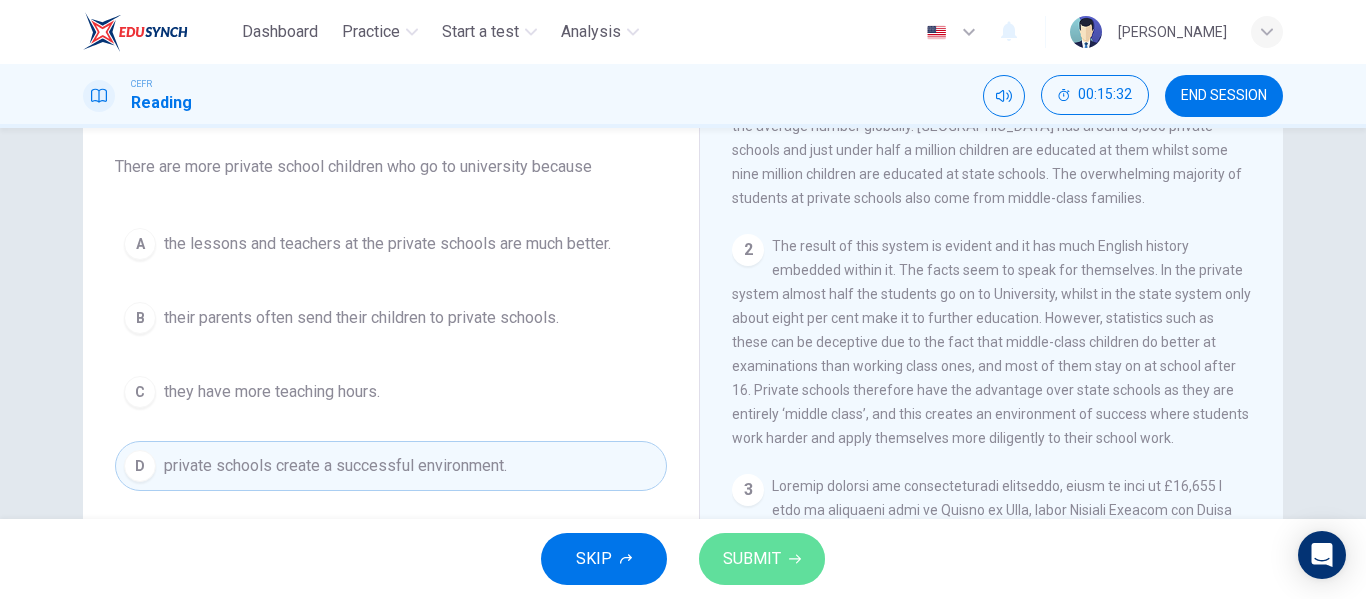 click on "SUBMIT" at bounding box center (752, 559) 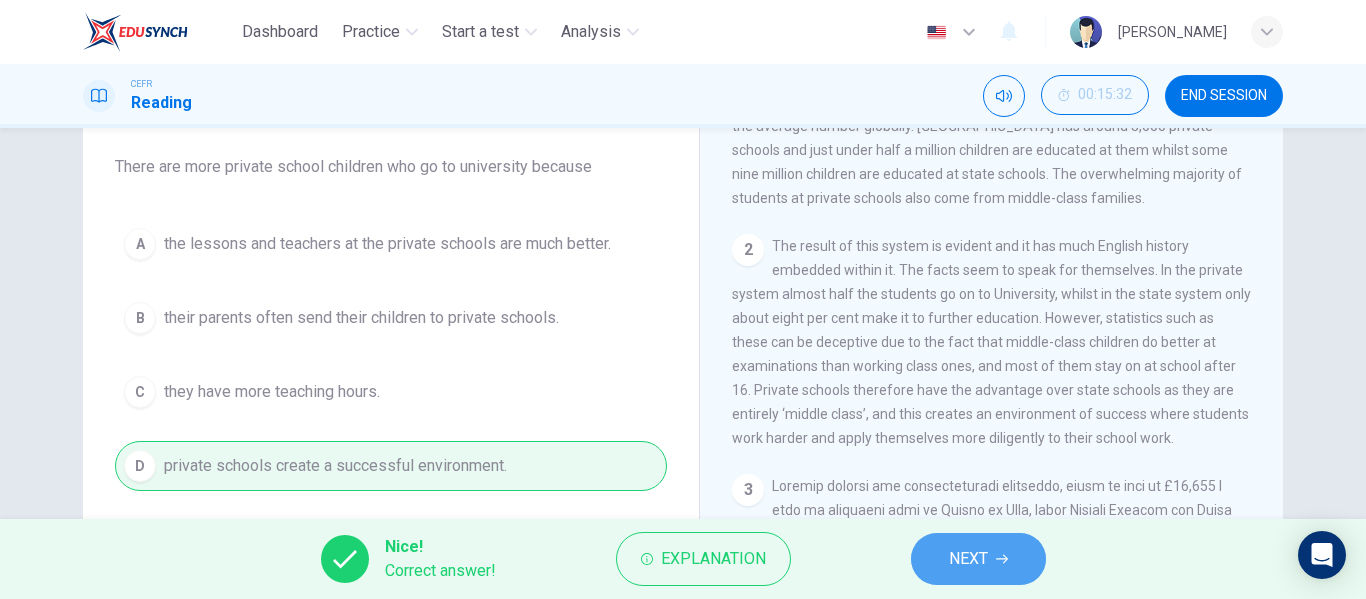click on "NEXT" at bounding box center [978, 559] 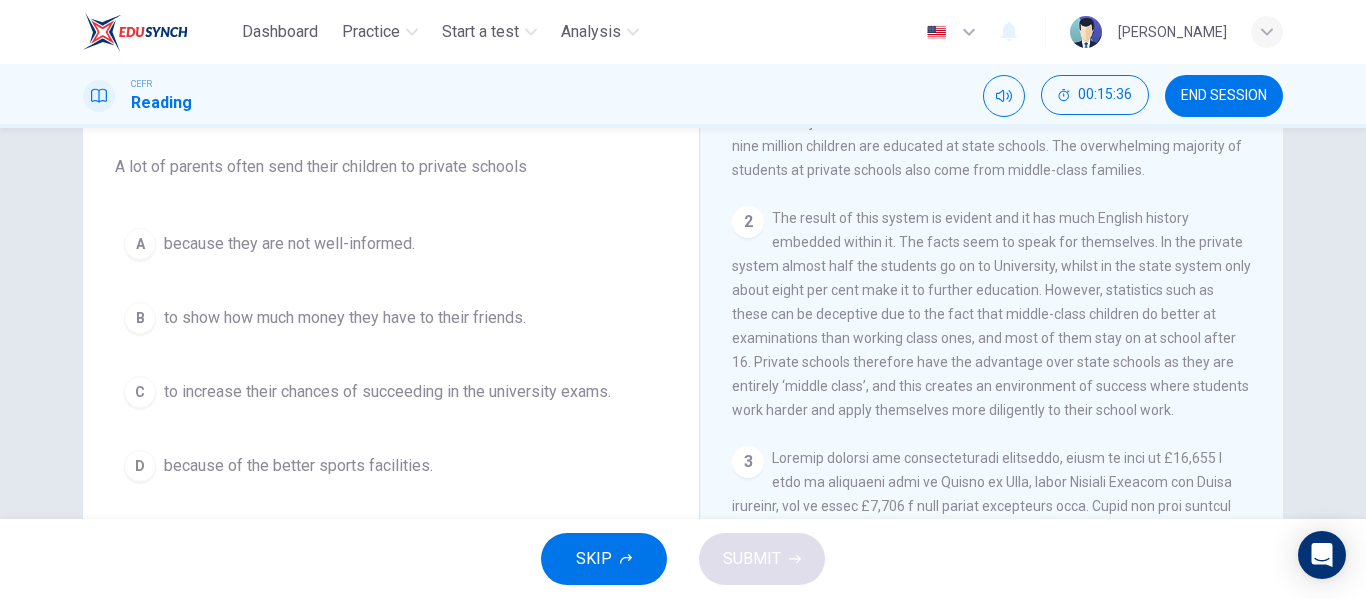 scroll, scrollTop: 579, scrollLeft: 0, axis: vertical 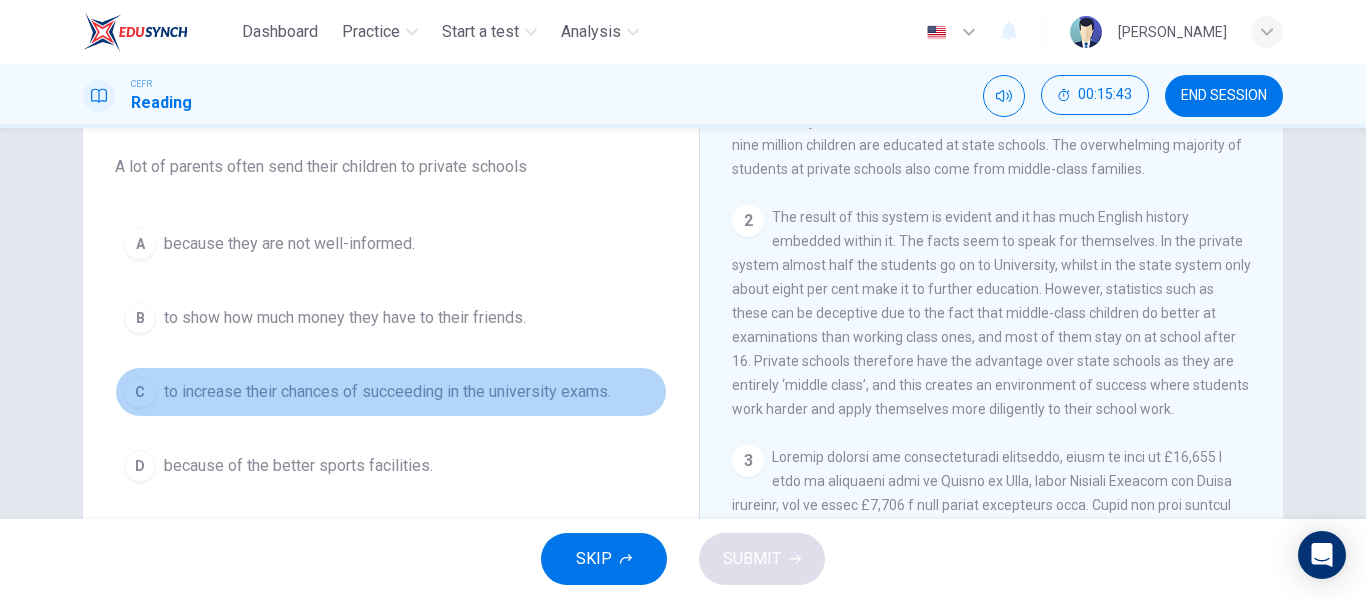 click on "to increase their chances of succeeding in the university exams." at bounding box center [387, 392] 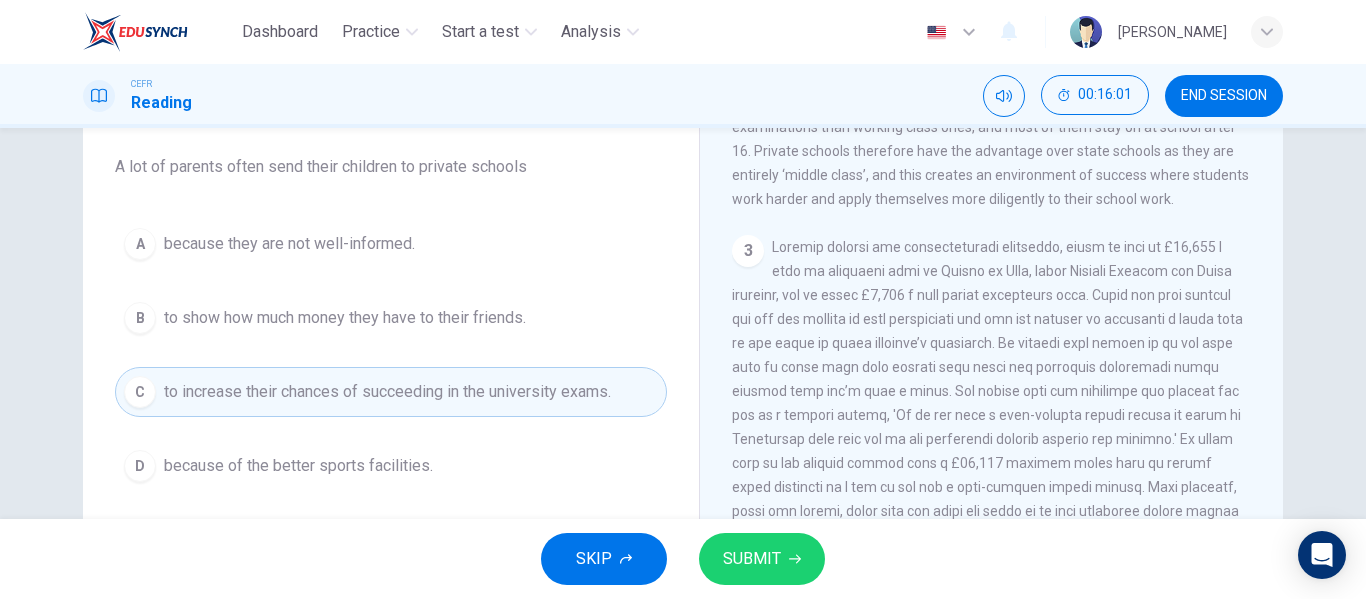 scroll, scrollTop: 790, scrollLeft: 0, axis: vertical 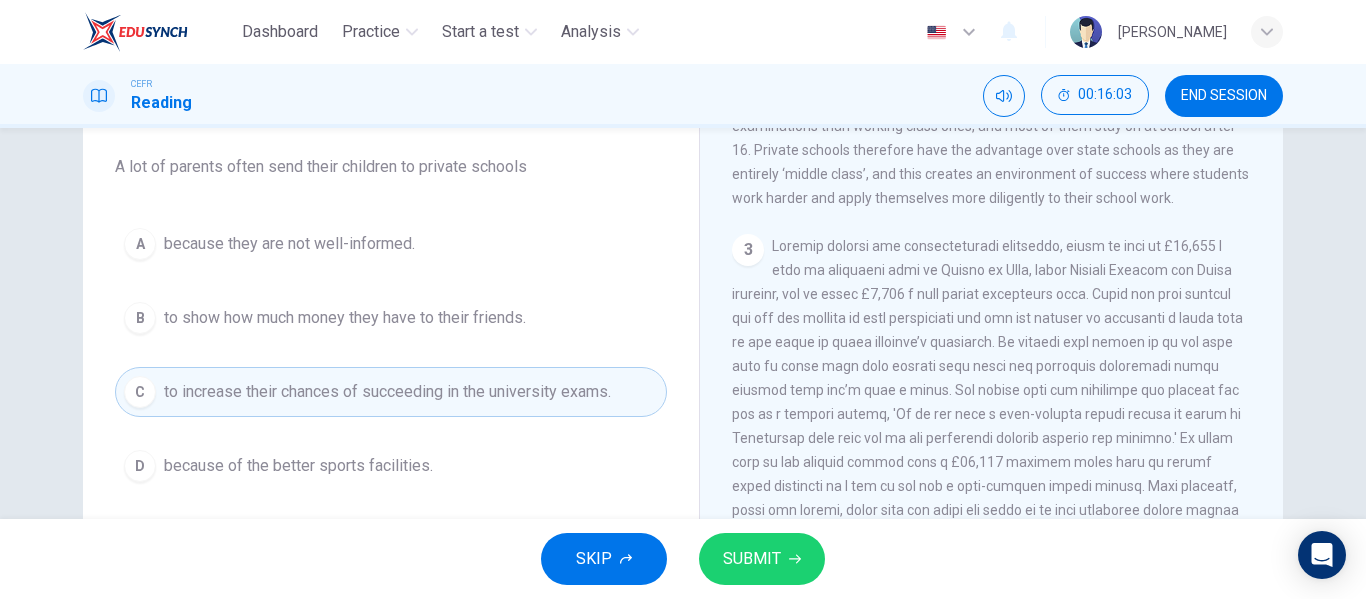 click on "SUBMIT" at bounding box center [762, 559] 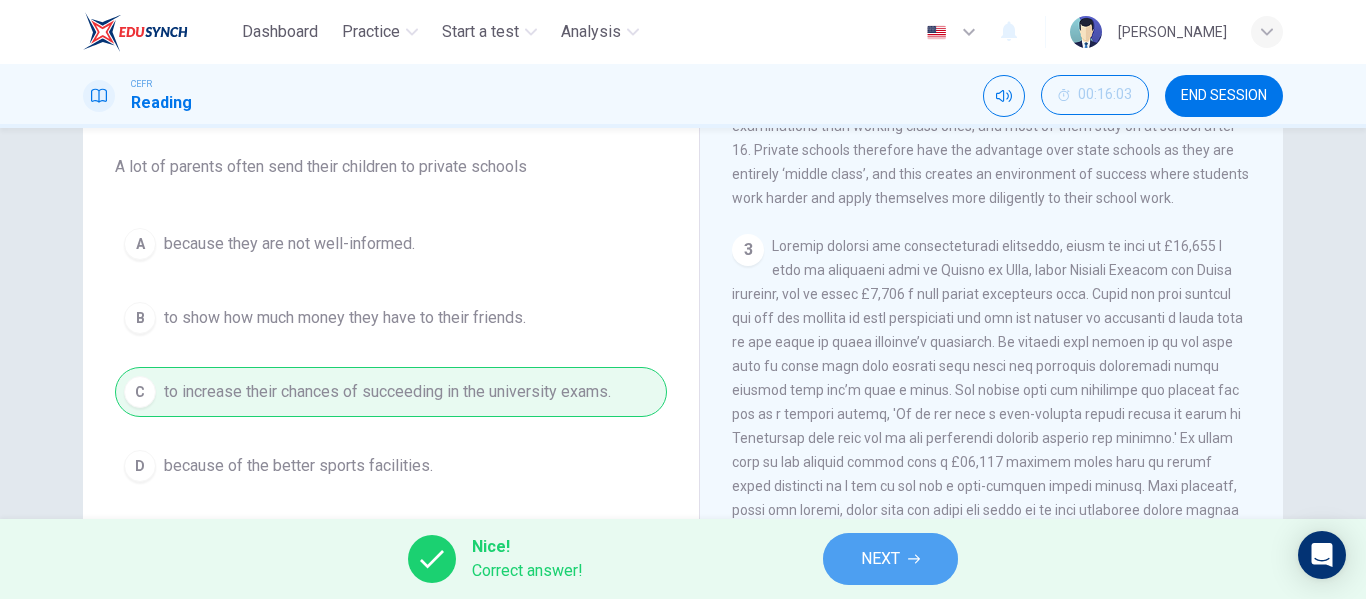 click on "NEXT" at bounding box center (880, 559) 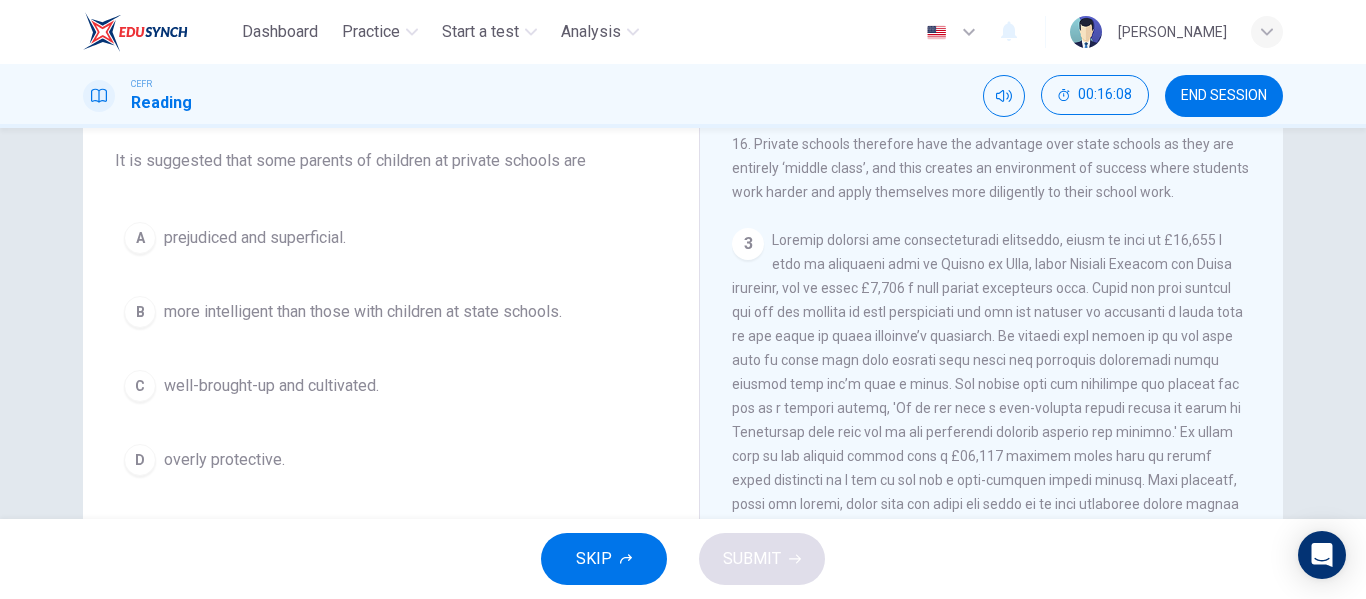 scroll, scrollTop: 163, scrollLeft: 0, axis: vertical 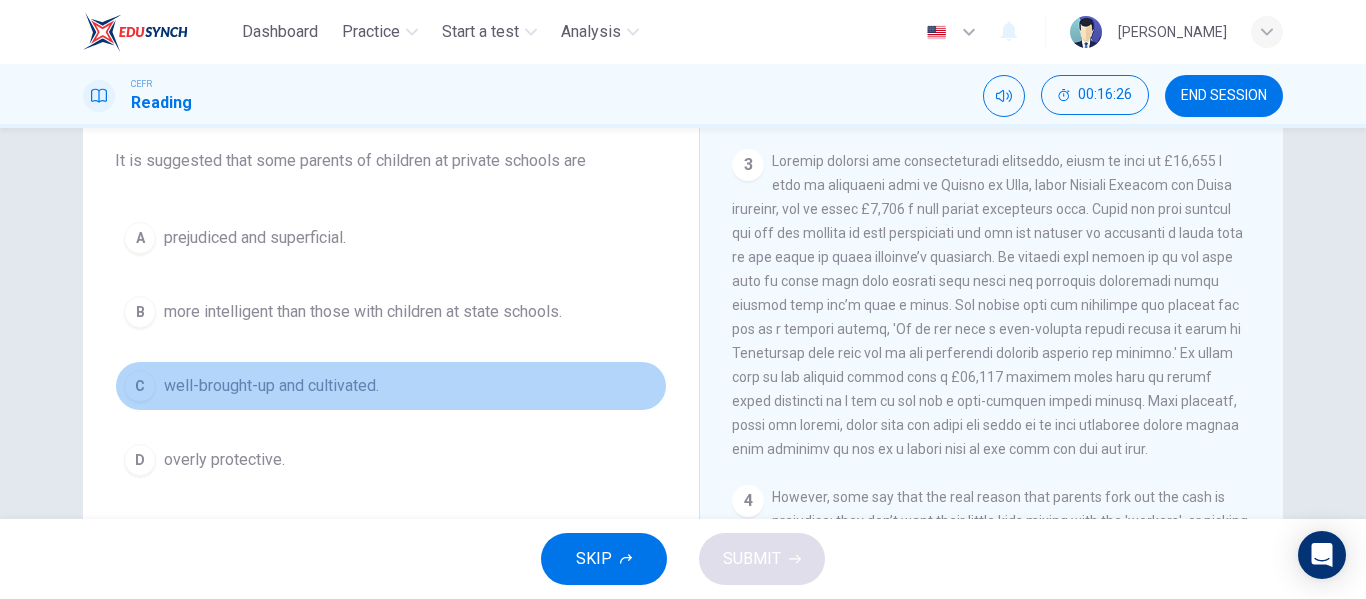 click on "well-brought-up and cultivated." at bounding box center (271, 386) 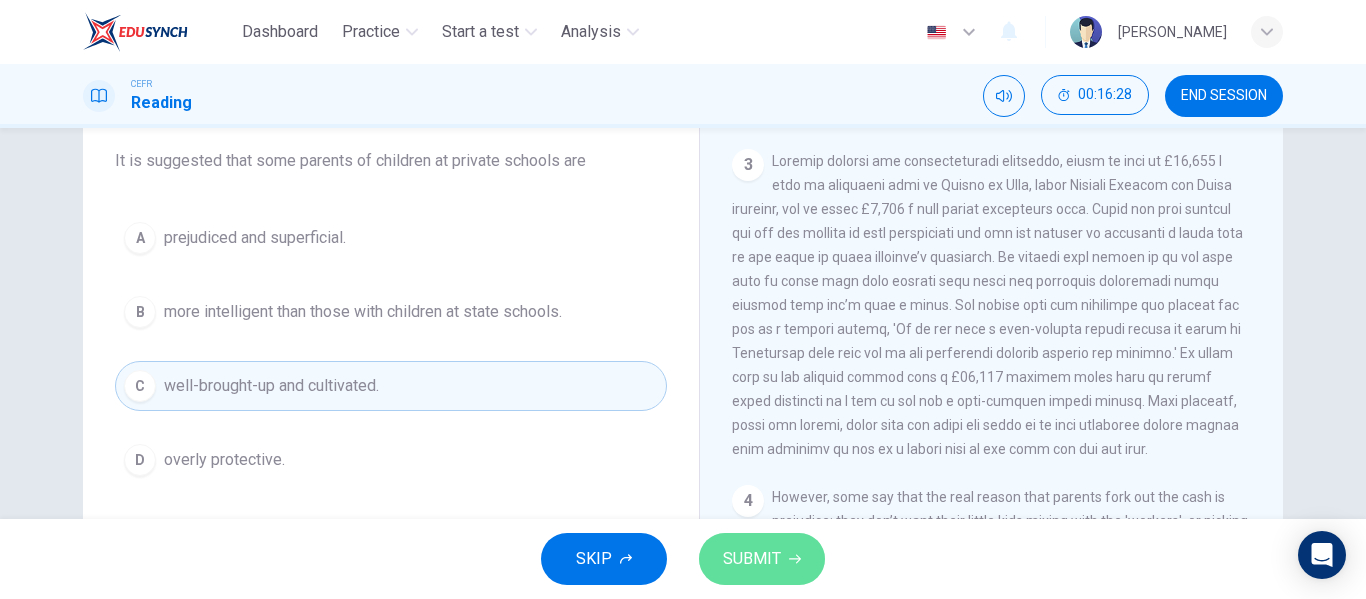 click on "SUBMIT" at bounding box center [762, 559] 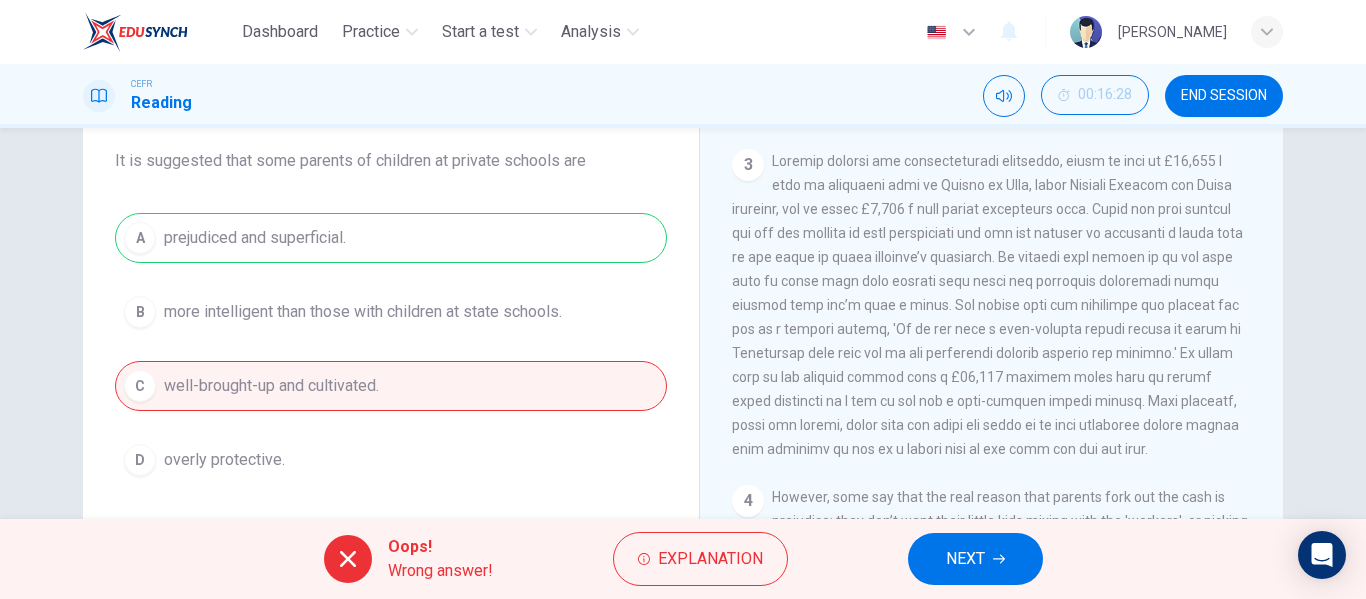 click on "NEXT" at bounding box center (965, 559) 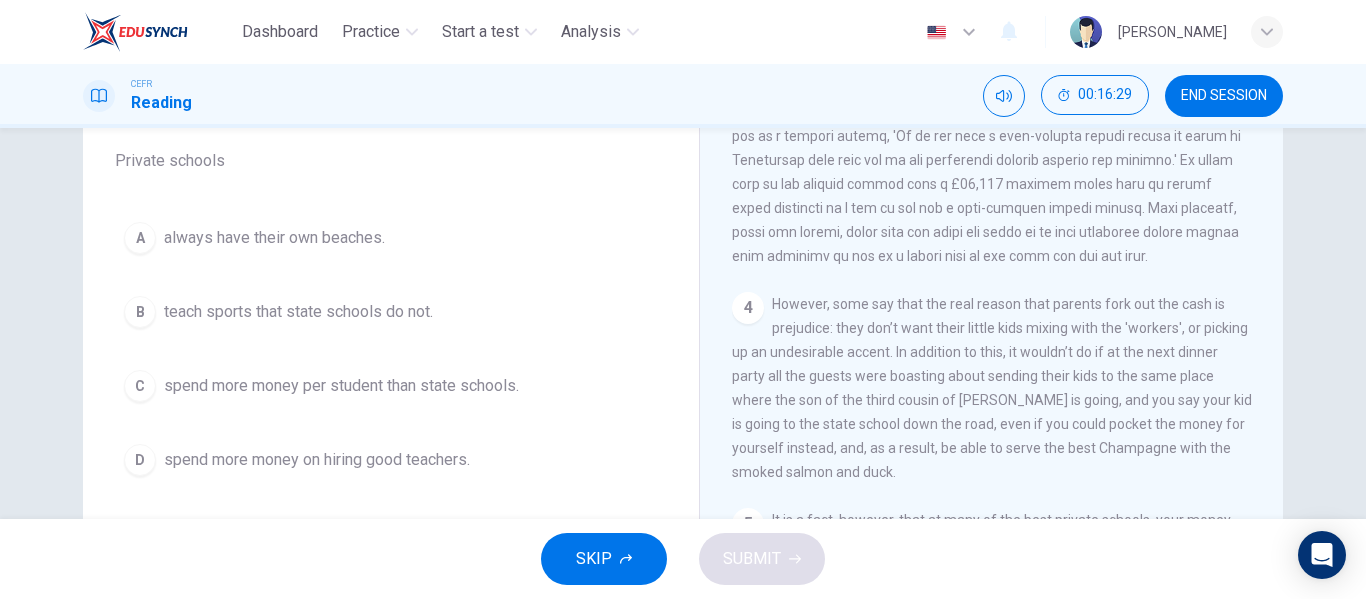 scroll, scrollTop: 1063, scrollLeft: 0, axis: vertical 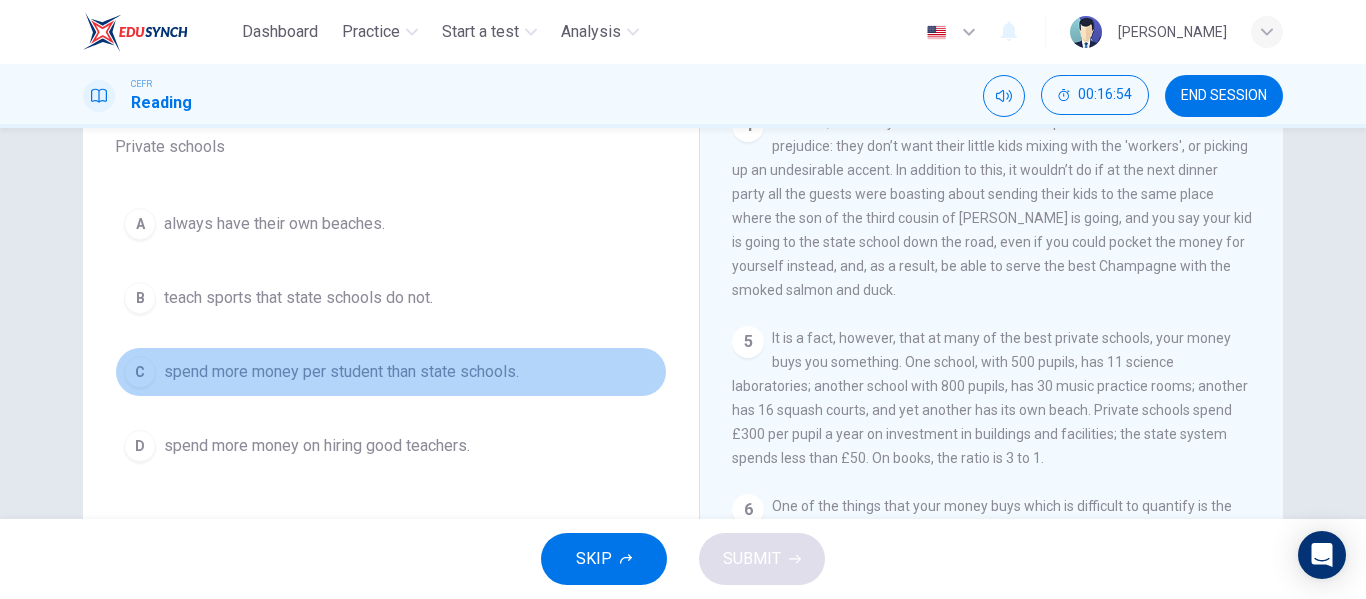 click on "C spend more money per student than state schools." at bounding box center (391, 372) 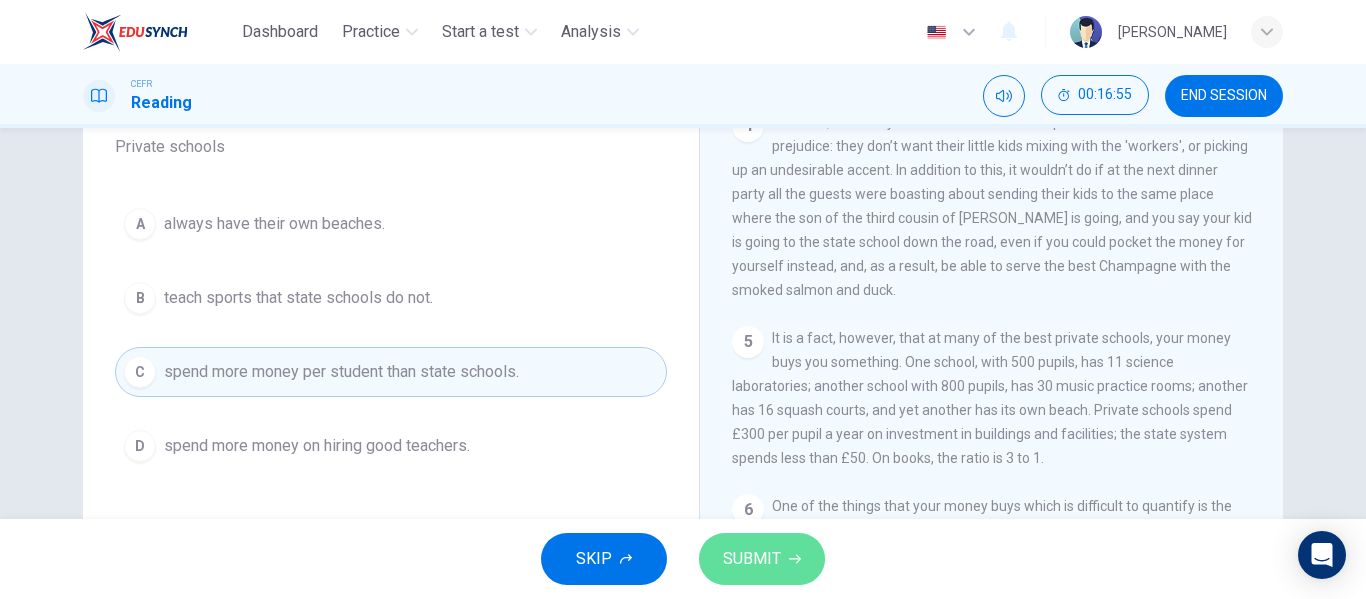 click on "SUBMIT" at bounding box center [762, 559] 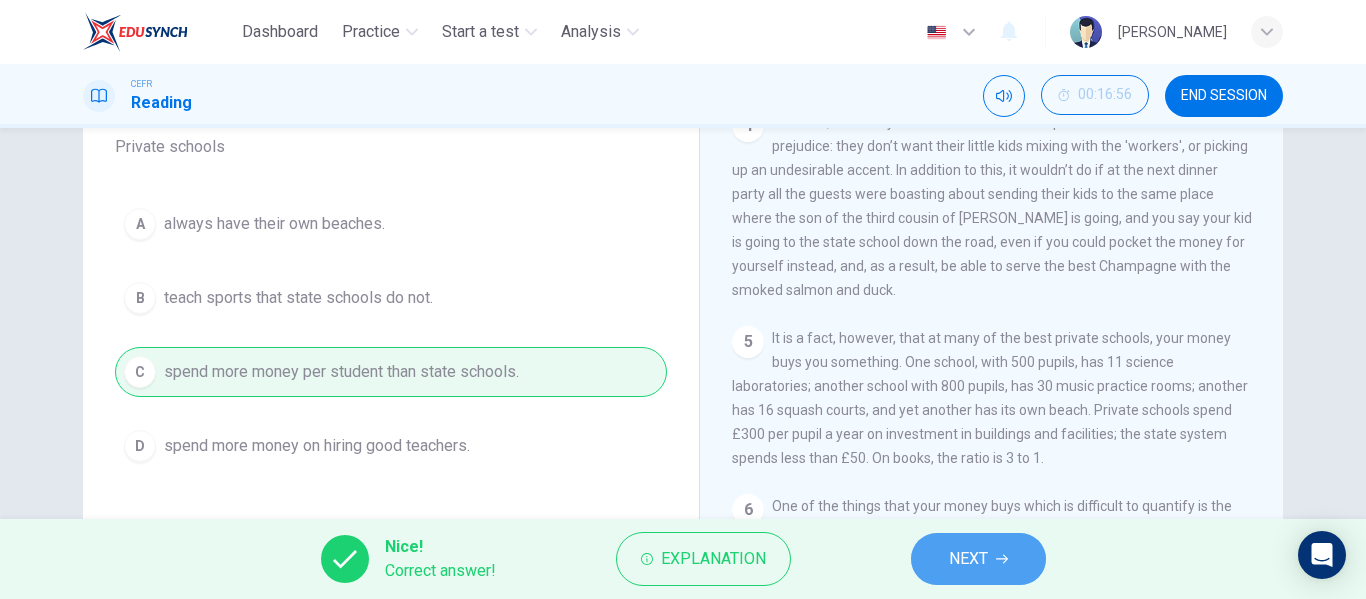 click on "NEXT" at bounding box center [968, 559] 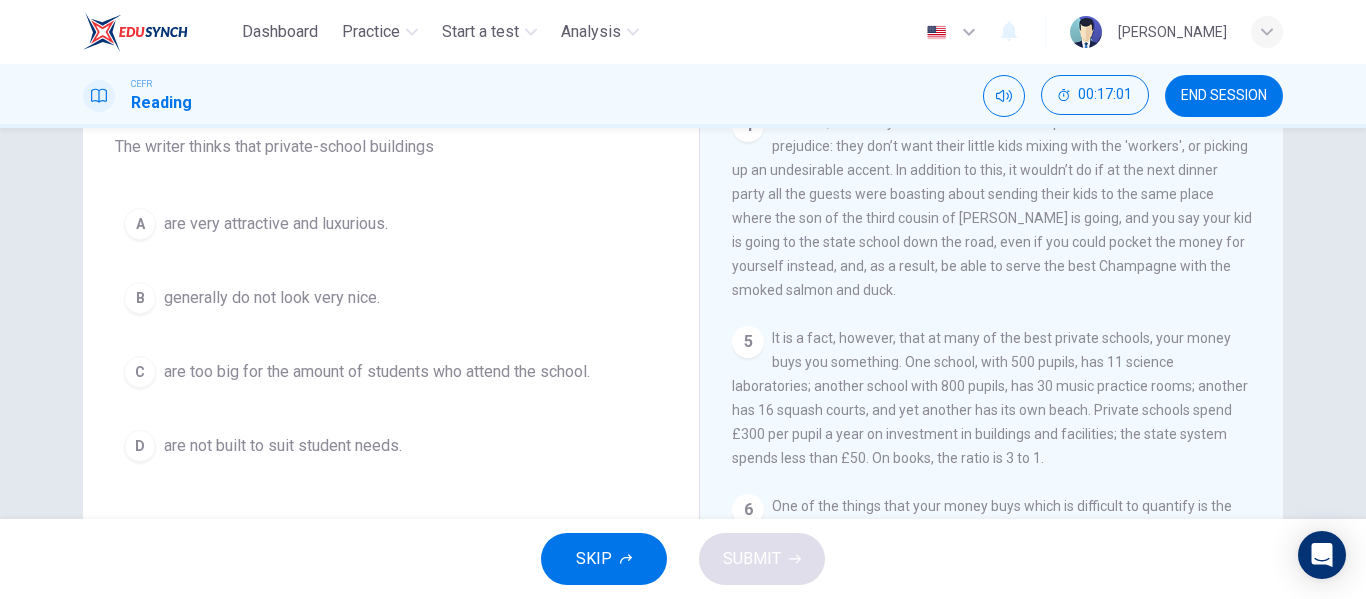 scroll, scrollTop: 1283, scrollLeft: 0, axis: vertical 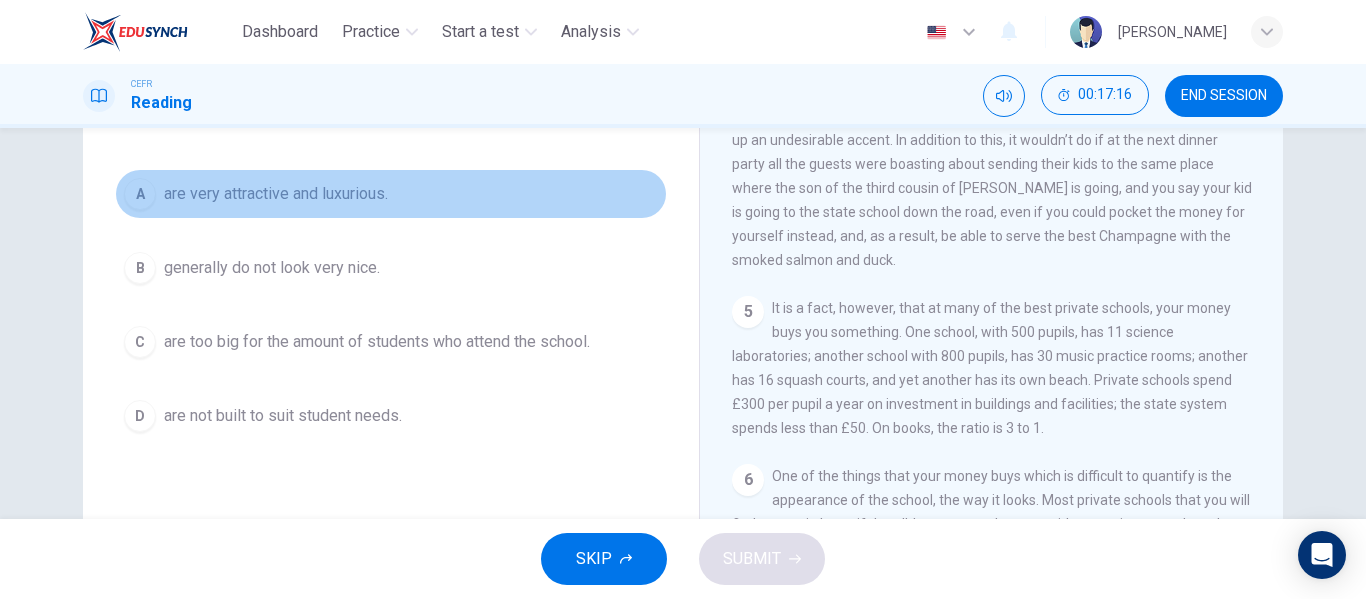 click on "are very attractive and luxurious." at bounding box center [276, 194] 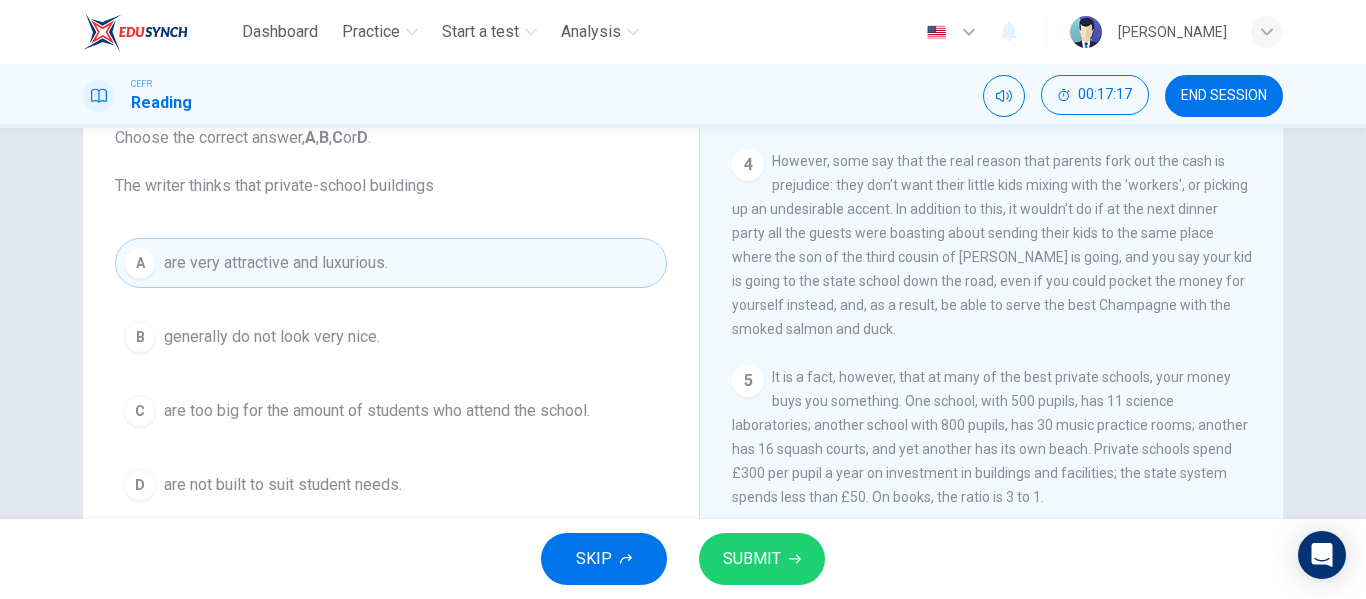 scroll, scrollTop: 137, scrollLeft: 0, axis: vertical 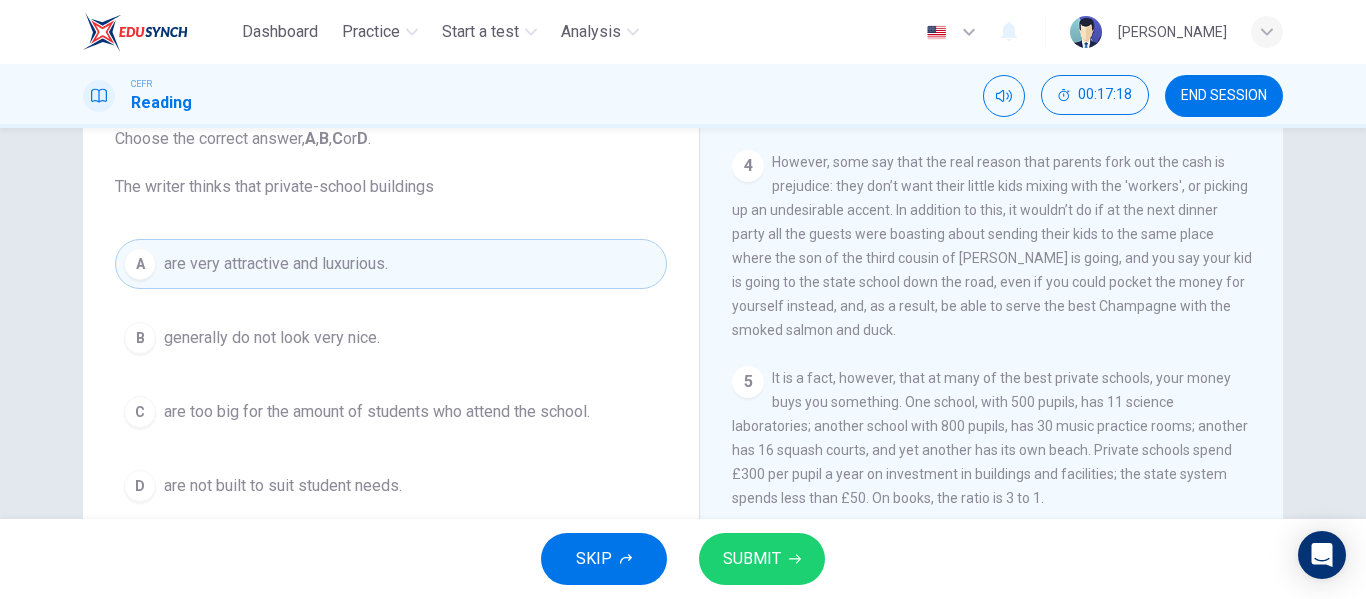 click on "SUBMIT" at bounding box center [762, 559] 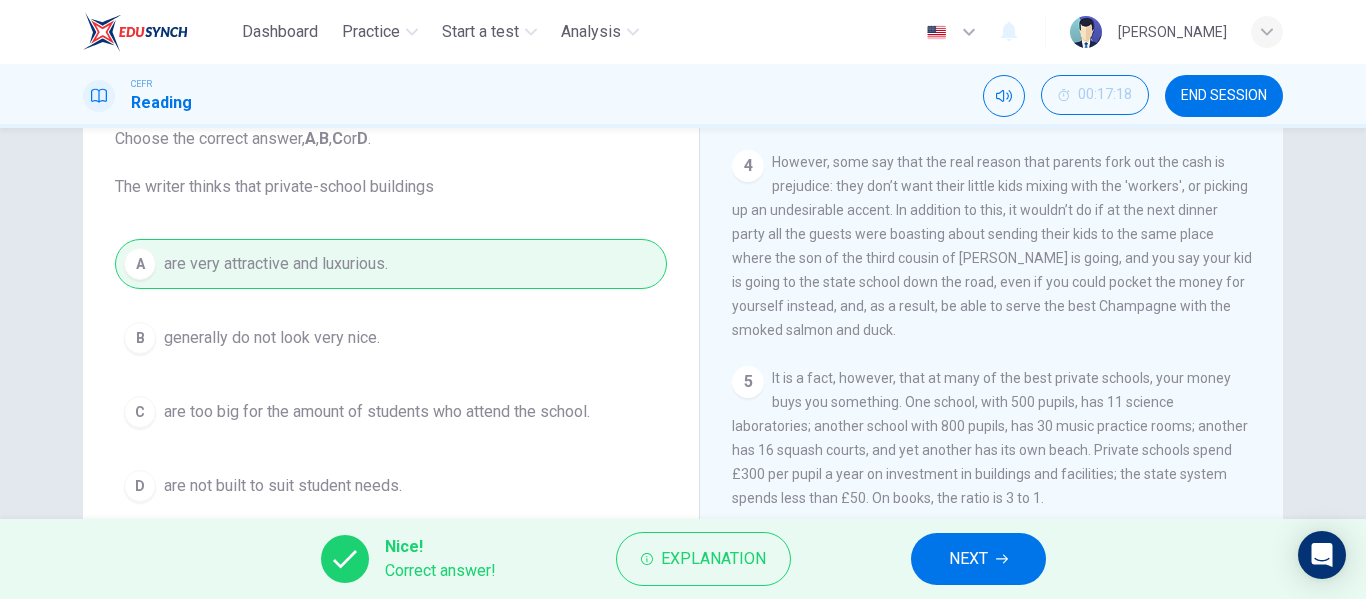 click on "NEXT" at bounding box center (978, 559) 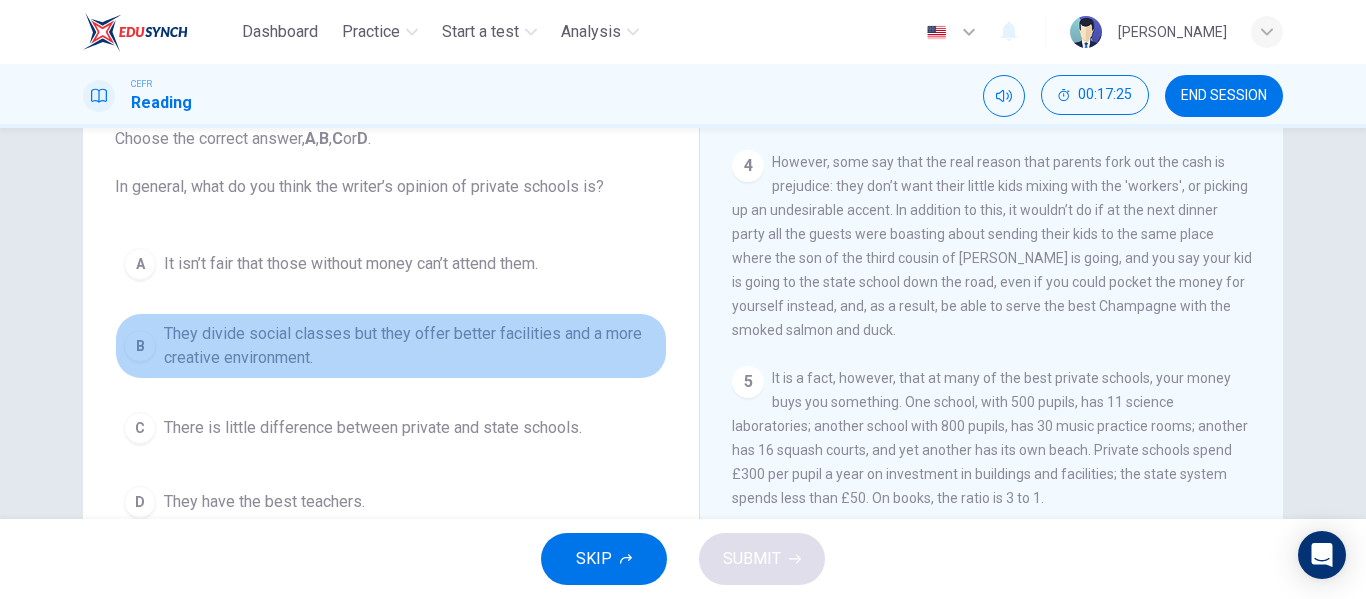 click on "They divide social classes but they offer better facilities and a more
creative environment." at bounding box center [411, 346] 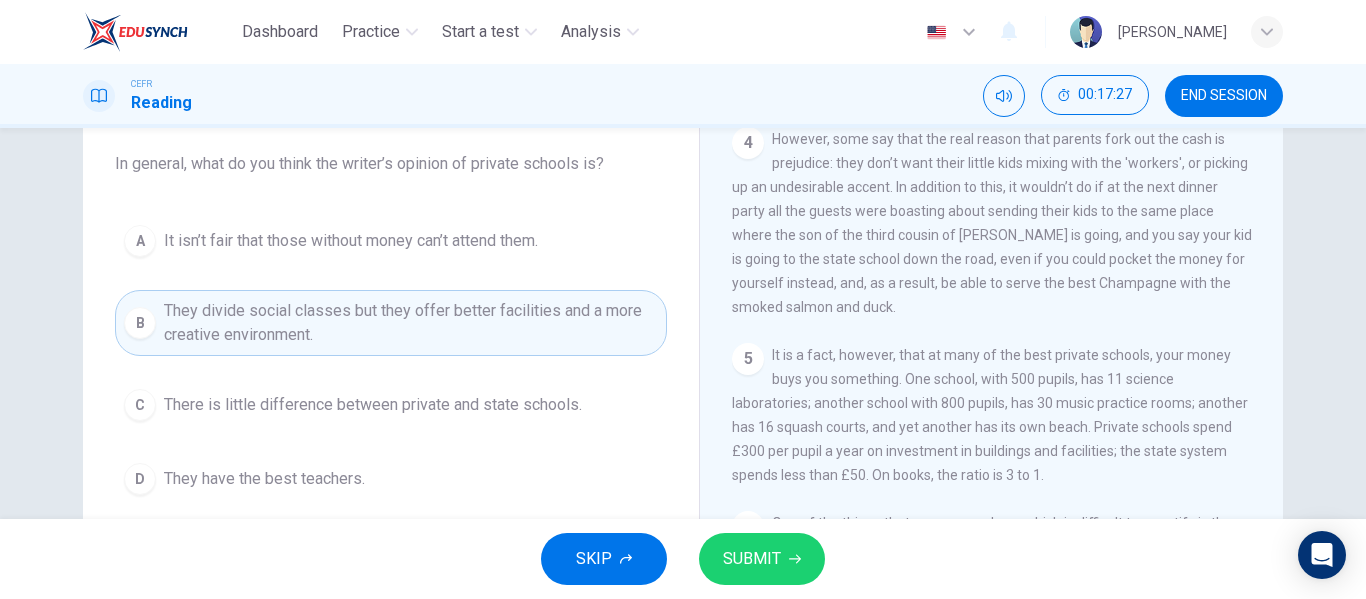 scroll, scrollTop: 165, scrollLeft: 0, axis: vertical 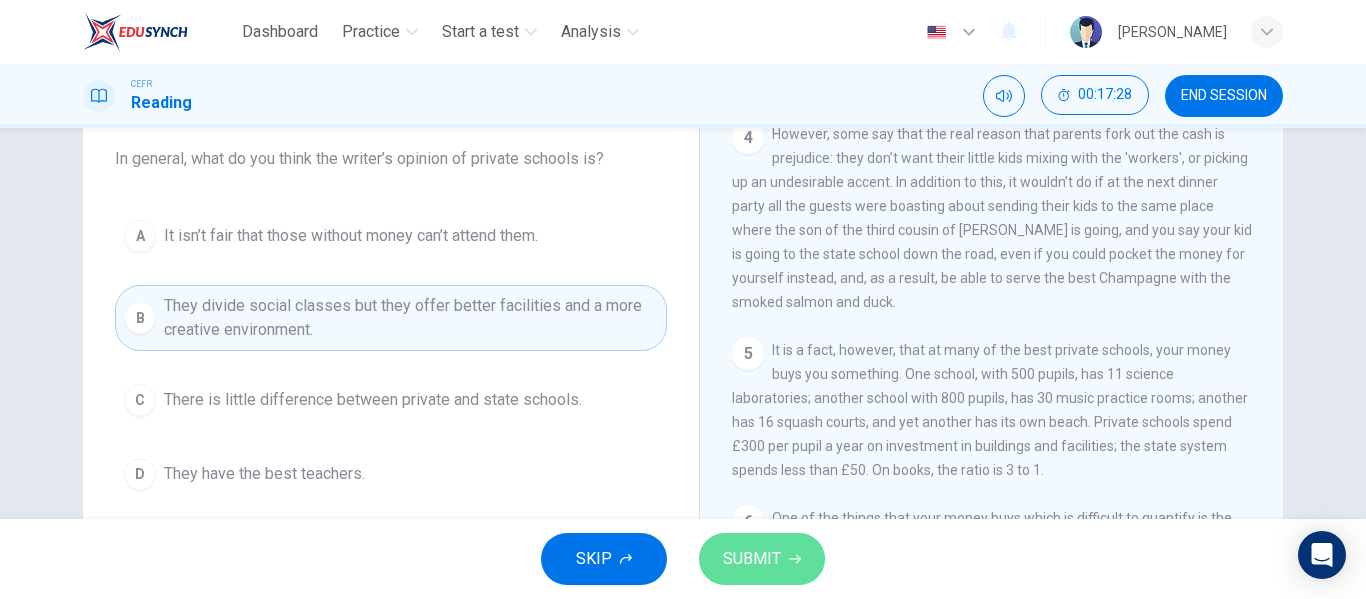 click on "SUBMIT" at bounding box center [752, 559] 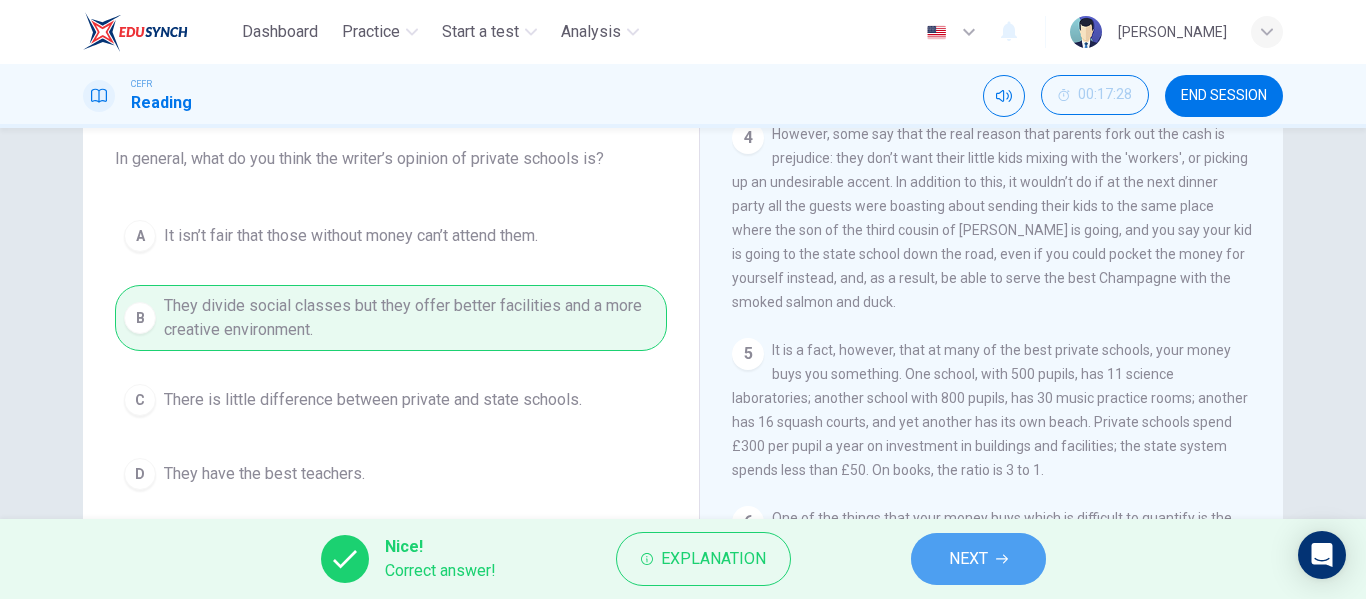click on "NEXT" at bounding box center [968, 559] 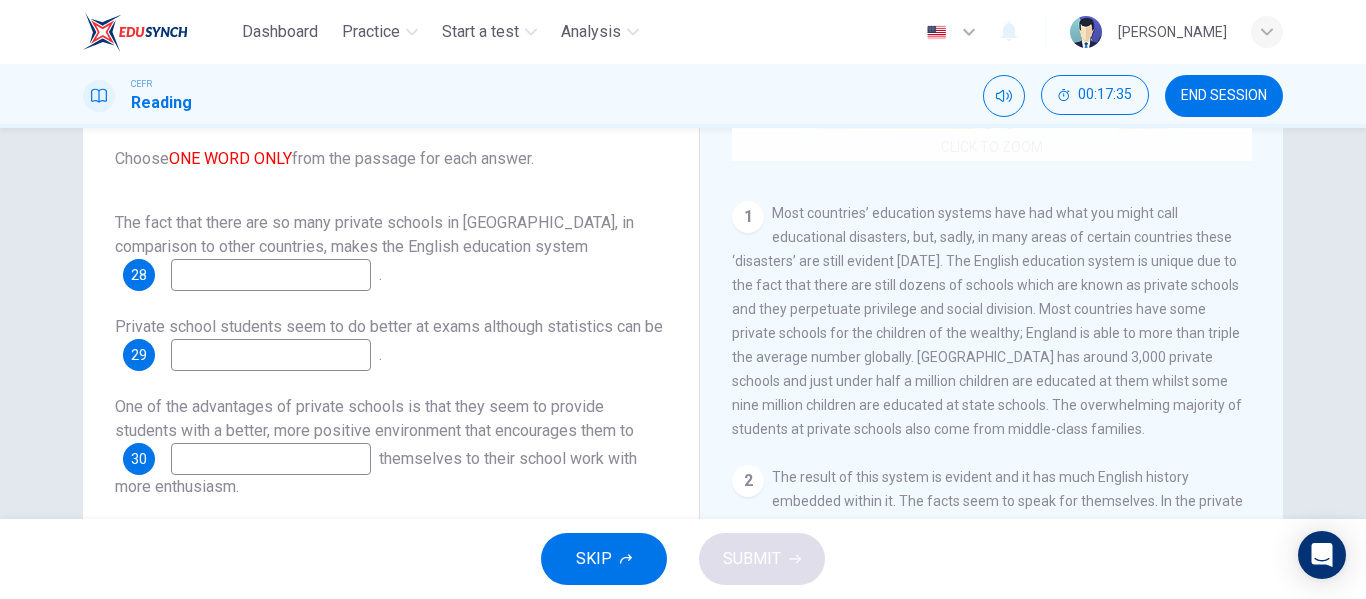 scroll, scrollTop: 314, scrollLeft: 0, axis: vertical 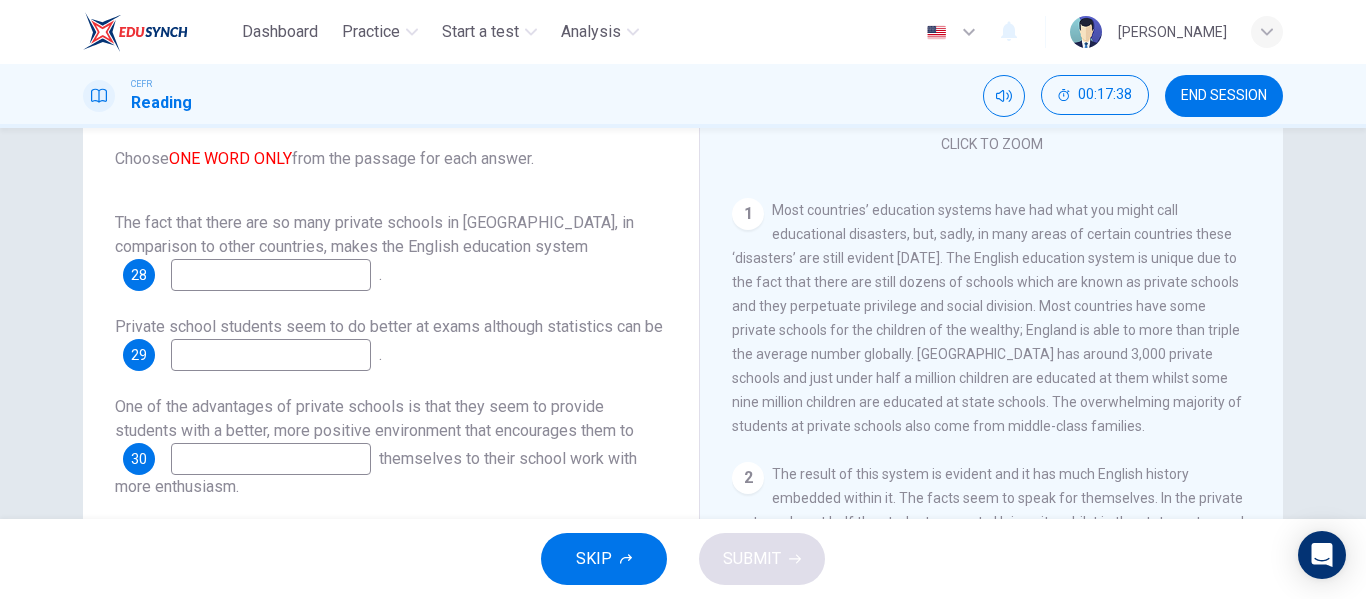 click at bounding box center (271, 275) 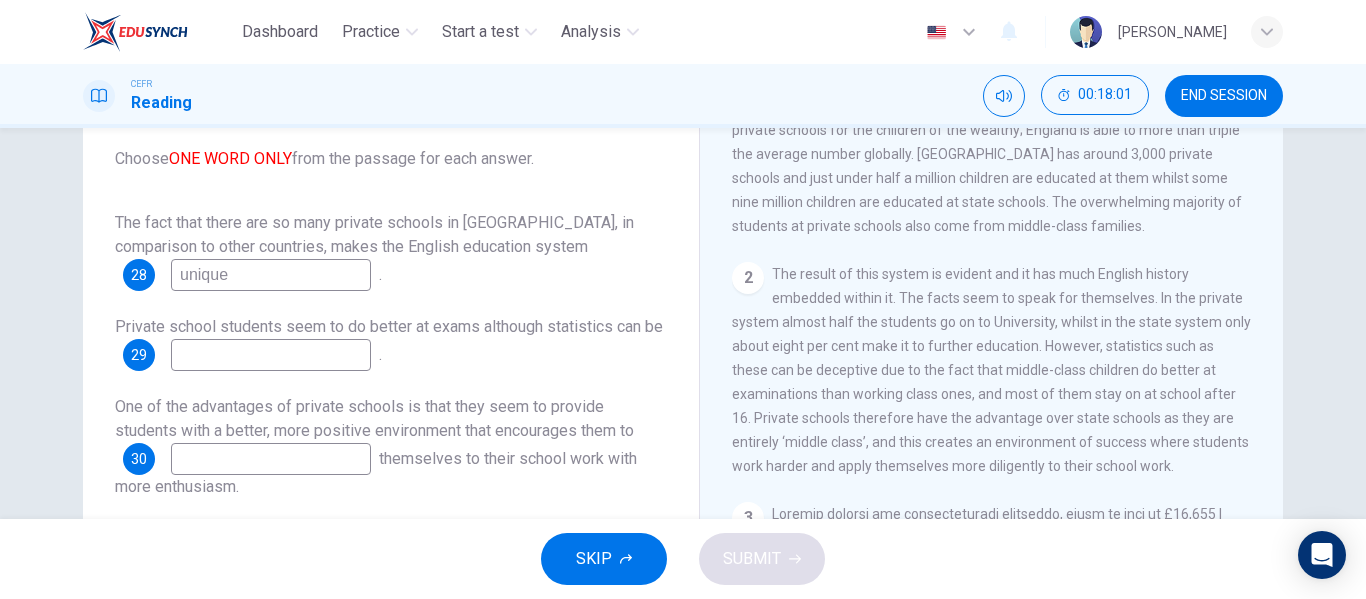 scroll, scrollTop: 520, scrollLeft: 0, axis: vertical 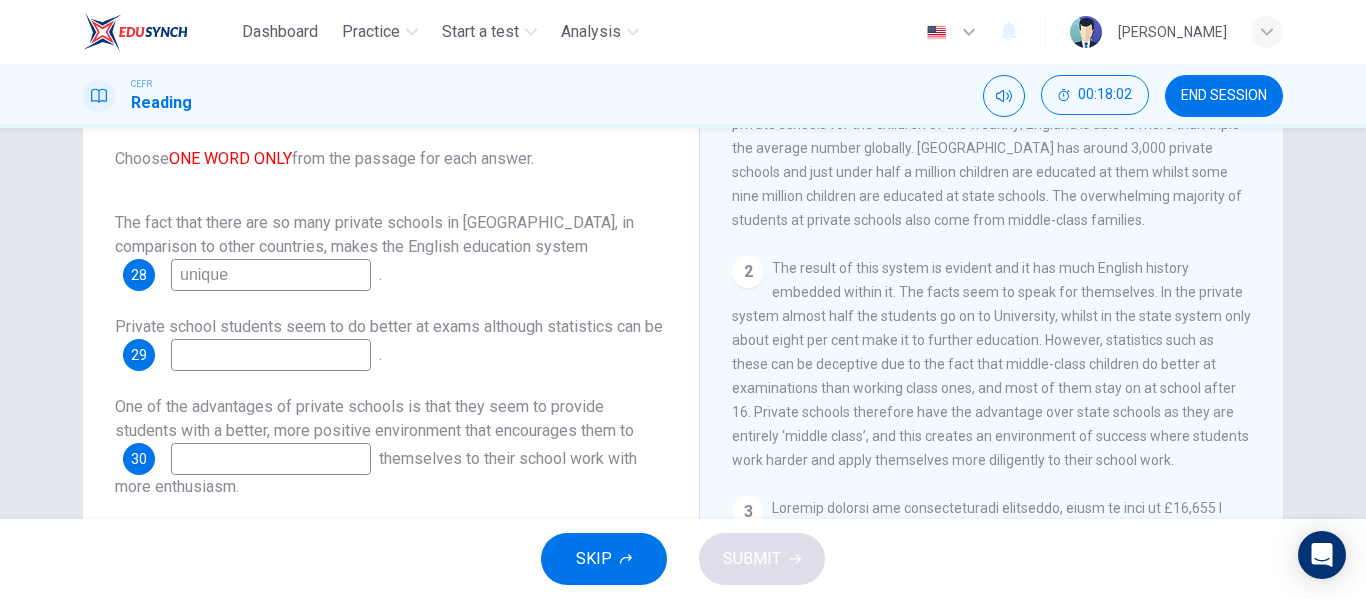 type on "unique" 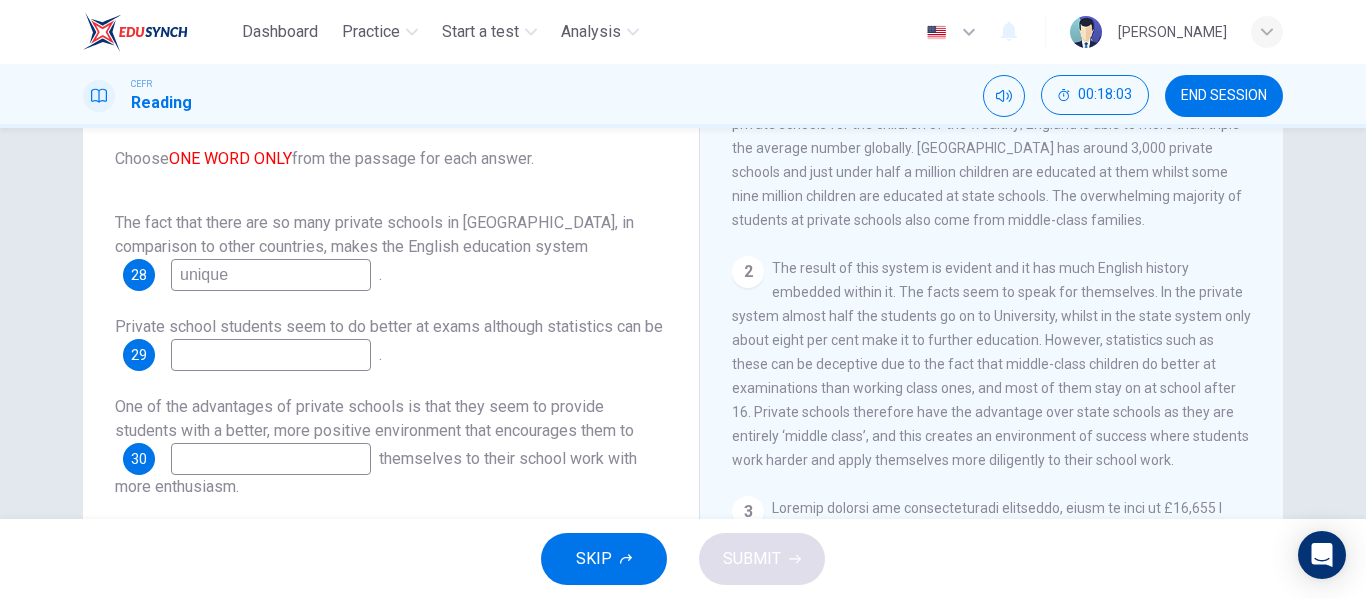 click on "2 The result of this system is evident and it has much English history embedded within it. The facts seem to speak for themselves. In the private system almost half the students go on to University, whilst in the state system only about eight per cent make it to further education. However, statistics such as these can be deceptive due to the fact that middle-class children do better at examinations than working class ones, and most of them stay on at school after 16. Private schools therefore have the advantage over state schools as they are entirely ‘middle class’, and this creates an environment of success where students work harder and apply themselves more diligently to their school work." at bounding box center (992, 364) 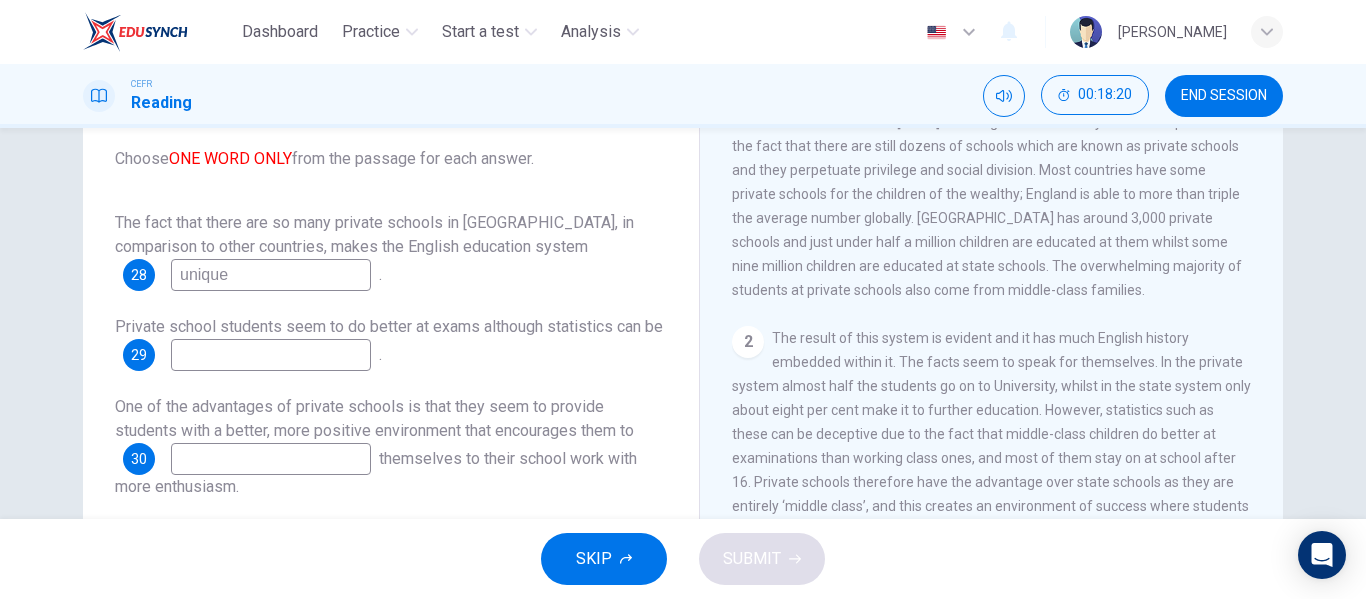 scroll, scrollTop: 451, scrollLeft: 0, axis: vertical 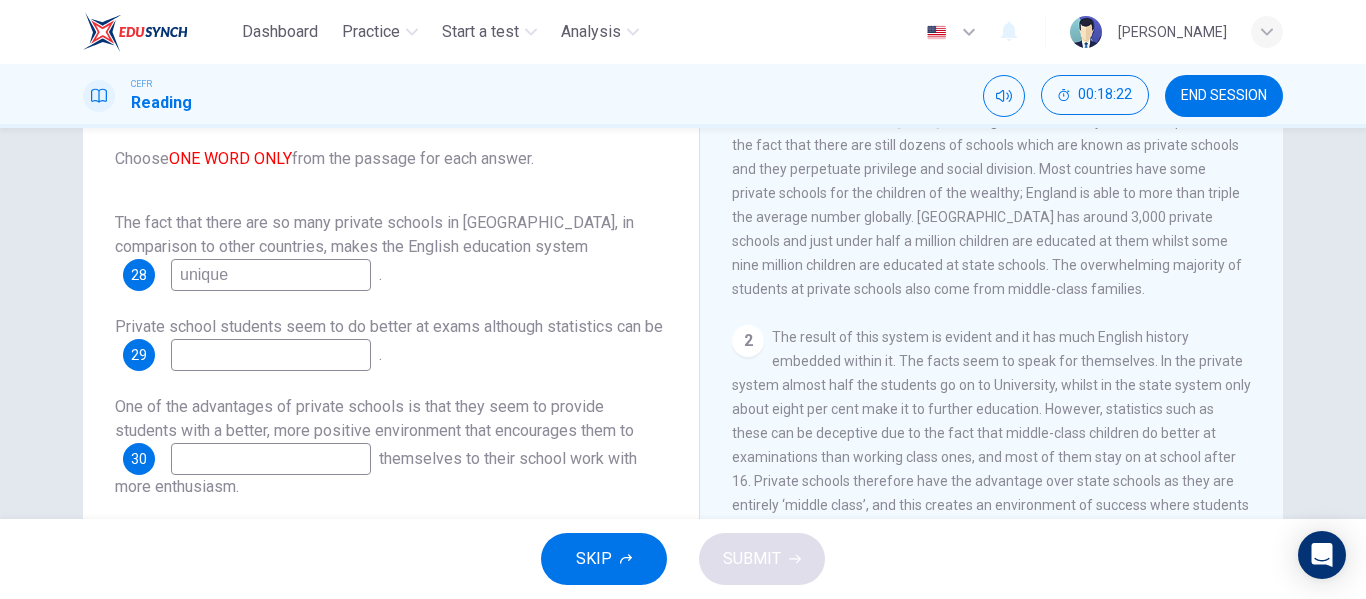 click at bounding box center [271, 355] 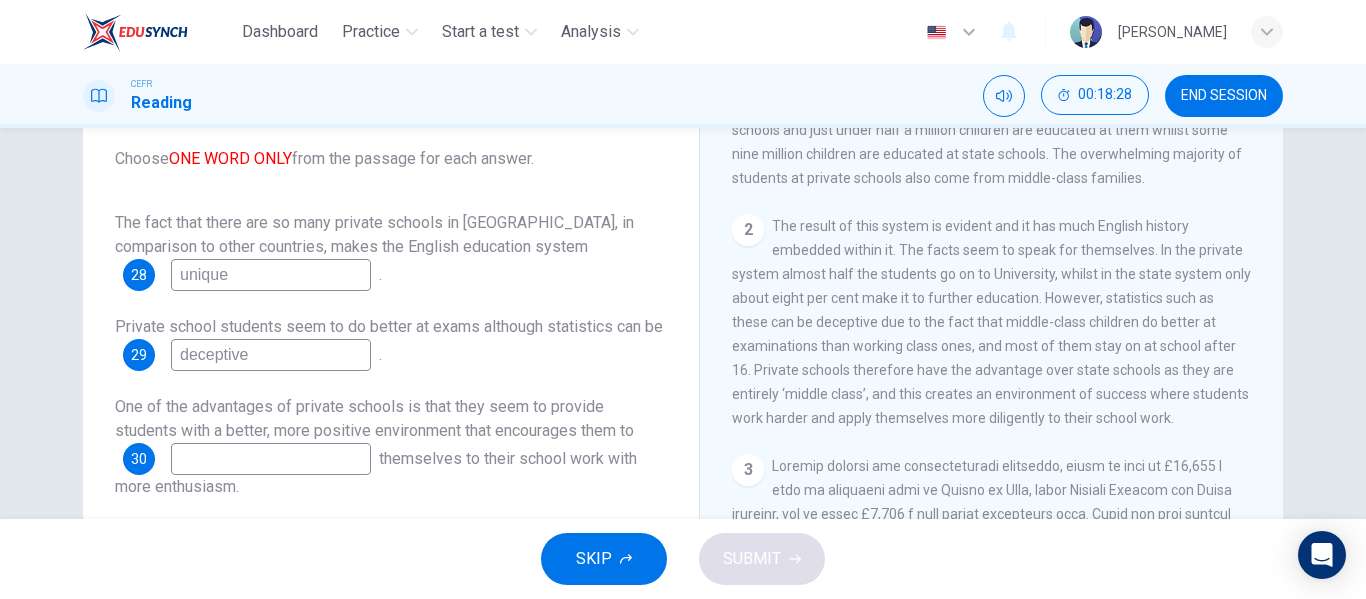 scroll, scrollTop: 564, scrollLeft: 0, axis: vertical 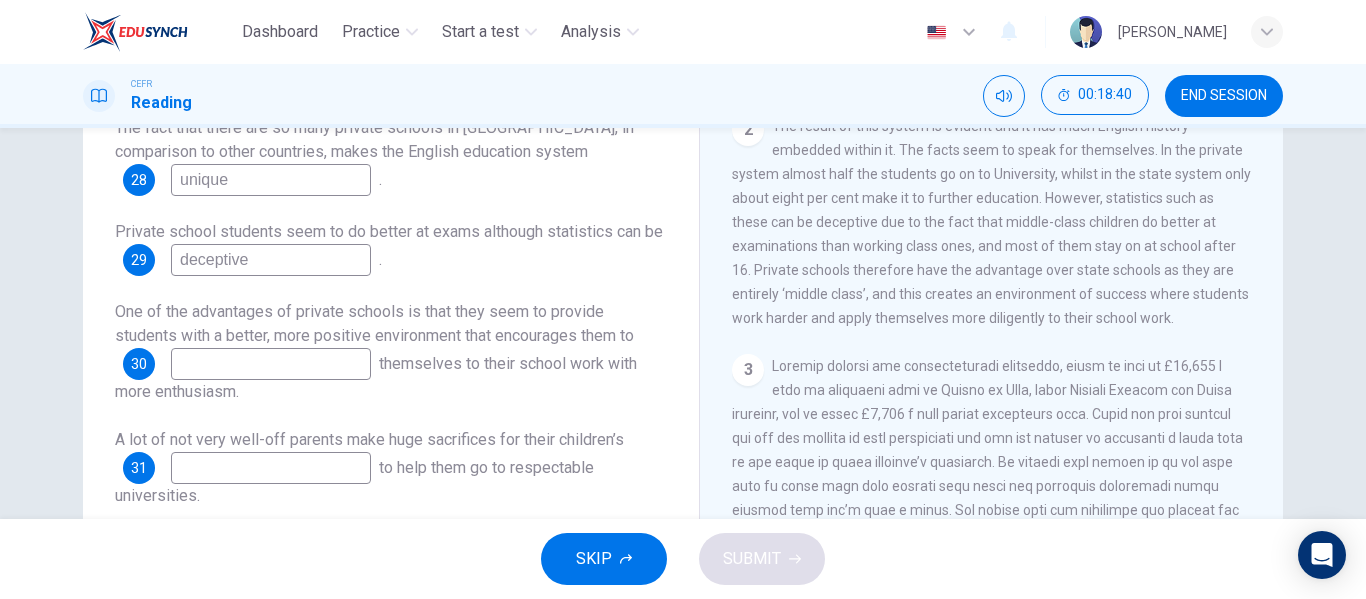 type on "deceptive" 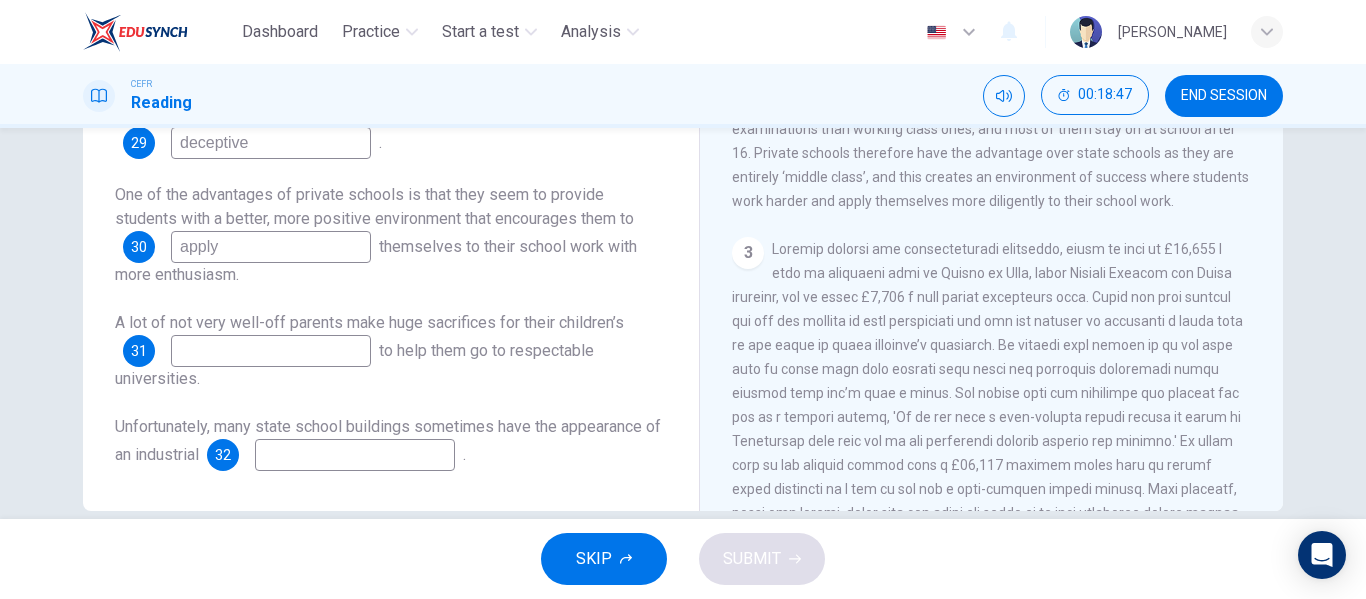 scroll, scrollTop: 354, scrollLeft: 0, axis: vertical 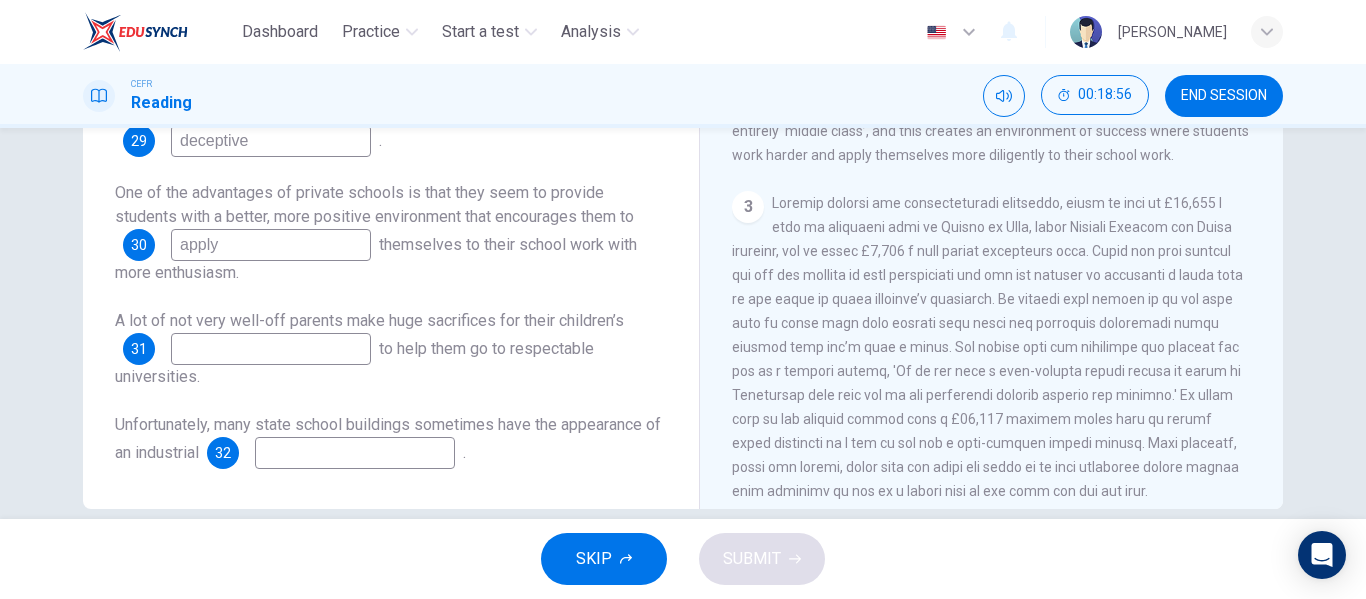 type on "apply" 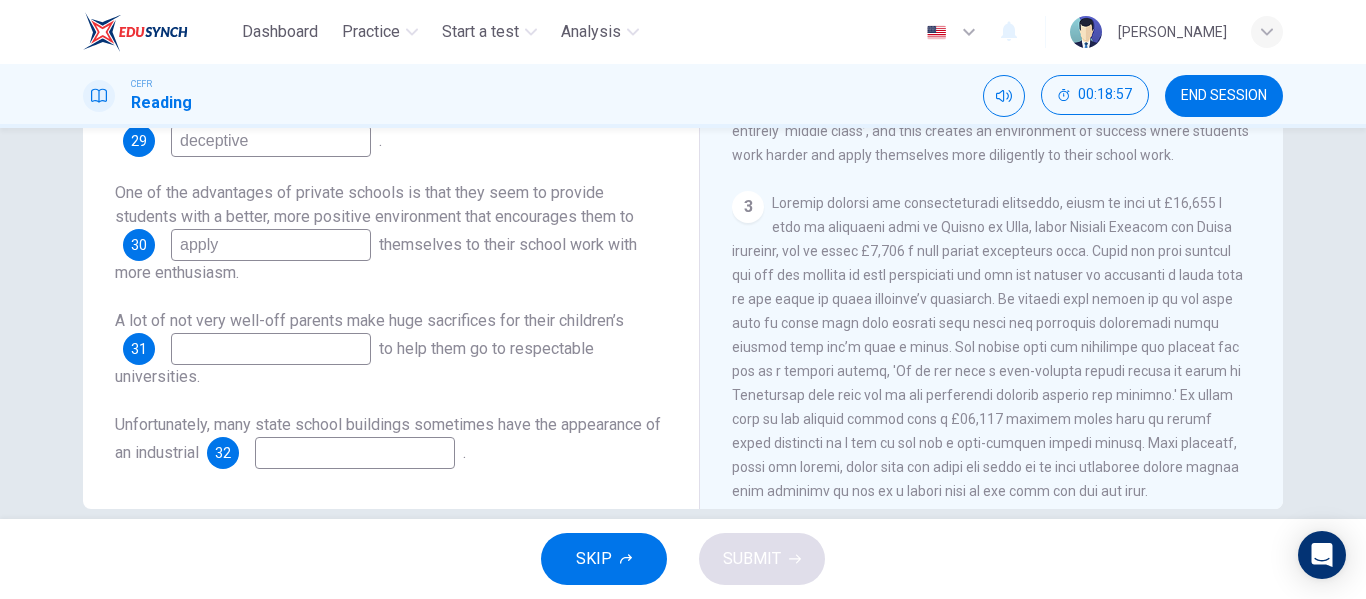 click at bounding box center (271, 349) 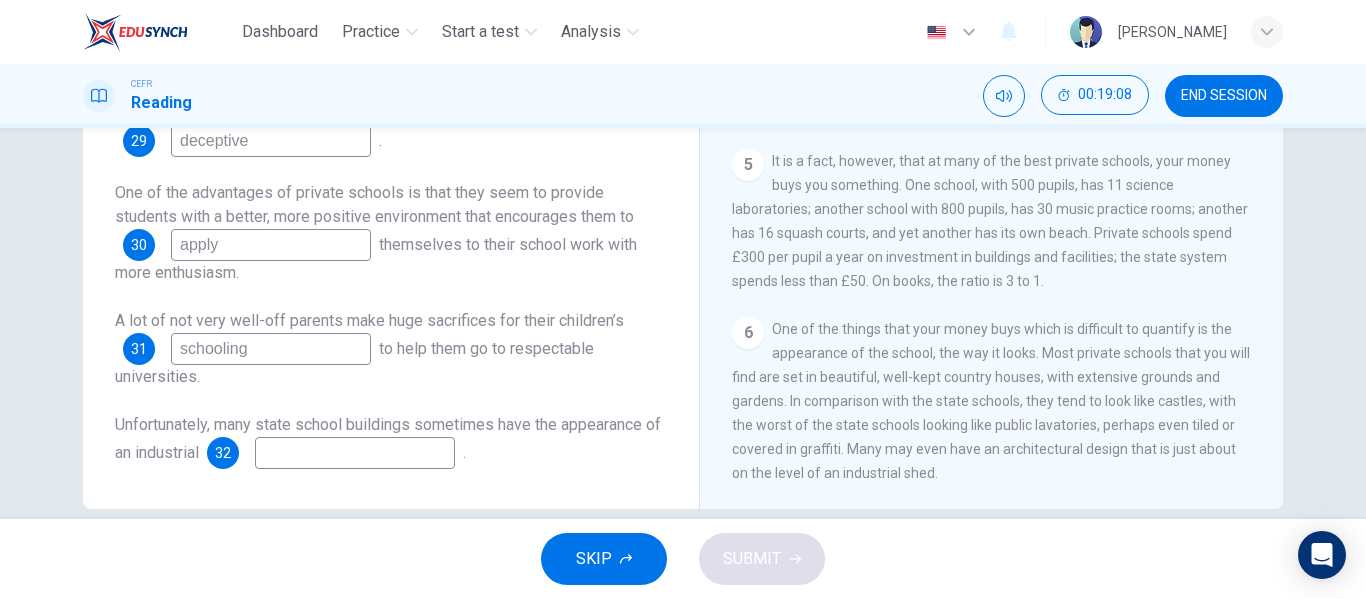scroll, scrollTop: 1283, scrollLeft: 0, axis: vertical 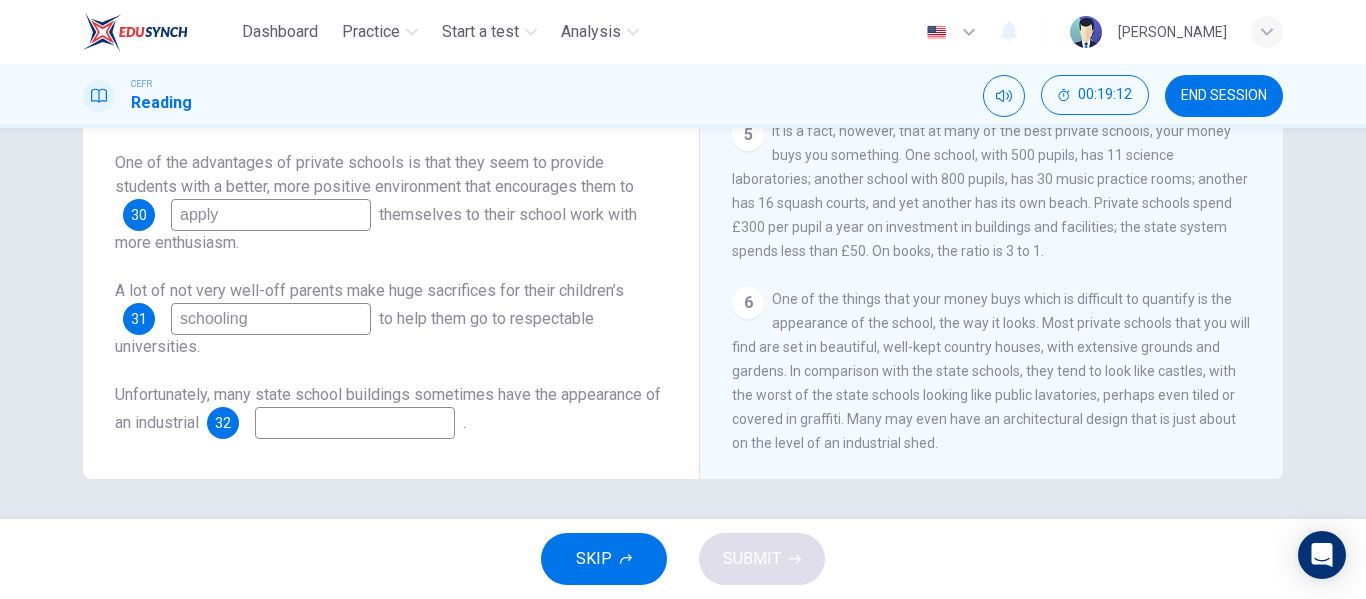 type on "schooling" 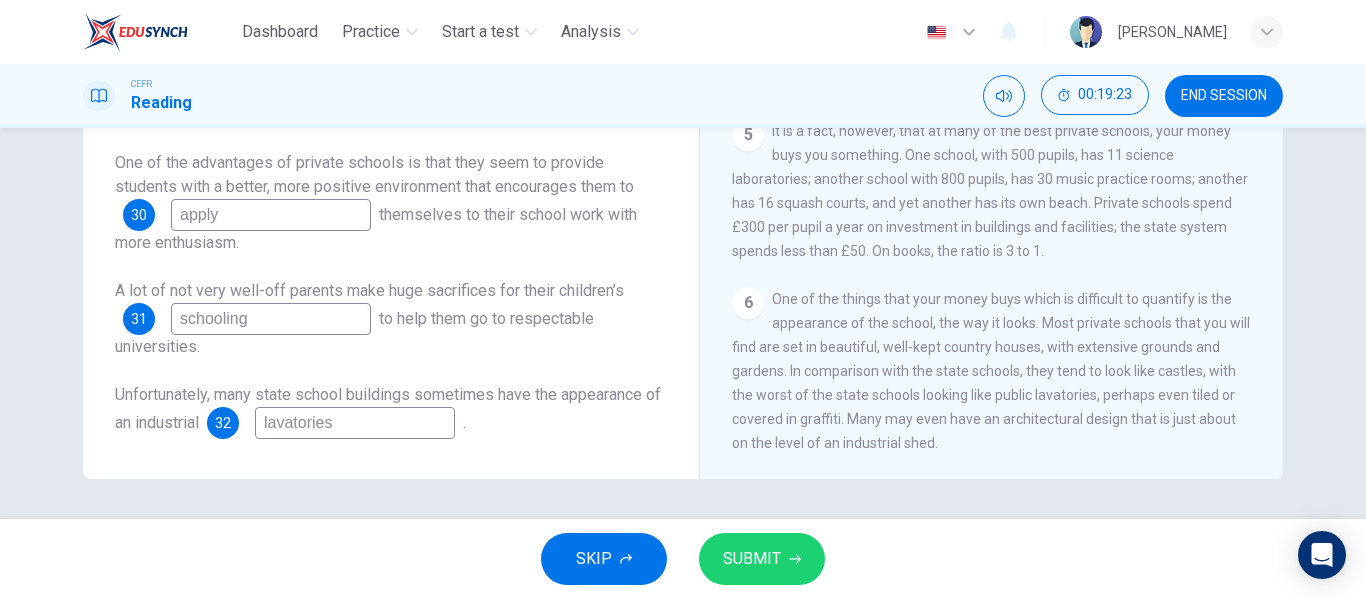 type on "lavatories" 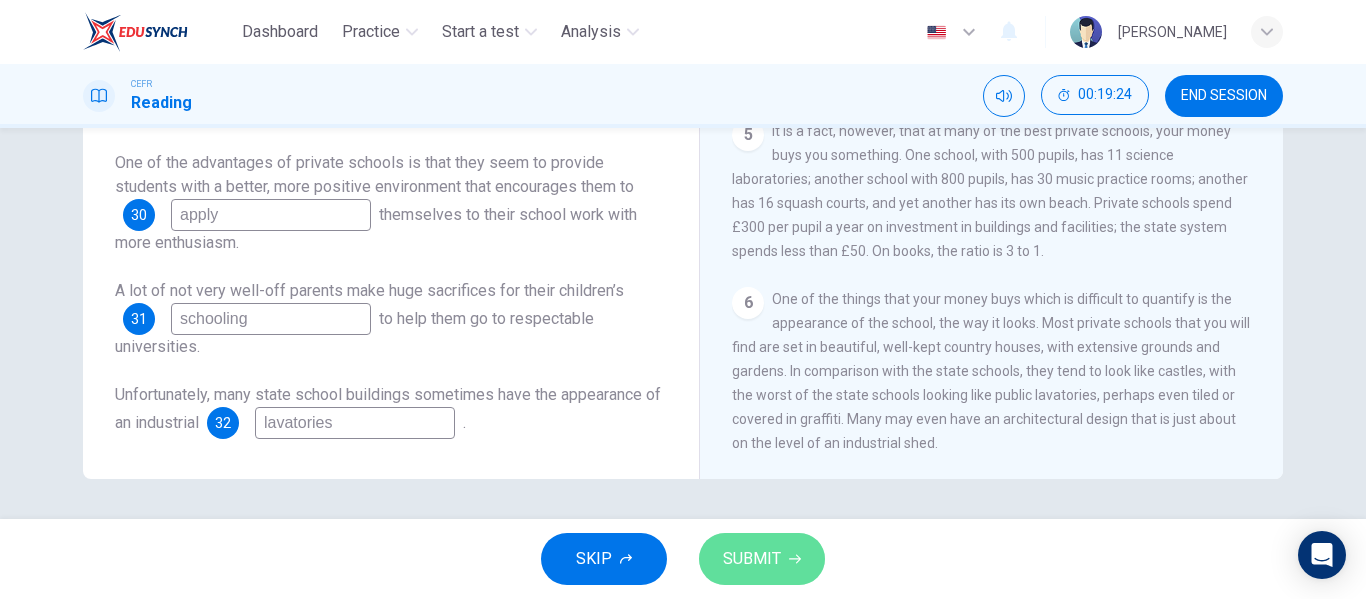 click on "SUBMIT" at bounding box center (752, 559) 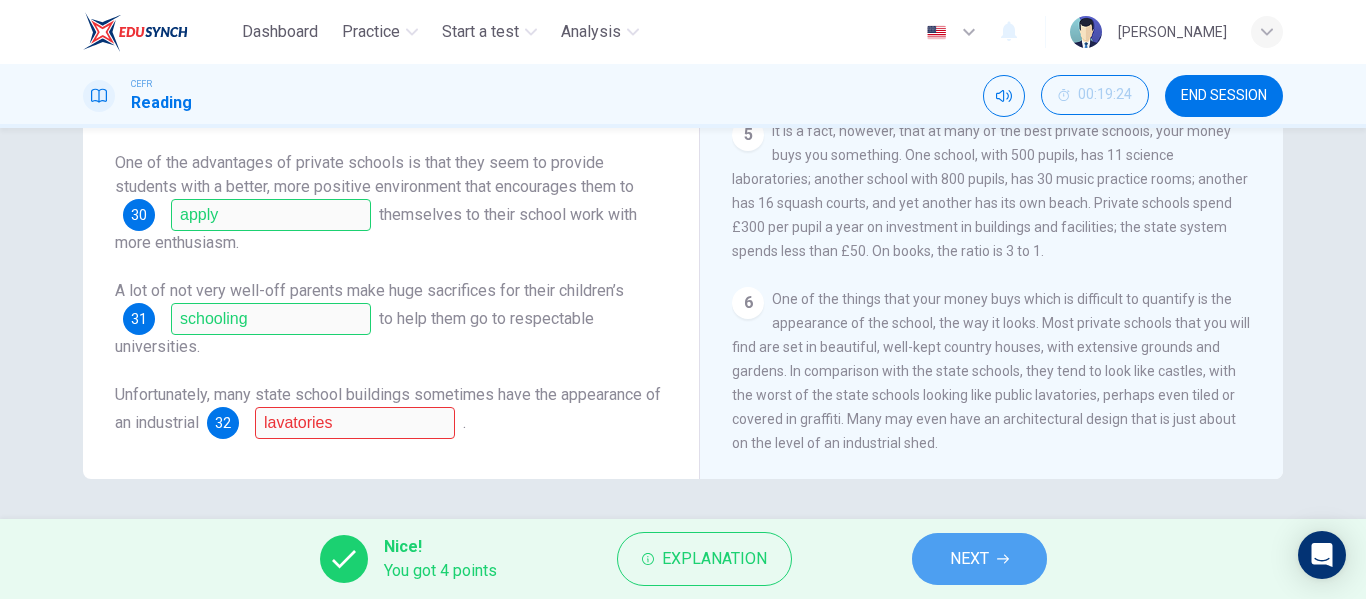 click on "NEXT" at bounding box center (979, 559) 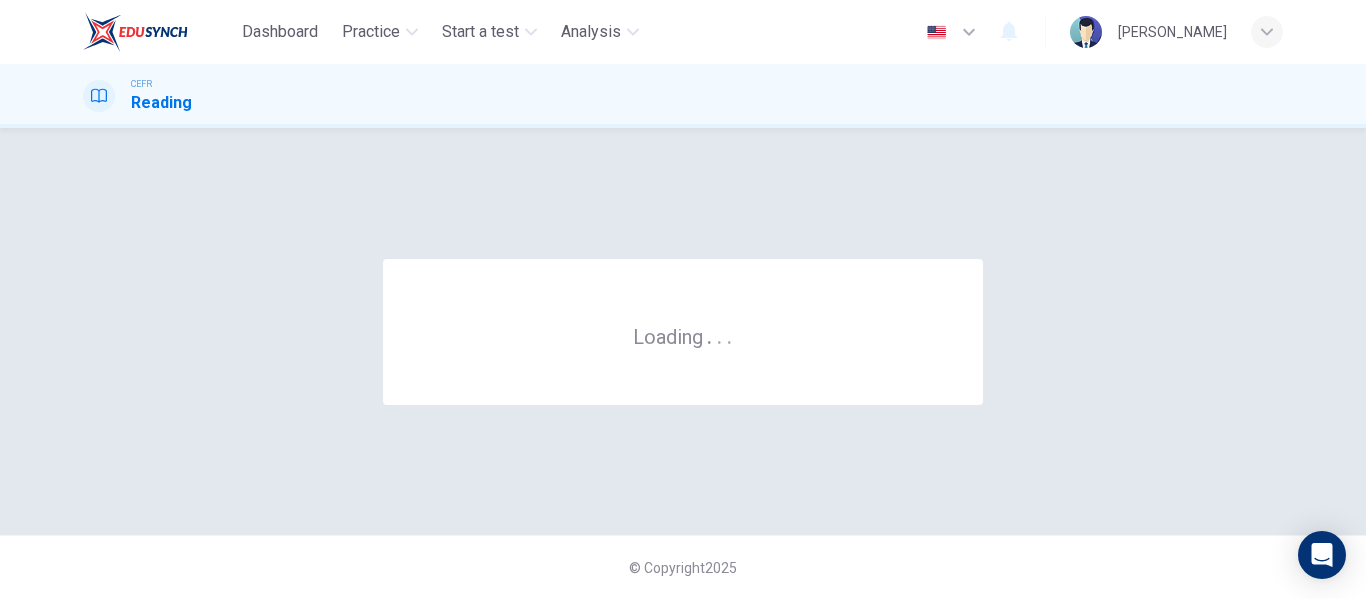 scroll, scrollTop: 0, scrollLeft: 0, axis: both 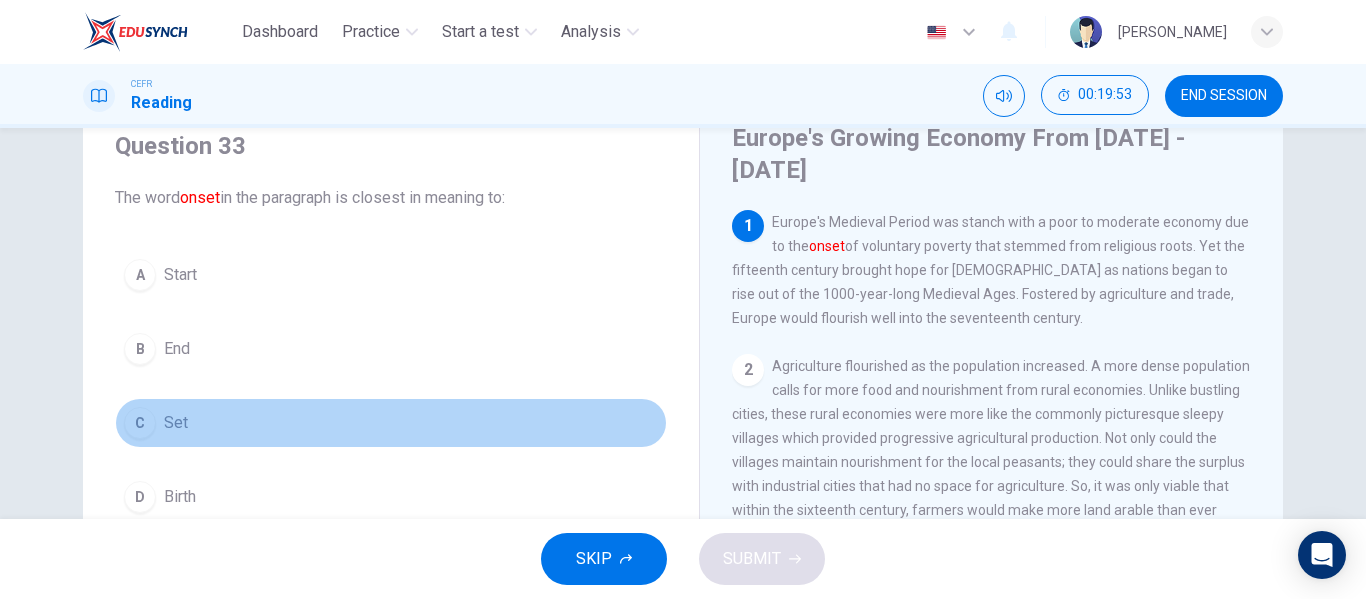 click on "C Set" at bounding box center [391, 423] 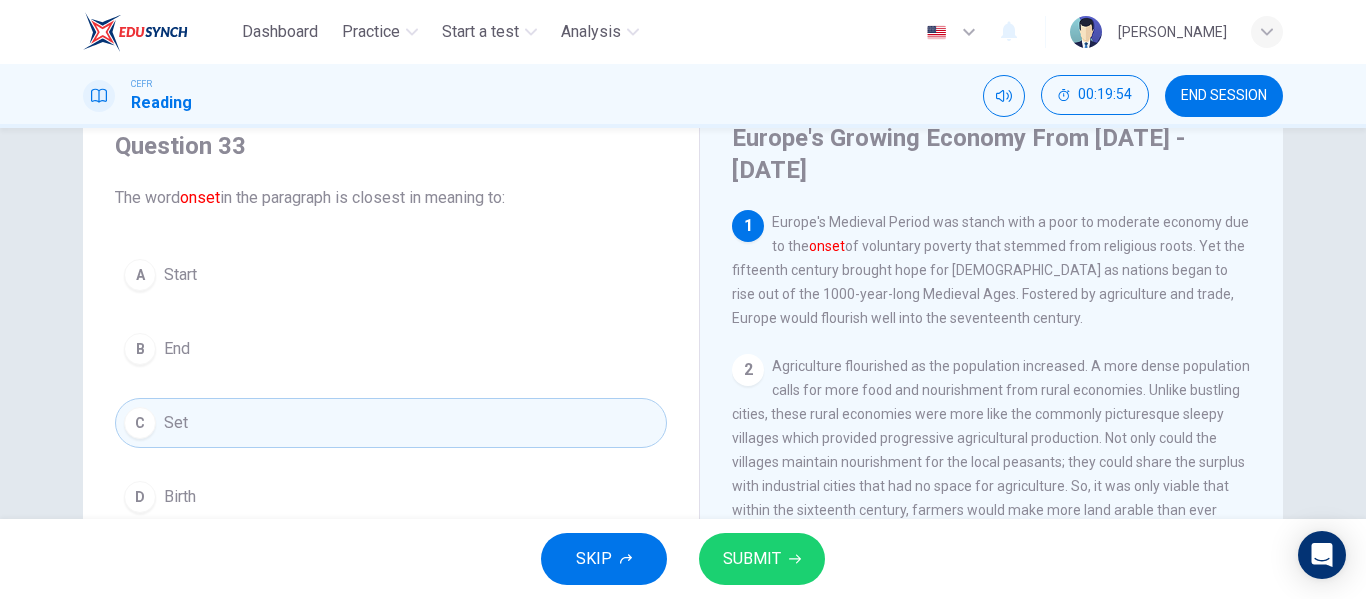 click on "SUBMIT" at bounding box center [762, 559] 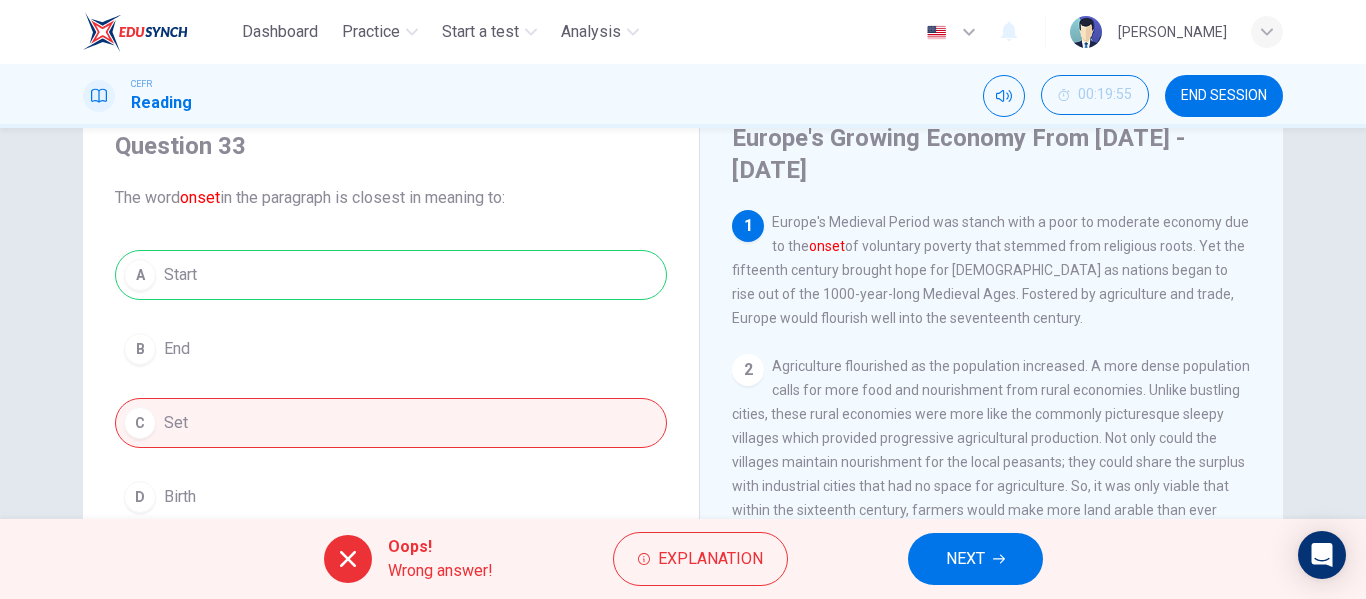 drag, startPoint x: 974, startPoint y: 529, endPoint x: 974, endPoint y: 567, distance: 38 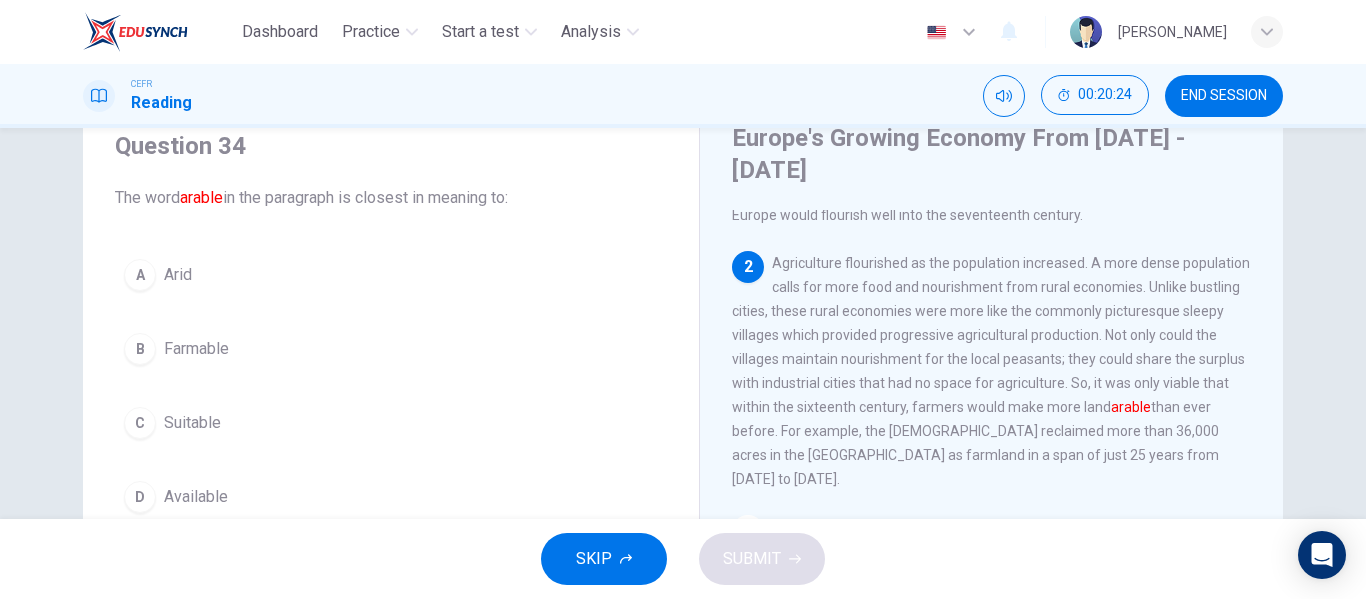 scroll, scrollTop: 104, scrollLeft: 0, axis: vertical 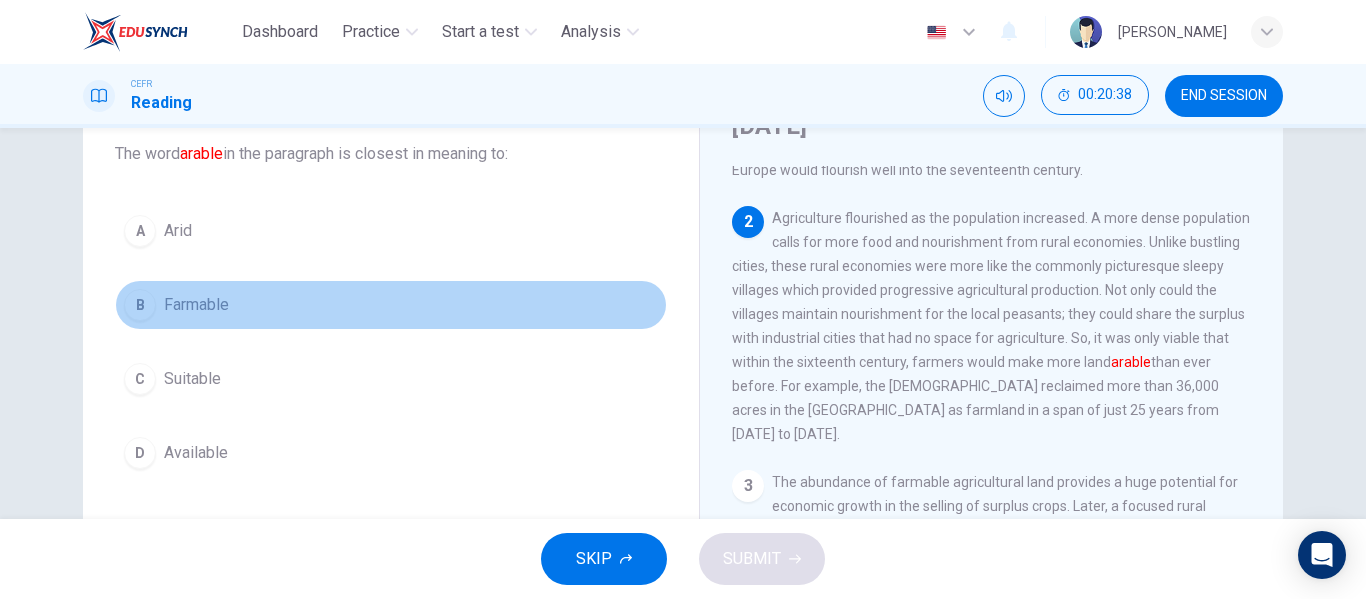 click on "B Farmable" at bounding box center (391, 305) 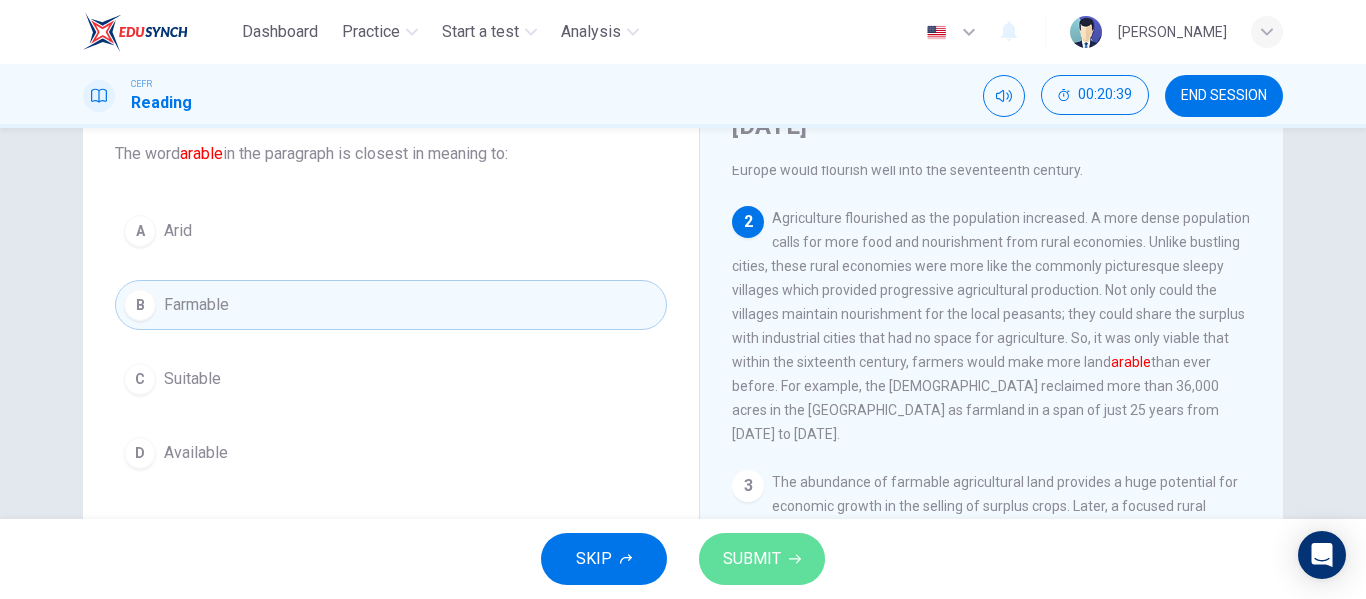 click on "SUBMIT" at bounding box center [762, 559] 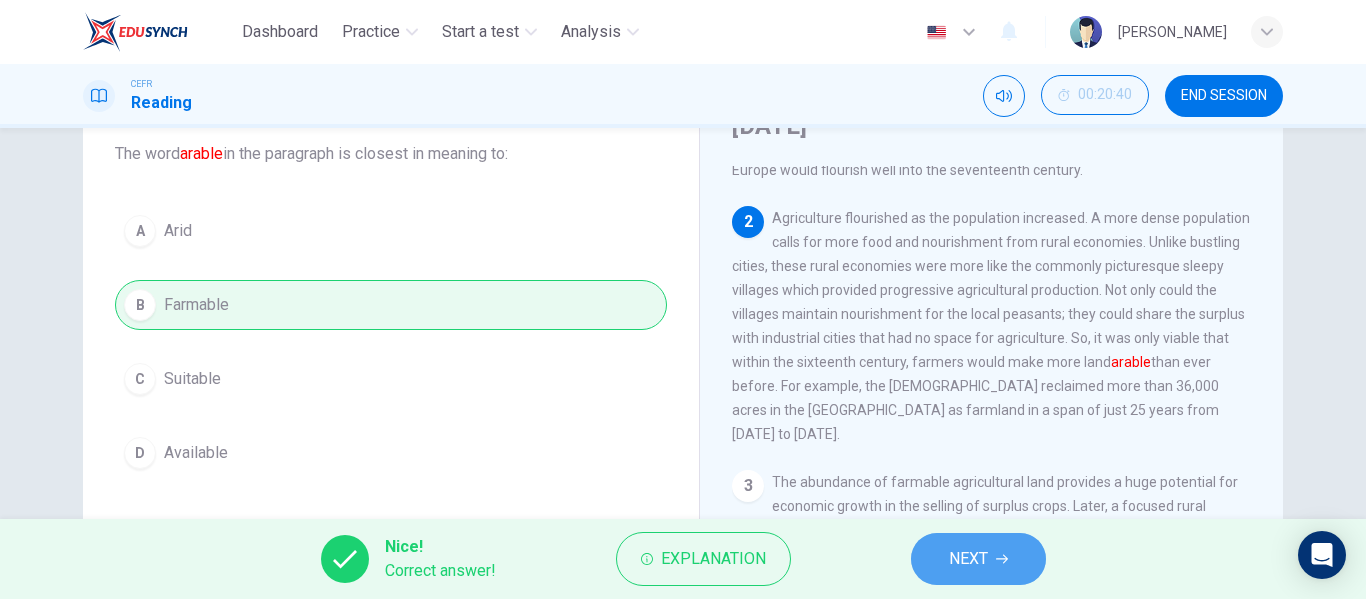 click on "NEXT" at bounding box center (978, 559) 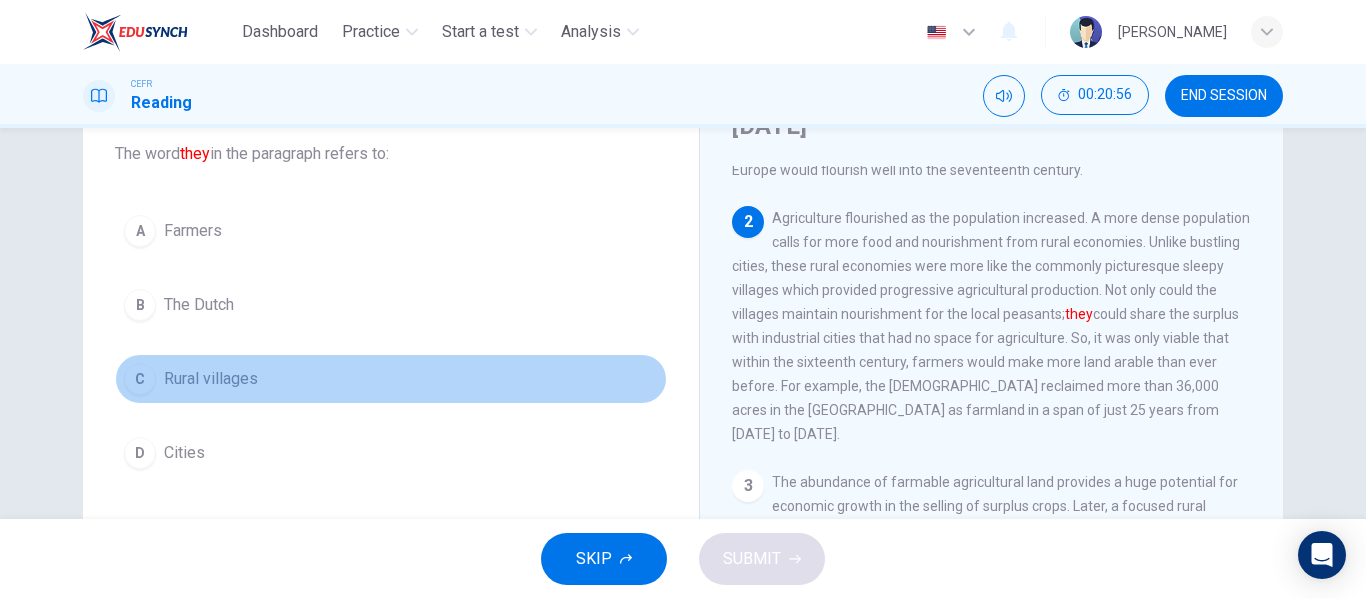 click on "Rural villages" at bounding box center (211, 379) 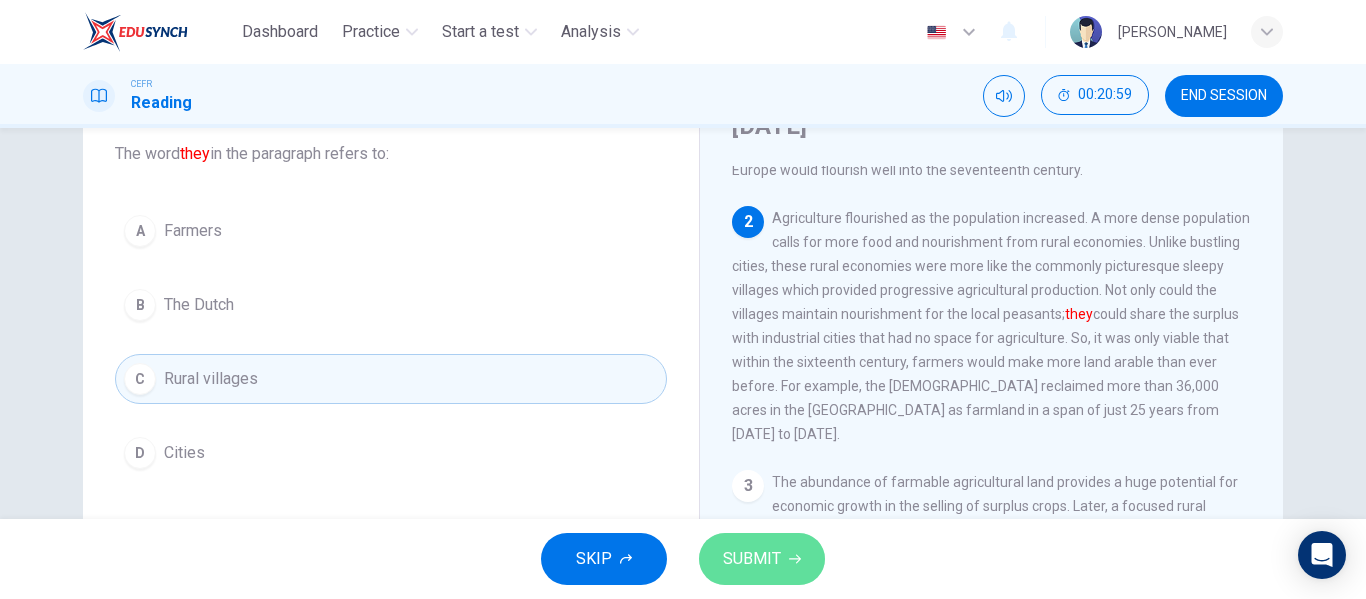 click on "SUBMIT" at bounding box center [762, 559] 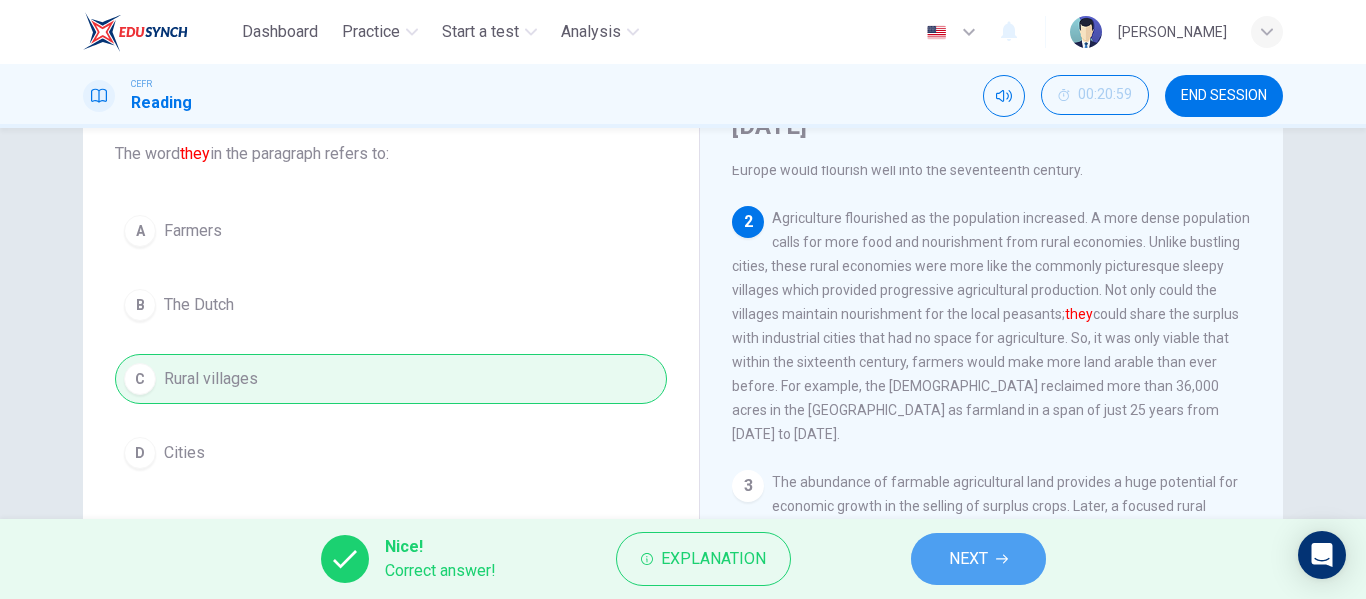 click on "NEXT" at bounding box center [978, 559] 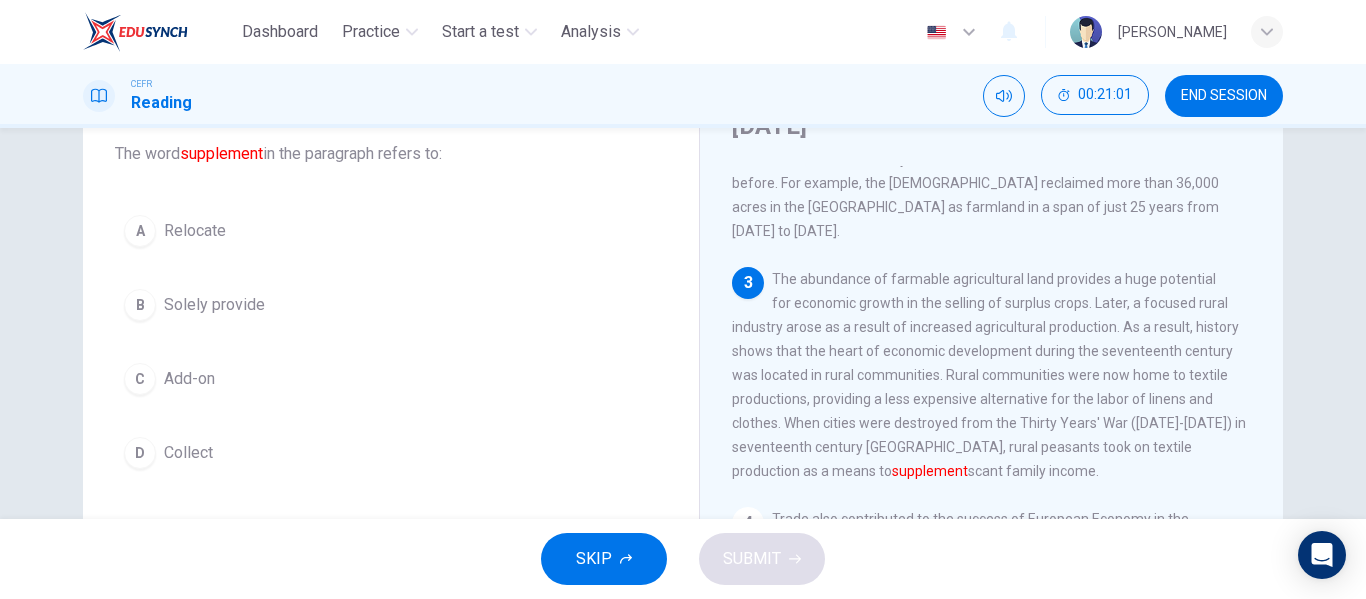scroll, scrollTop: 308, scrollLeft: 0, axis: vertical 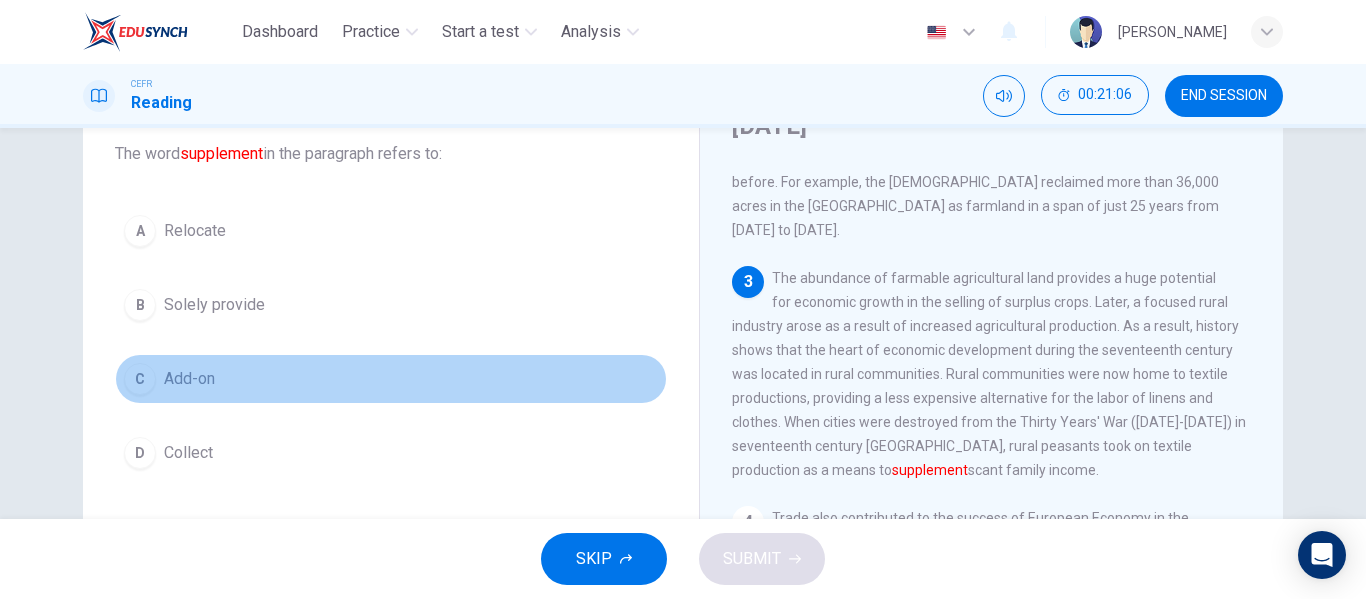 click on "C Add-on" at bounding box center (391, 379) 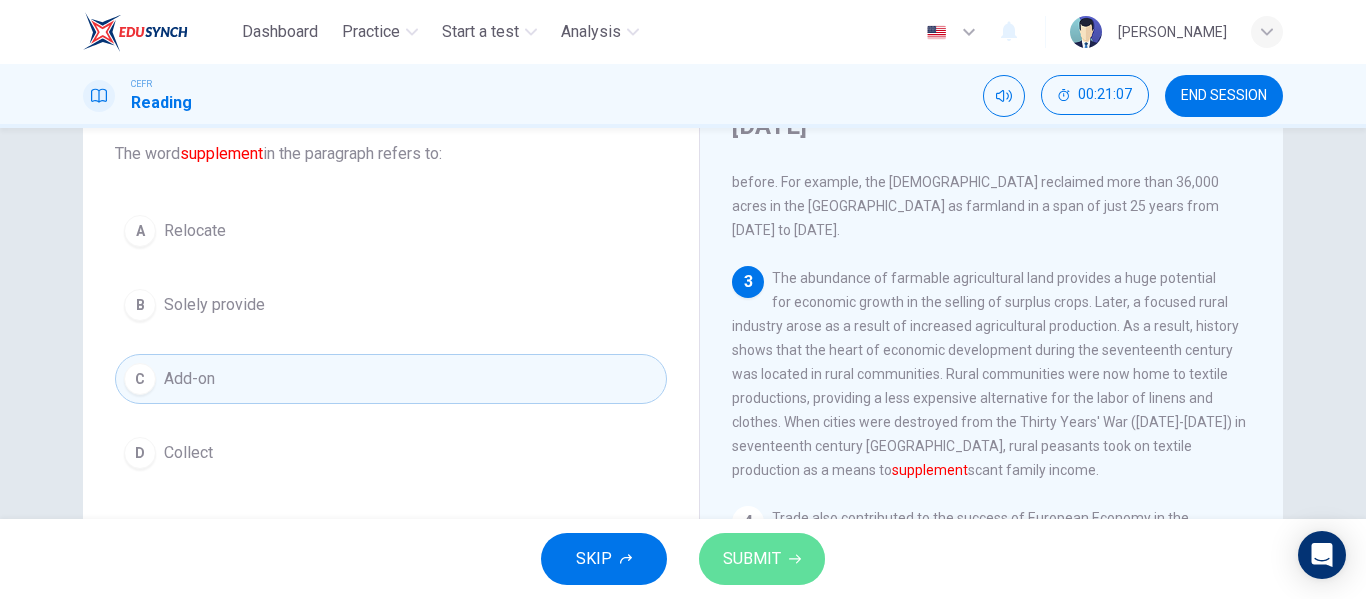 click on "SUBMIT" at bounding box center [762, 559] 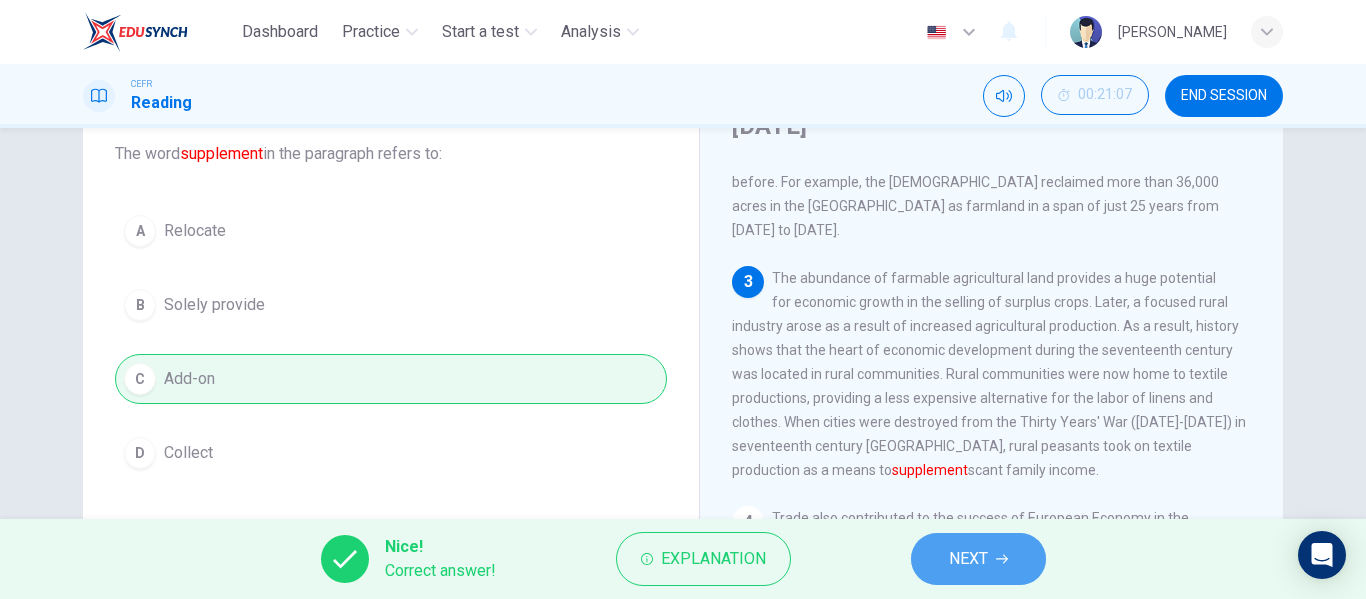 click on "NEXT" at bounding box center [978, 559] 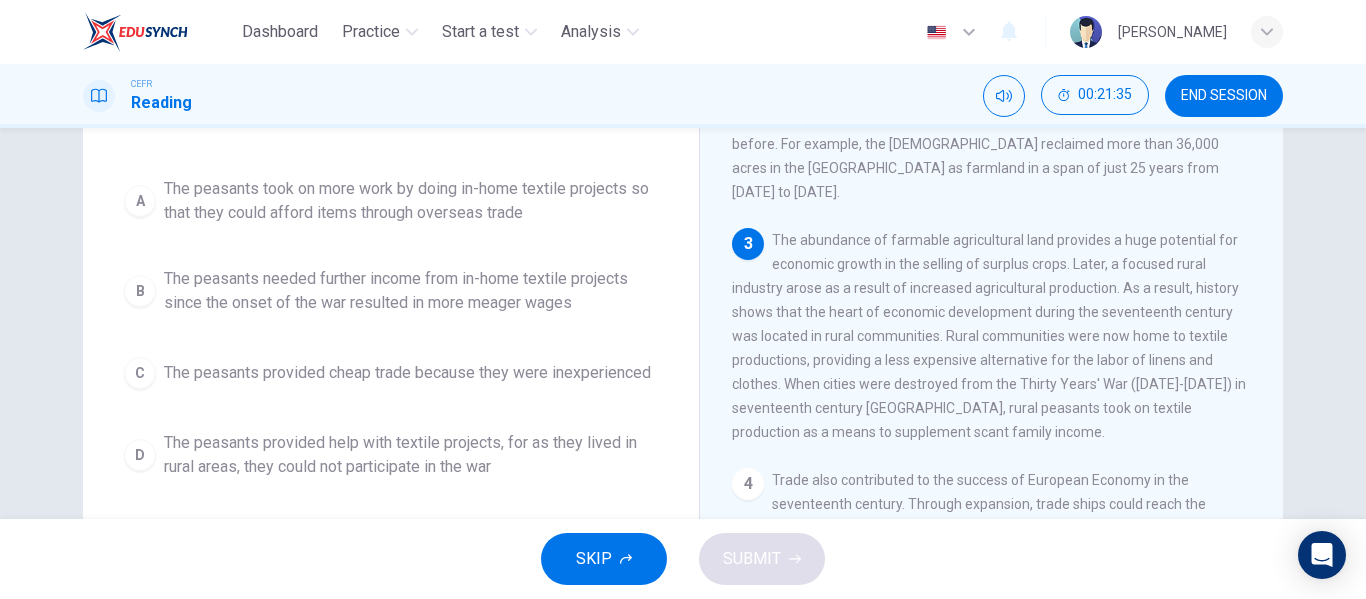 scroll, scrollTop: 161, scrollLeft: 0, axis: vertical 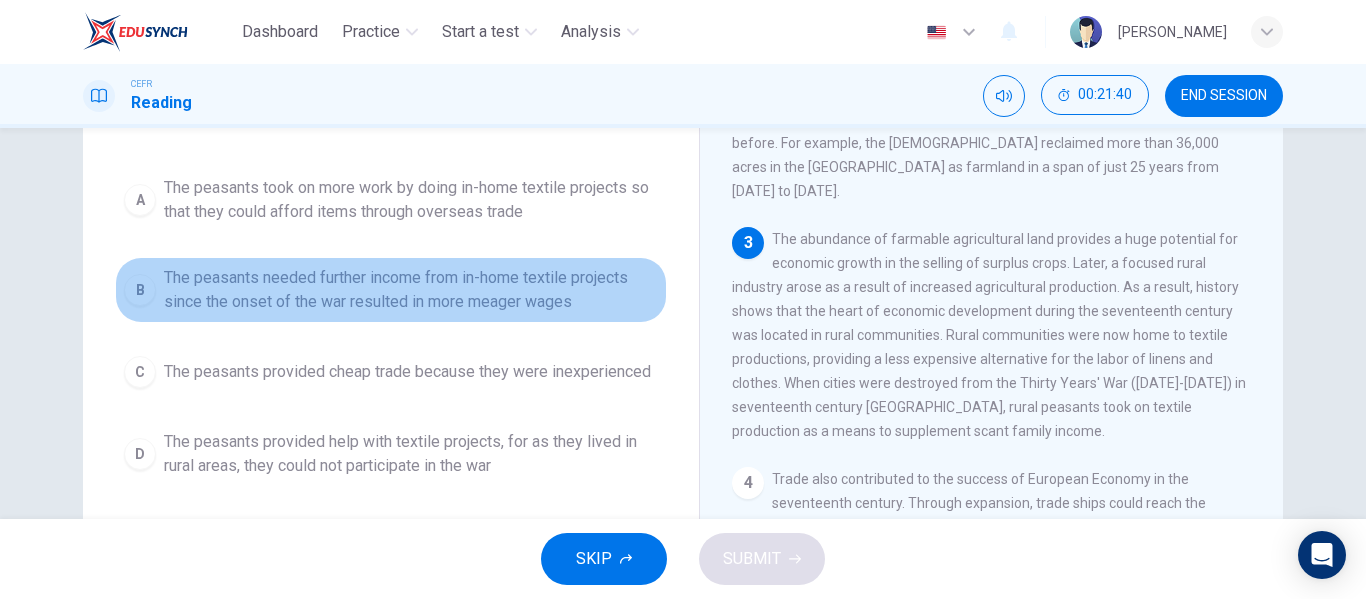 click on "The peasants needed further income from in-home textile projects since the onset of the war resulted in more meager wages" at bounding box center (411, 290) 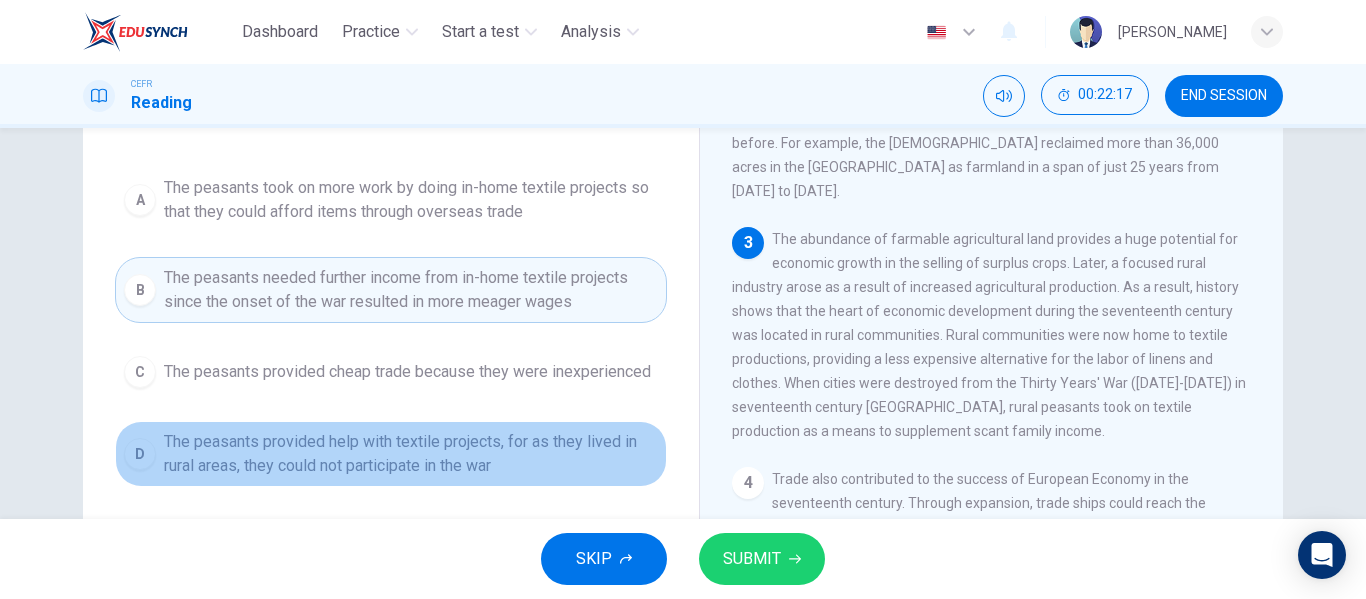 click on "The peasants provided help with textile projects, for as they lived in rural areas, they could not participate in the war" at bounding box center (411, 454) 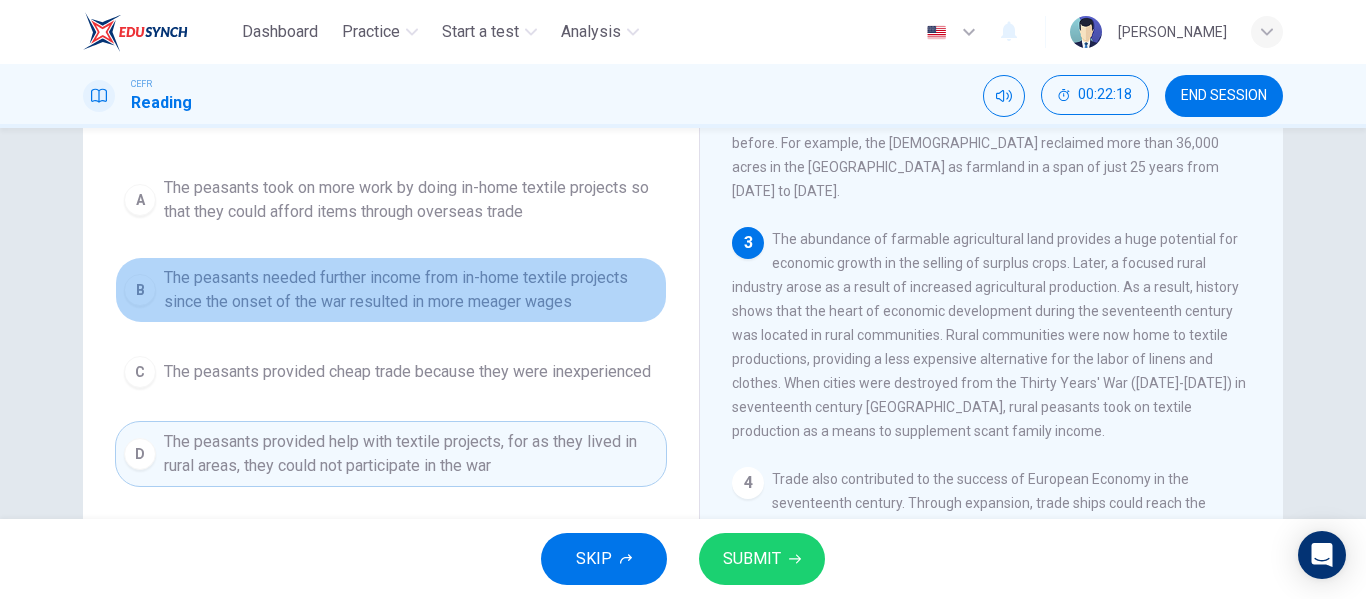 click on "The peasants needed further income from in-home textile projects since the onset of the war resulted in more meager wages" at bounding box center (411, 290) 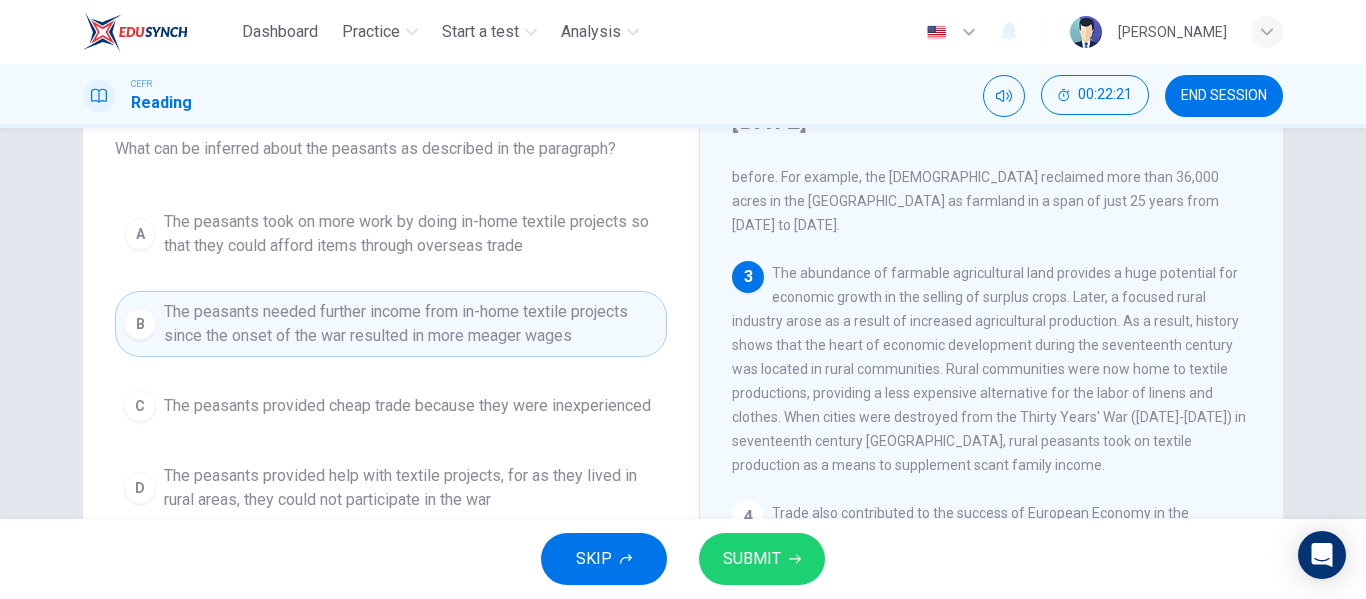 scroll, scrollTop: 105, scrollLeft: 0, axis: vertical 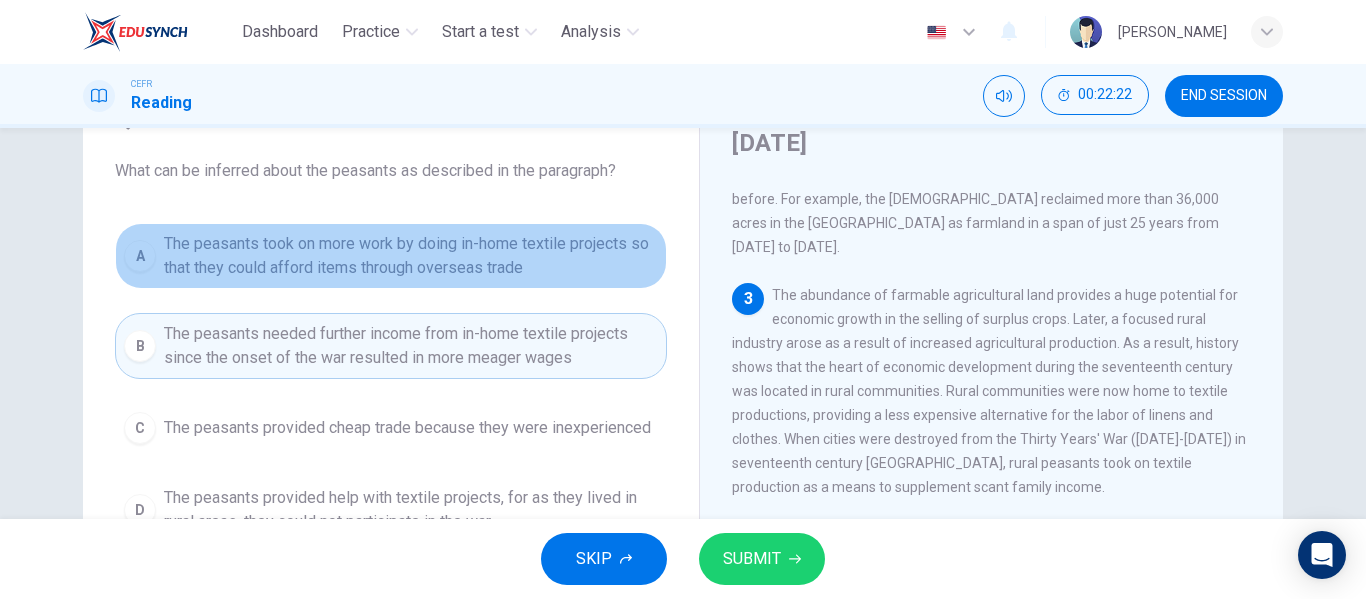 click on "The peasants took on more work by doing in-home textile projects so that they could afford items through overseas trade" at bounding box center (411, 256) 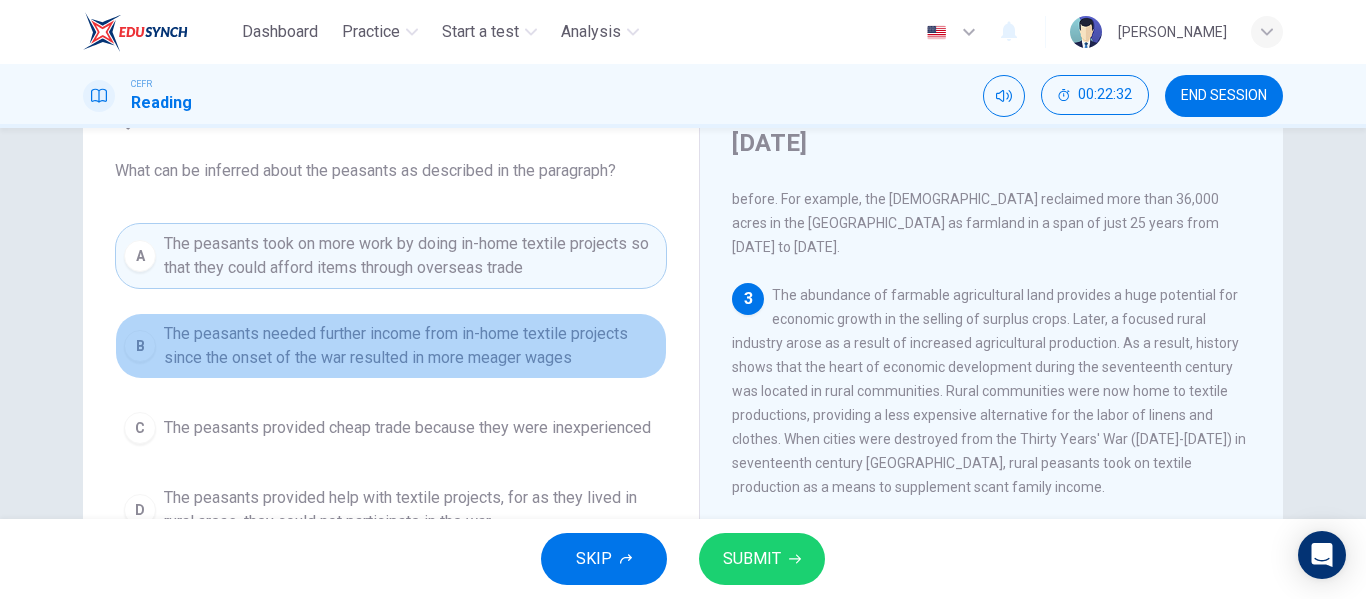 click on "The peasants needed further income from in-home textile projects since the onset of the war resulted in more meager wages" at bounding box center (411, 346) 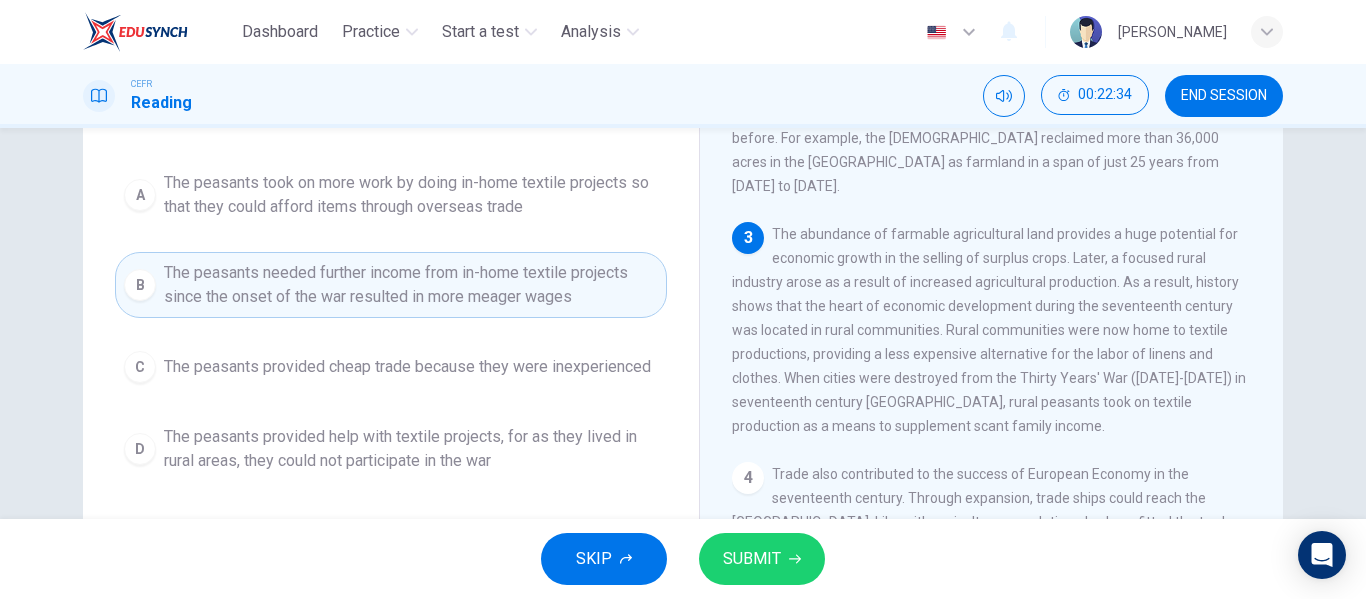 scroll, scrollTop: 170, scrollLeft: 0, axis: vertical 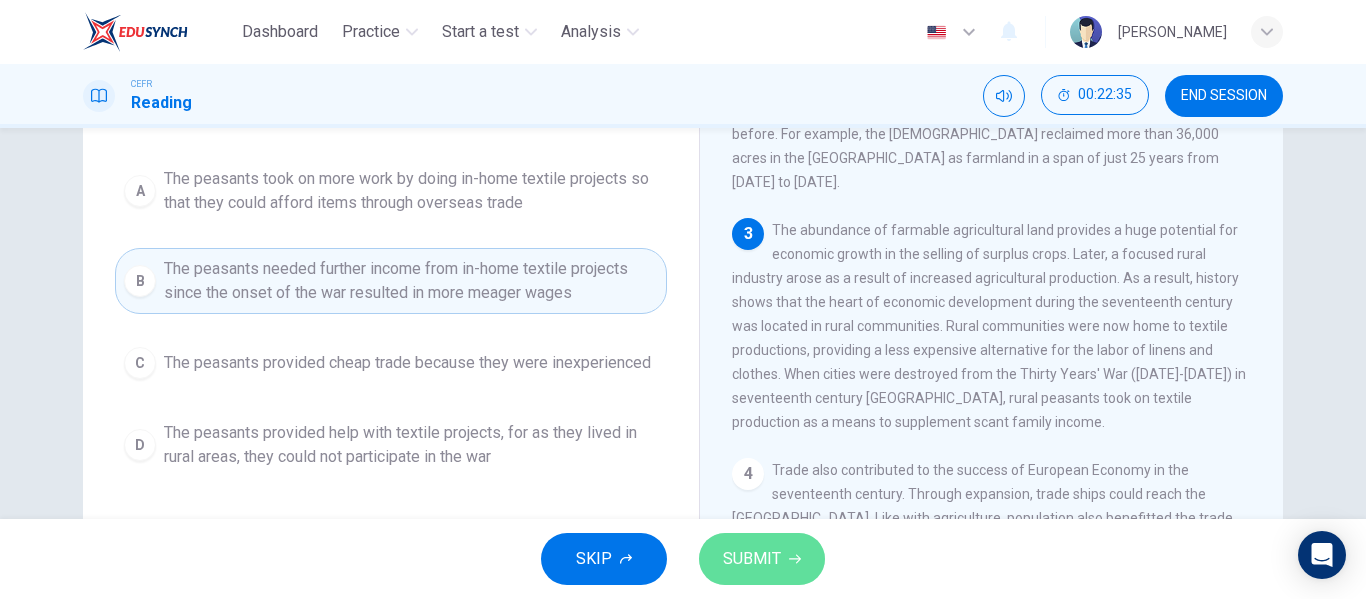 click on "SUBMIT" at bounding box center [752, 559] 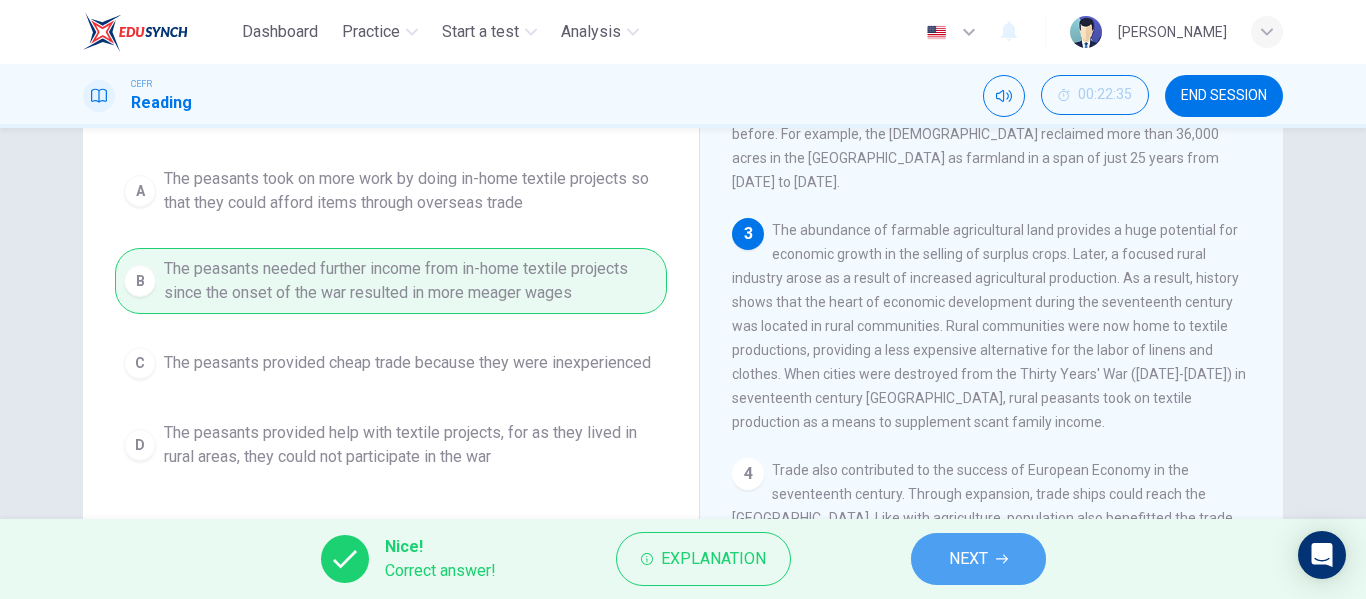 click on "NEXT" at bounding box center [978, 559] 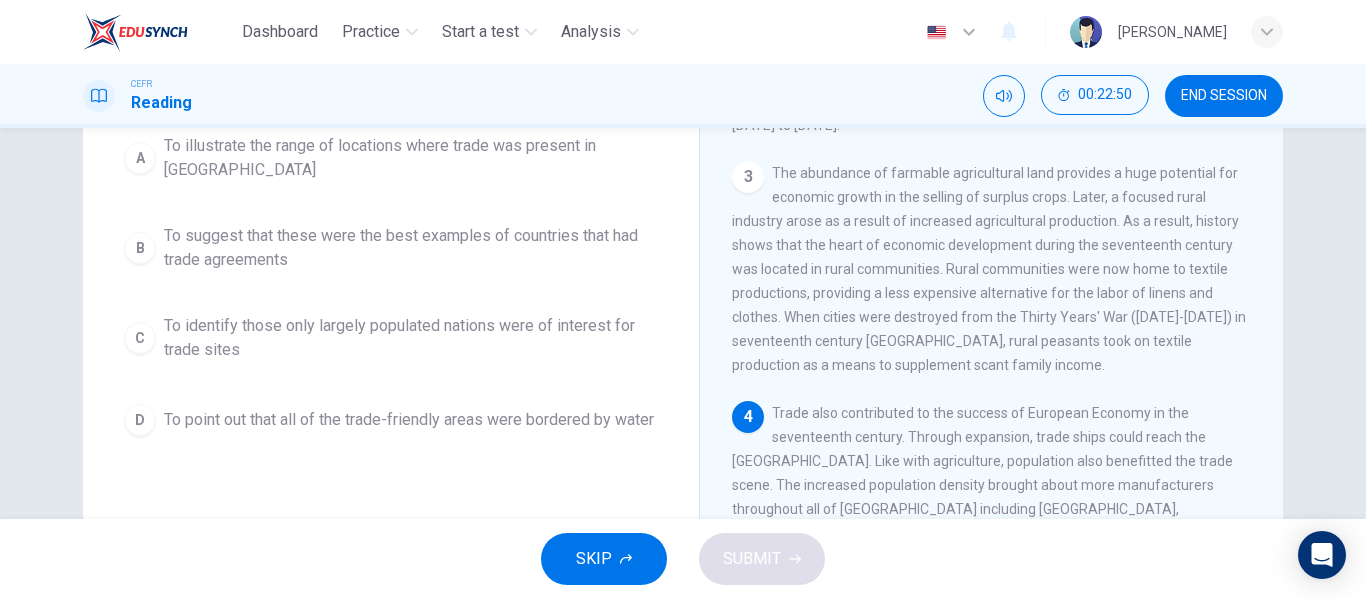scroll, scrollTop: 226, scrollLeft: 0, axis: vertical 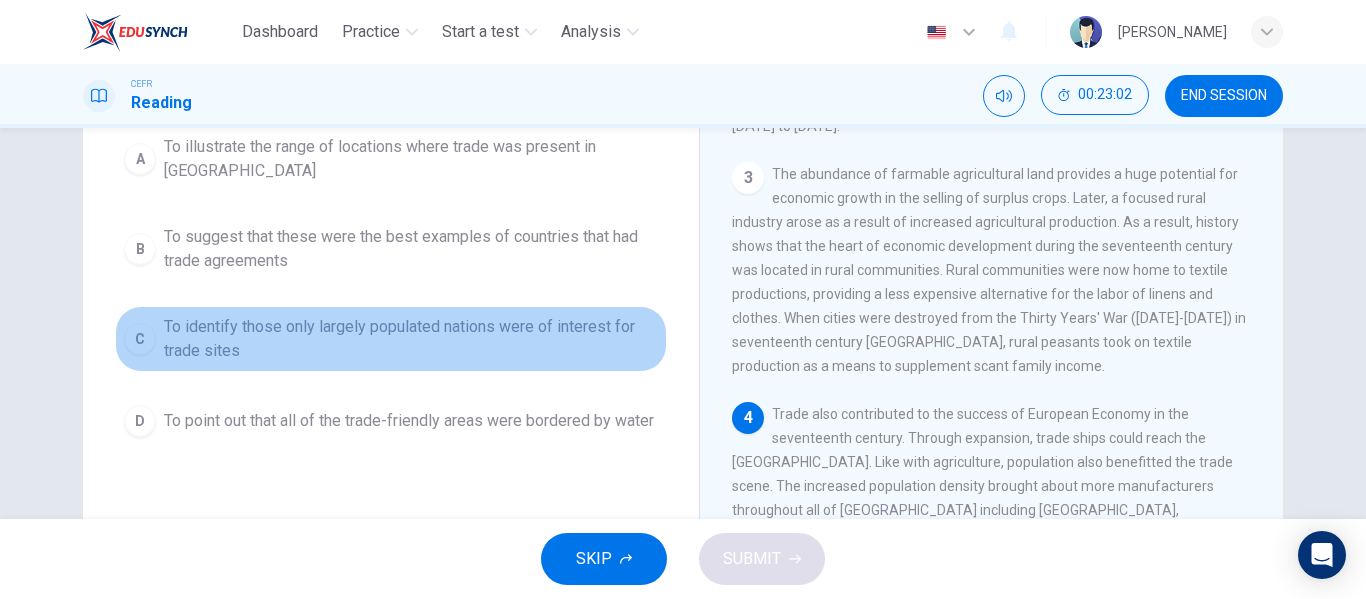 click on "To identify those only largely populated nations were of interest for trade sites" at bounding box center (411, 339) 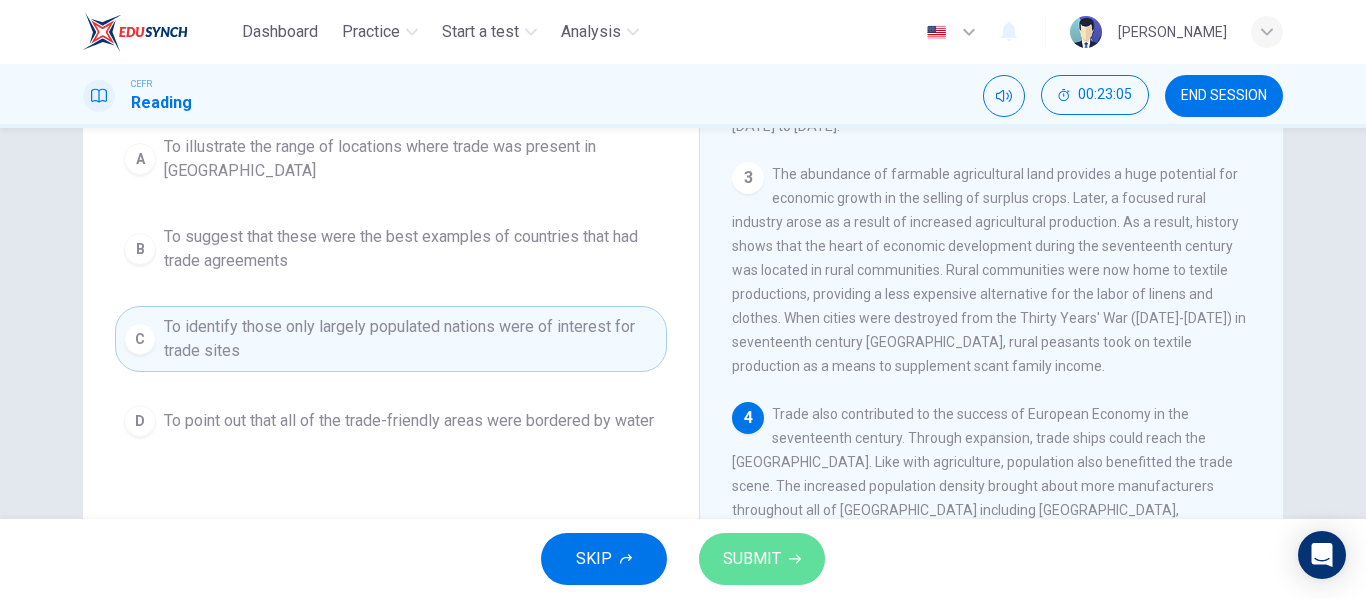 click on "SUBMIT" at bounding box center [762, 559] 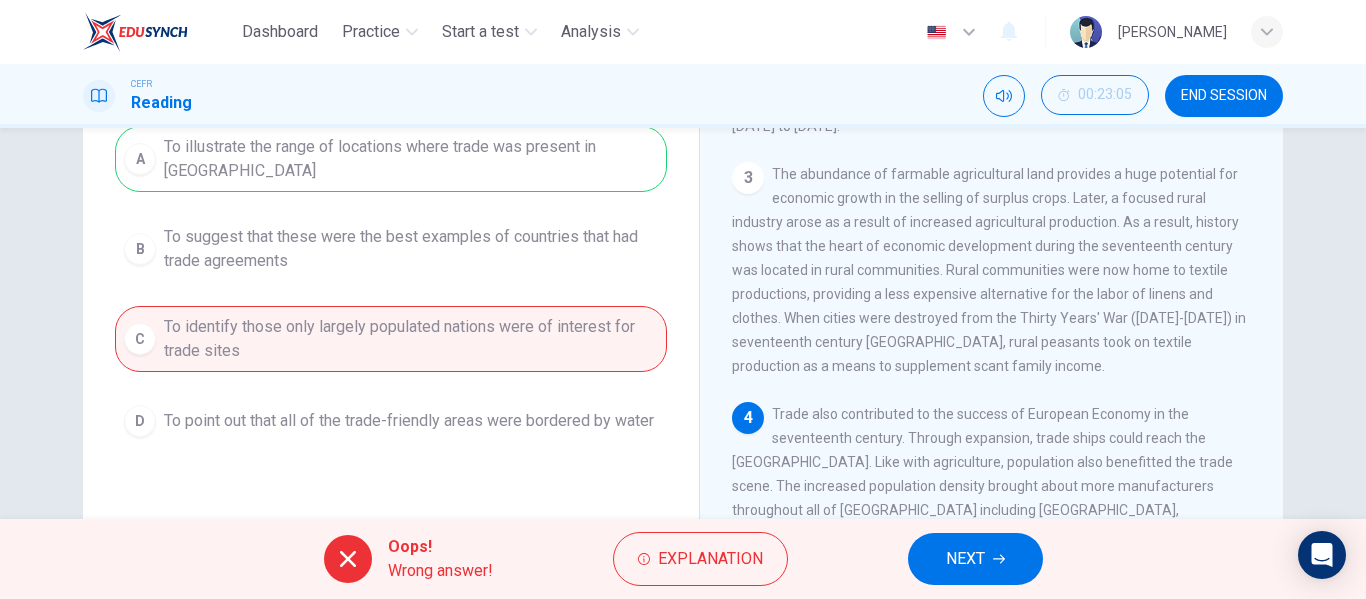 click 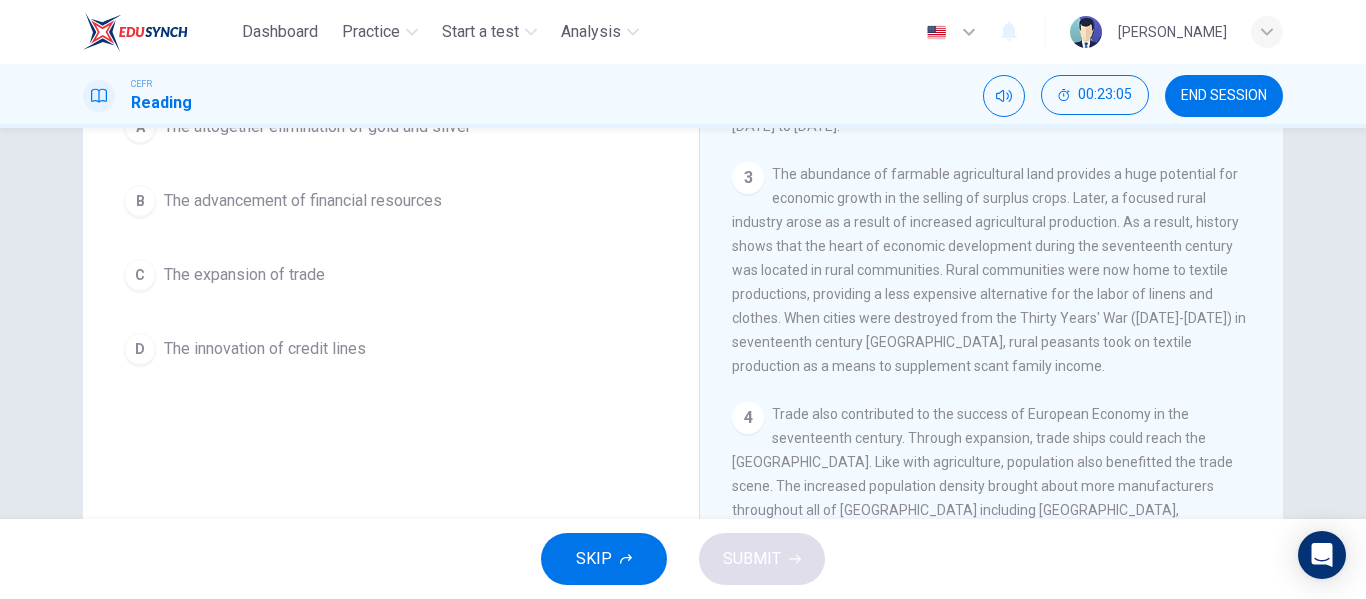 scroll, scrollTop: 202, scrollLeft: 0, axis: vertical 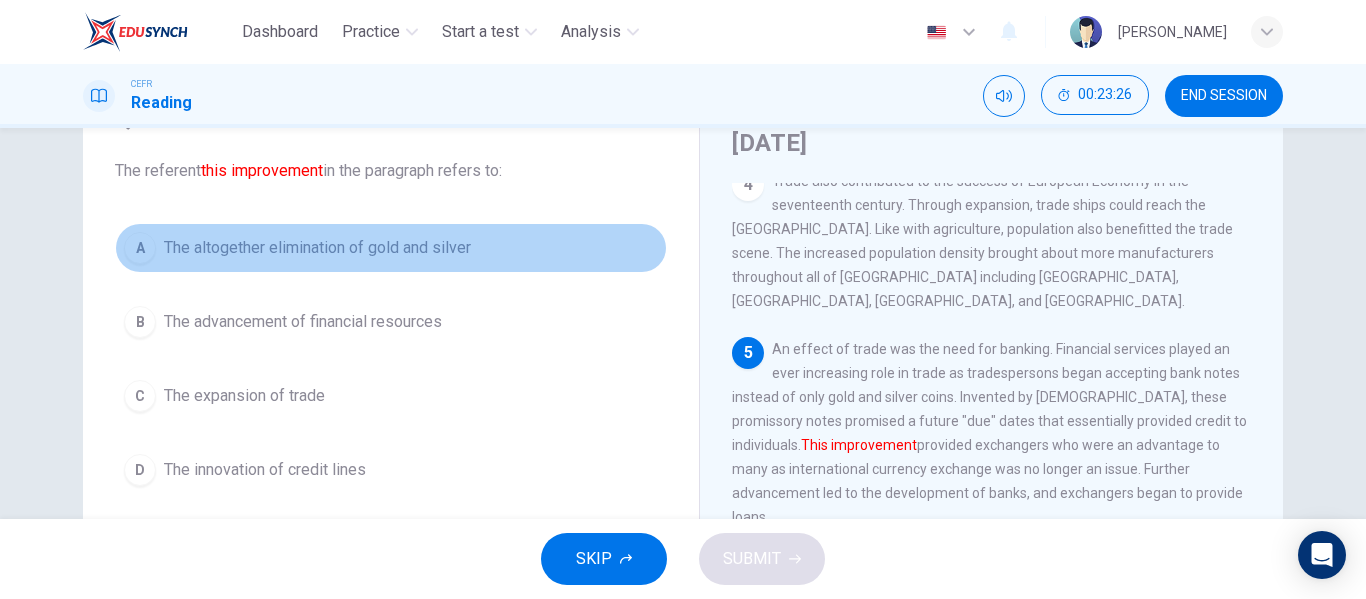 click on "A The altogether elimination of gold and silver" at bounding box center (391, 248) 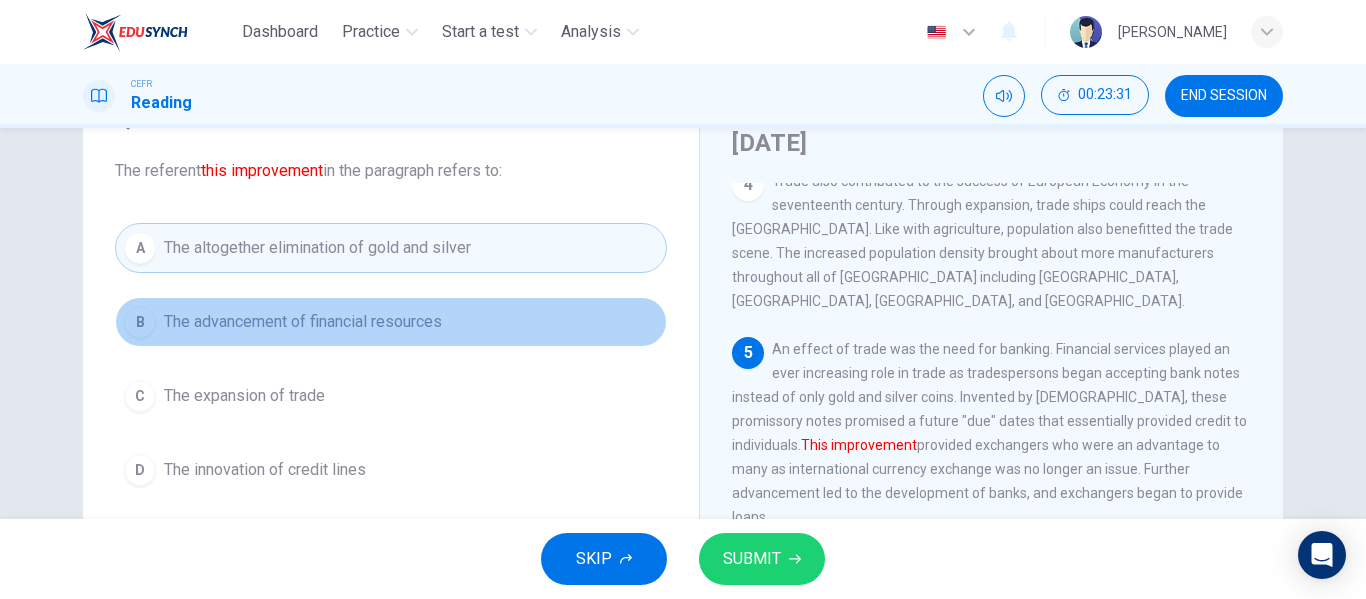 click on "B The advancement of financial resources" at bounding box center (391, 322) 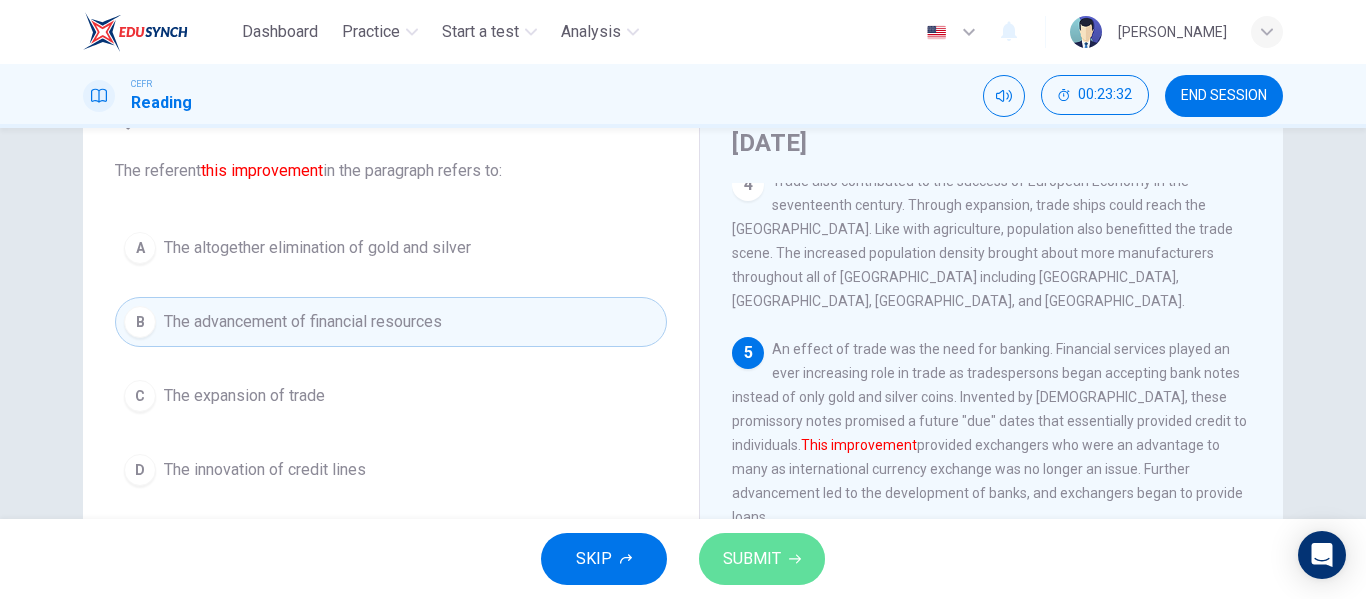 click on "SUBMIT" at bounding box center (752, 559) 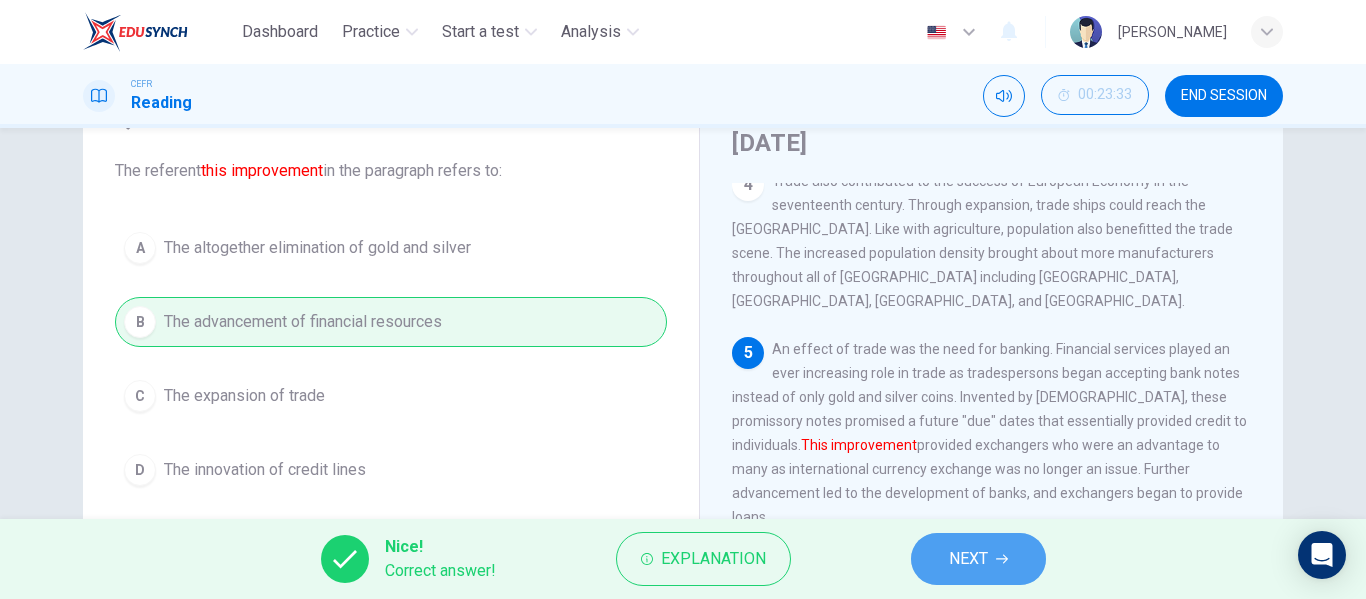 click on "NEXT" at bounding box center [968, 559] 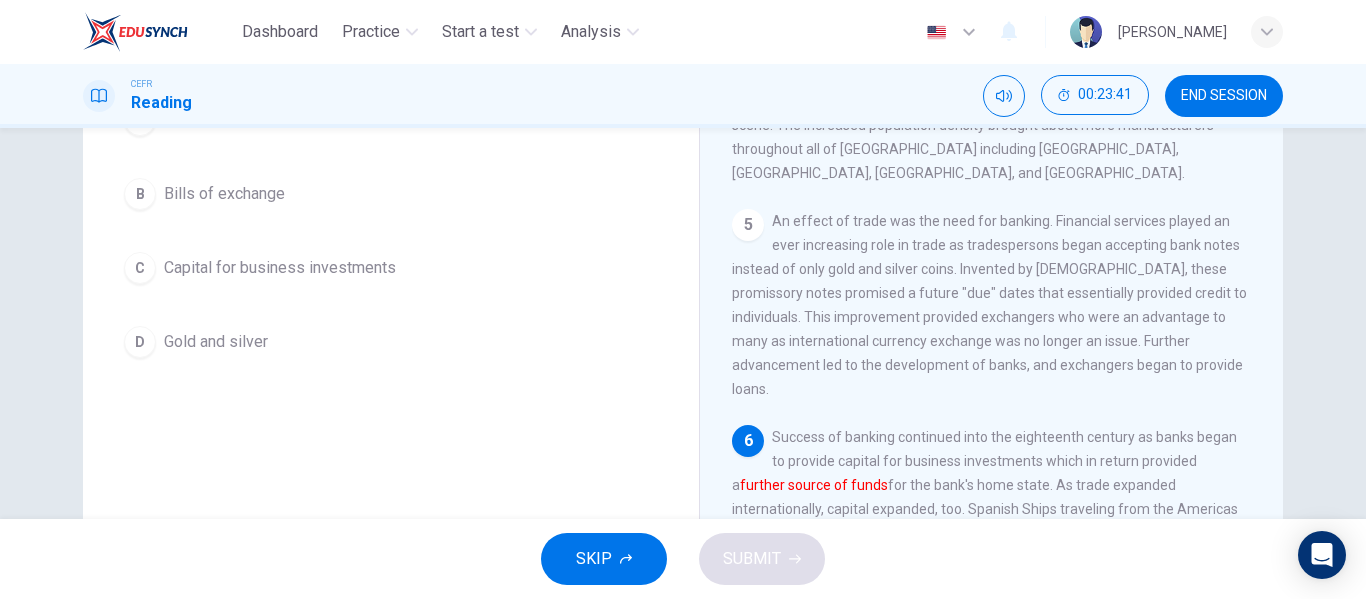 scroll, scrollTop: 234, scrollLeft: 0, axis: vertical 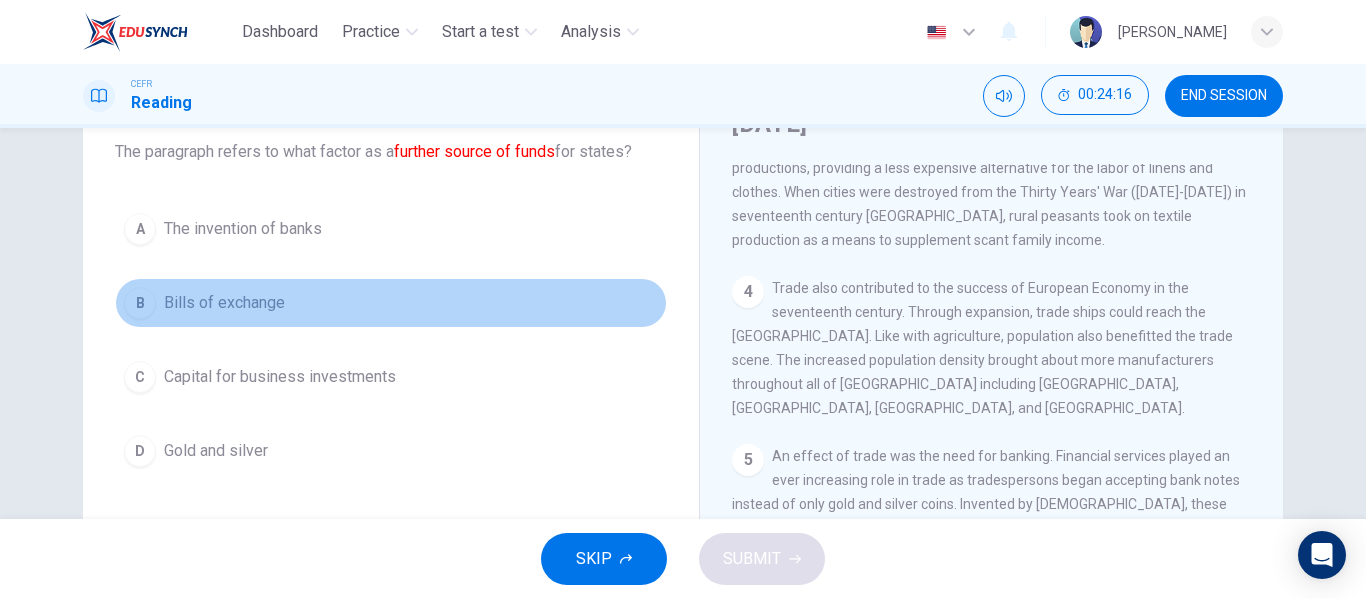 click on "Bills of exchange" at bounding box center (224, 303) 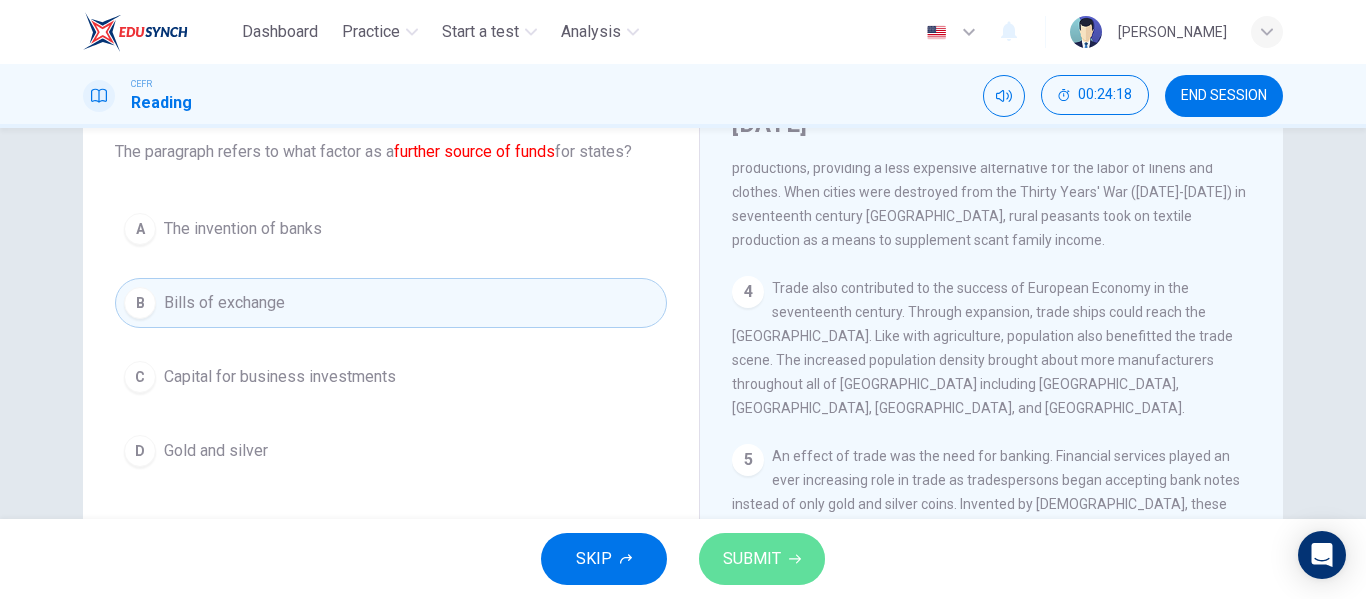 click on "SUBMIT" at bounding box center (752, 559) 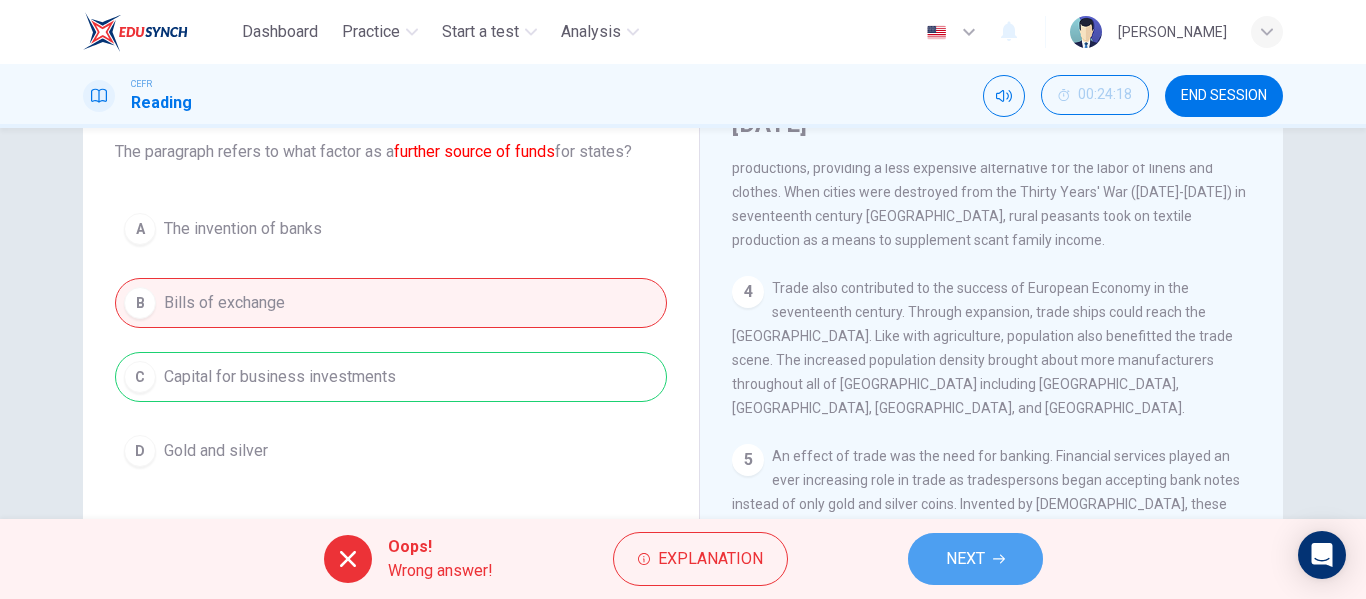 click on "NEXT" at bounding box center [965, 559] 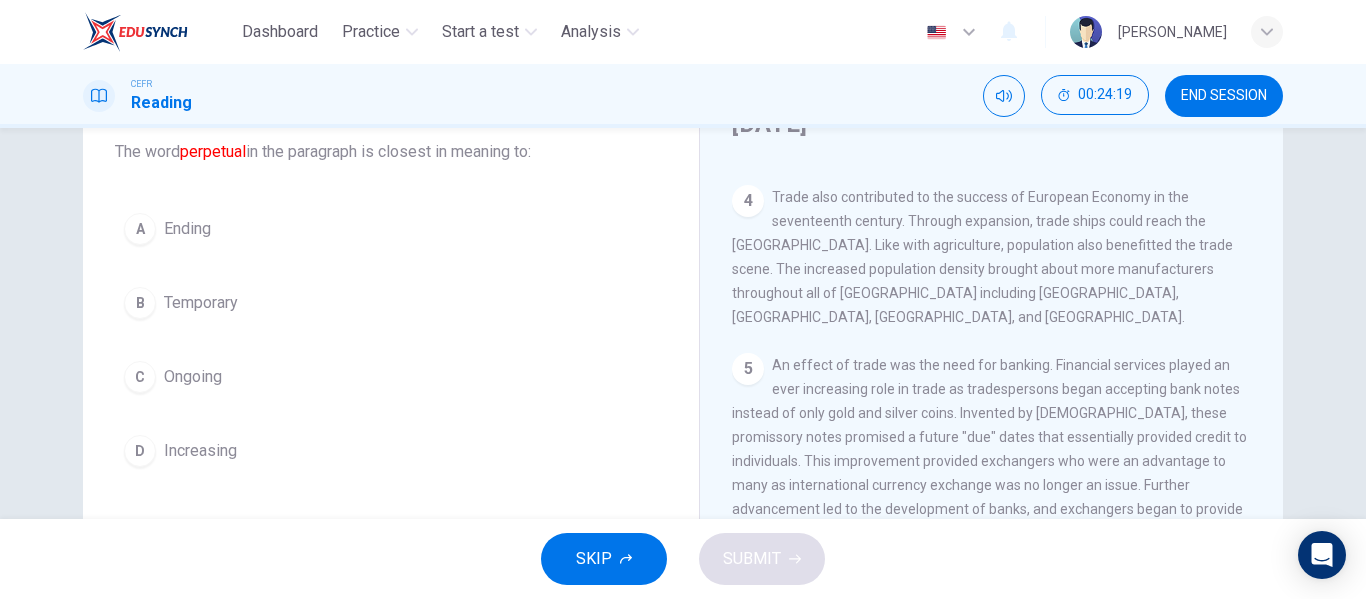 scroll, scrollTop: 662, scrollLeft: 0, axis: vertical 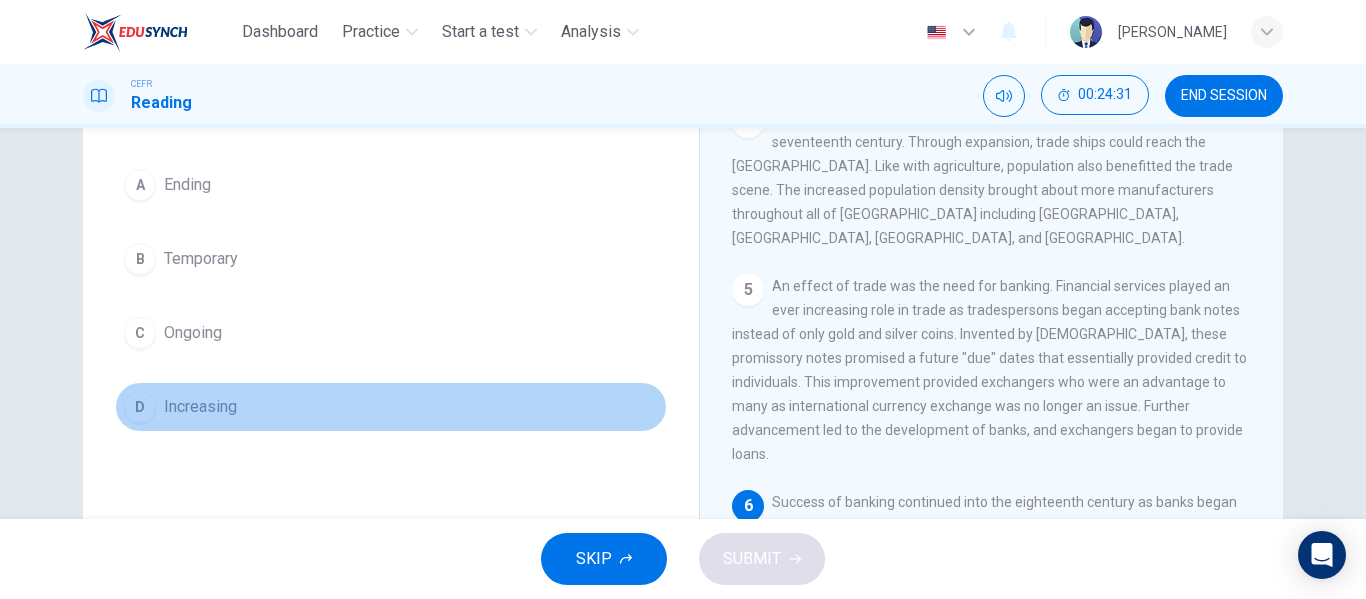 click on "Increasing" at bounding box center (200, 407) 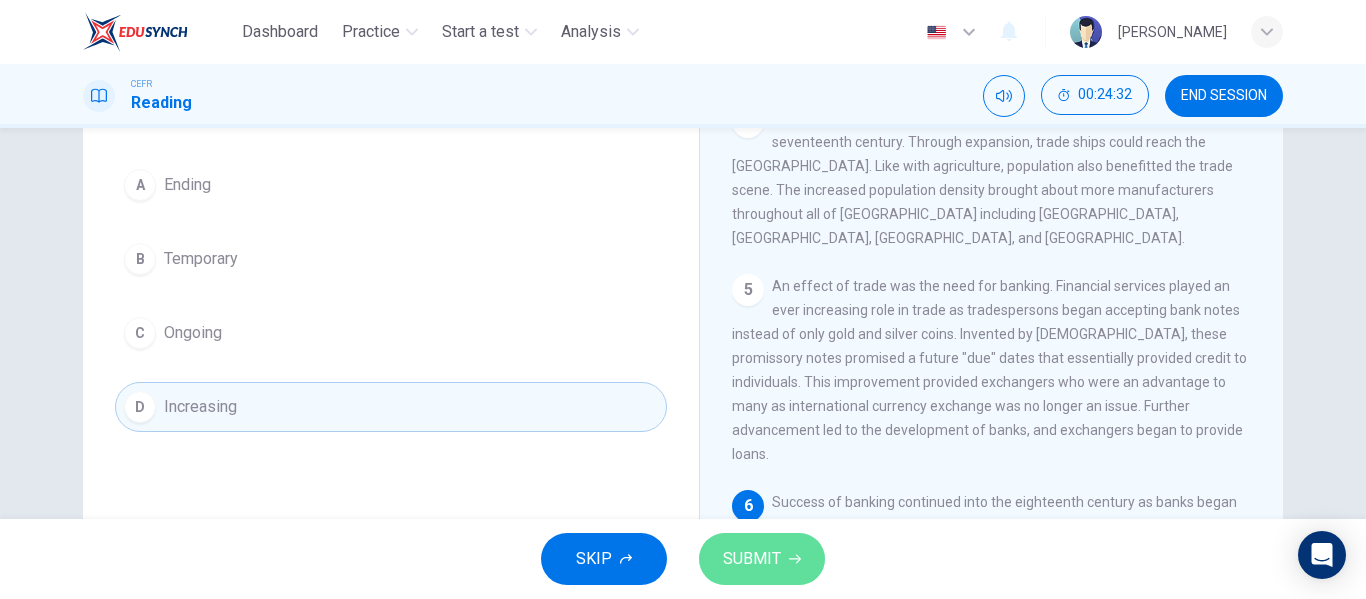 click on "SUBMIT" at bounding box center (752, 559) 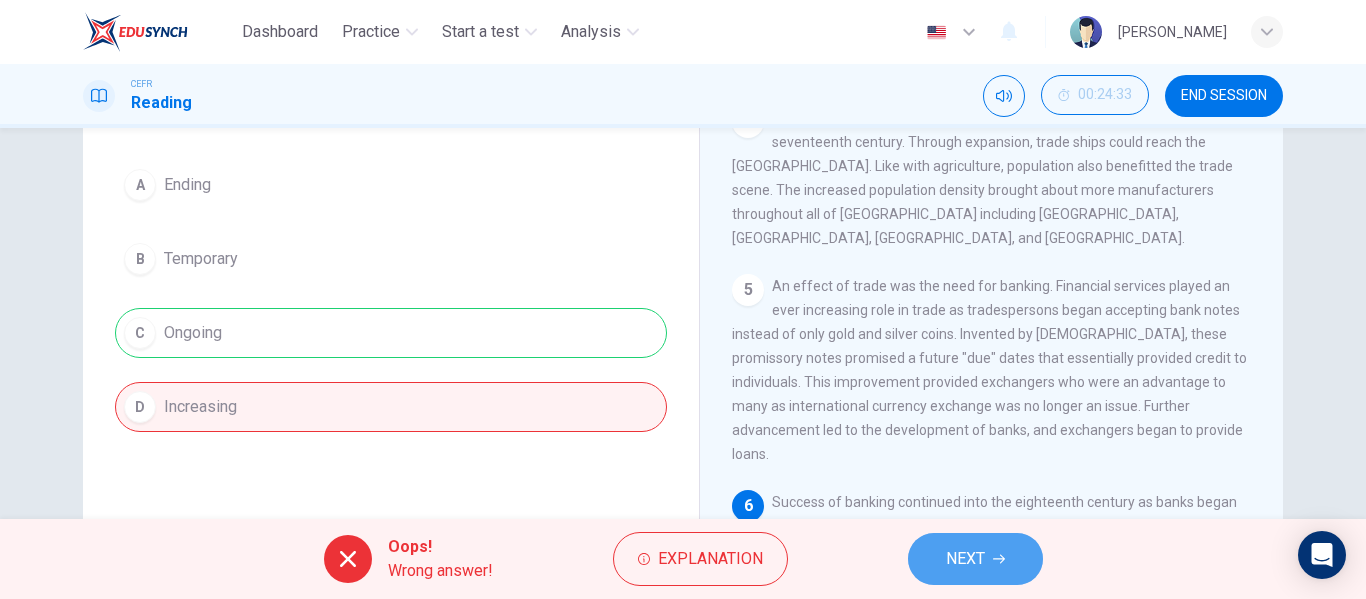 click on "NEXT" at bounding box center (965, 559) 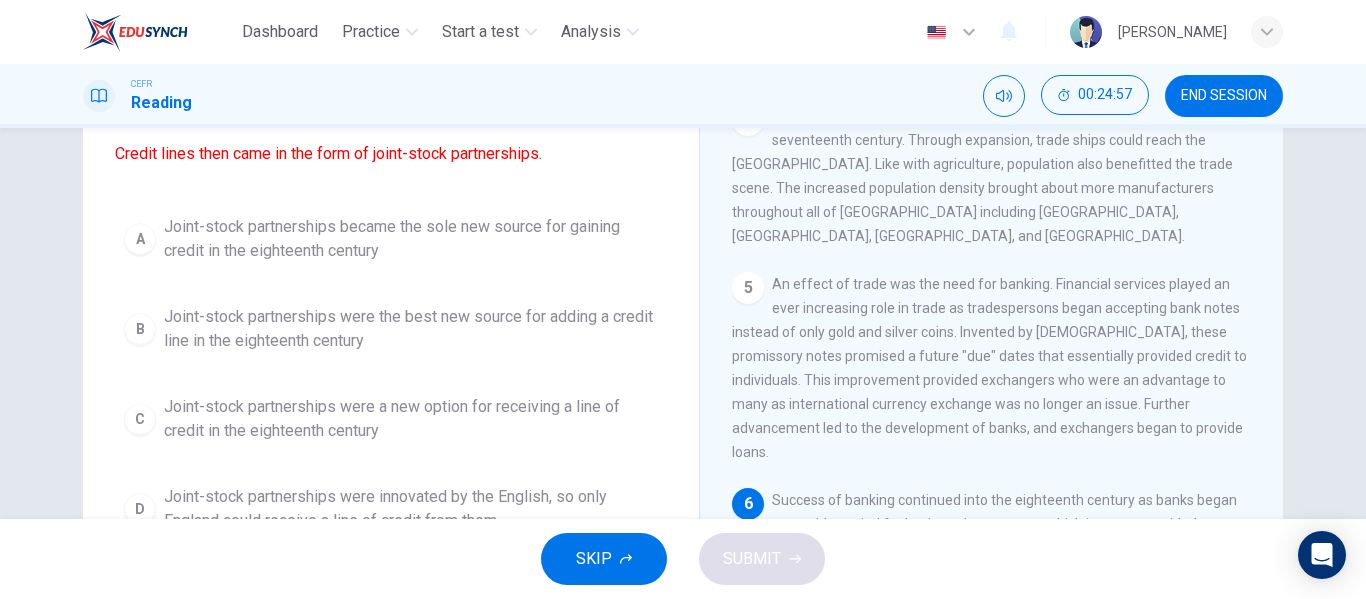 scroll, scrollTop: 169, scrollLeft: 0, axis: vertical 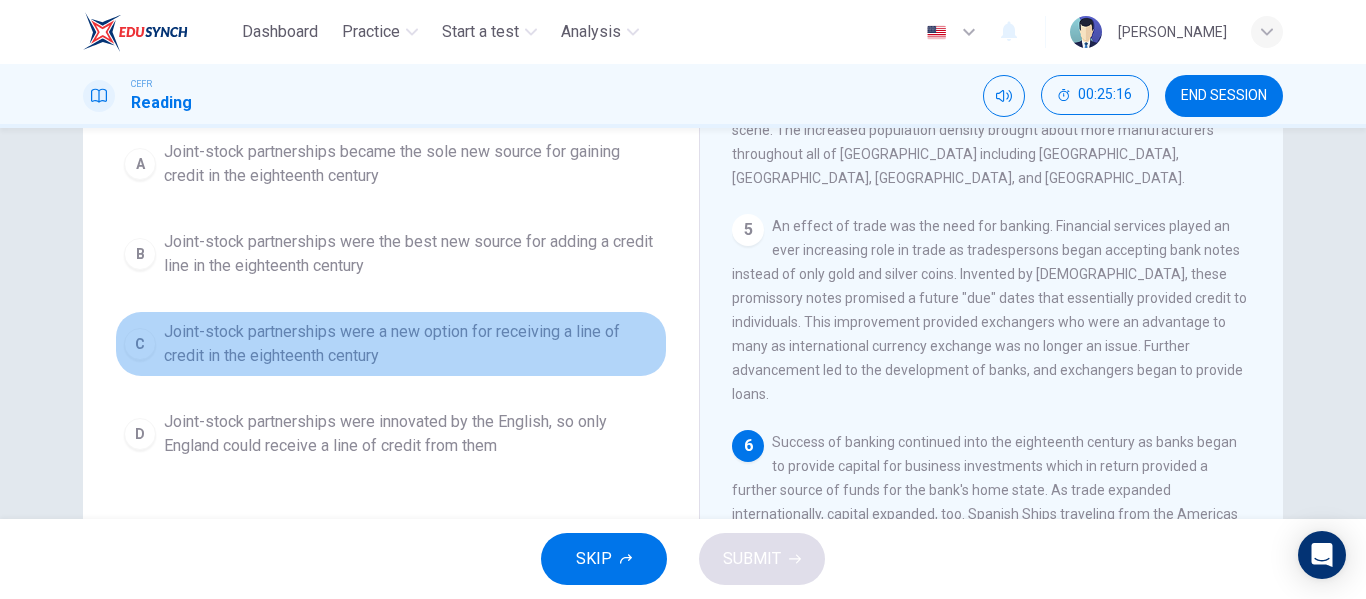 click on "Joint-stock partnerships were a new option for receiving a line of credit in the eighteenth century" at bounding box center [411, 344] 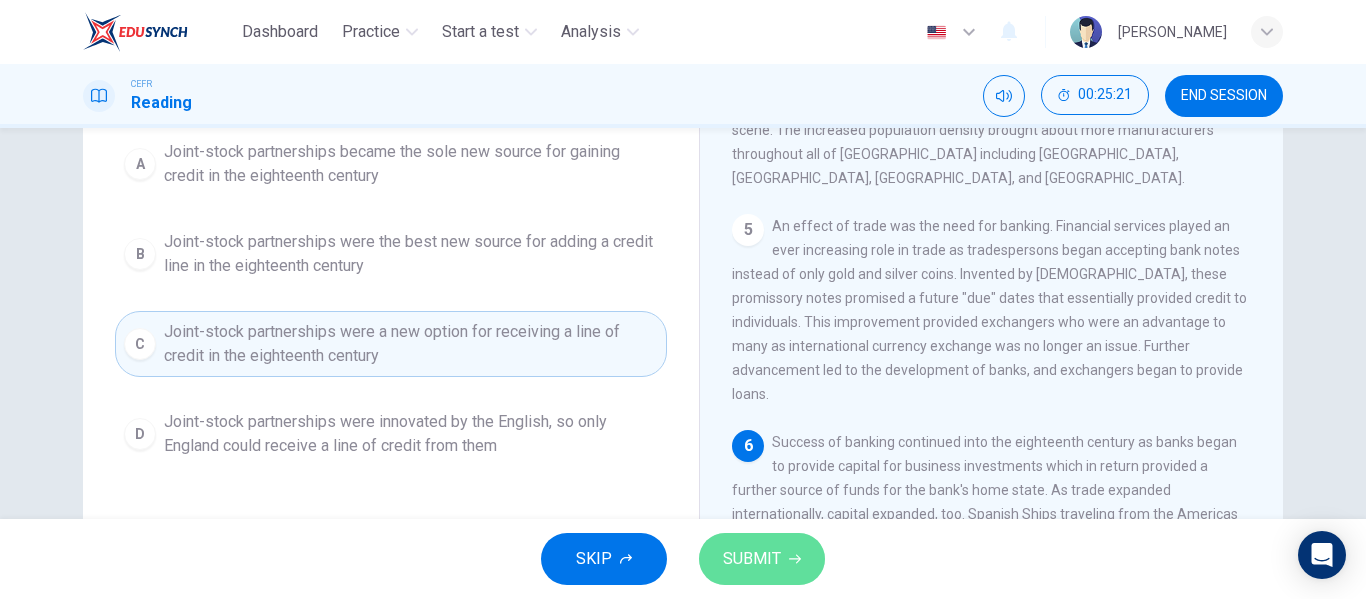 click on "SUBMIT" at bounding box center (752, 559) 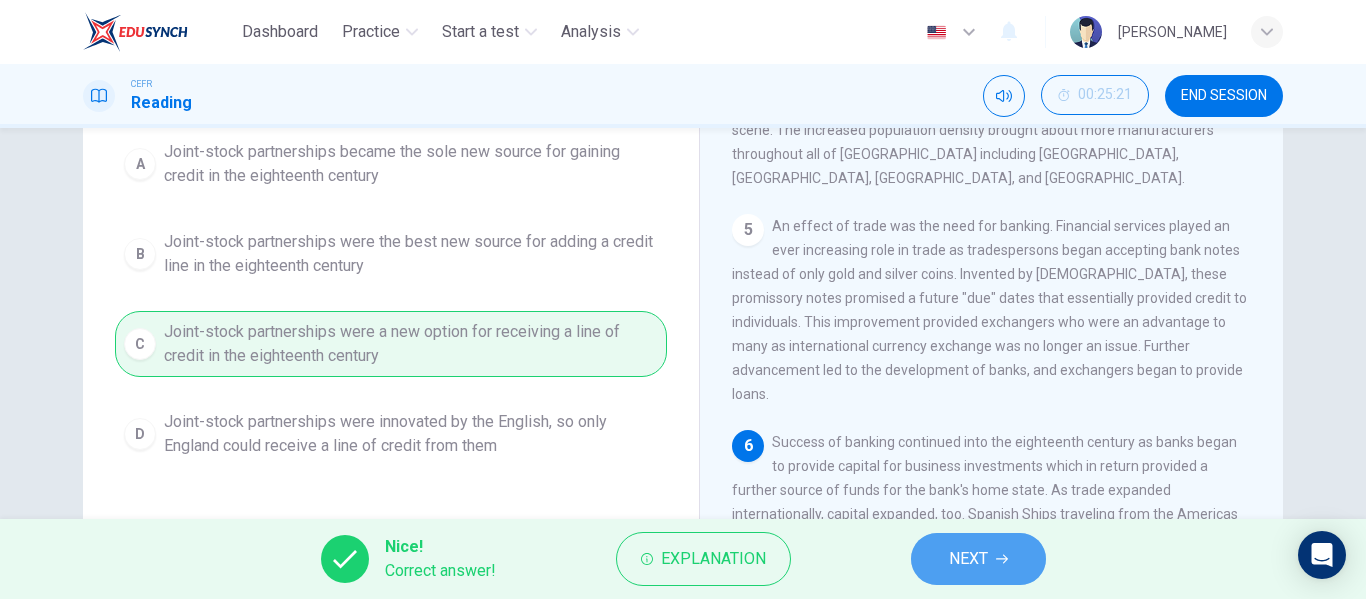 click on "NEXT" at bounding box center [978, 559] 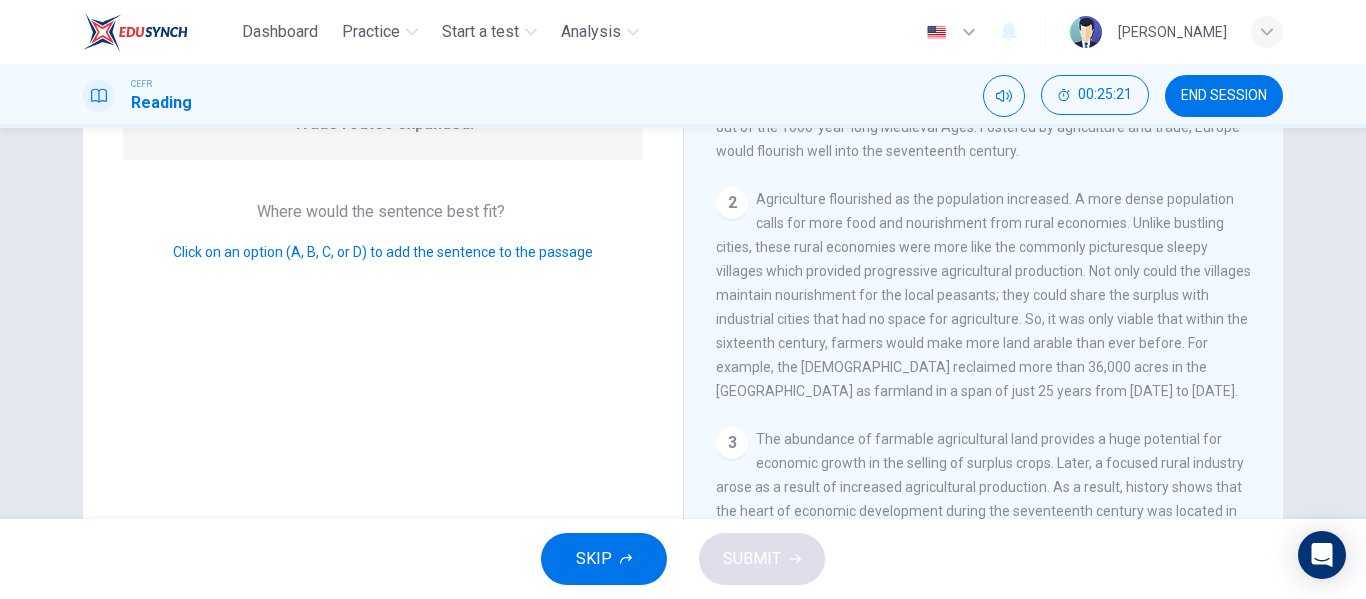 scroll, scrollTop: 424, scrollLeft: 0, axis: vertical 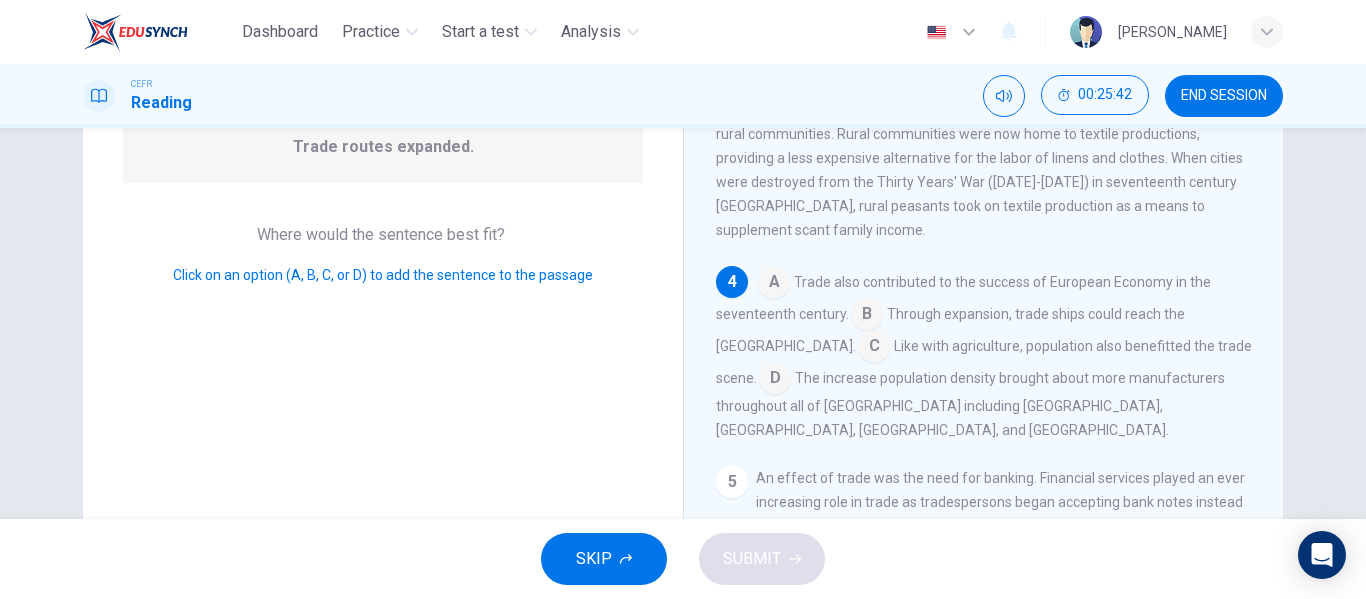 click at bounding box center [775, 380] 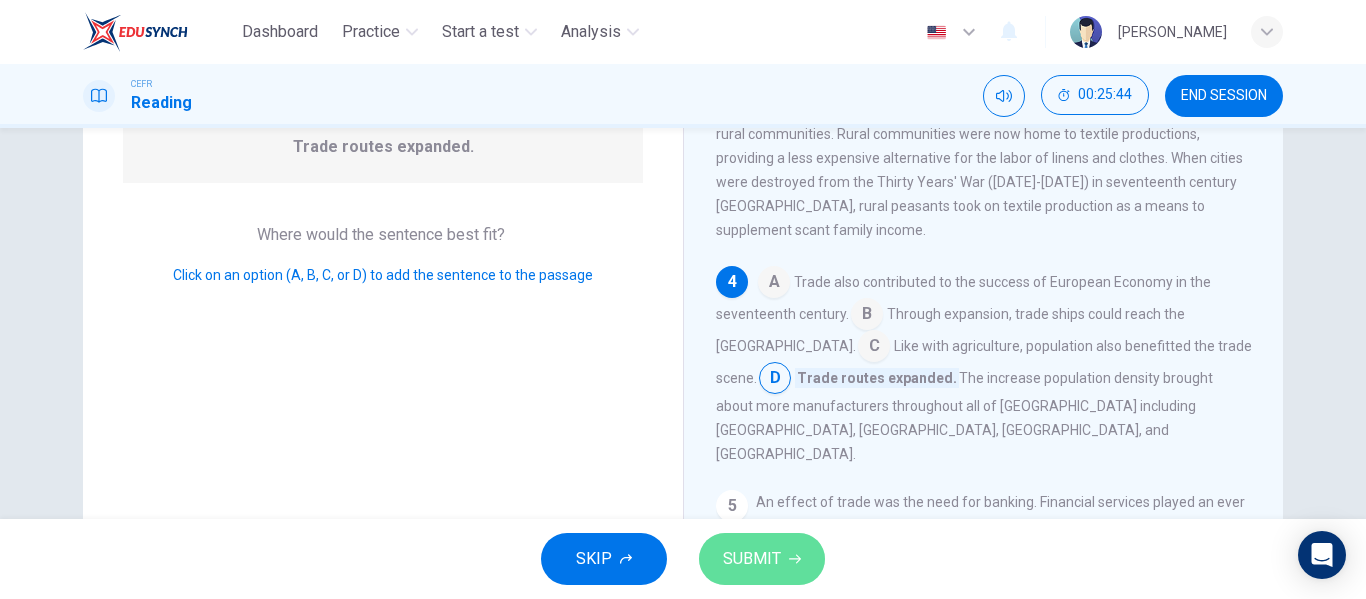 click on "SUBMIT" at bounding box center (752, 559) 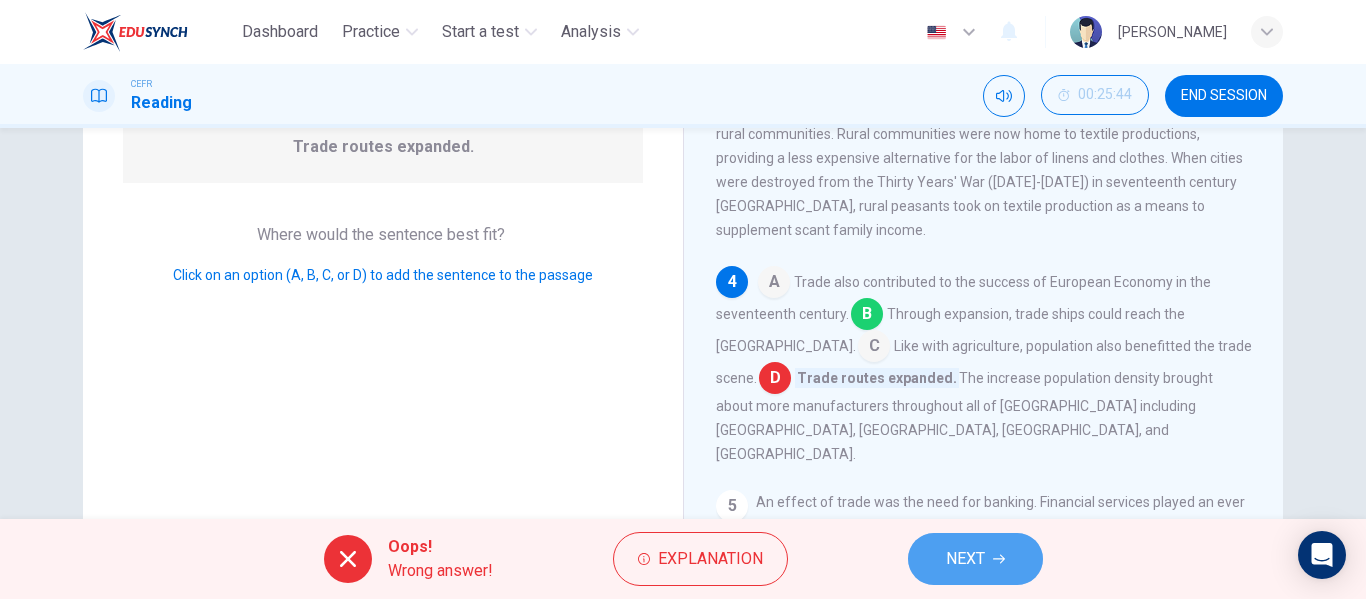 click on "NEXT" at bounding box center (965, 559) 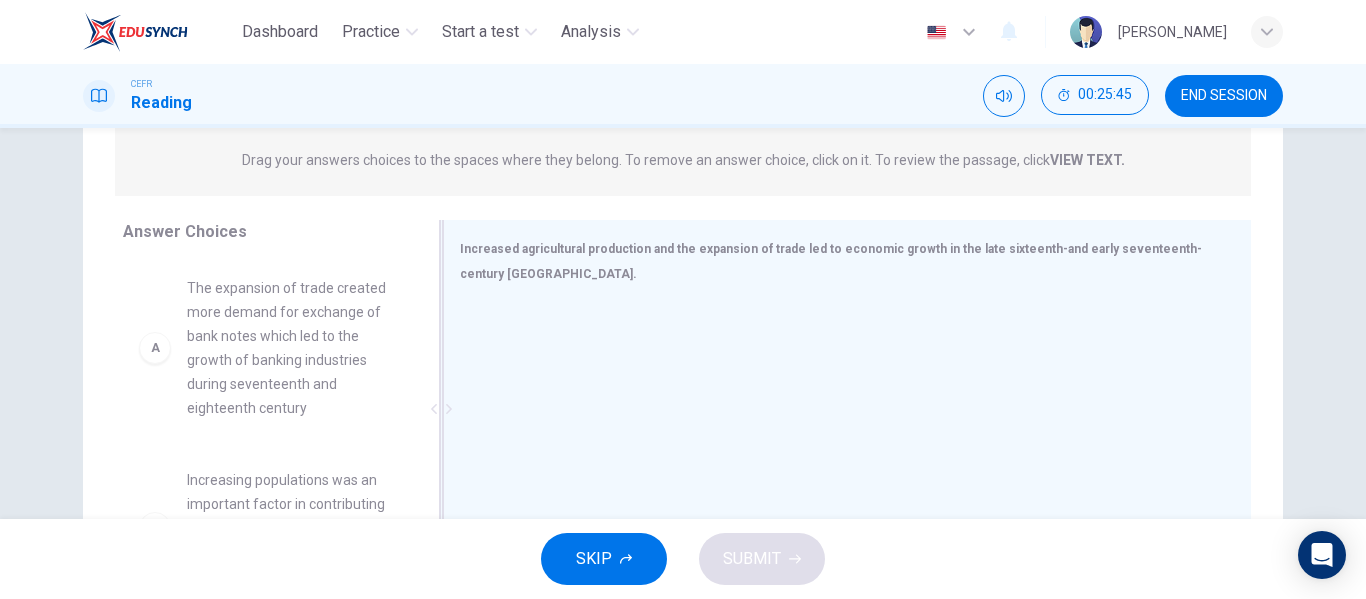 scroll, scrollTop: 256, scrollLeft: 0, axis: vertical 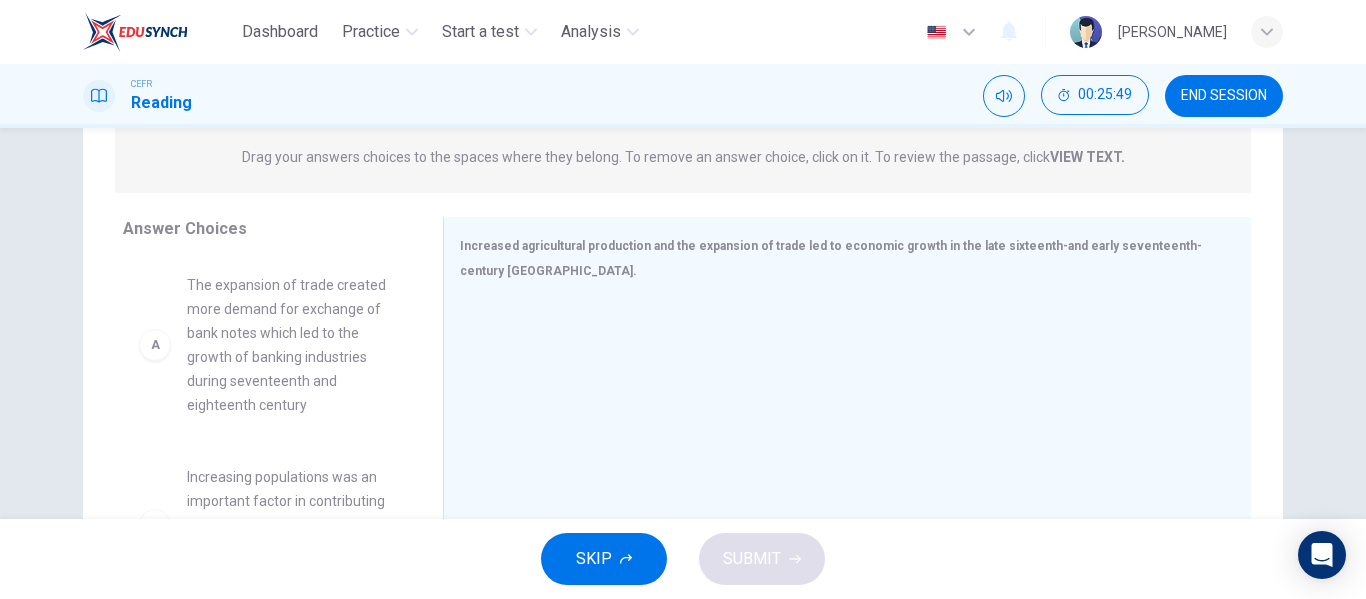 click on "The expansion of trade created more demand for exchange of bank notes which led to the growth of banking industries during seventeenth and eighteenth century" at bounding box center [291, 345] 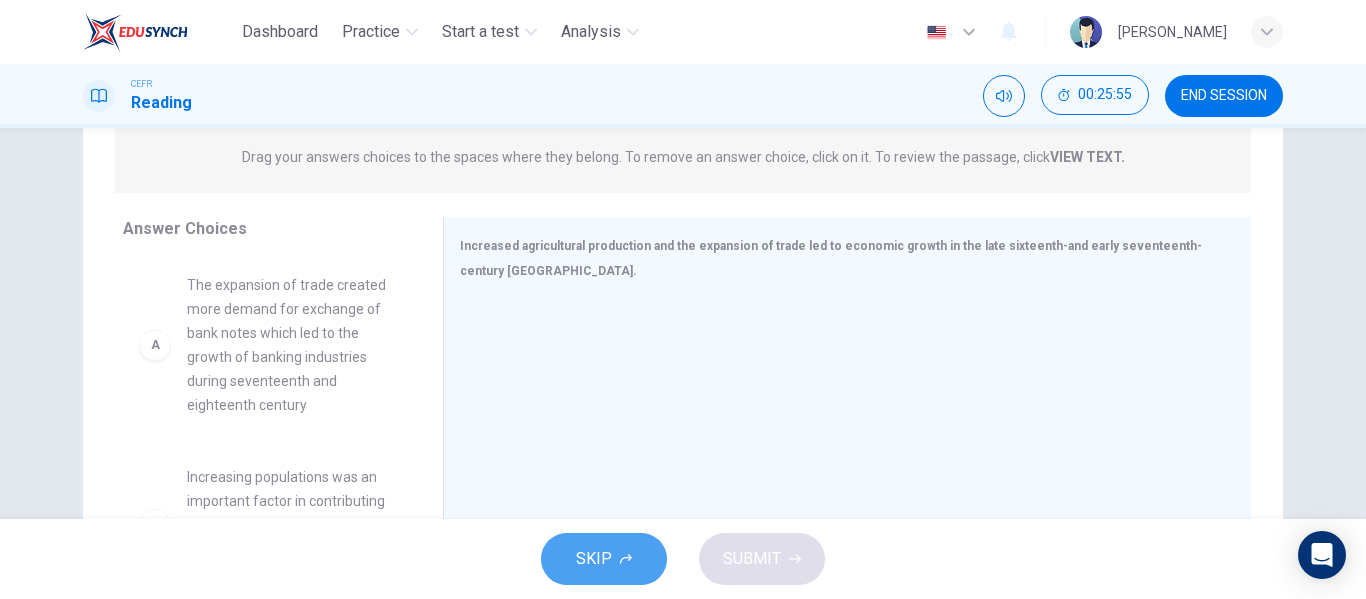 click on "SKIP" at bounding box center [594, 559] 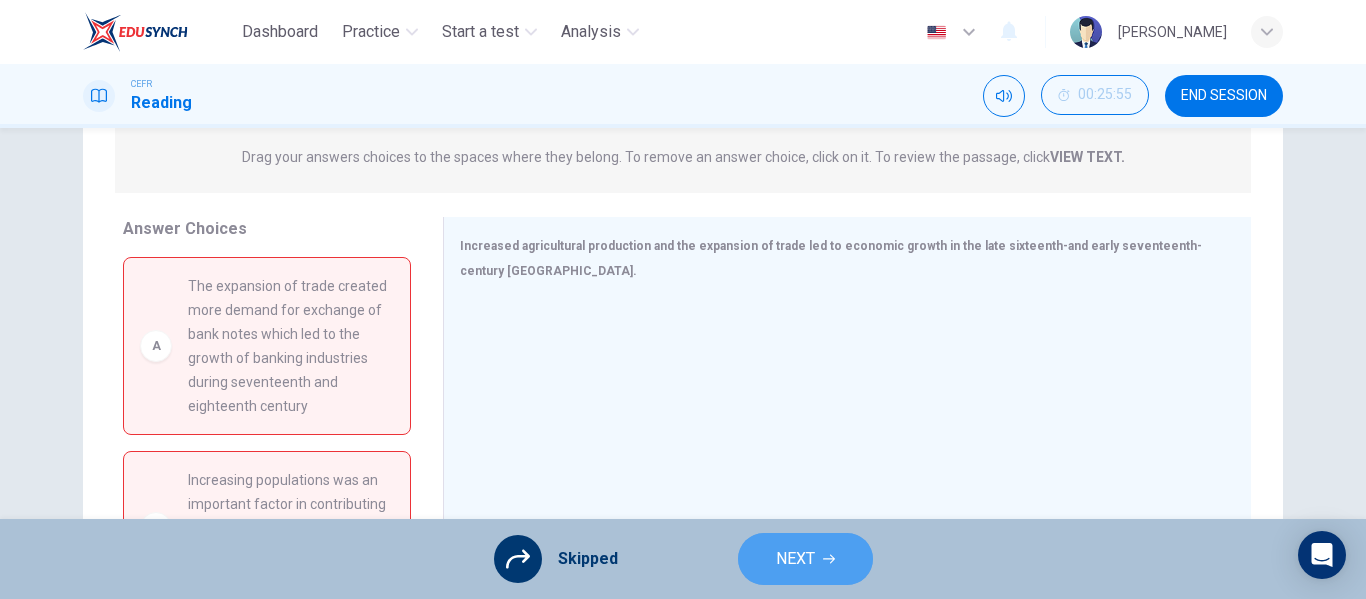 click on "NEXT" at bounding box center (805, 559) 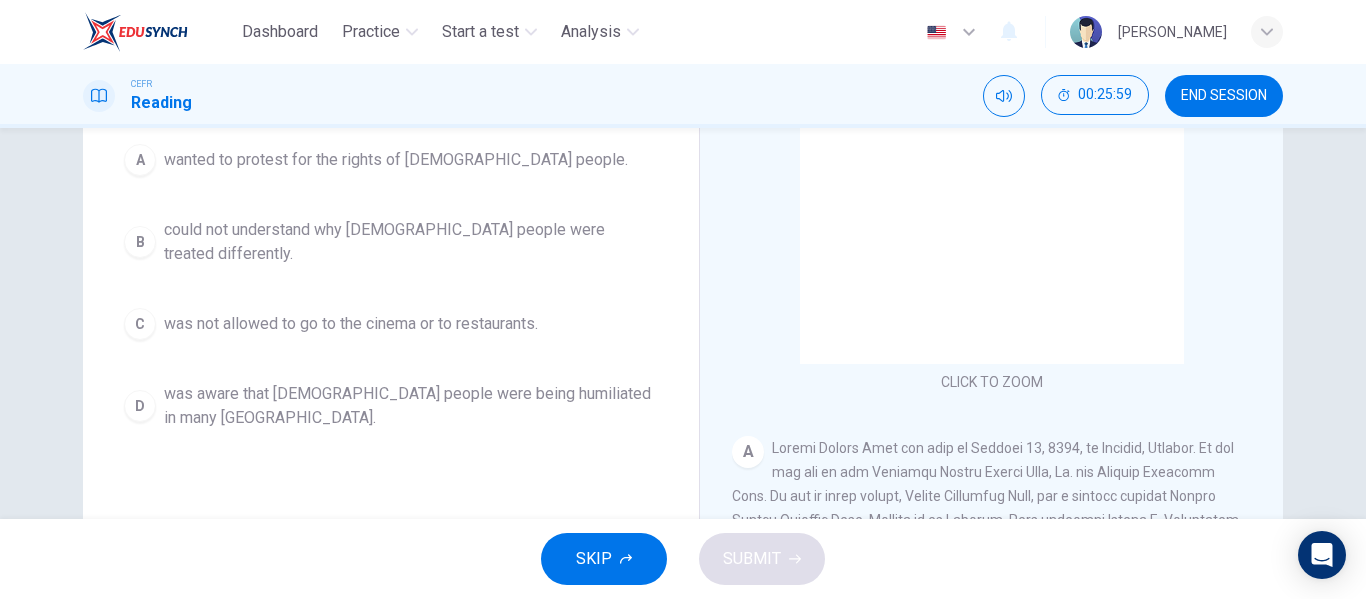 scroll, scrollTop: 245, scrollLeft: 0, axis: vertical 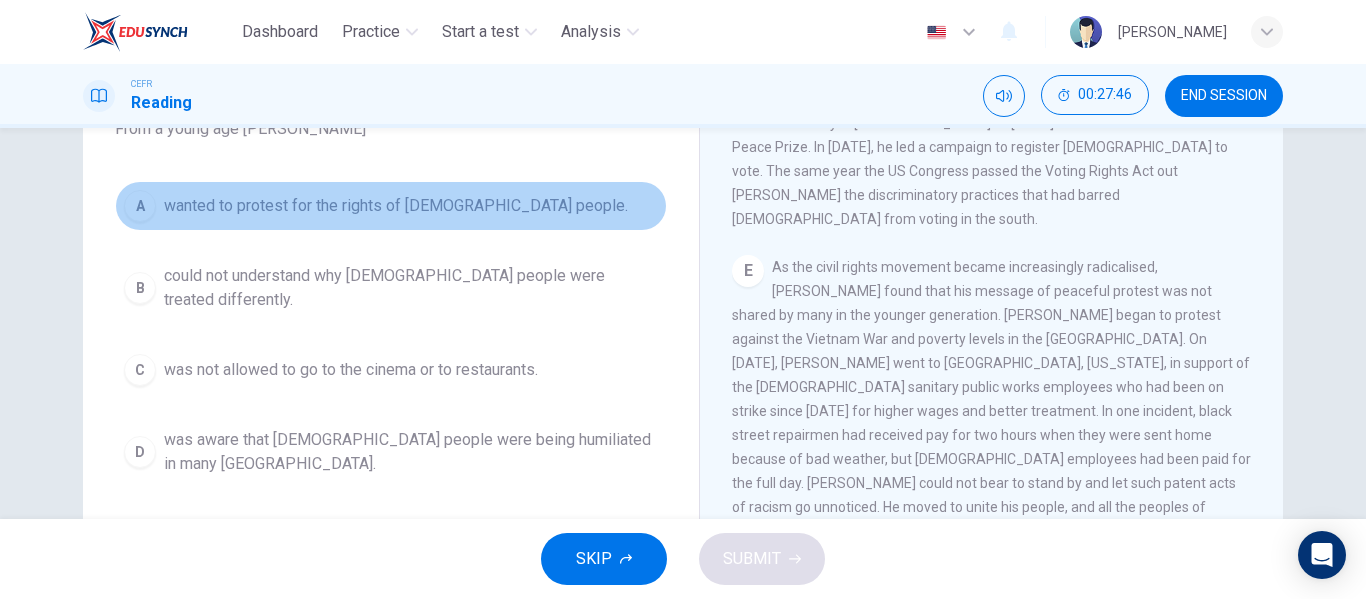 click on "wanted to protest for the rights of black people." at bounding box center (396, 206) 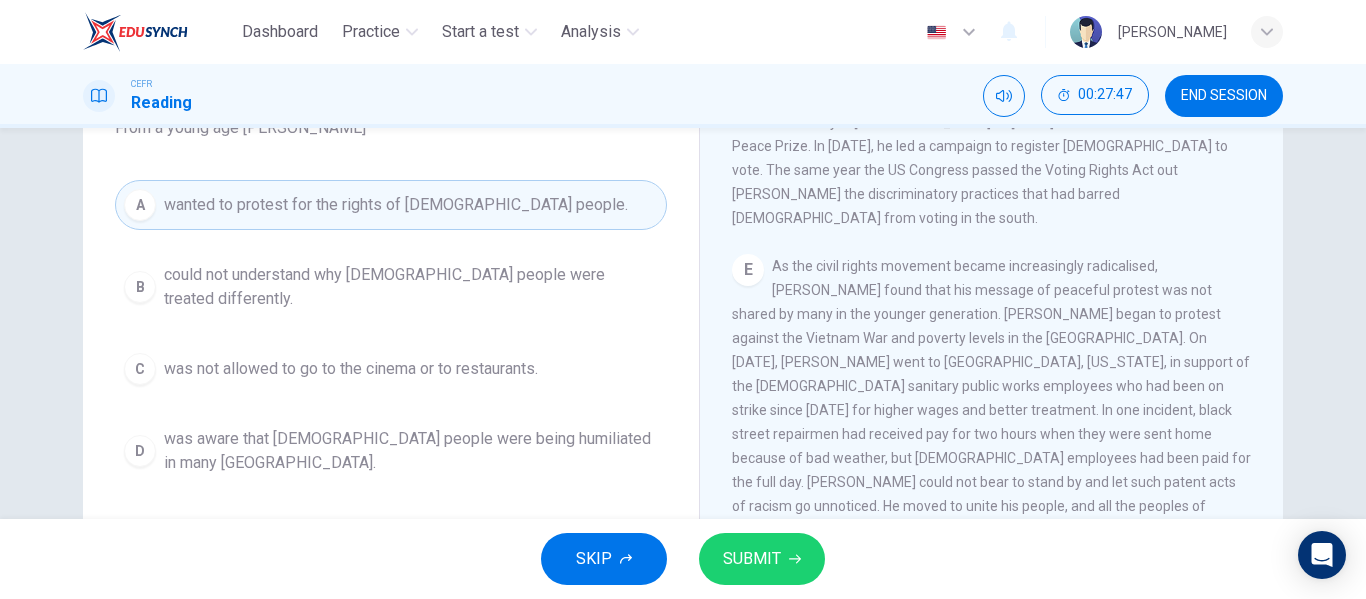 scroll, scrollTop: 198, scrollLeft: 0, axis: vertical 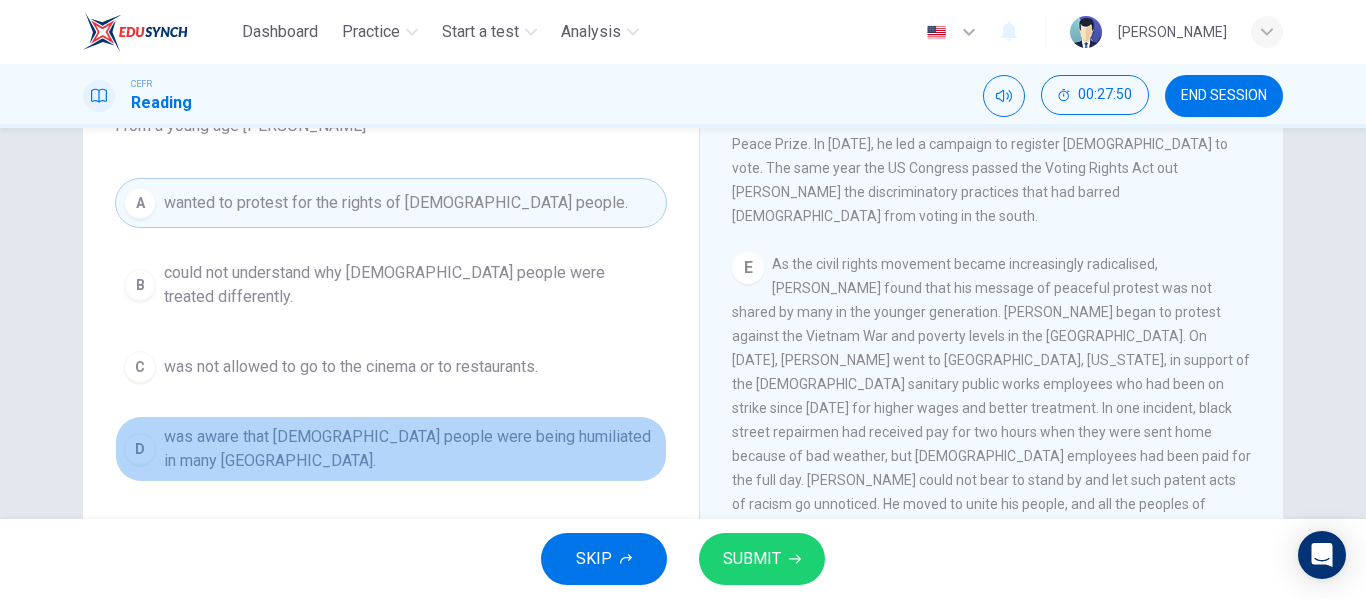 click on "was aware that black people were being humiliated in many northern states." at bounding box center (411, 449) 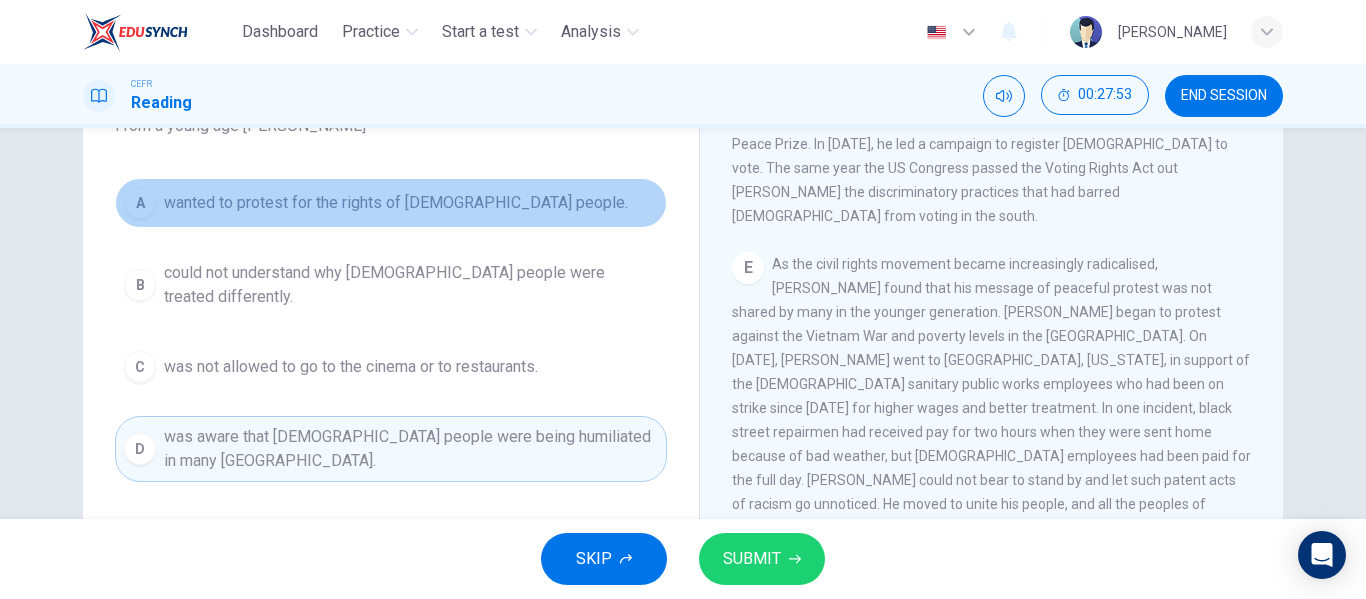 click on "A wanted to protest for the rights of black people." at bounding box center [391, 203] 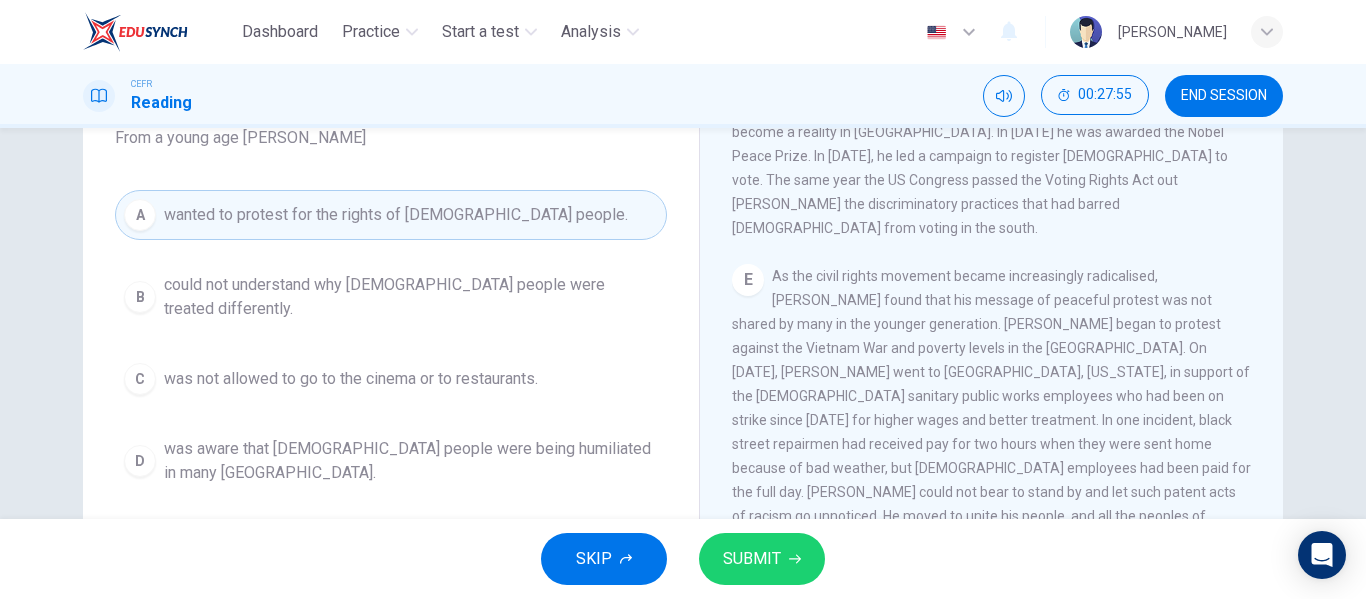 scroll, scrollTop: 190, scrollLeft: 0, axis: vertical 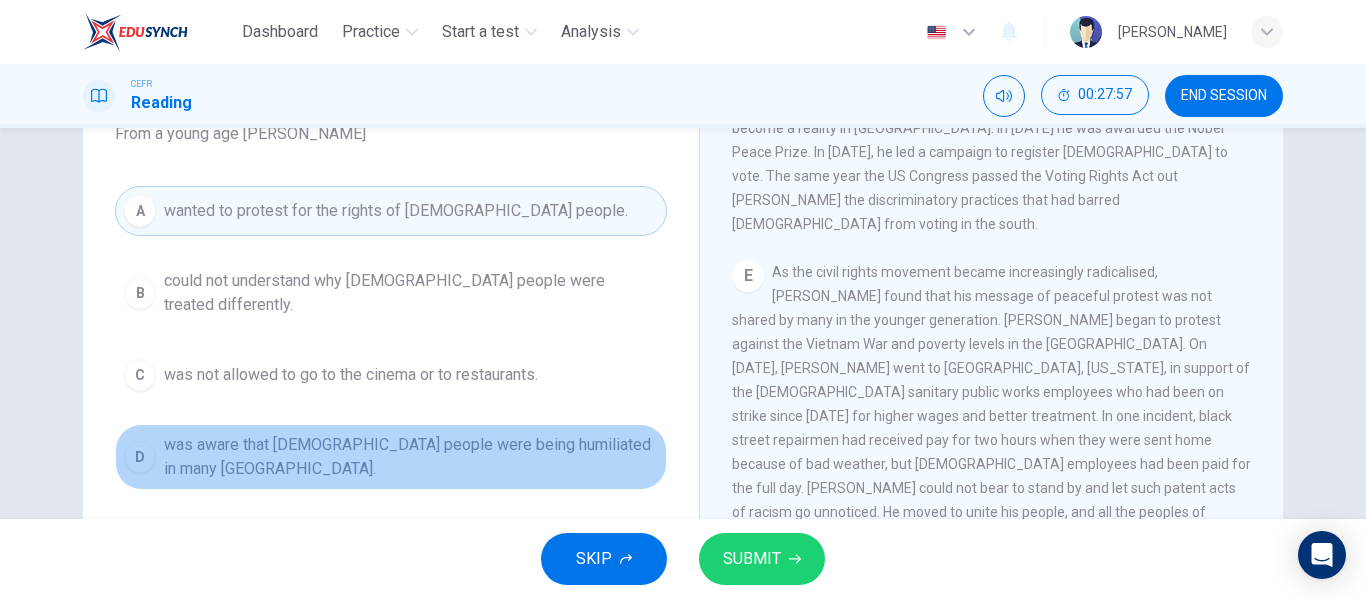 click on "was aware that black people were being humiliated in many northern states." at bounding box center [411, 457] 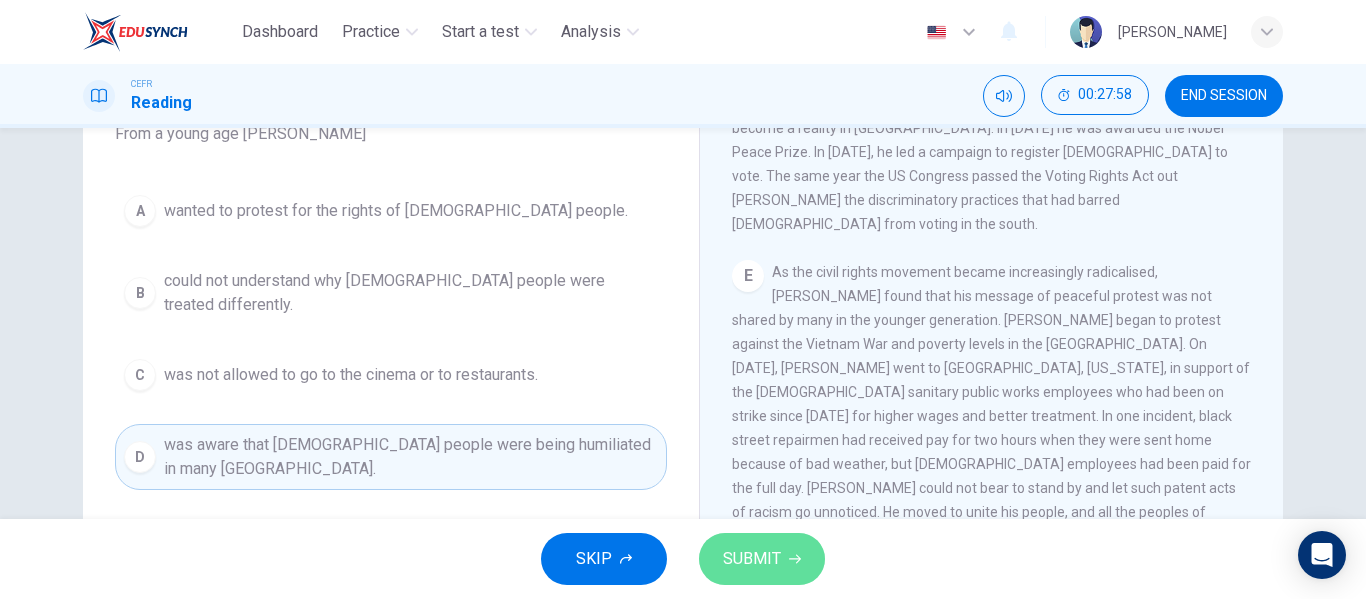 click on "SUBMIT" at bounding box center (752, 559) 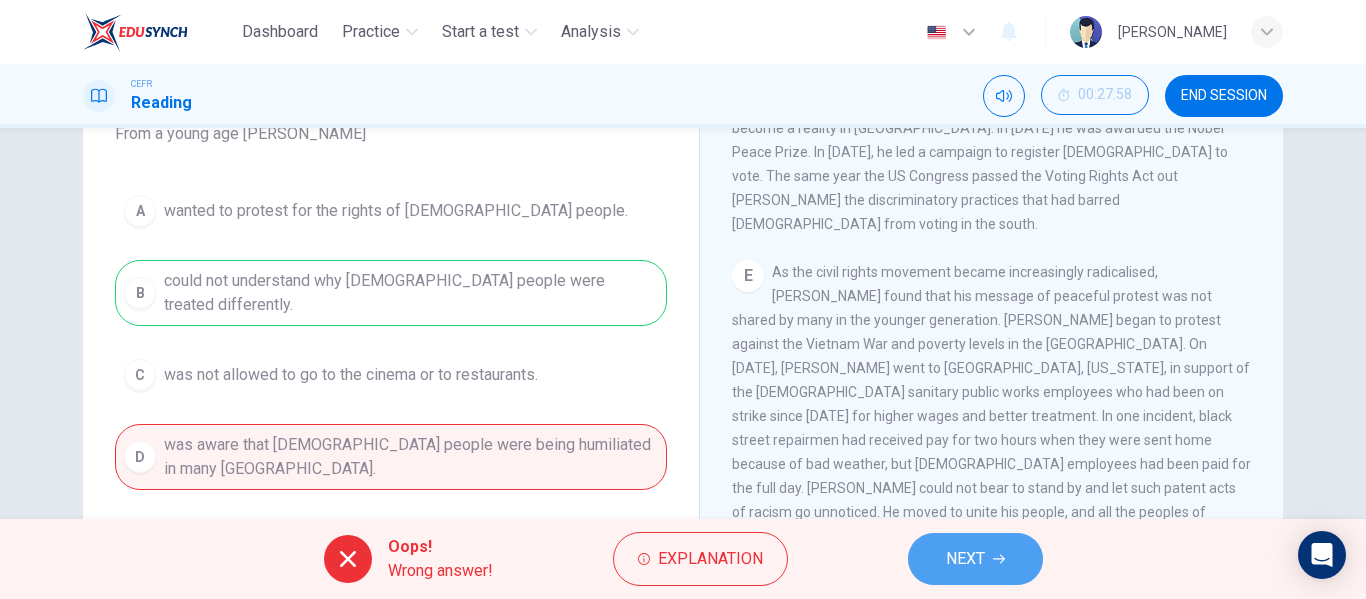 click on "NEXT" at bounding box center [975, 559] 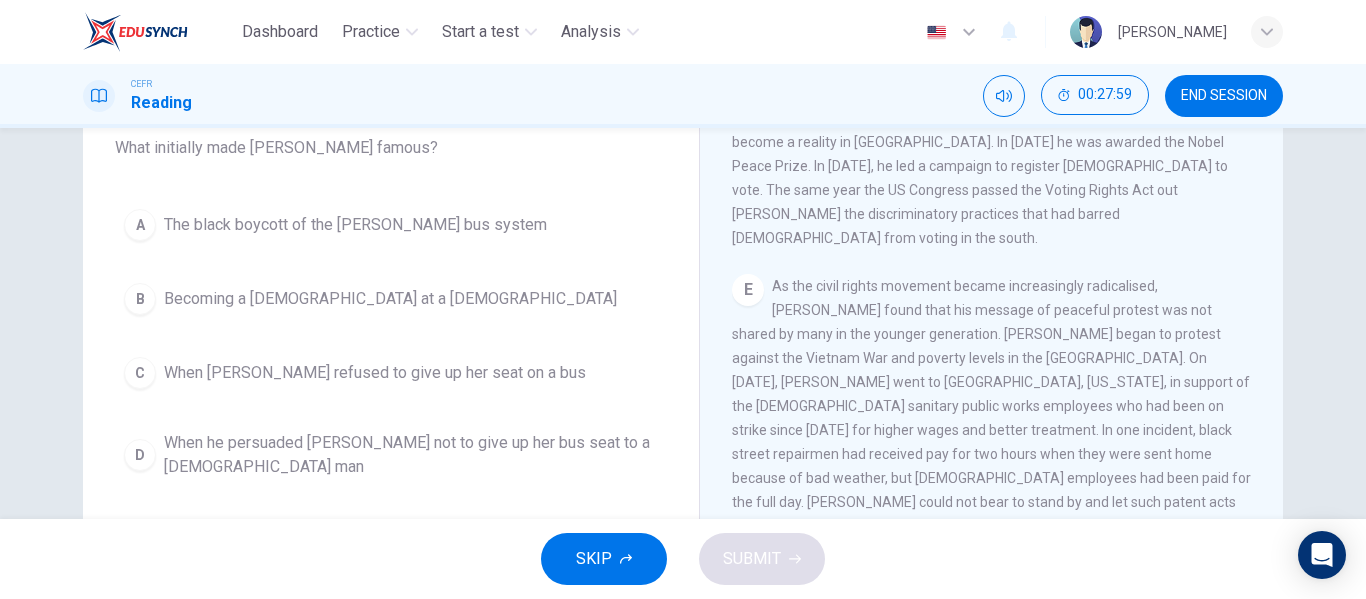 scroll, scrollTop: 175, scrollLeft: 0, axis: vertical 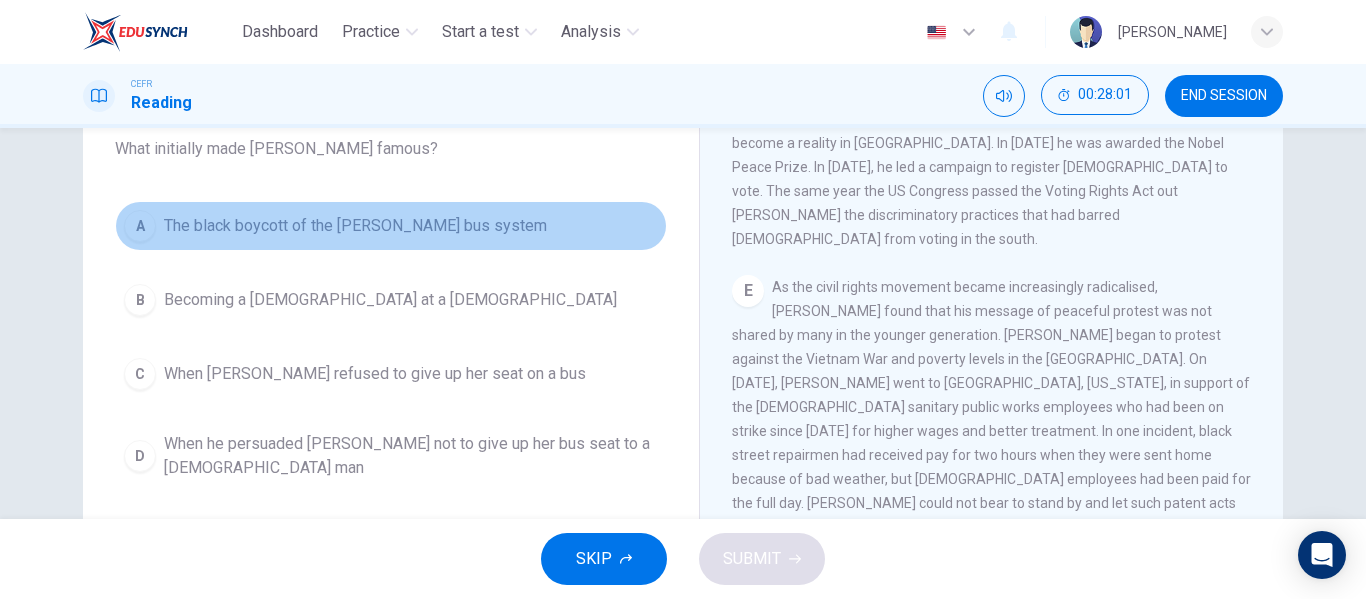 click on "The black boycott of the Montgomery bus system" at bounding box center [355, 226] 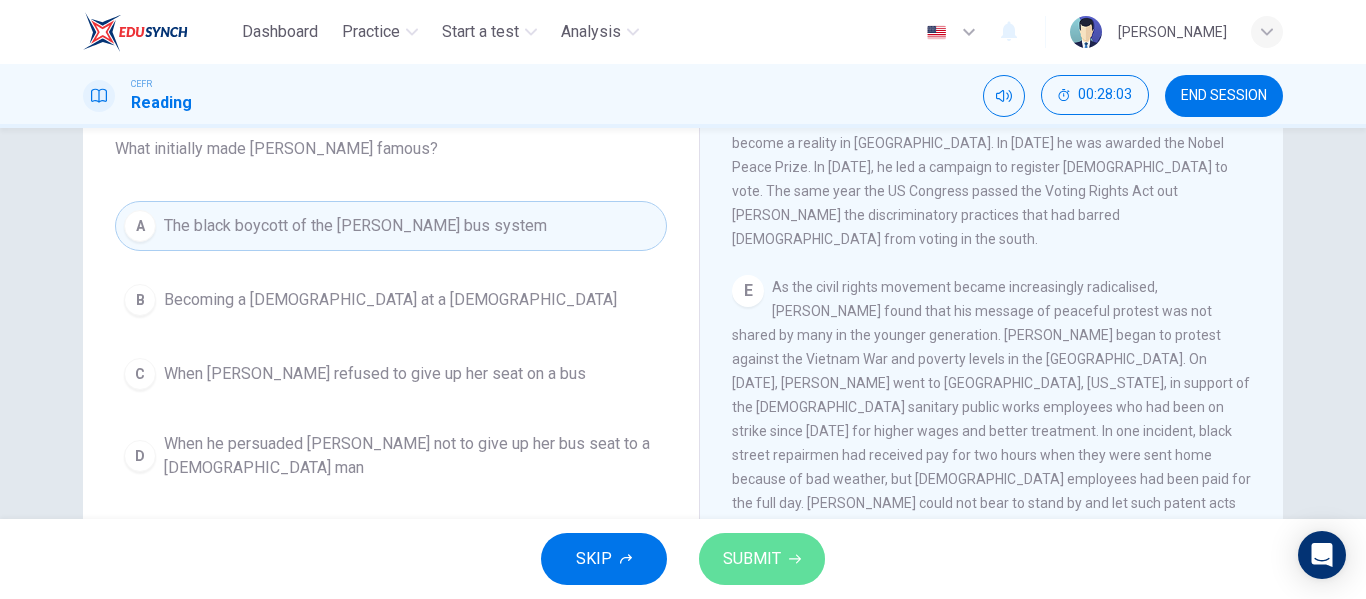 click on "SUBMIT" at bounding box center (752, 559) 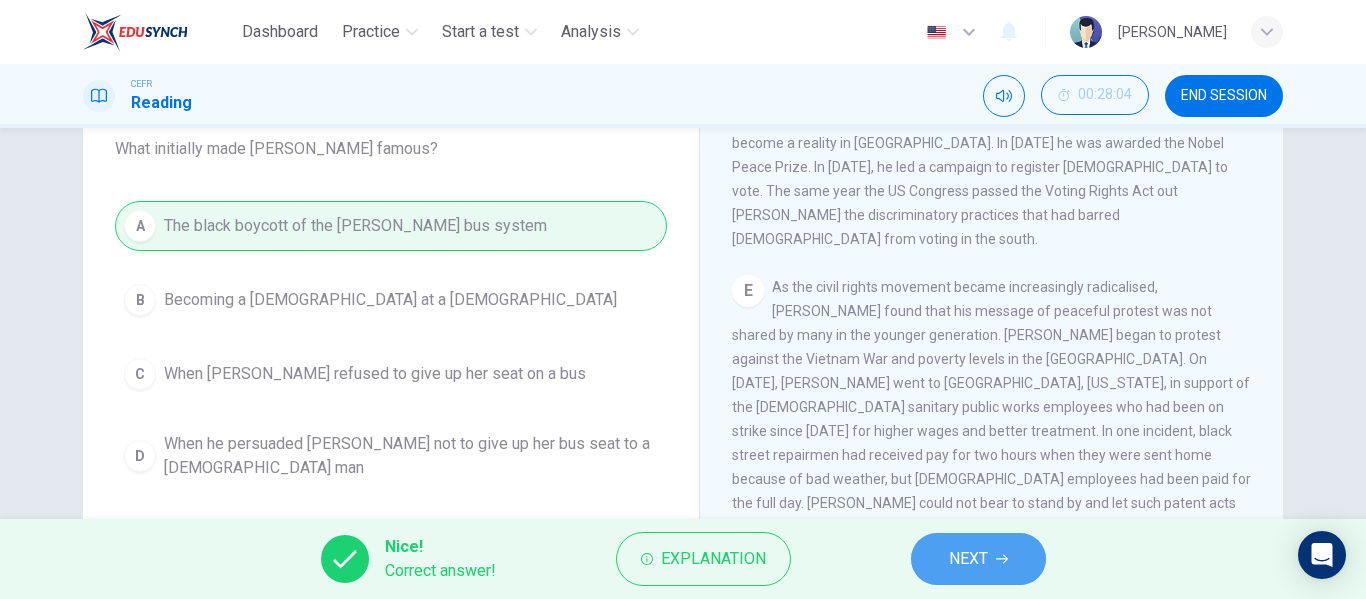 click on "NEXT" at bounding box center [968, 559] 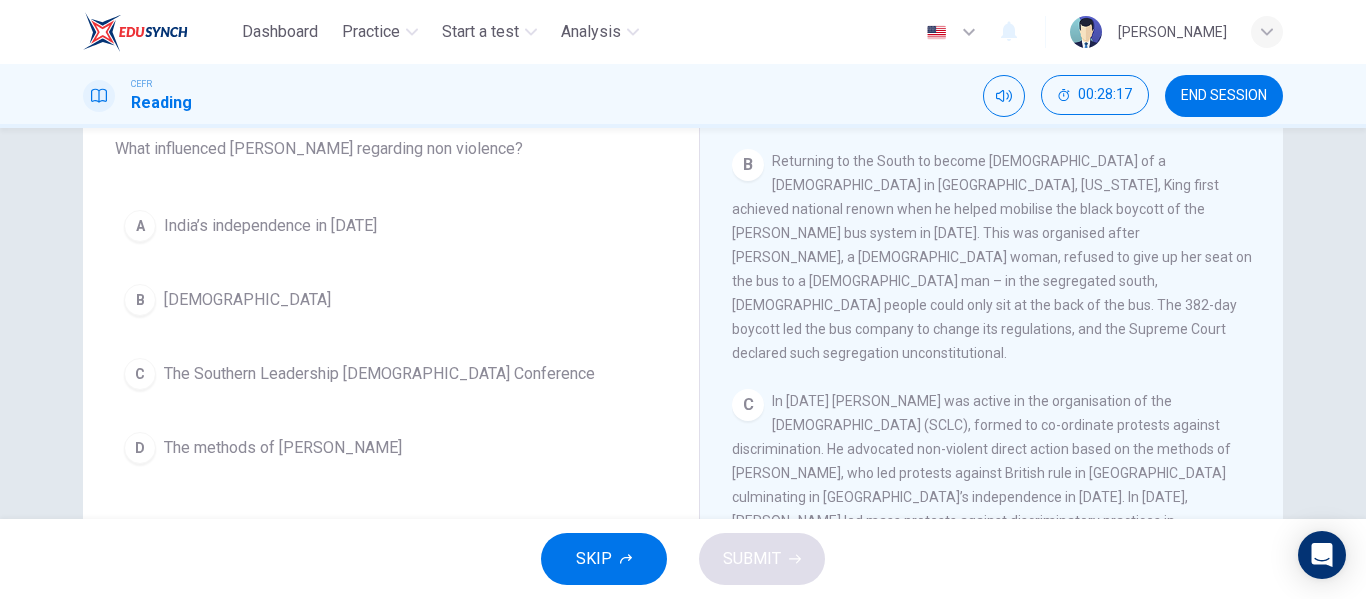 scroll, scrollTop: 694, scrollLeft: 0, axis: vertical 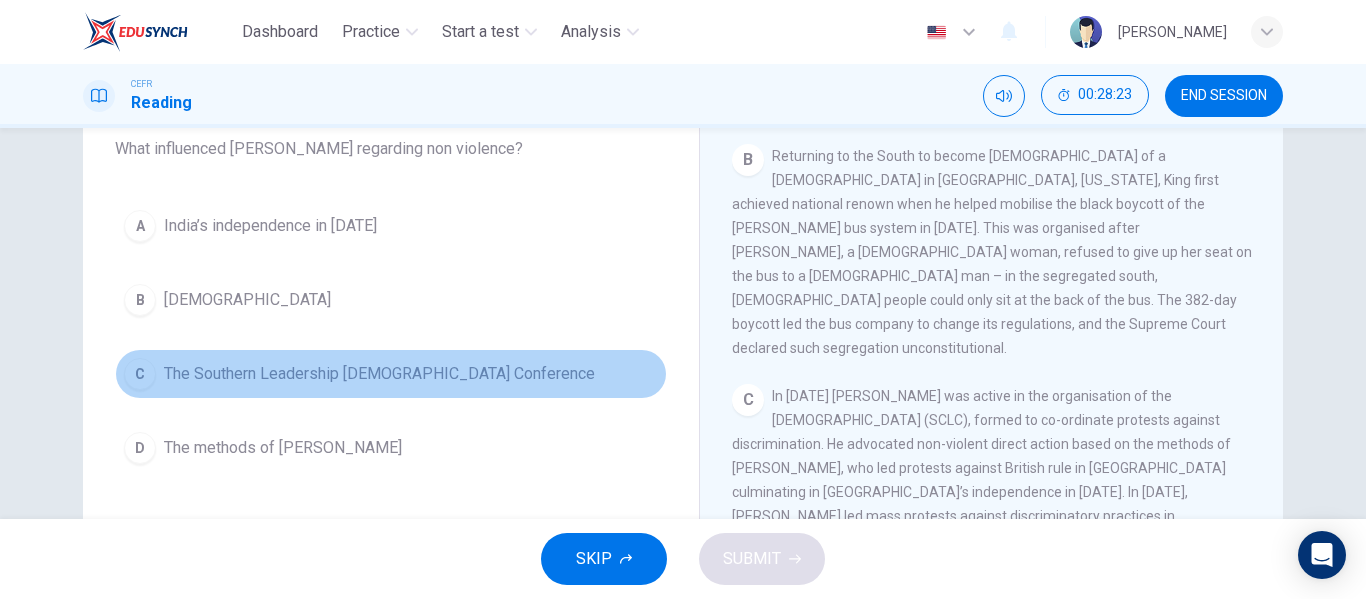 click on "The Southern Leadership Christian Conference" at bounding box center (379, 374) 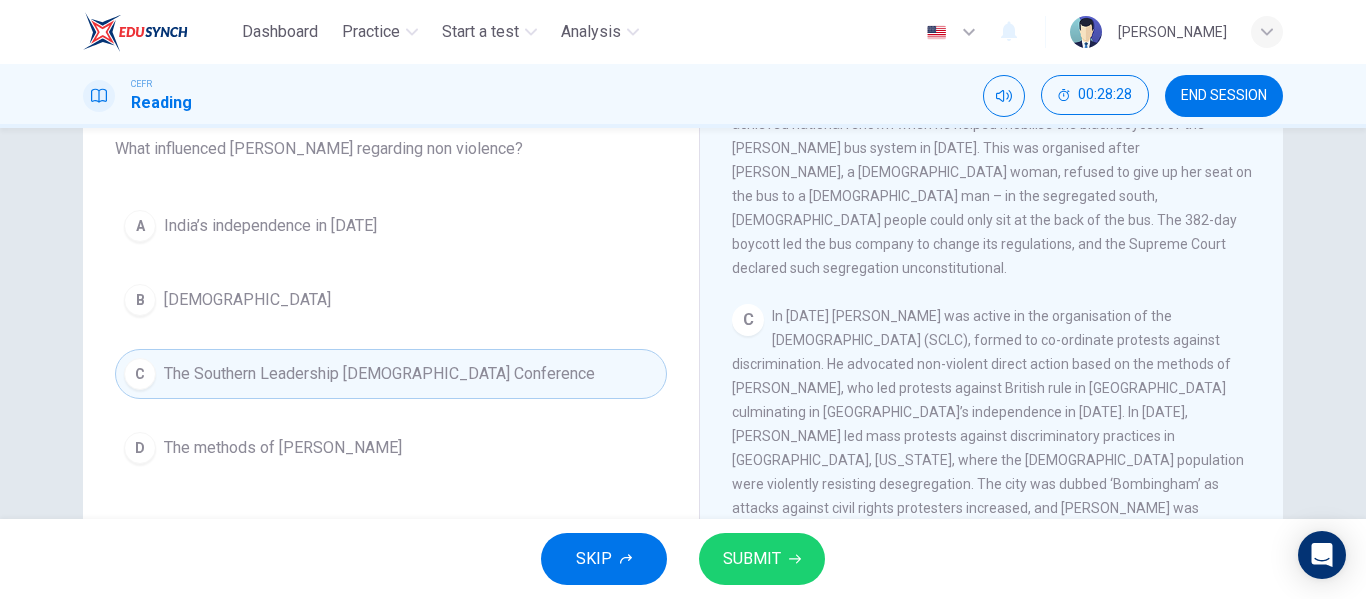 scroll, scrollTop: 775, scrollLeft: 0, axis: vertical 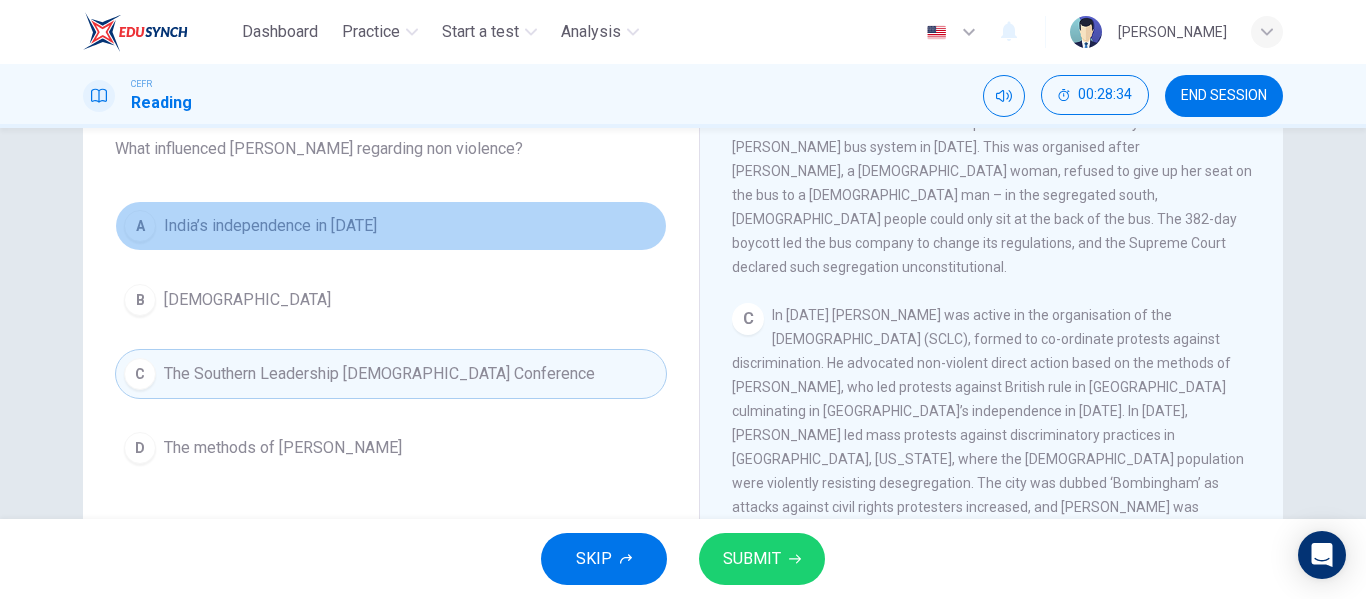 click on "A India’s independence in 1947" at bounding box center (391, 226) 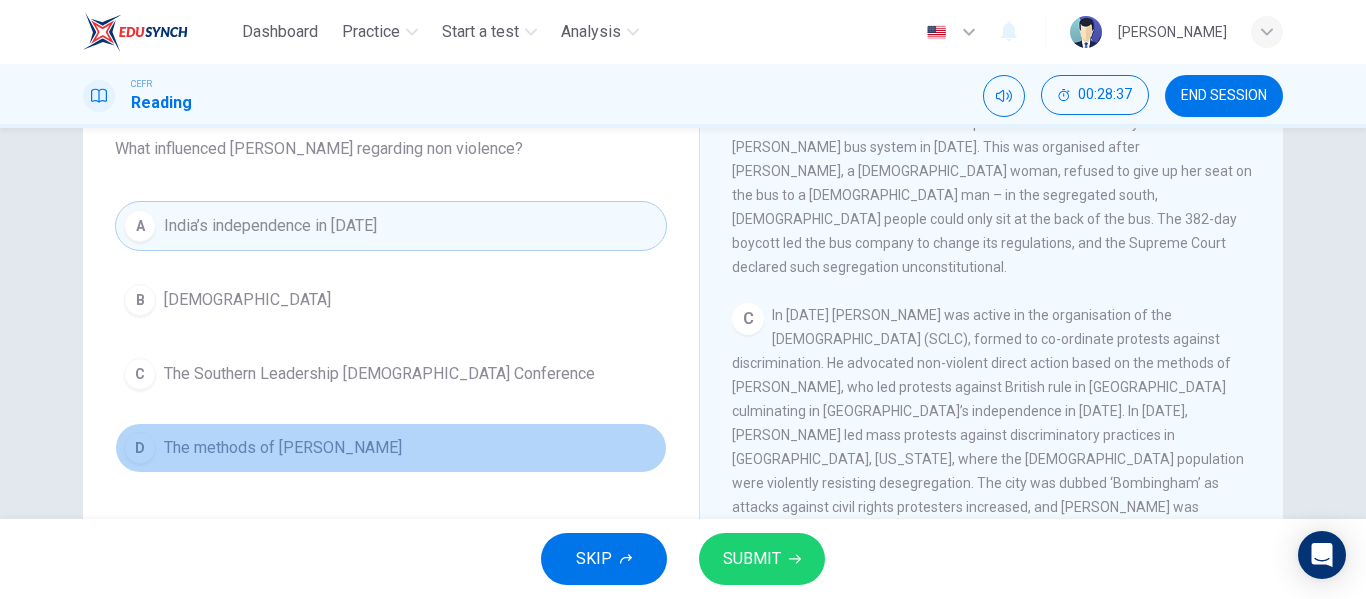 click on "D The methods of Gandhi" at bounding box center [391, 448] 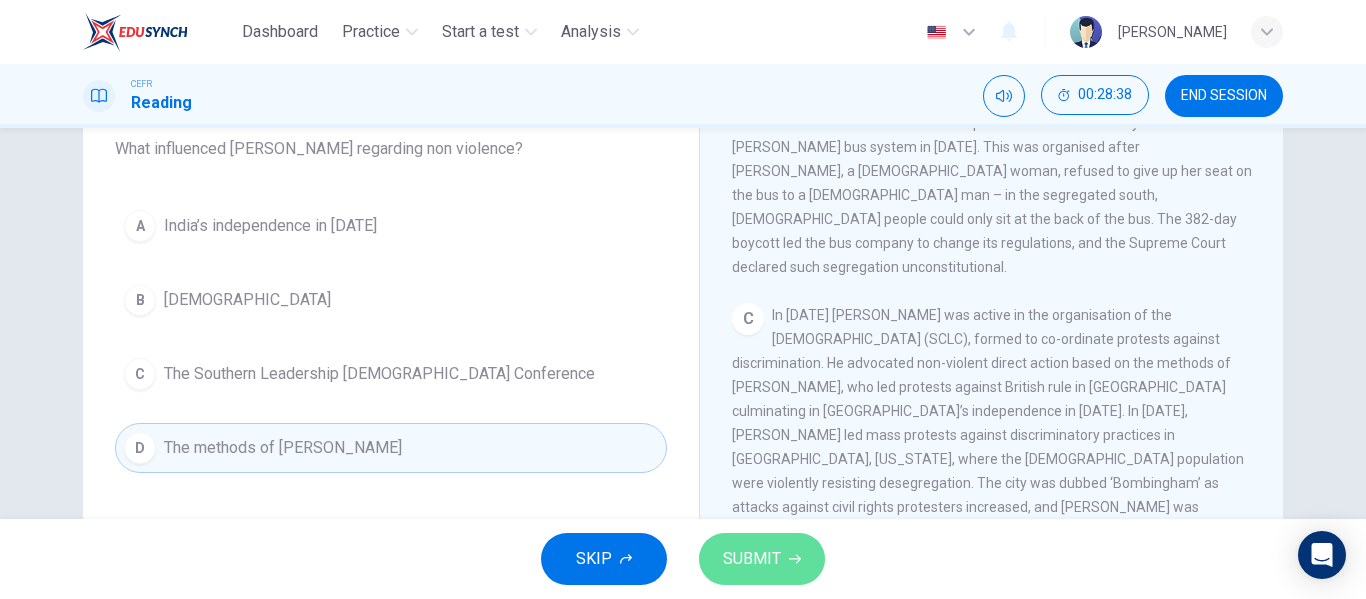 click on "SUBMIT" at bounding box center (752, 559) 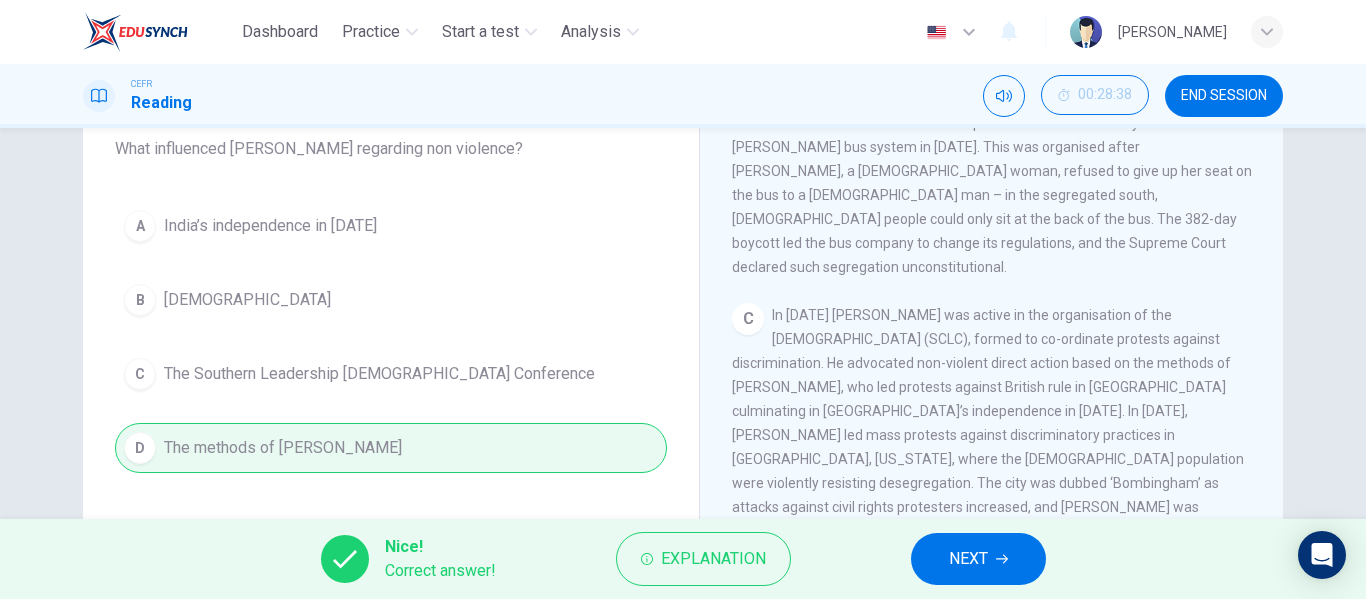 click 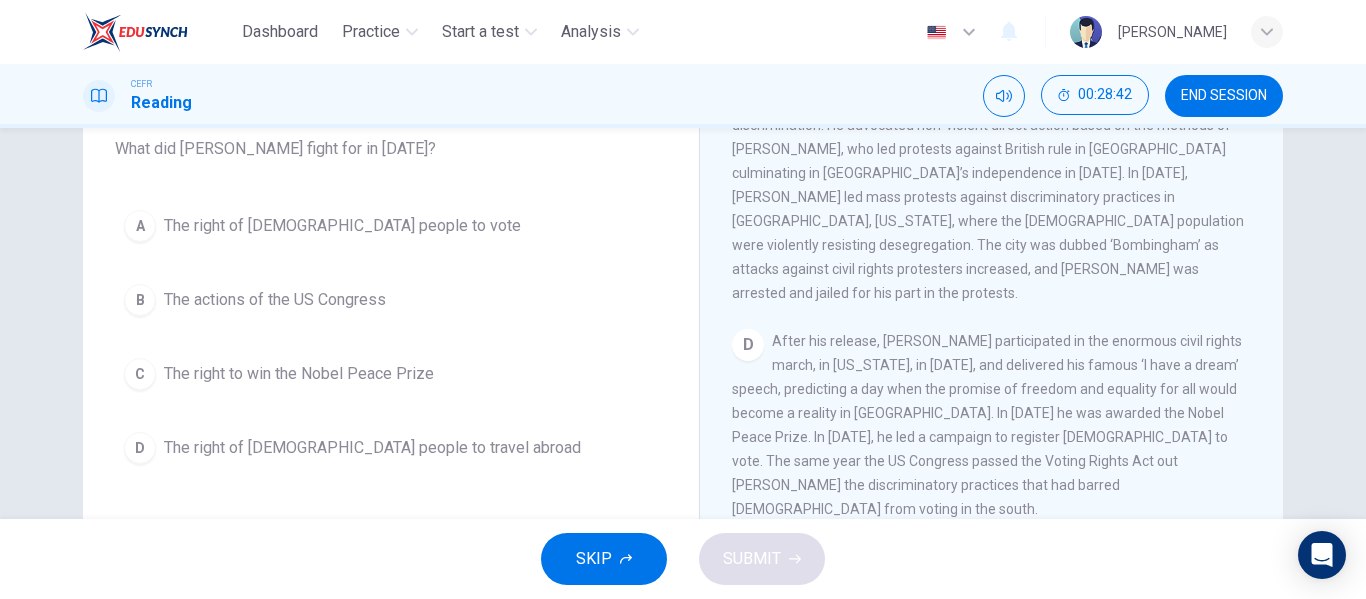 scroll, scrollTop: 1014, scrollLeft: 0, axis: vertical 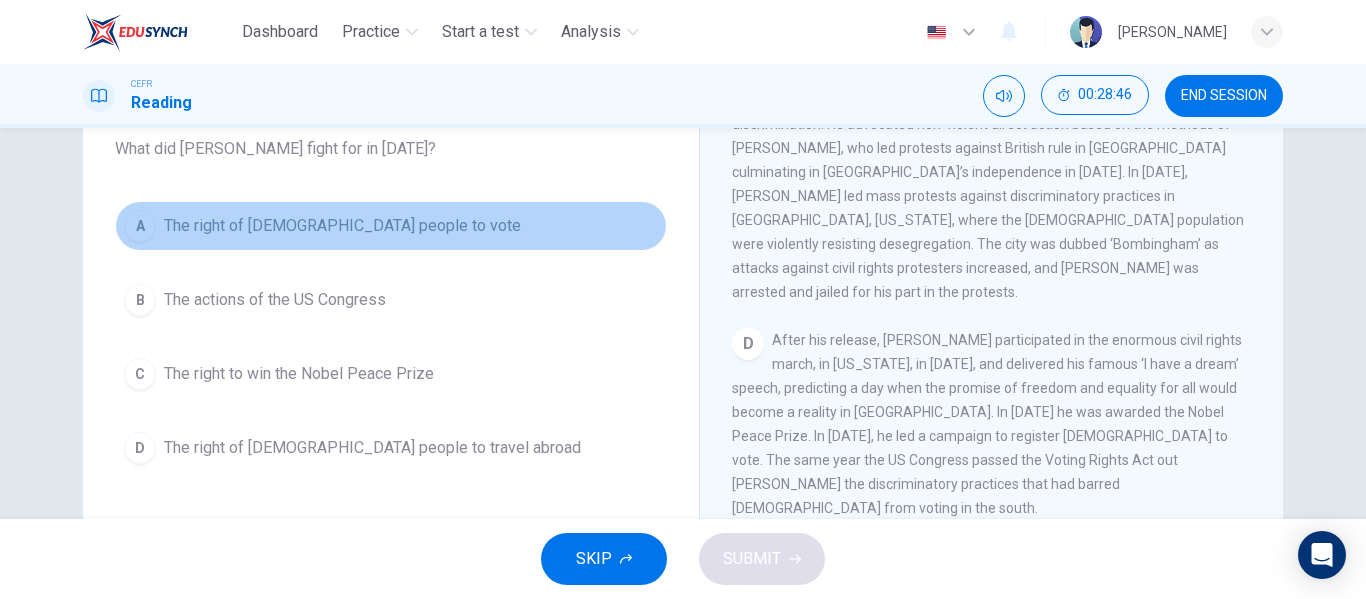 click on "The right of black people to vote" at bounding box center [342, 226] 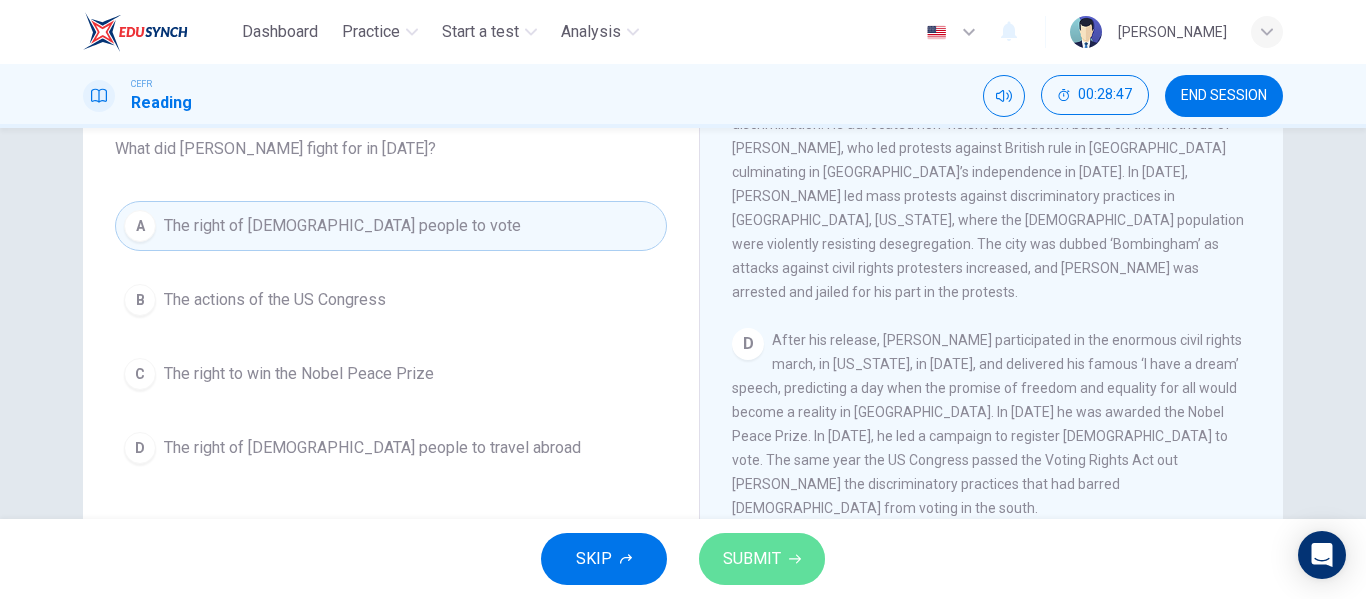 click on "SUBMIT" at bounding box center (752, 559) 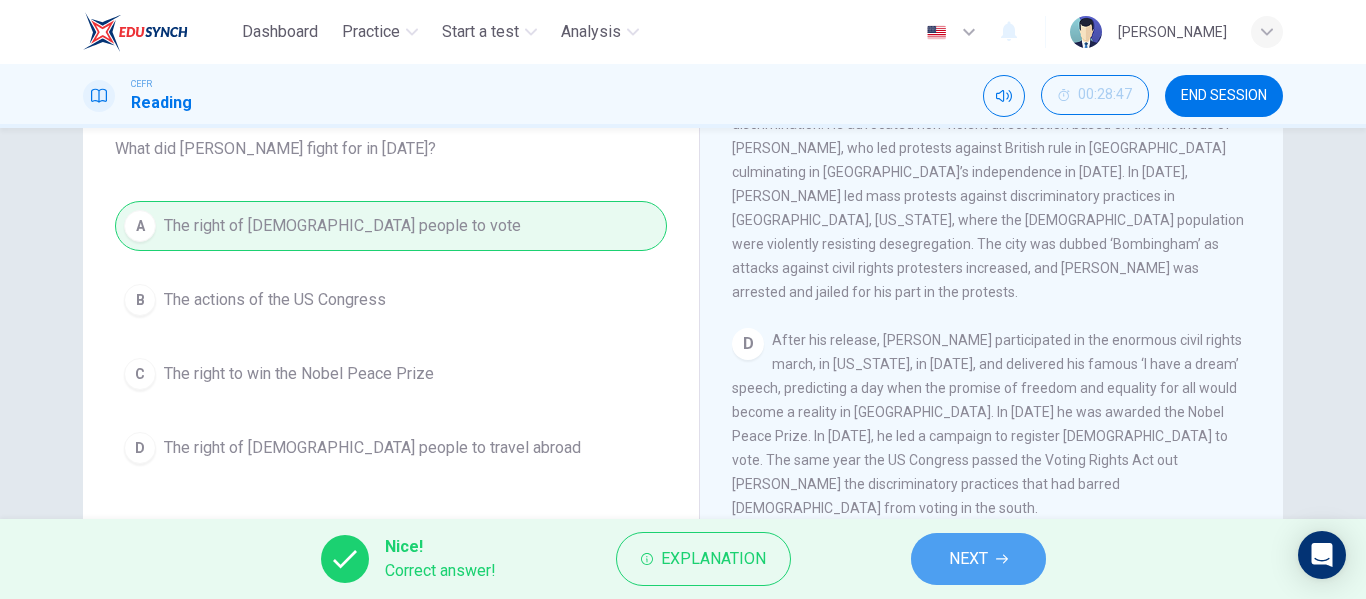 click on "NEXT" at bounding box center (968, 559) 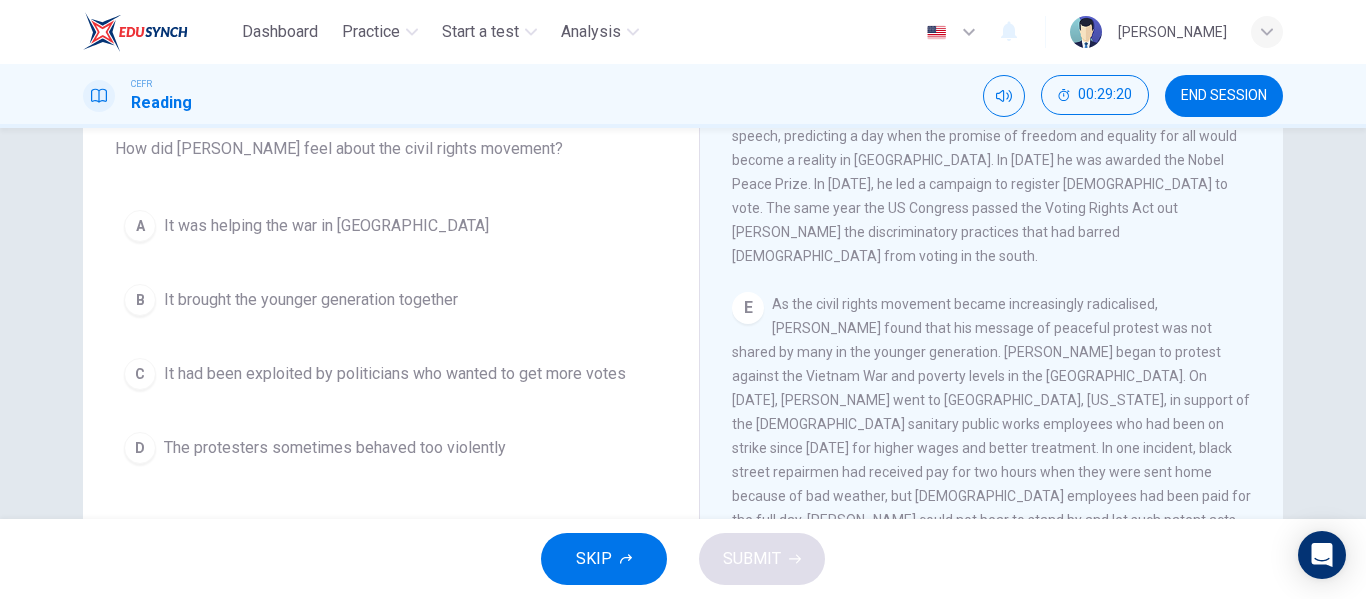 scroll, scrollTop: 1283, scrollLeft: 0, axis: vertical 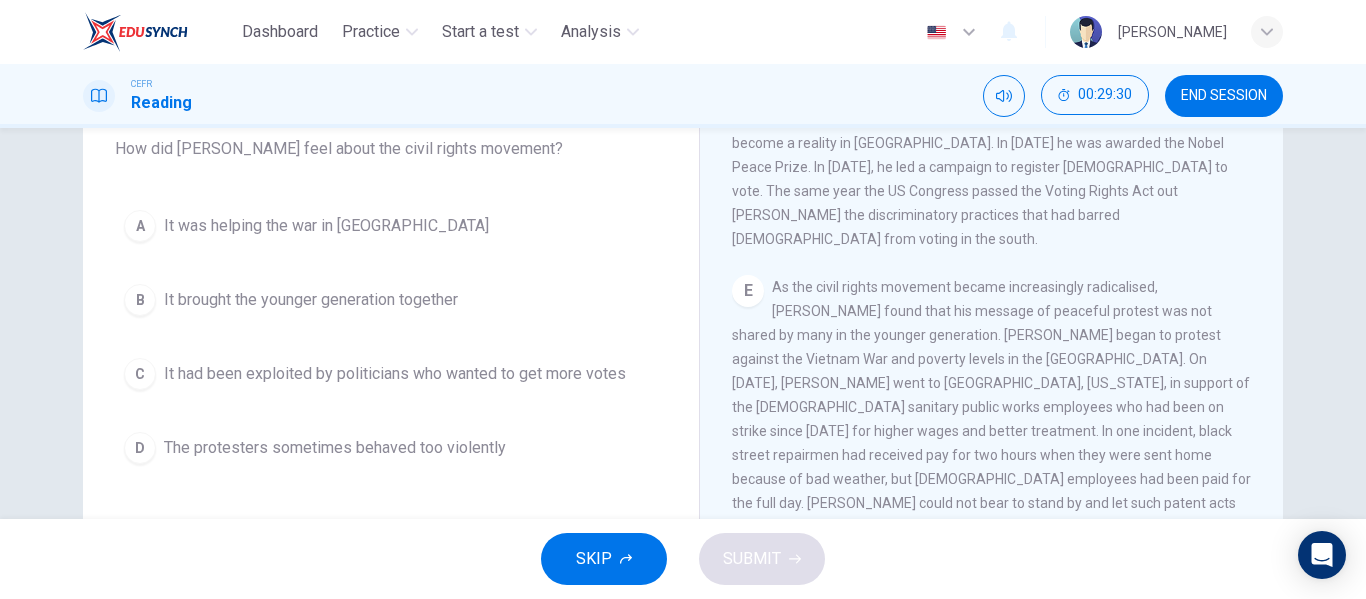 click on "It brought the younger generation together" at bounding box center [311, 300] 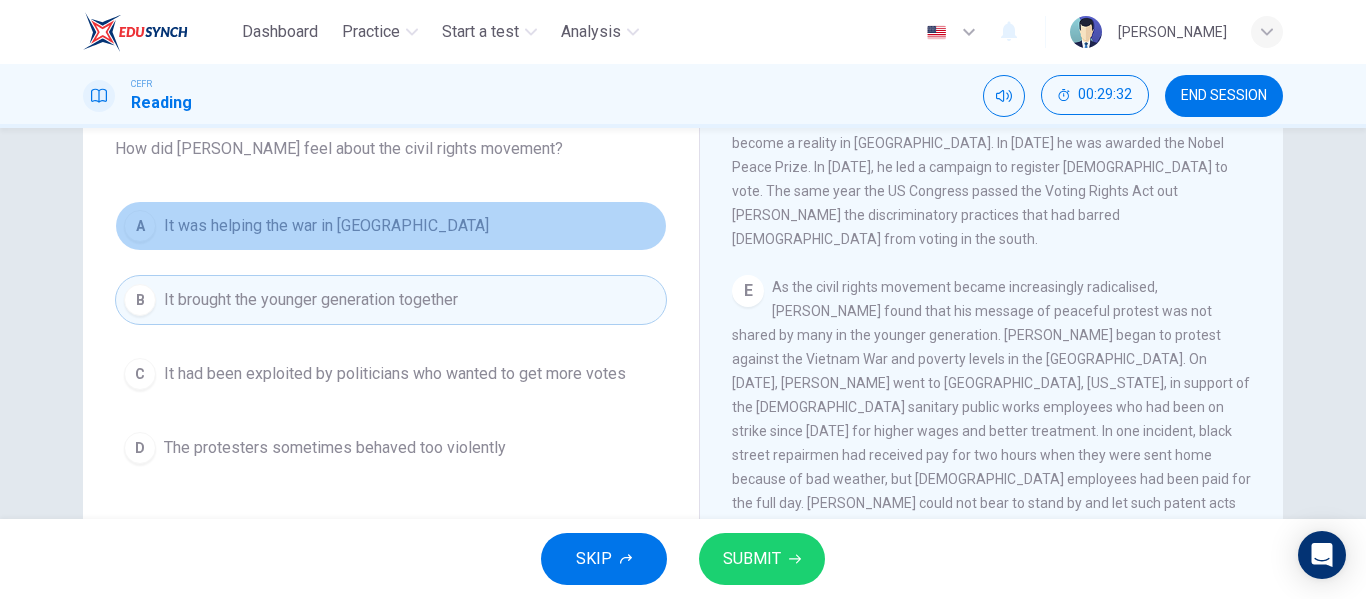 click on "A It was helping the war in Vietnam" at bounding box center (391, 226) 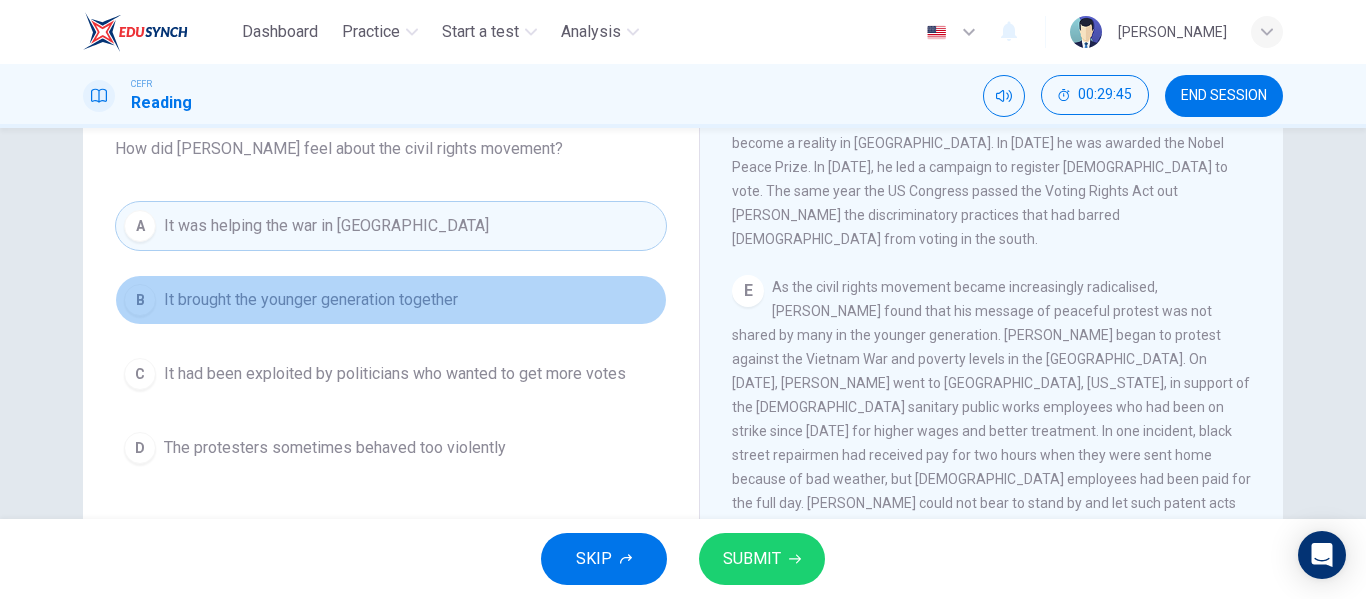 click on "B It brought the younger generation together" at bounding box center (391, 300) 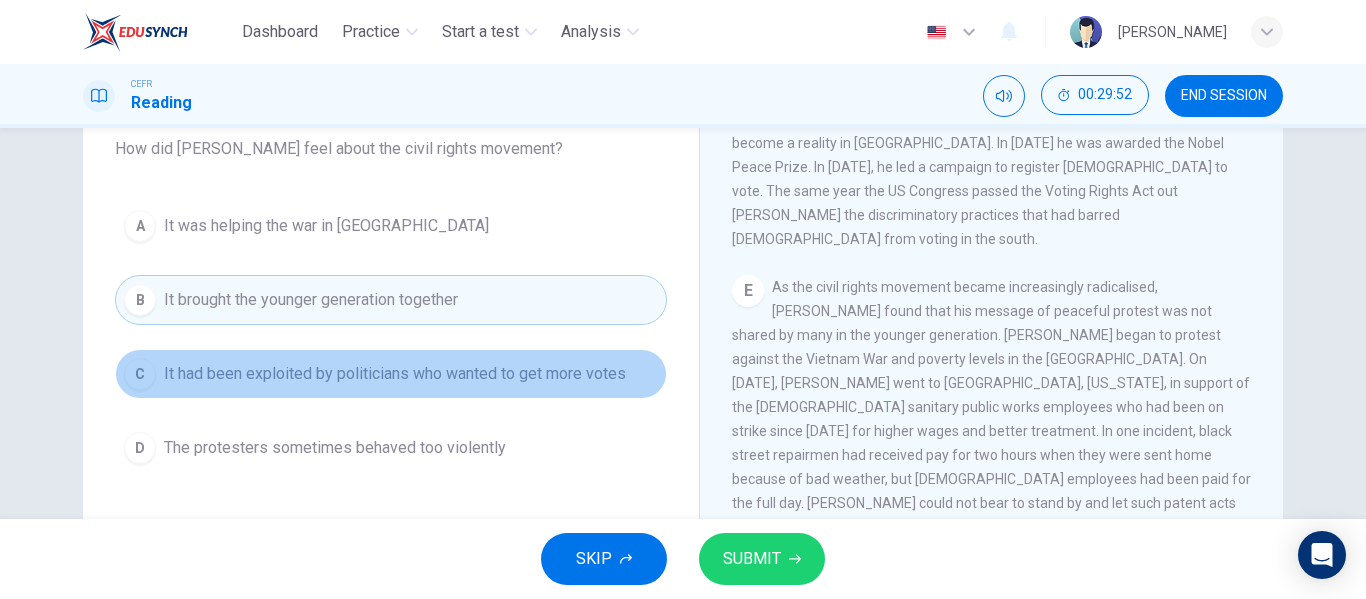 click on "It had been exploited by politicians who wanted to get more votes" at bounding box center (395, 374) 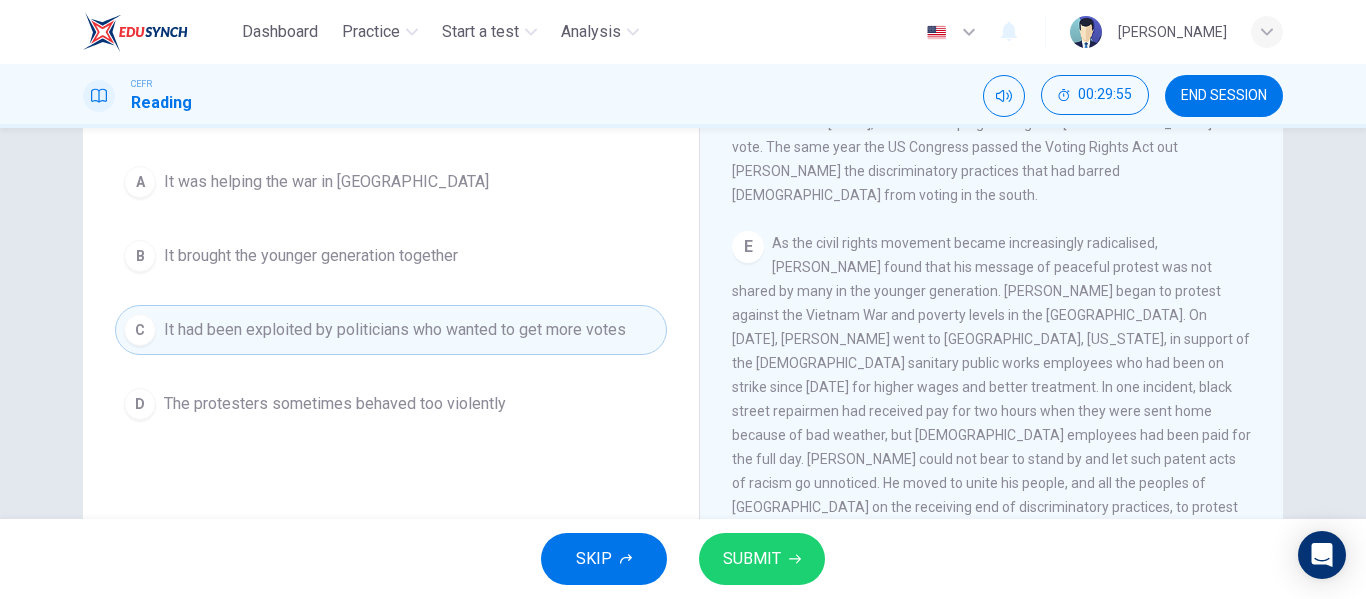 scroll, scrollTop: 220, scrollLeft: 0, axis: vertical 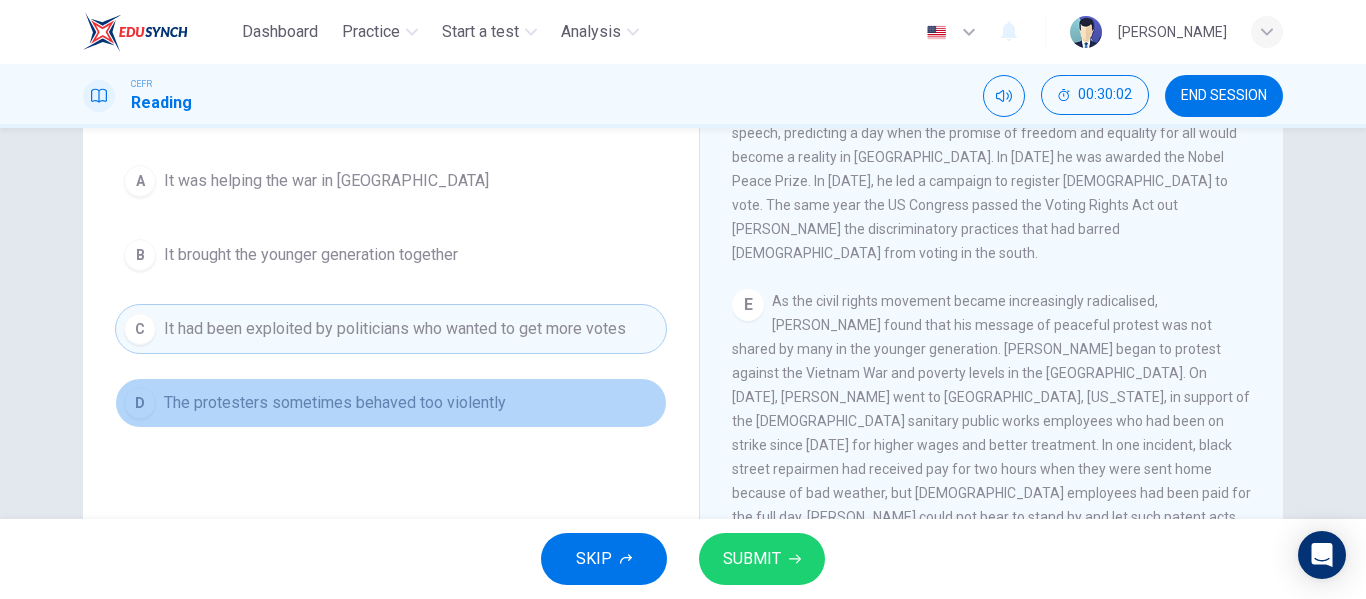 click on "The protesters sometimes behaved too violently" at bounding box center (335, 403) 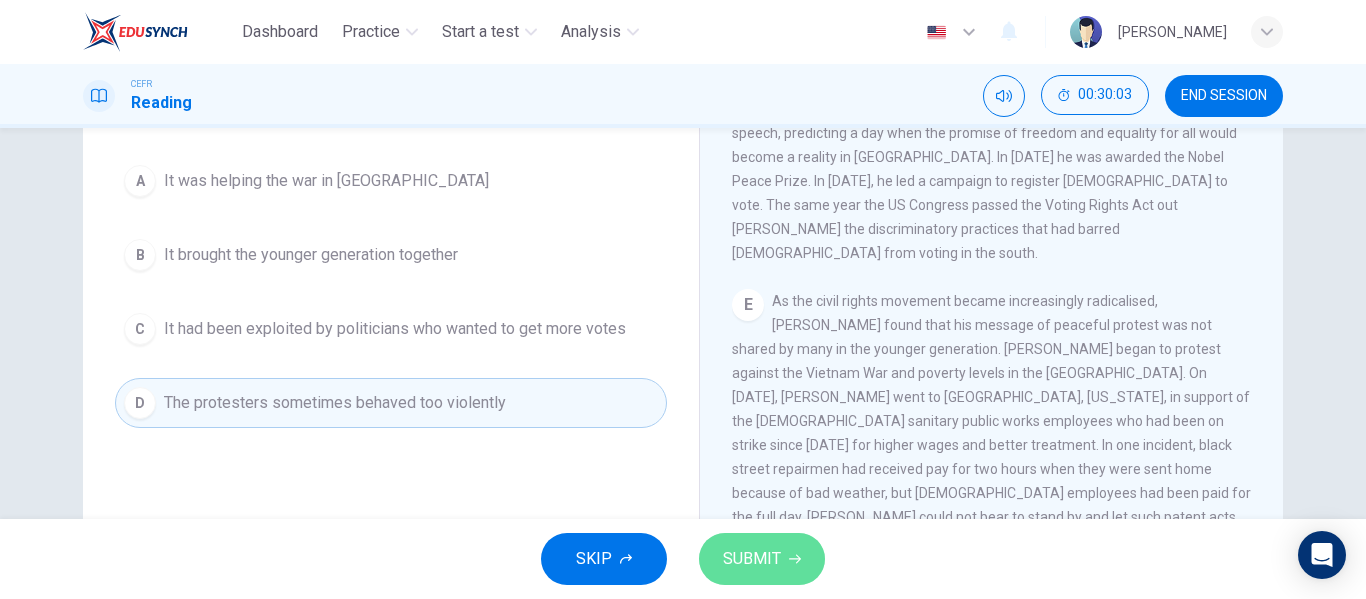 click on "SUBMIT" at bounding box center [752, 559] 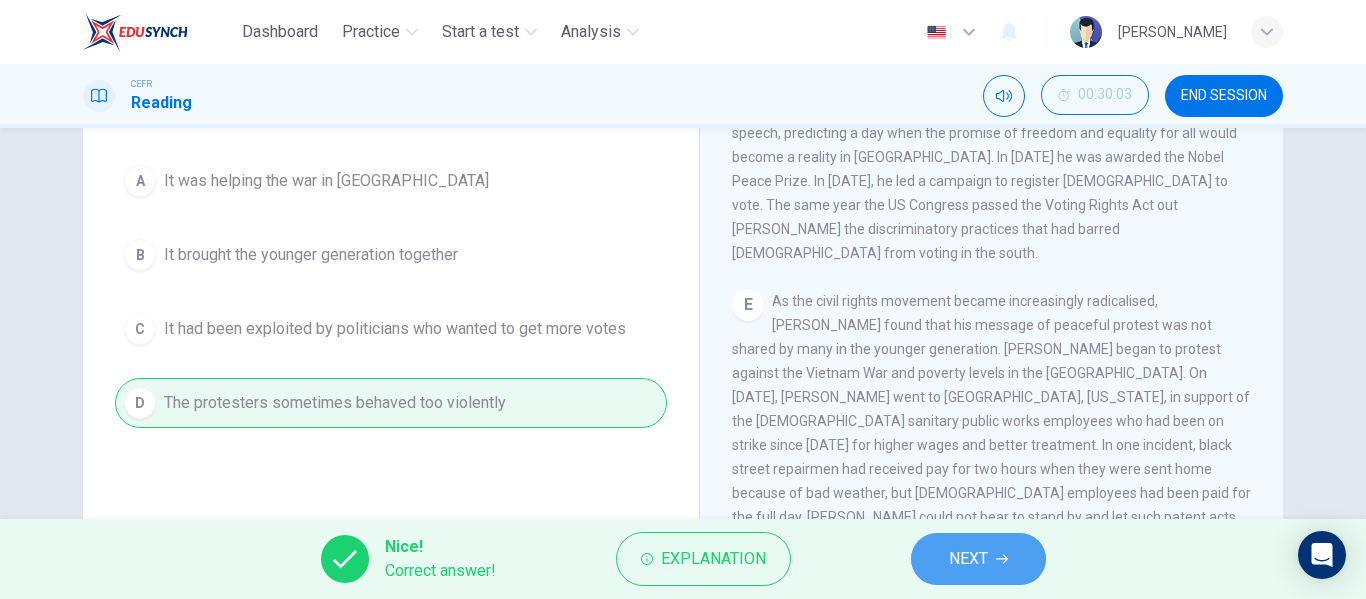 click on "NEXT" at bounding box center (968, 559) 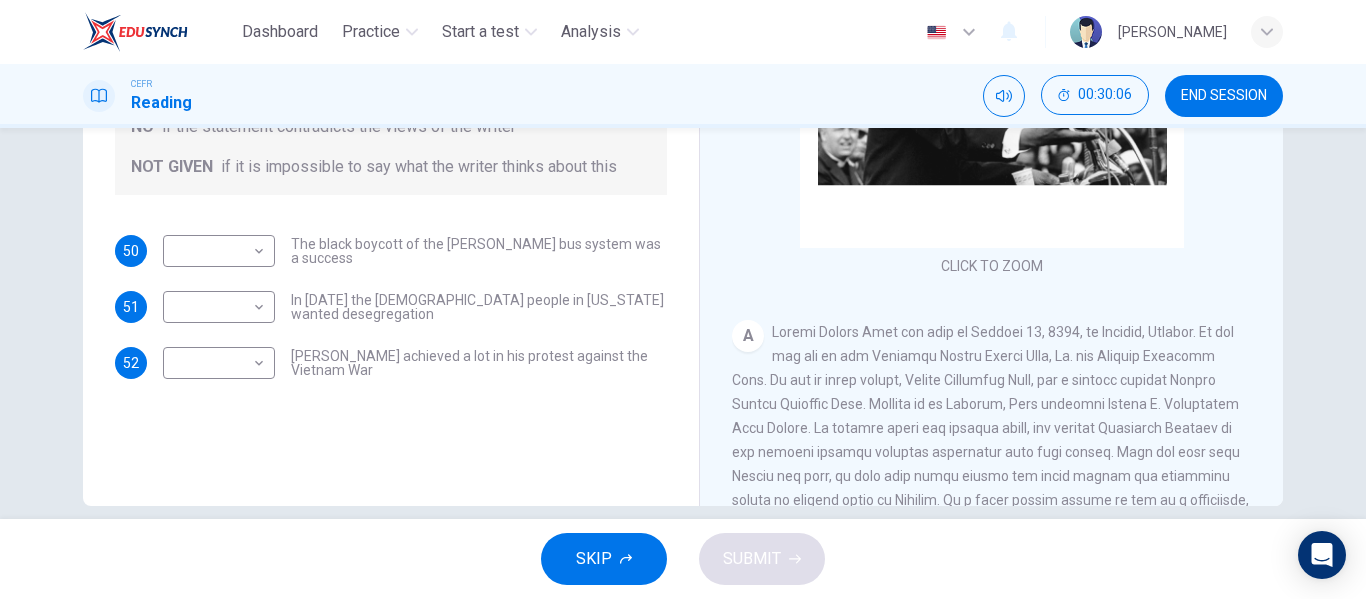 scroll, scrollTop: 359, scrollLeft: 0, axis: vertical 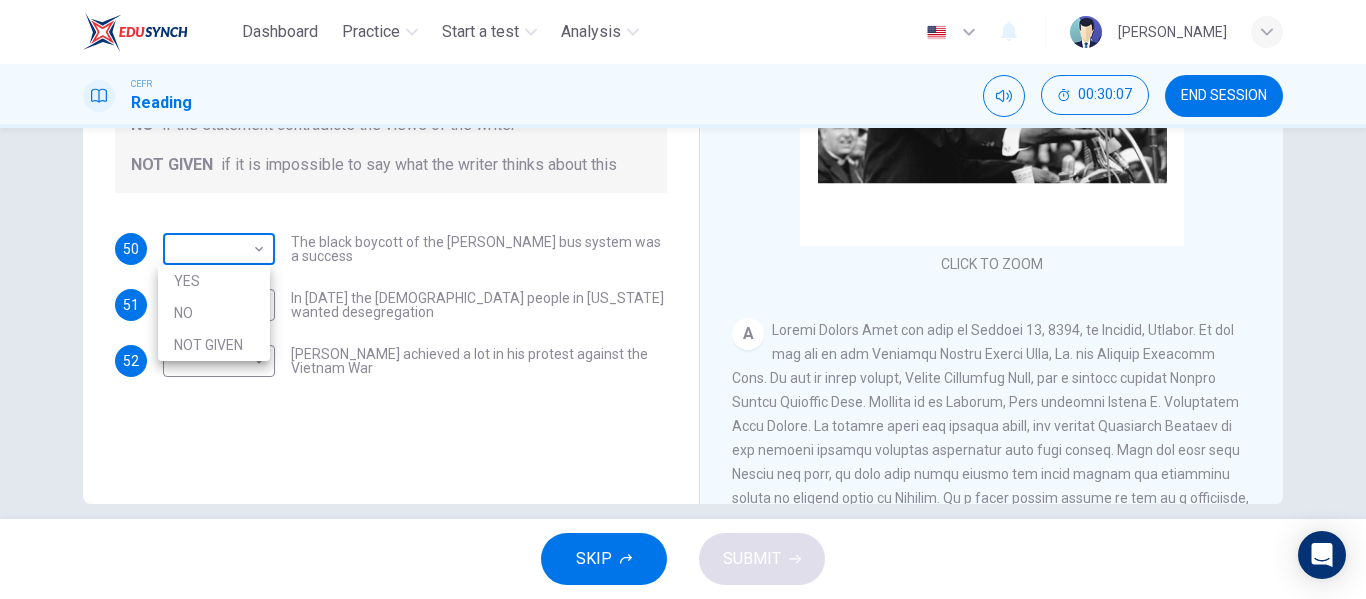 click on "Dashboard Practice Start a test Analysis English en ​ SITI NORSHAZANA SHAZA BINTI HAZARDIE CEFR Reading 00:30:07 END SESSION Questions 50 - 52 Do the following statements agree with the information given in the Reading Passage? In the space below, write YES if the statement agrees with the views of the writer NO if the statement contradicts the views of the writer NOT GIVEN if it is impossible to say what the writer thinks about this 50 ​ ​ The black boycott of the Montgomery bus system was a success 51 ​ ​ In 1963 the white people in Alabama wanted desegregation 52 ​ ​ Martin Luther King achieved a lot in his protest against the Vietnam War Martin Luther King CLICK TO ZOOM Click to Zoom A B C D E F SKIP SUBMIT EduSynch - Online Language Proficiency Testing
Dashboard Practice Start a test Analysis Notifications © Copyright  2025 YES NO NOT GIVEN" at bounding box center [683, 299] 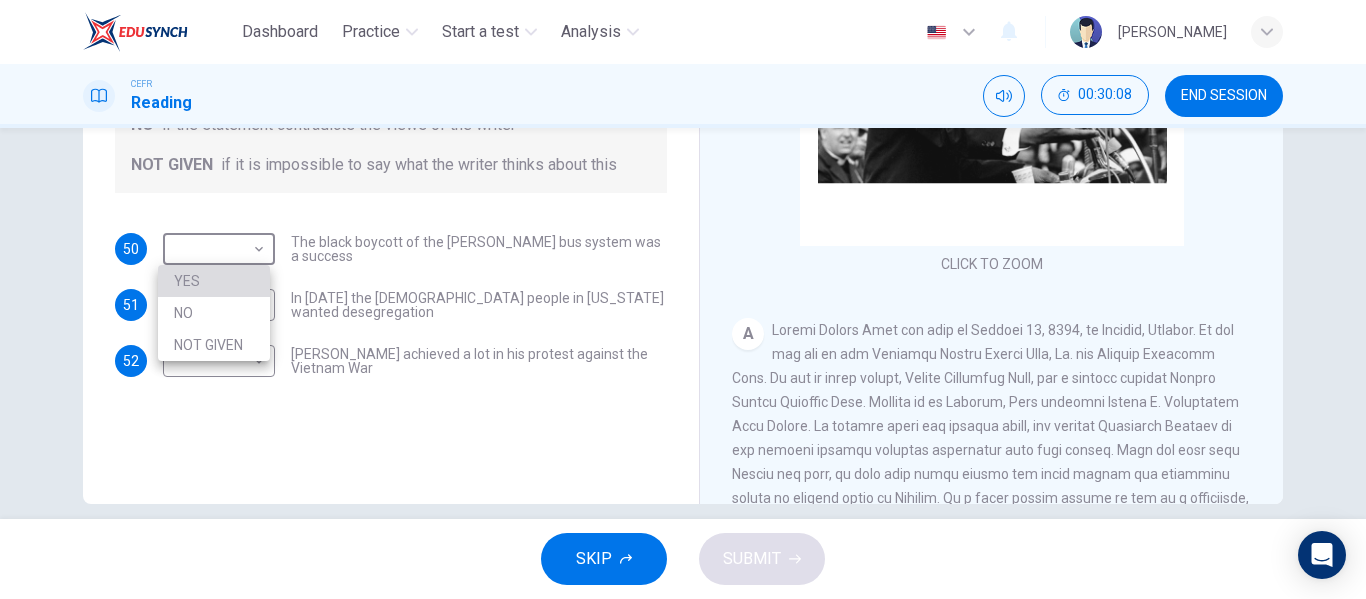click on "YES" at bounding box center [214, 281] 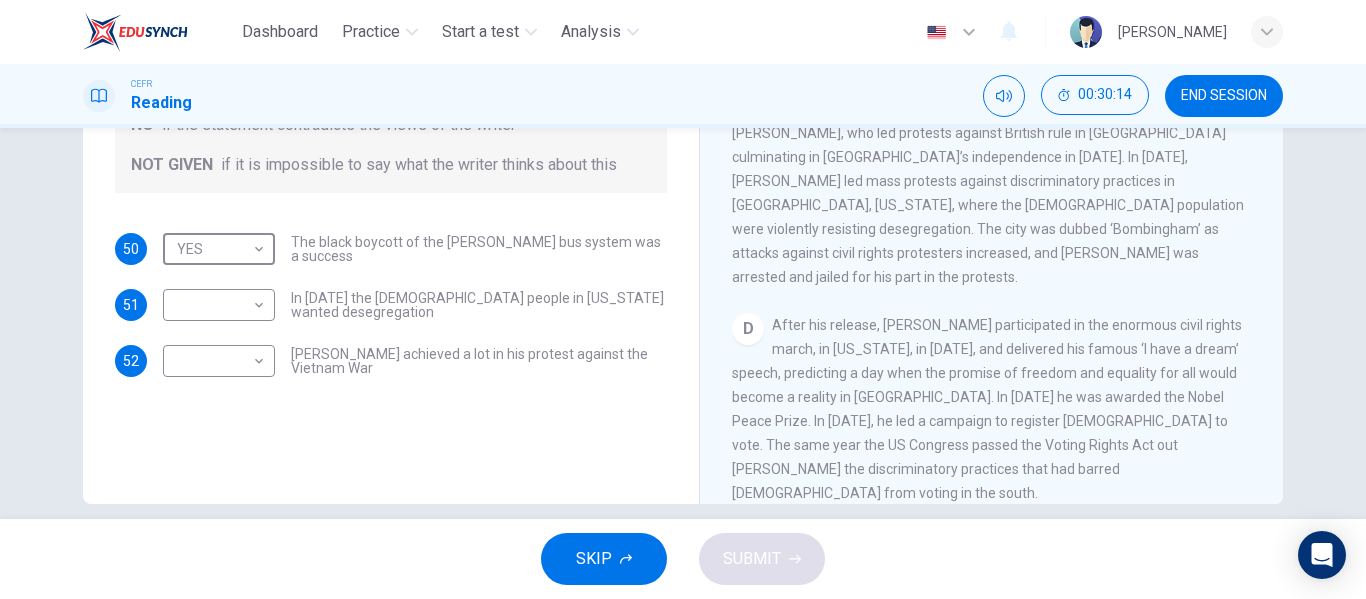 scroll, scrollTop: 846, scrollLeft: 0, axis: vertical 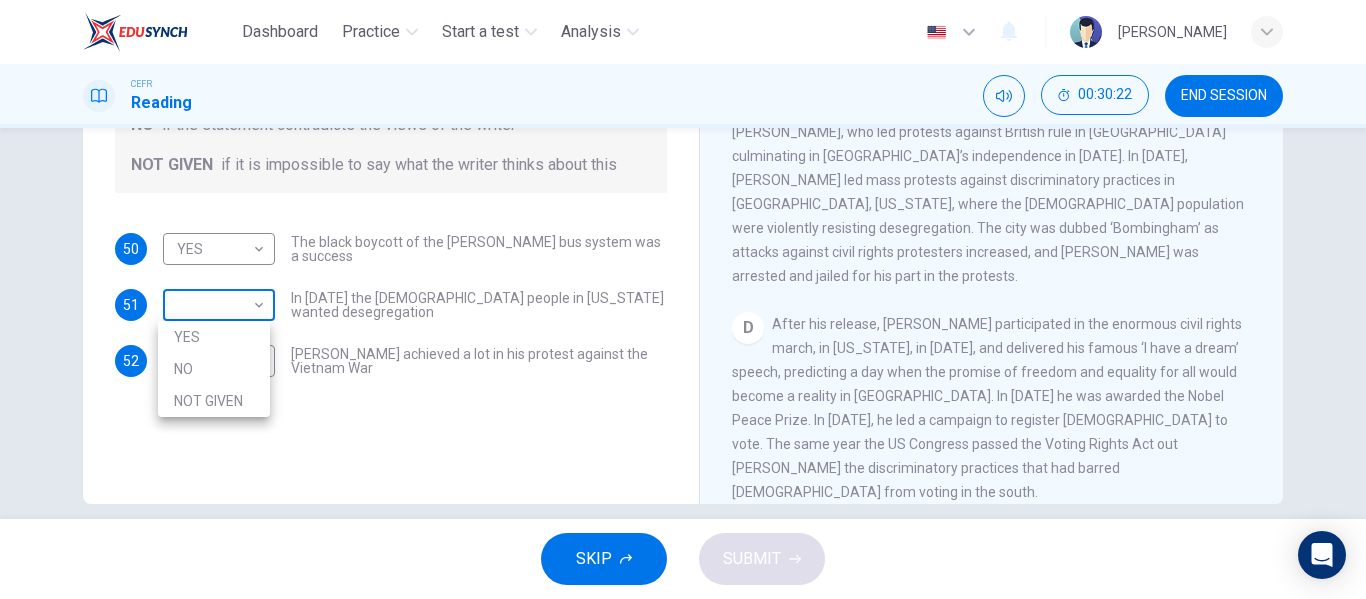 click on "Dashboard Practice Start a test Analysis English en ​ SITI NORSHAZANA SHAZA BINTI HAZARDIE CEFR Reading 00:30:22 END SESSION Questions 50 - 52 Do the following statements agree with the information given in the Reading Passage? In the space below, write YES if the statement agrees with the views of the writer NO if the statement contradicts the views of the writer NOT GIVEN if it is impossible to say what the writer thinks about this 50 YES YES ​ The black boycott of the Montgomery bus system was a success 51 ​ ​ In 1963 the white people in Alabama wanted desegregation 52 ​ ​ Martin Luther King achieved a lot in his protest against the Vietnam War Martin Luther King CLICK TO ZOOM Click to Zoom A B C D E F SKIP SUBMIT EduSynch - Online Language Proficiency Testing
Dashboard Practice Start a test Analysis Notifications © Copyright  2025 YES NO NOT GIVEN" at bounding box center [683, 299] 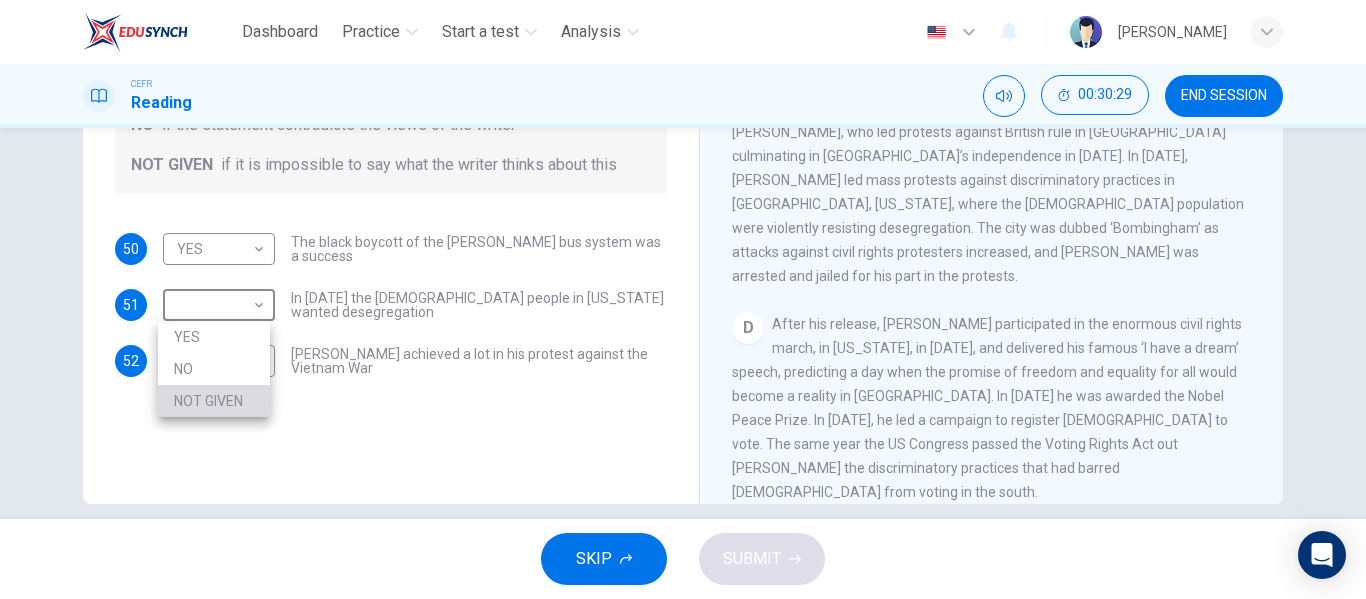 click on "NOT GIVEN" at bounding box center [214, 401] 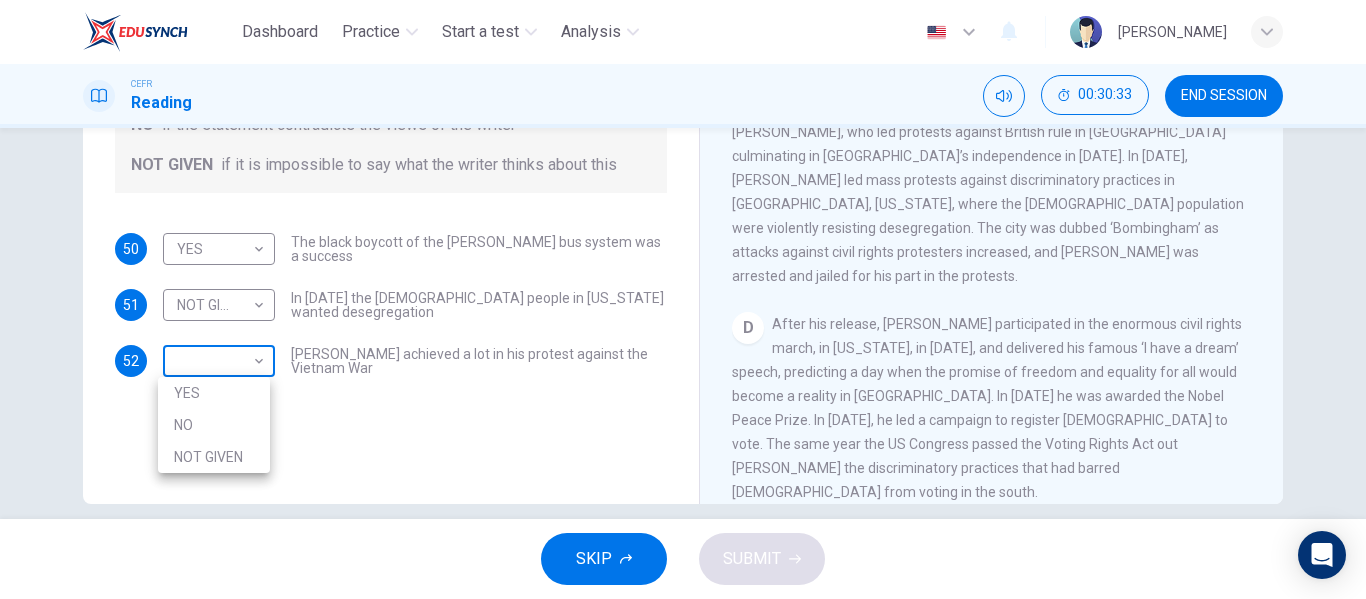 click on "Dashboard Practice Start a test Analysis English en ​ SITI NORSHAZANA SHAZA BINTI HAZARDIE CEFR Reading 00:30:33 END SESSION Questions 50 - 52 Do the following statements agree with the information given in the Reading Passage? In the space below, write YES if the statement agrees with the views of the writer NO if the statement contradicts the views of the writer NOT GIVEN if it is impossible to say what the writer thinks about this 50 YES YES ​ The black boycott of the Montgomery bus system was a success 51 NOT GIVEN NOT GIVEN ​ In 1963 the white people in Alabama wanted desegregation 52 ​ ​ Martin Luther King achieved a lot in his protest against the Vietnam War Martin Luther King CLICK TO ZOOM Click to Zoom A B C D E F SKIP SUBMIT EduSynch - Online Language Proficiency Testing
Dashboard Practice Start a test Analysis Notifications © Copyright  2025 YES NO NOT GIVEN" at bounding box center (683, 299) 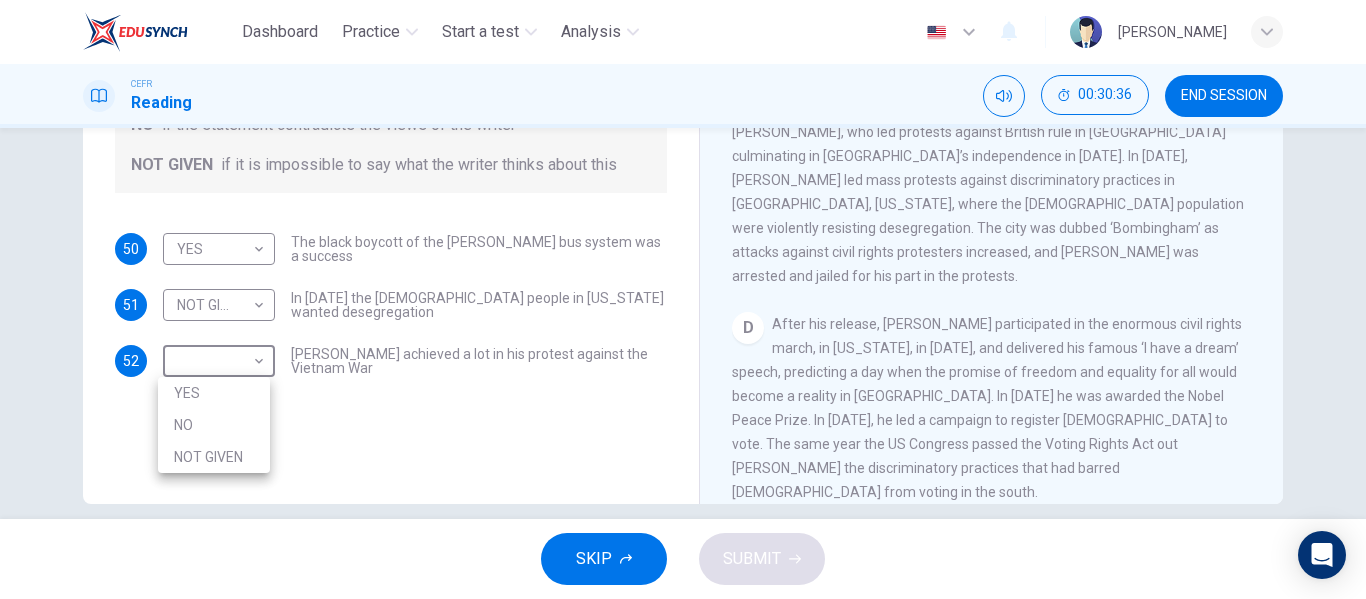 click at bounding box center (683, 299) 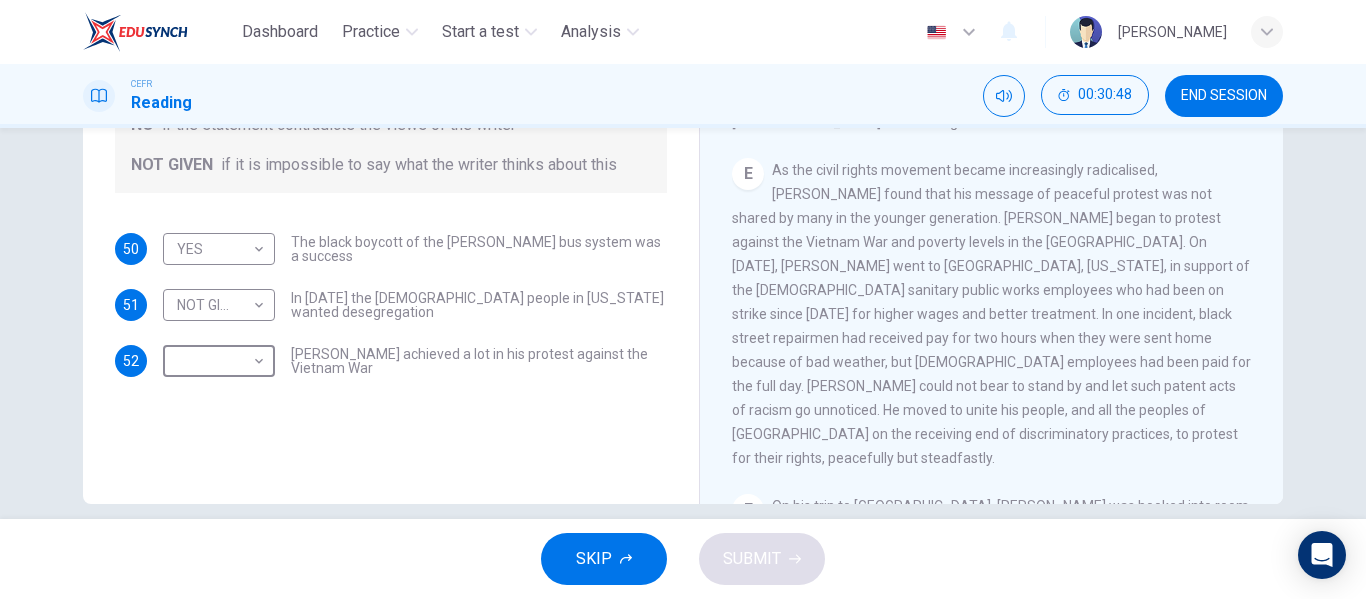 scroll, scrollTop: 1221, scrollLeft: 0, axis: vertical 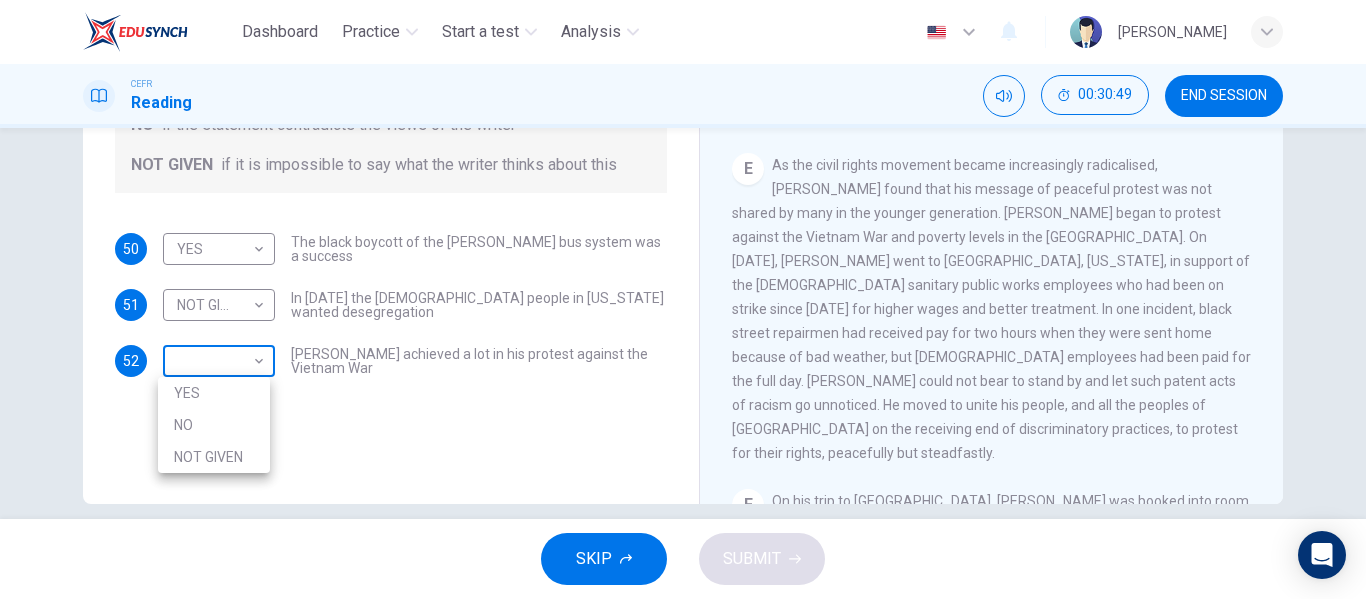 click on "Dashboard Practice Start a test Analysis English en ​ SITI NORSHAZANA SHAZA BINTI HAZARDIE CEFR Reading 00:30:49 END SESSION Questions 50 - 52 Do the following statements agree with the information given in the Reading Passage? In the space below, write YES if the statement agrees with the views of the writer NO if the statement contradicts the views of the writer NOT GIVEN if it is impossible to say what the writer thinks about this 50 YES YES ​ The black boycott of the Montgomery bus system was a success 51 NOT GIVEN NOT GIVEN ​ In 1963 the white people in Alabama wanted desegregation 52 ​ ​ Martin Luther King achieved a lot in his protest against the Vietnam War Martin Luther King CLICK TO ZOOM Click to Zoom A B C D E F SKIP SUBMIT EduSynch - Online Language Proficiency Testing
Dashboard Practice Start a test Analysis Notifications © Copyright  2025 YES NO NOT GIVEN" at bounding box center (683, 299) 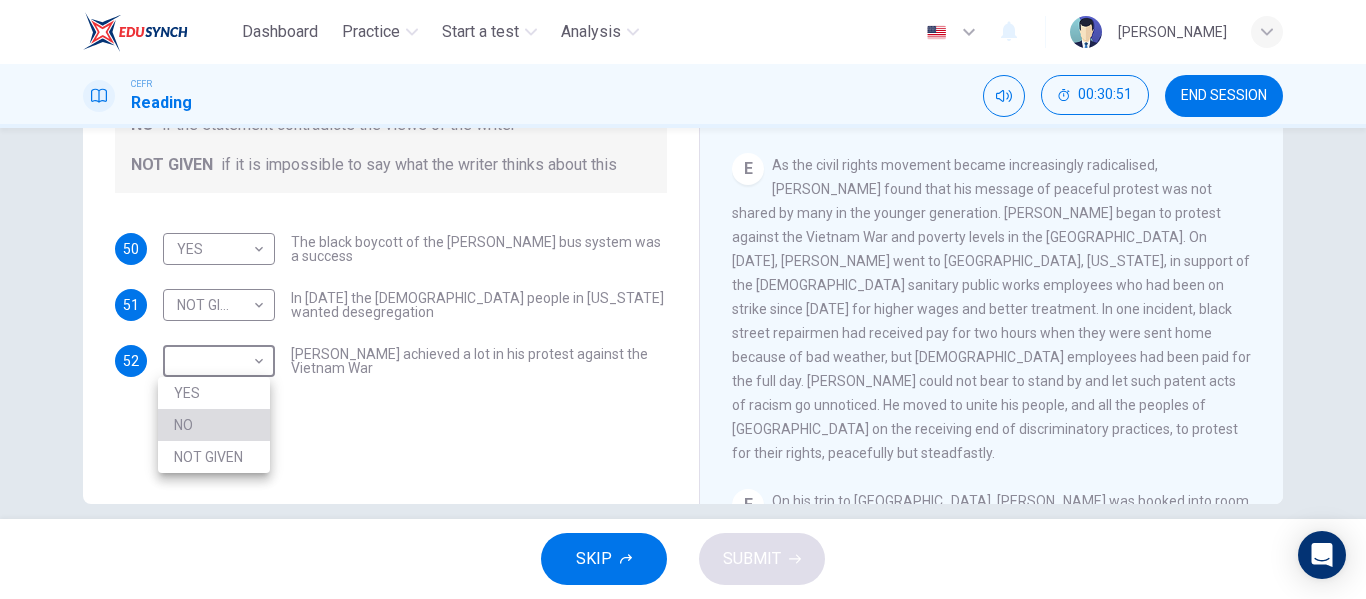 click on "NO" at bounding box center (214, 425) 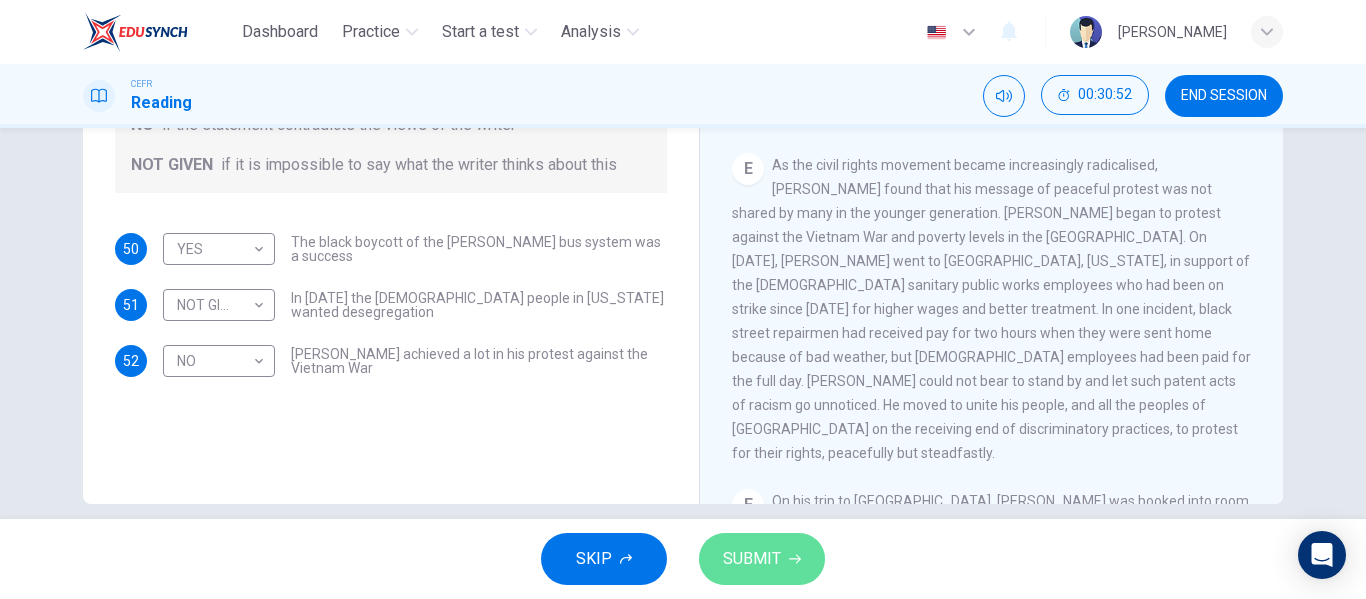 click on "SUBMIT" at bounding box center (752, 559) 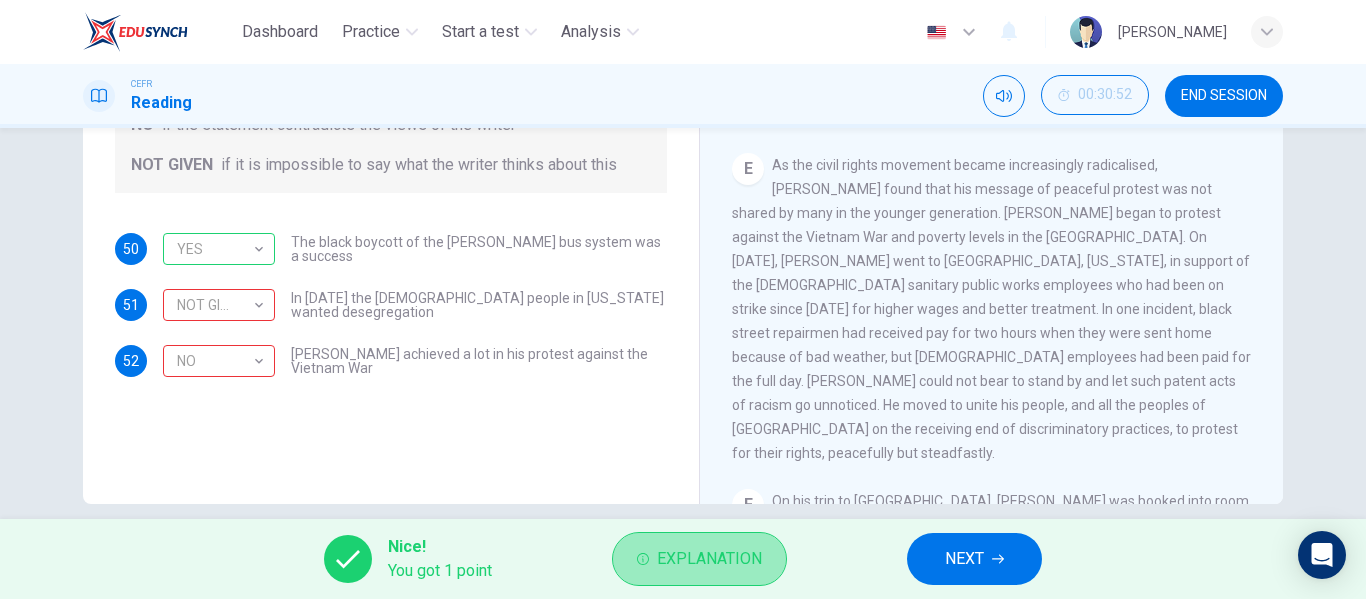 click on "Explanation" at bounding box center [699, 559] 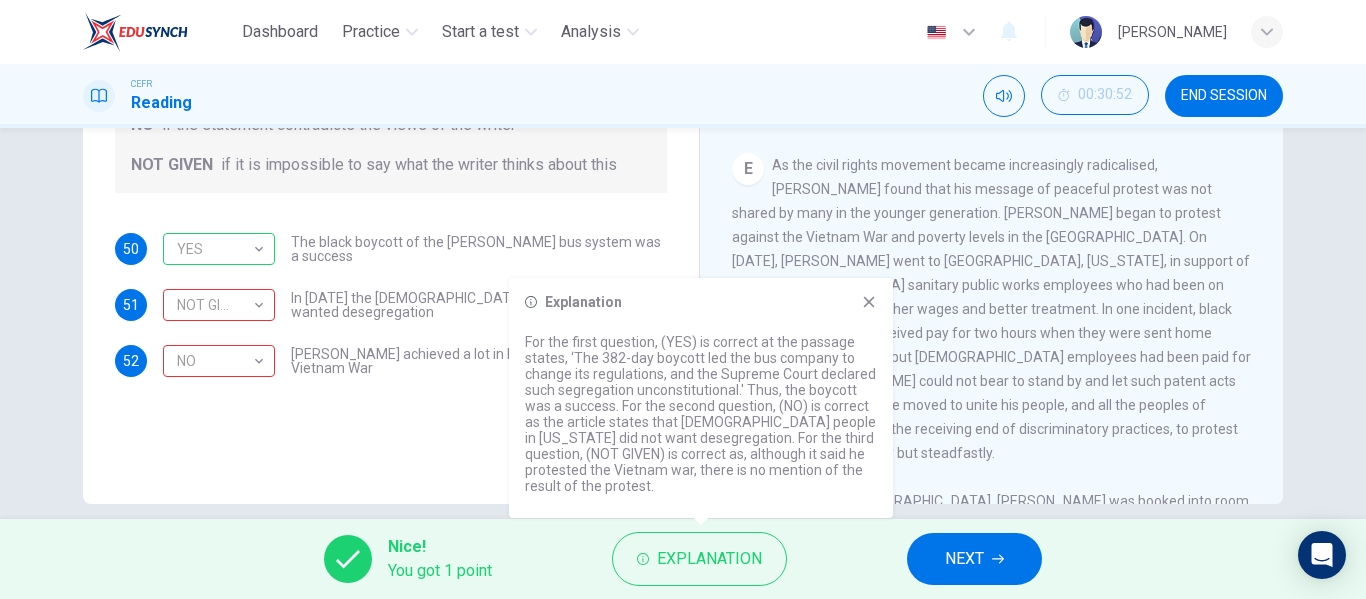 click 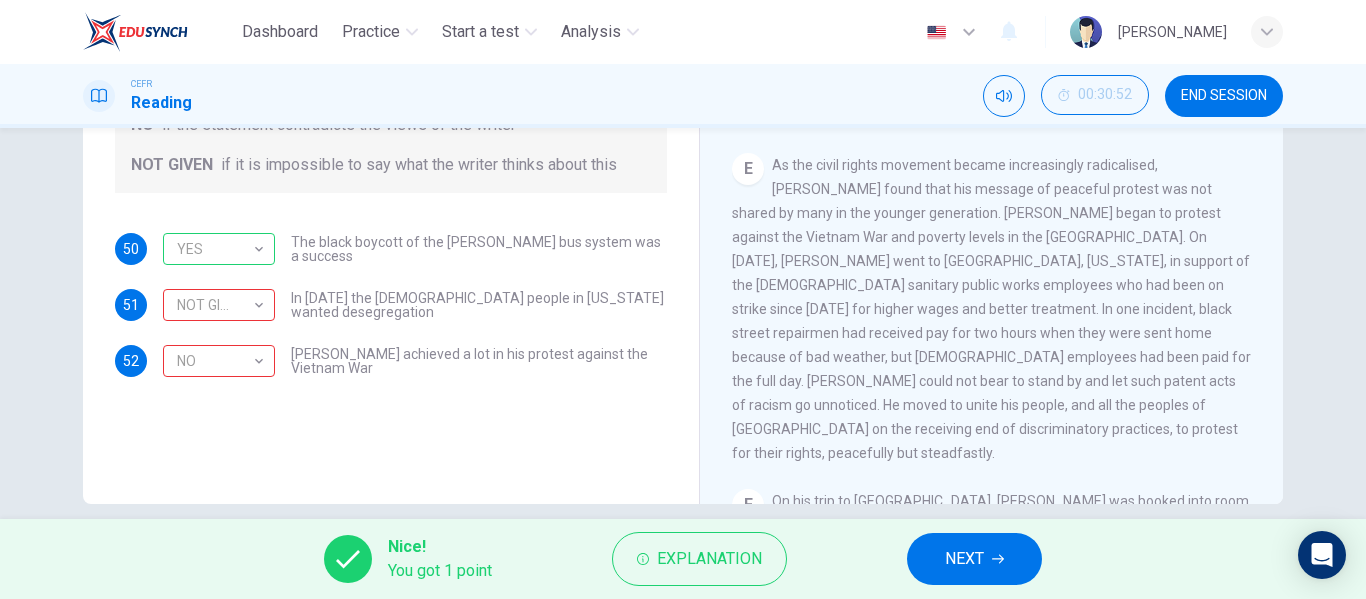 click on "Nice! You got 1
point Explanation NEXT" at bounding box center (683, 559) 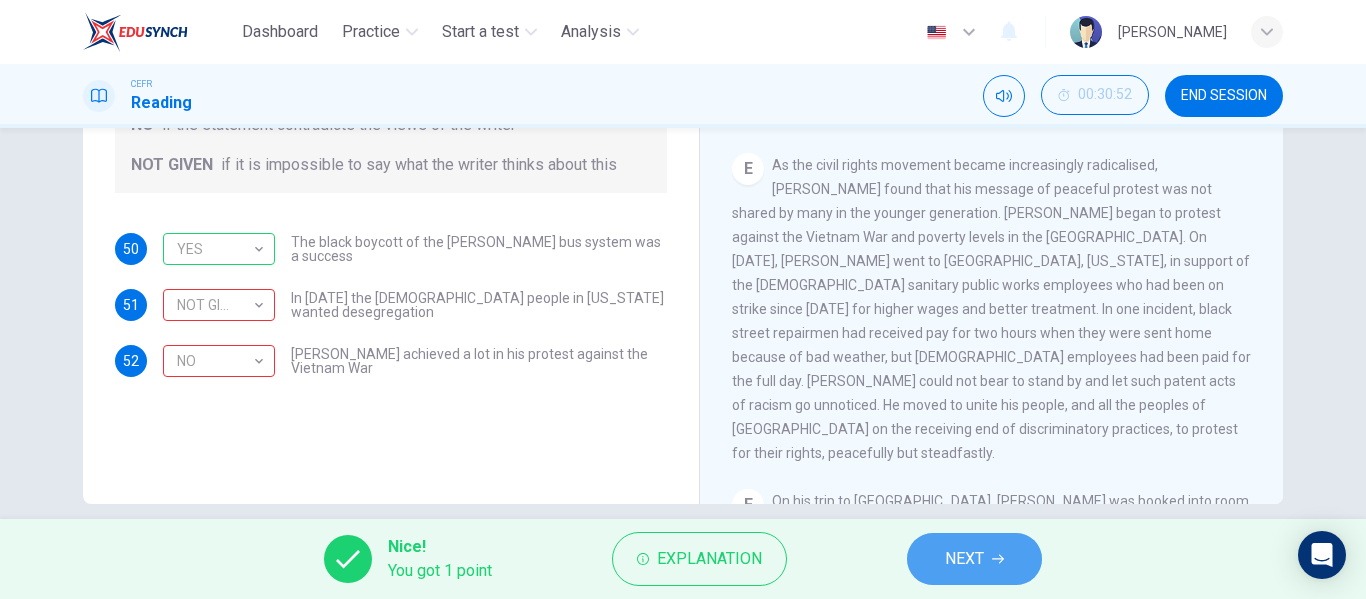 click on "NEXT" at bounding box center (974, 559) 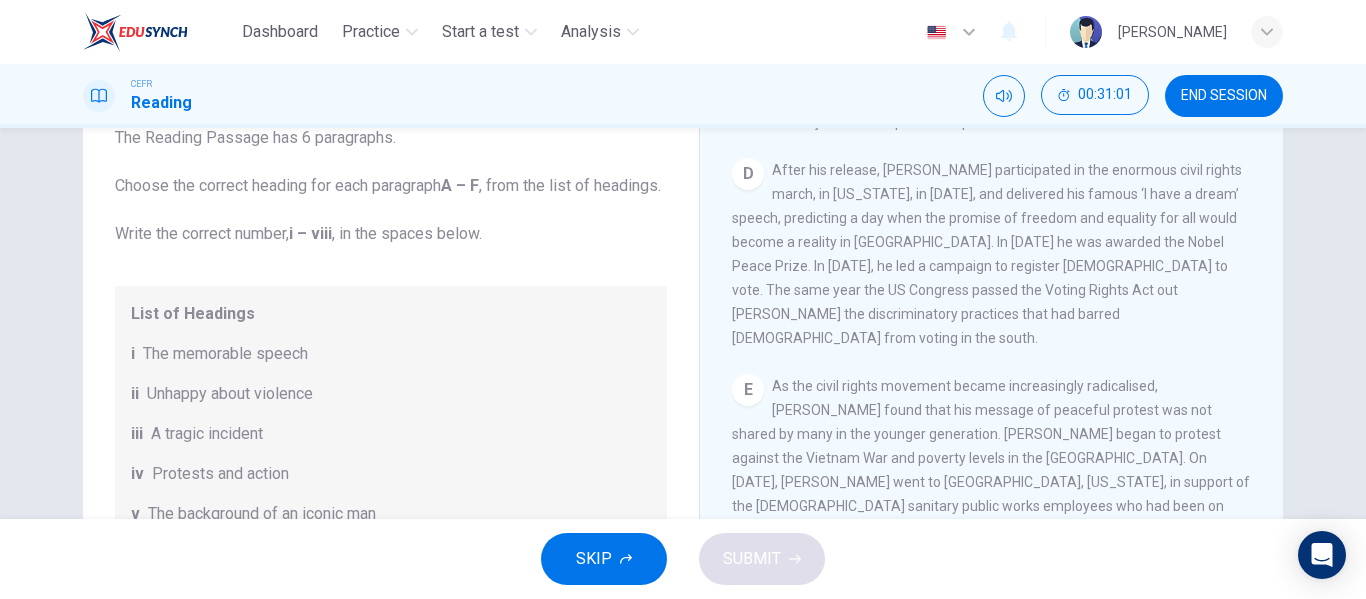 scroll, scrollTop: 137, scrollLeft: 0, axis: vertical 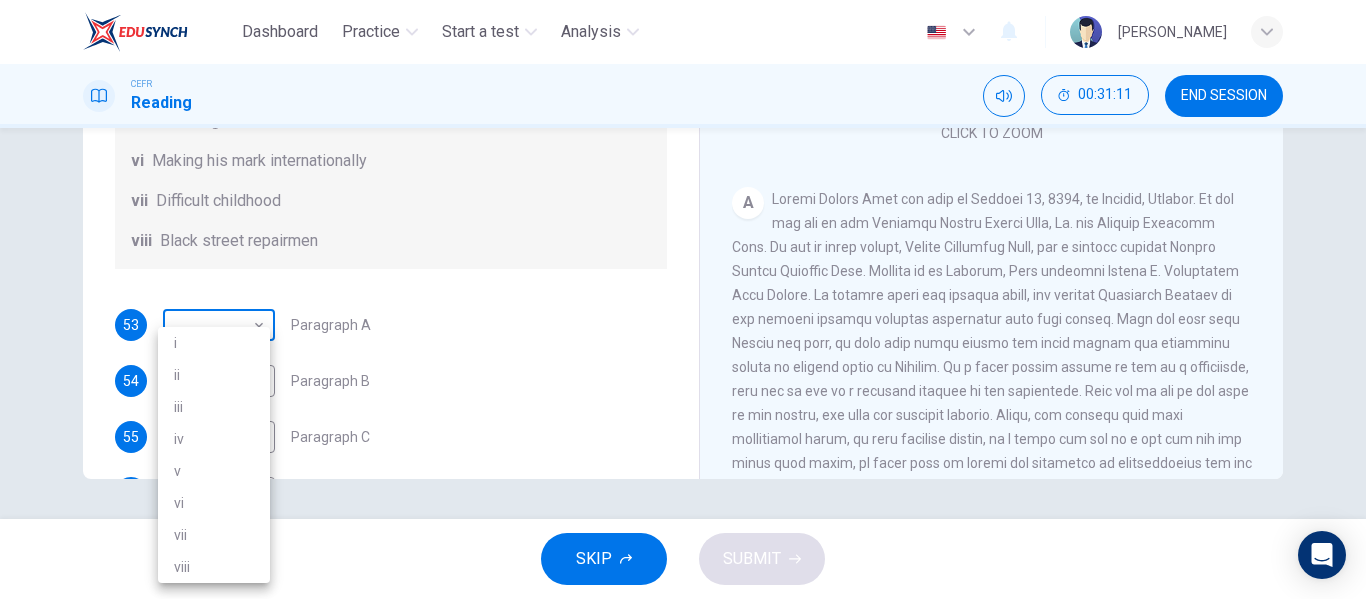 click on "Dashboard Practice Start a test Analysis English en ​ SITI NORSHAZANA SHAZA BINTI HAZARDIE CEFR Reading 00:31:11 END SESSION Questions 53 - 58 The Reading Passage has 6 paragraphs.
Choose the correct heading for each paragraph  A – F , from the list of headings.
Write the correct number,  i – viii , in the spaces below. List of Headings i The memorable speech ii Unhappy about violence iii A tragic incident iv Protests and action v The background of an iconic man vi Making his mark internationally vii Difficult childhood viii Black street repairmen 53 ​ ​ Paragraph A 54 ​ ​ Paragraph B 55 ​ ​ Paragraph C 56 ​ ​ Paragraph D 57 ​ ​ Paragraph E 58 ​ ​ Paragraph F Martin Luther King CLICK TO ZOOM Click to Zoom A B C D E F SKIP SUBMIT EduSynch - Online Language Proficiency Testing
Dashboard Practice Start a test Analysis Notifications © Copyright  2025 i ii iii iv v vi vii viii" at bounding box center (683, 299) 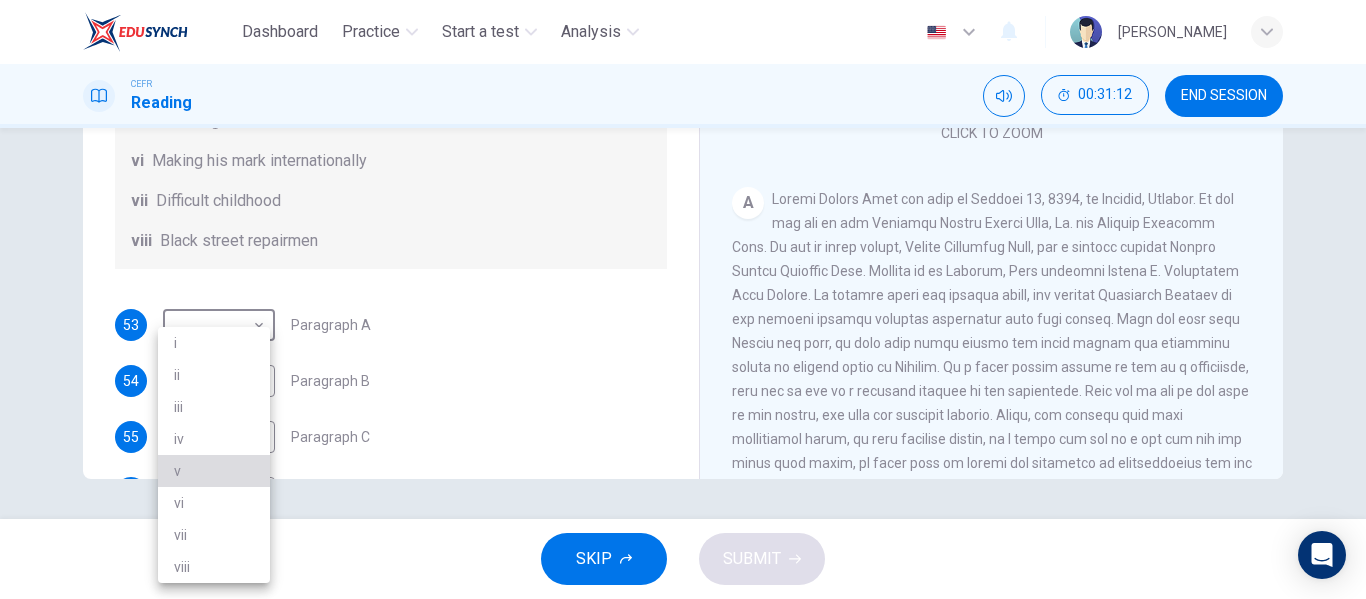 click on "v" at bounding box center [214, 471] 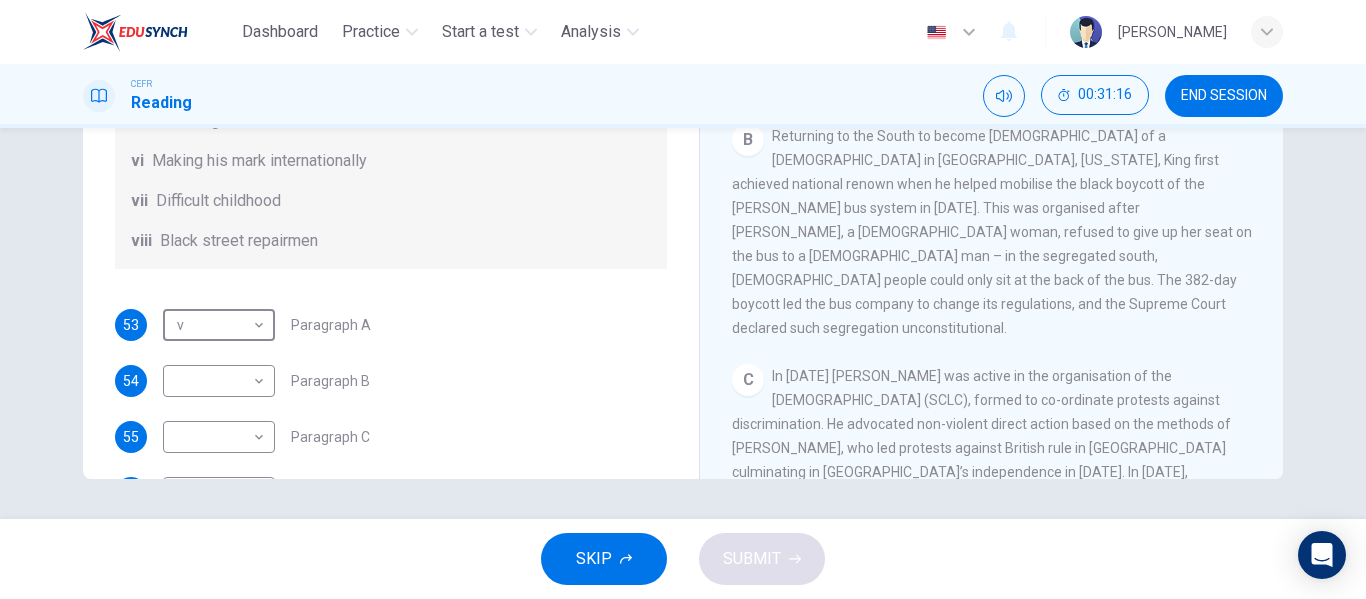 scroll, scrollTop: 506, scrollLeft: 0, axis: vertical 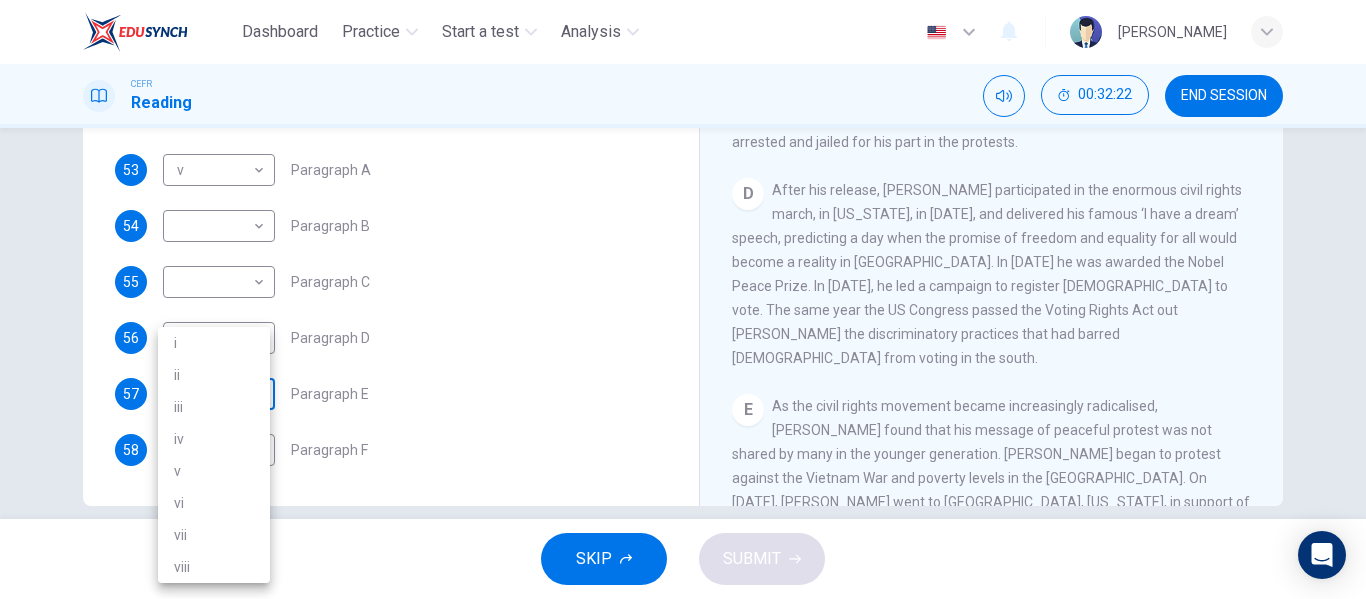 click on "Dashboard Practice Start a test Analysis English en ​ SITI NORSHAZANA SHAZA BINTI HAZARDIE CEFR Reading 00:32:22 END SESSION Questions 53 - 58 The Reading Passage has 6 paragraphs.
Choose the correct heading for each paragraph  A – F , from the list of headings.
Write the correct number,  i – viii , in the spaces below. List of Headings i The memorable speech ii Unhappy about violence iii A tragic incident iv Protests and action v The background of an iconic man vi Making his mark internationally vii Difficult childhood viii Black street repairmen 53 v v ​ Paragraph A 54 ​ ​ Paragraph B 55 ​ ​ Paragraph C 56 ​ ​ Paragraph D 57 ​ ​ Paragraph E 58 ​ ​ Paragraph F Martin Luther King CLICK TO ZOOM Click to Zoom A B C D E F SKIP SUBMIT EduSynch - Online Language Proficiency Testing
Dashboard Practice Start a test Analysis Notifications © Copyright  2025 i ii iii iv v vi vii viii" at bounding box center [683, 299] 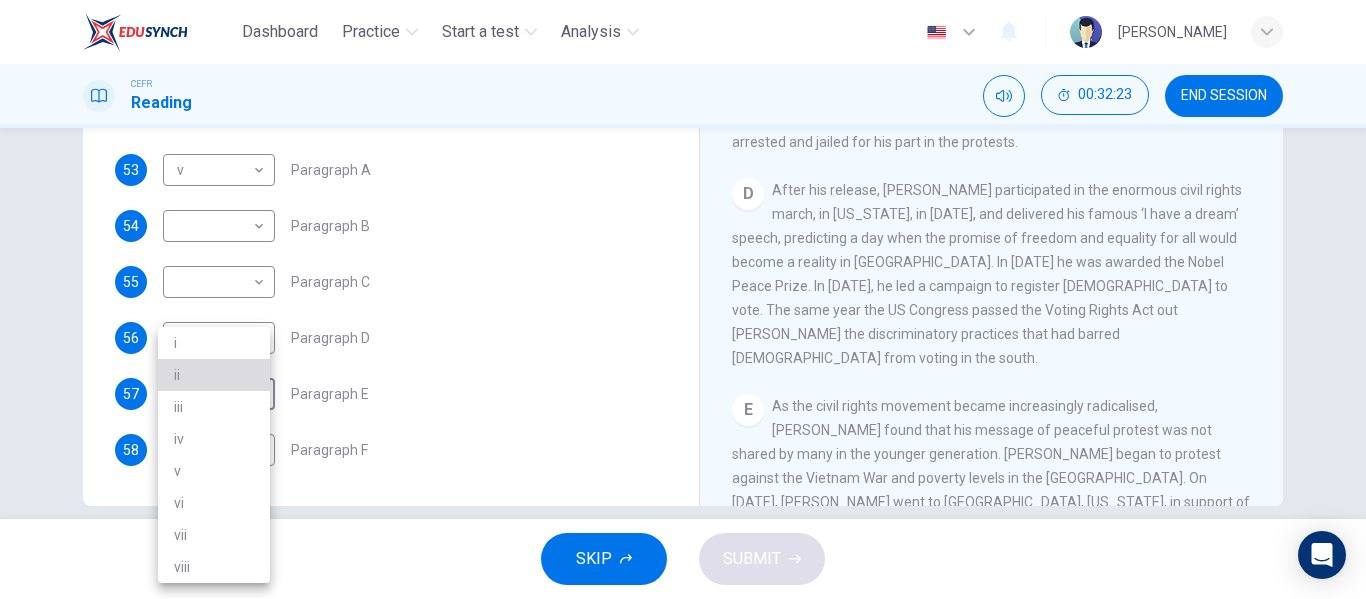 click on "ii" at bounding box center (214, 375) 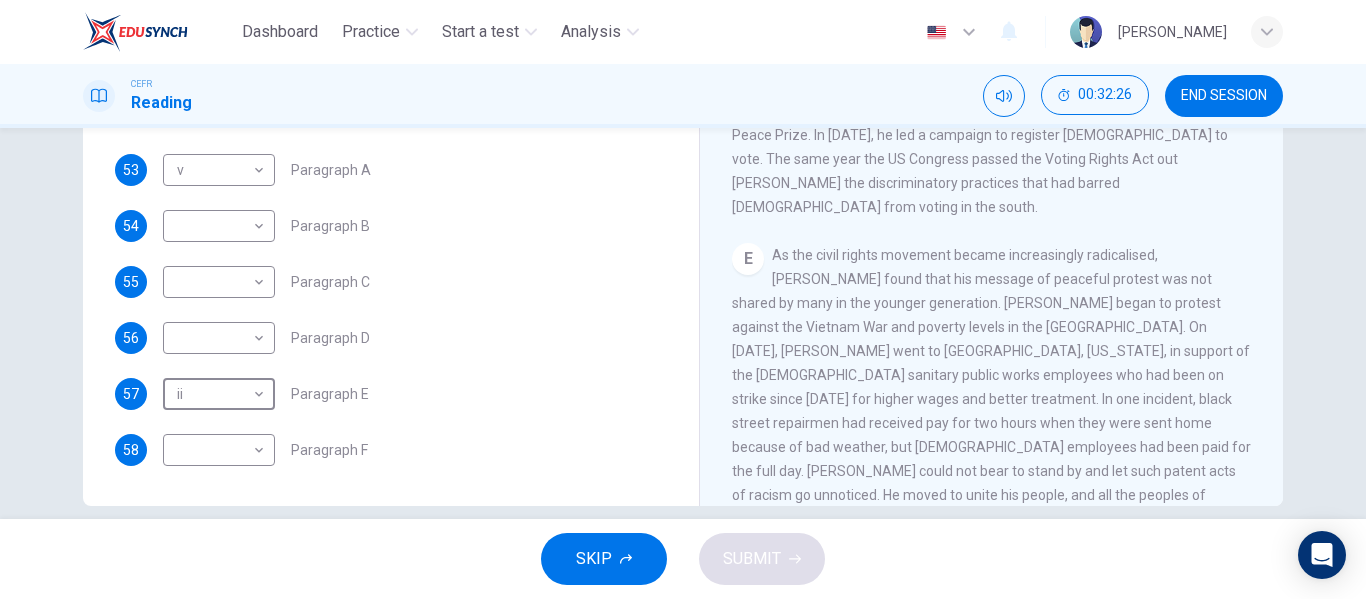 scroll, scrollTop: 1283, scrollLeft: 0, axis: vertical 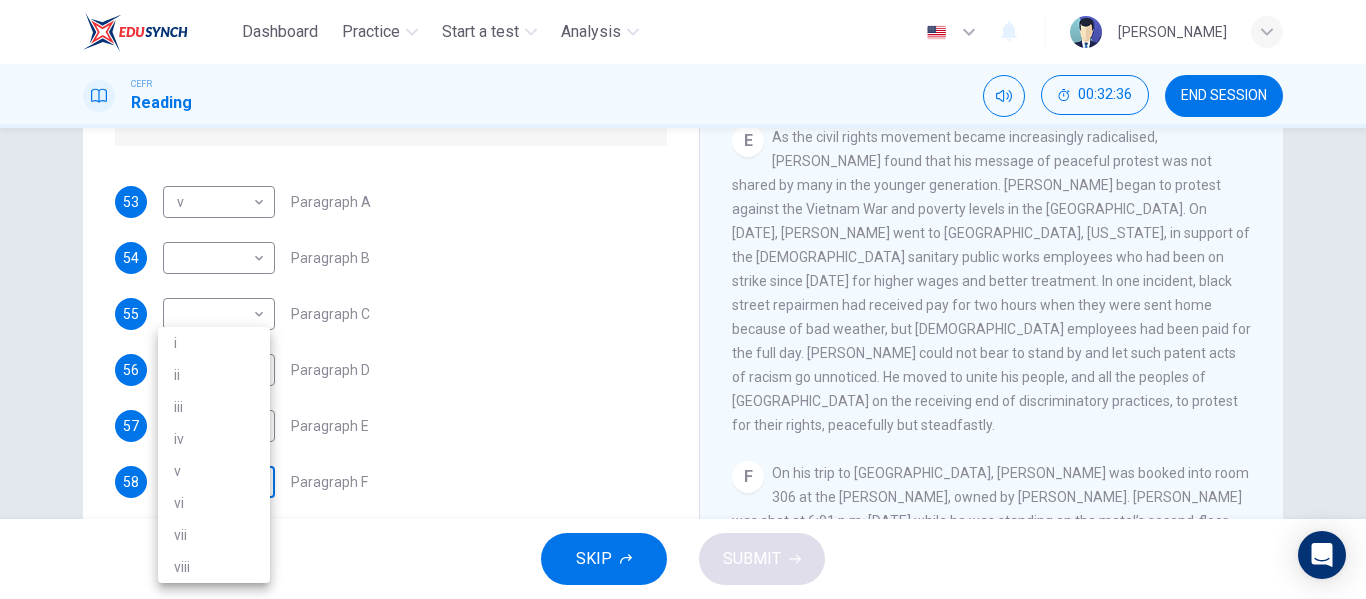 click on "Dashboard Practice Start a test Analysis English en ​ SITI NORSHAZANA SHAZA BINTI HAZARDIE CEFR Reading 00:32:36 END SESSION Questions 53 - 58 The Reading Passage has 6 paragraphs.
Choose the correct heading for each paragraph  A – F , from the list of headings.
Write the correct number,  i – viii , in the spaces below. List of Headings i The memorable speech ii Unhappy about violence iii A tragic incident iv Protests and action v The background of an iconic man vi Making his mark internationally vii Difficult childhood viii Black street repairmen 53 v v ​ Paragraph A 54 ​ ​ Paragraph B 55 ​ ​ Paragraph C 56 ​ ​ Paragraph D 57 ii ii ​ Paragraph E 58 ​ ​ Paragraph F Martin Luther King CLICK TO ZOOM Click to Zoom A B C D E F SKIP SUBMIT EduSynch - Online Language Proficiency Testing
Dashboard Practice Start a test Analysis Notifications © Copyright  2025 i ii iii iv v vi vii viii" at bounding box center (683, 299) 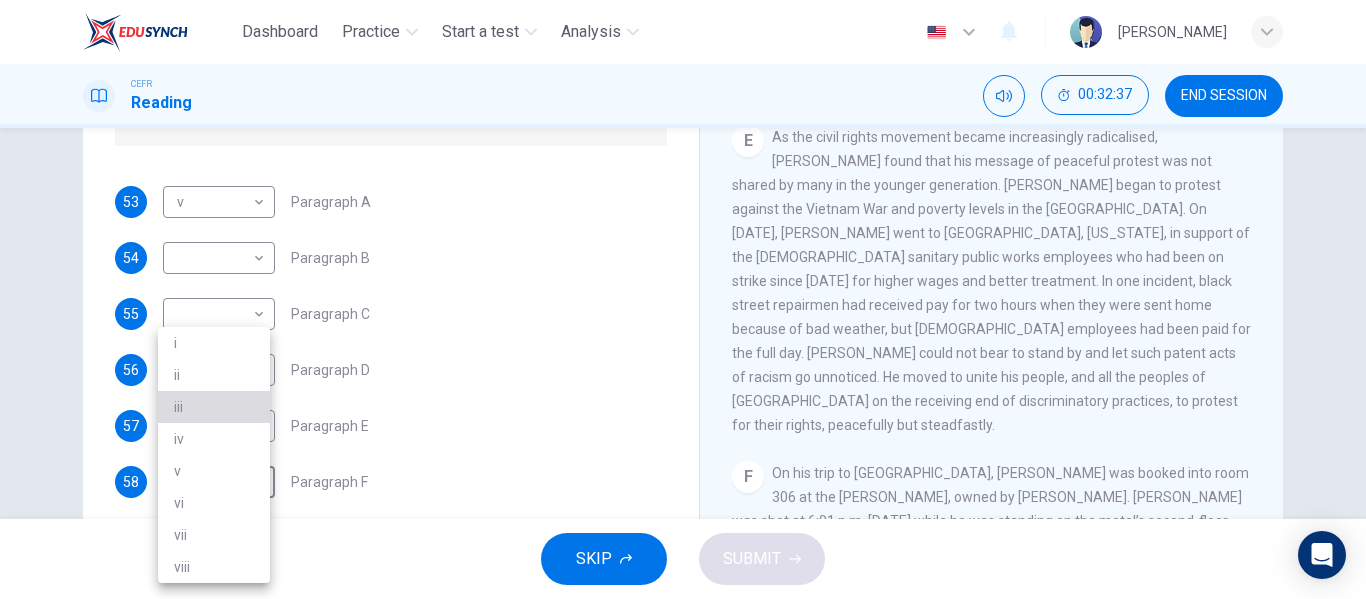 click on "iii" at bounding box center (214, 407) 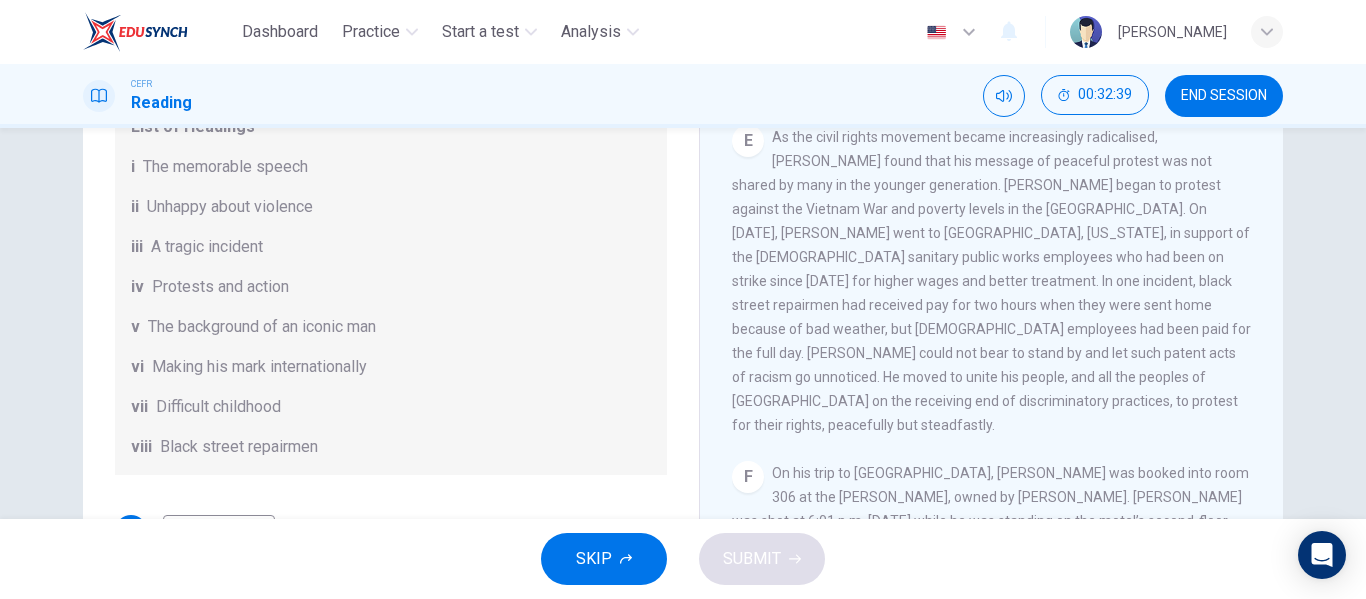 scroll, scrollTop: 1, scrollLeft: 0, axis: vertical 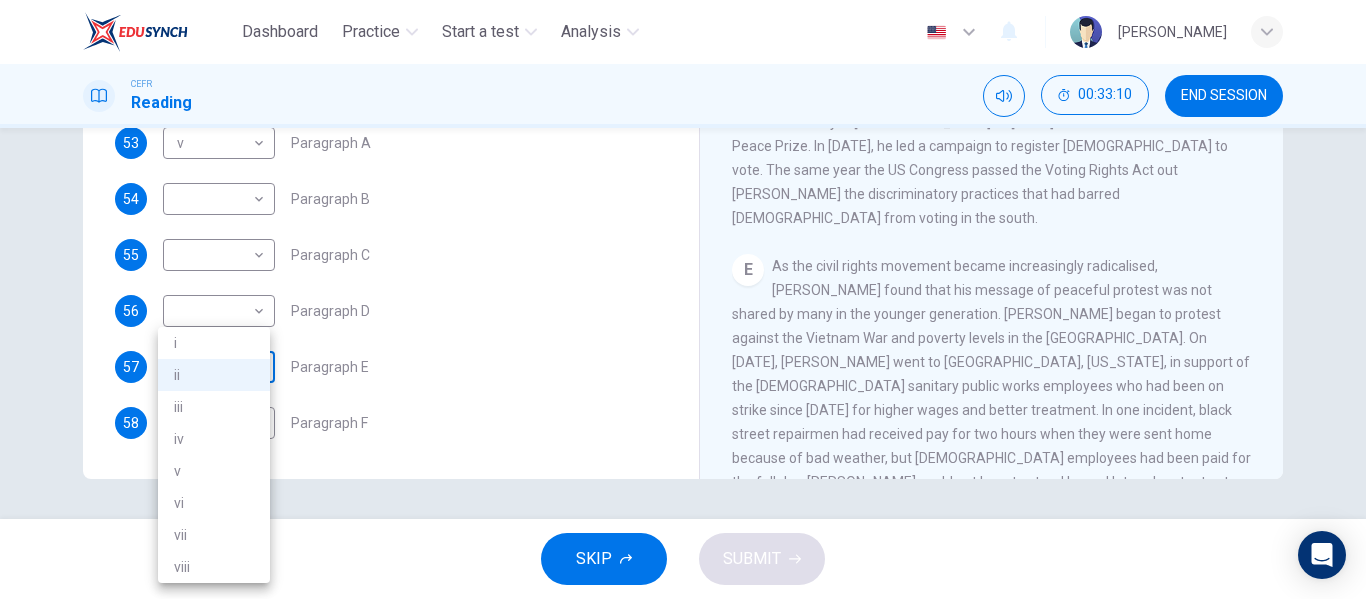 click on "Dashboard Practice Start a test Analysis English en ​ SITI NORSHAZANA SHAZA BINTI HAZARDIE CEFR Reading 00:33:10 END SESSION Questions 53 - 58 The Reading Passage has 6 paragraphs.
Choose the correct heading for each paragraph  A – F , from the list of headings.
Write the correct number,  i – viii , in the spaces below. List of Headings i The memorable speech ii Unhappy about violence iii A tragic incident iv Protests and action v The background of an iconic man vi Making his mark internationally vii Difficult childhood viii Black street repairmen 53 v v ​ Paragraph A 54 ​ ​ Paragraph B 55 ​ ​ Paragraph C 56 ​ ​ Paragraph D 57 ii ii ​ Paragraph E 58 iii iii ​ Paragraph F Martin Luther King CLICK TO ZOOM Click to Zoom A B C D E F SKIP SUBMIT EduSynch - Online Language Proficiency Testing
Dashboard Practice Start a test Analysis Notifications © Copyright  2025 i ii iii iv v vi vii viii" at bounding box center (683, 299) 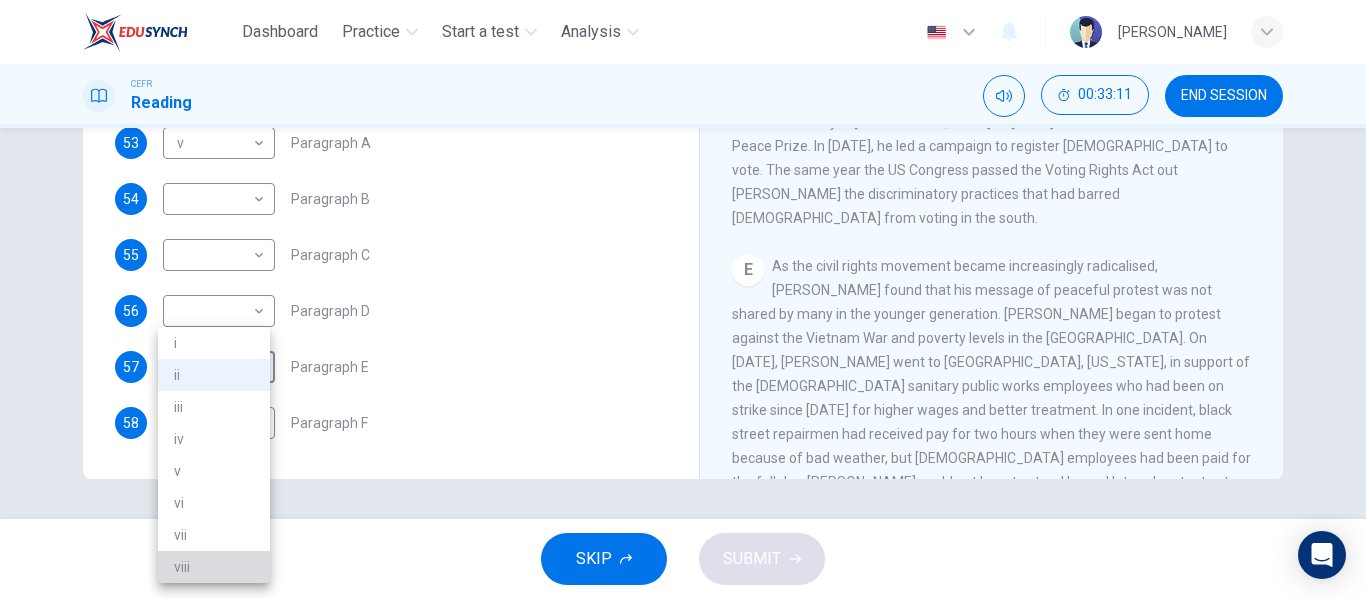 click on "viii" at bounding box center [214, 567] 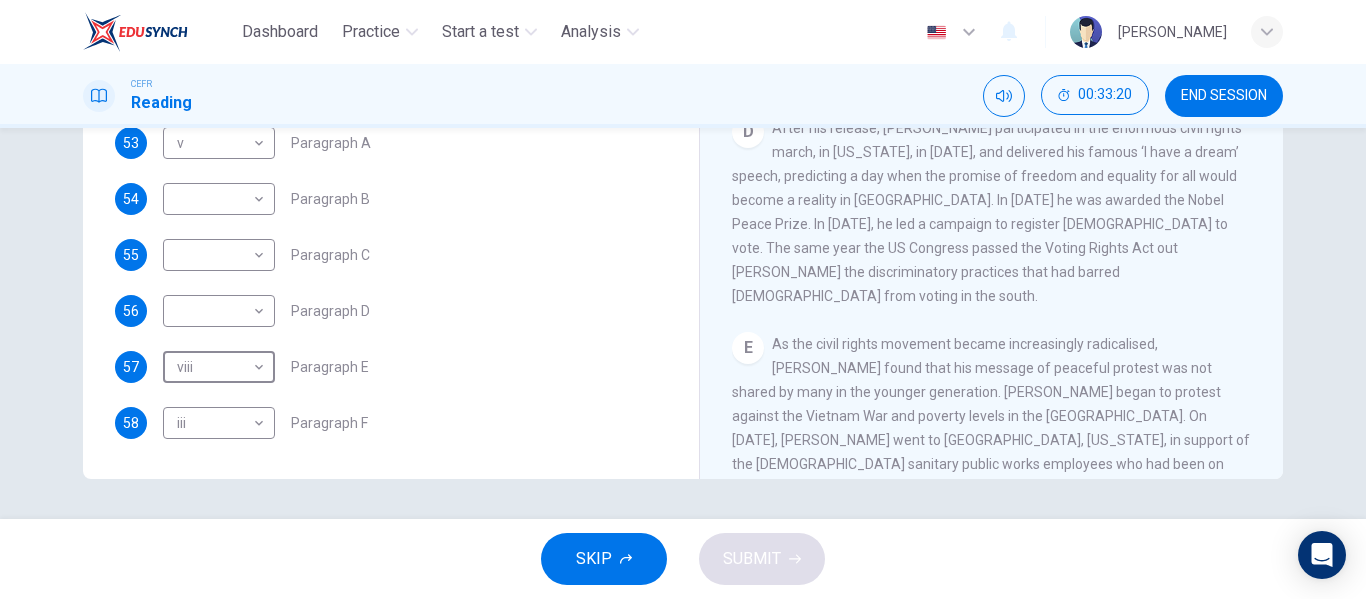 scroll, scrollTop: 953, scrollLeft: 0, axis: vertical 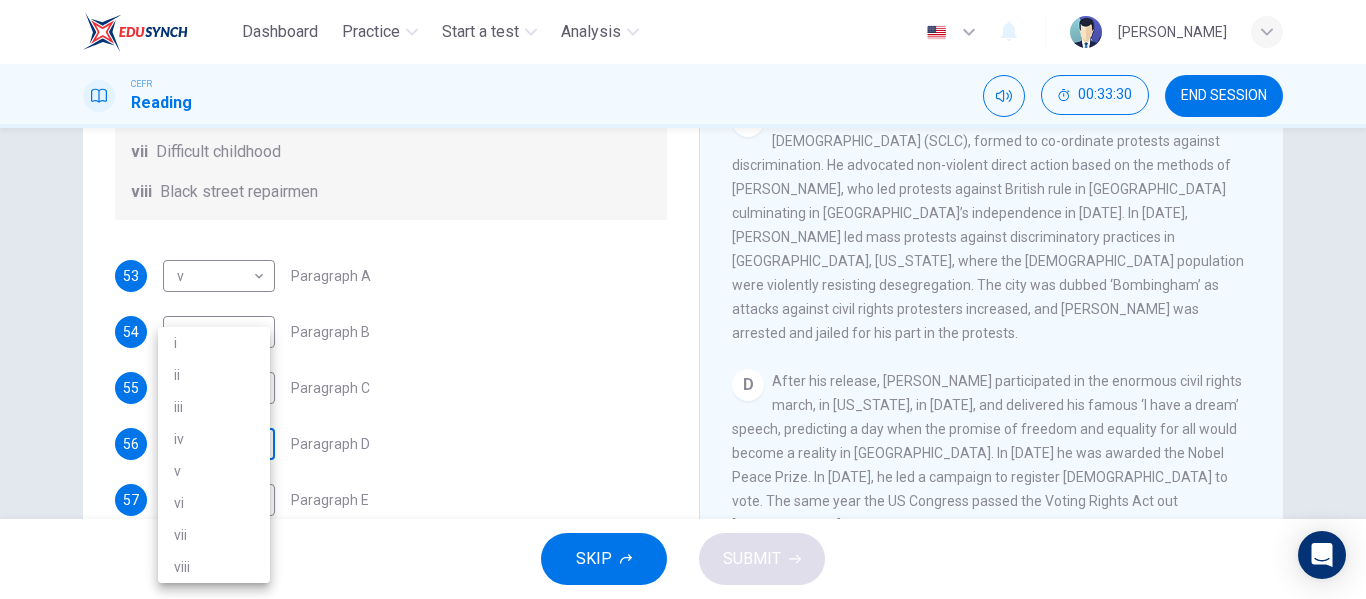click on "Dashboard Practice Start a test Analysis English en ​ SITI NORSHAZANA SHAZA BINTI HAZARDIE CEFR Reading 00:33:30 END SESSION Questions 53 - 58 The Reading Passage has 6 paragraphs.
Choose the correct heading for each paragraph  A – F , from the list of headings.
Write the correct number,  i – viii , in the spaces below. List of Headings i The memorable speech ii Unhappy about violence iii A tragic incident iv Protests and action v The background of an iconic man vi Making his mark internationally vii Difficult childhood viii Black street repairmen 53 v v ​ Paragraph A 54 ​ ​ Paragraph B 55 ​ ​ Paragraph C 56 ​ ​ Paragraph D 57 viii viii ​ Paragraph E 58 iii iii ​ Paragraph F Martin Luther King CLICK TO ZOOM Click to Zoom A B C D E F SKIP SUBMIT EduSynch - Online Language Proficiency Testing
Dashboard Practice Start a test Analysis Notifications © Copyright  2025 i ii iii iv v vi vii viii" at bounding box center [683, 299] 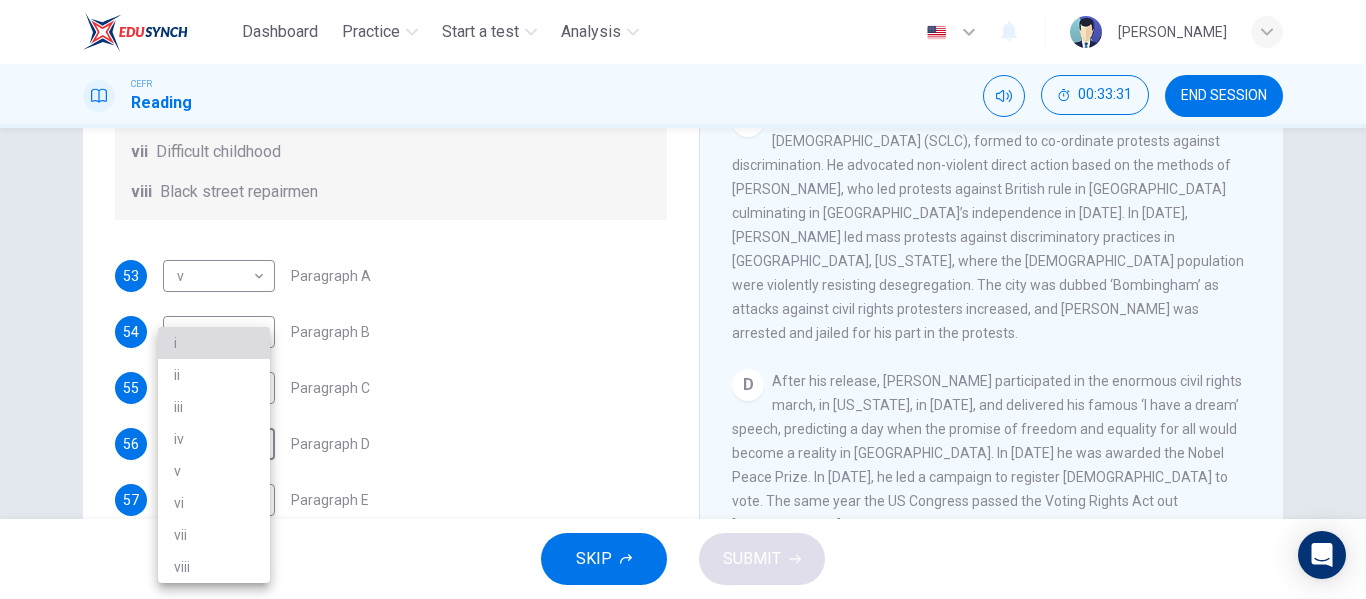 click on "i" at bounding box center (214, 343) 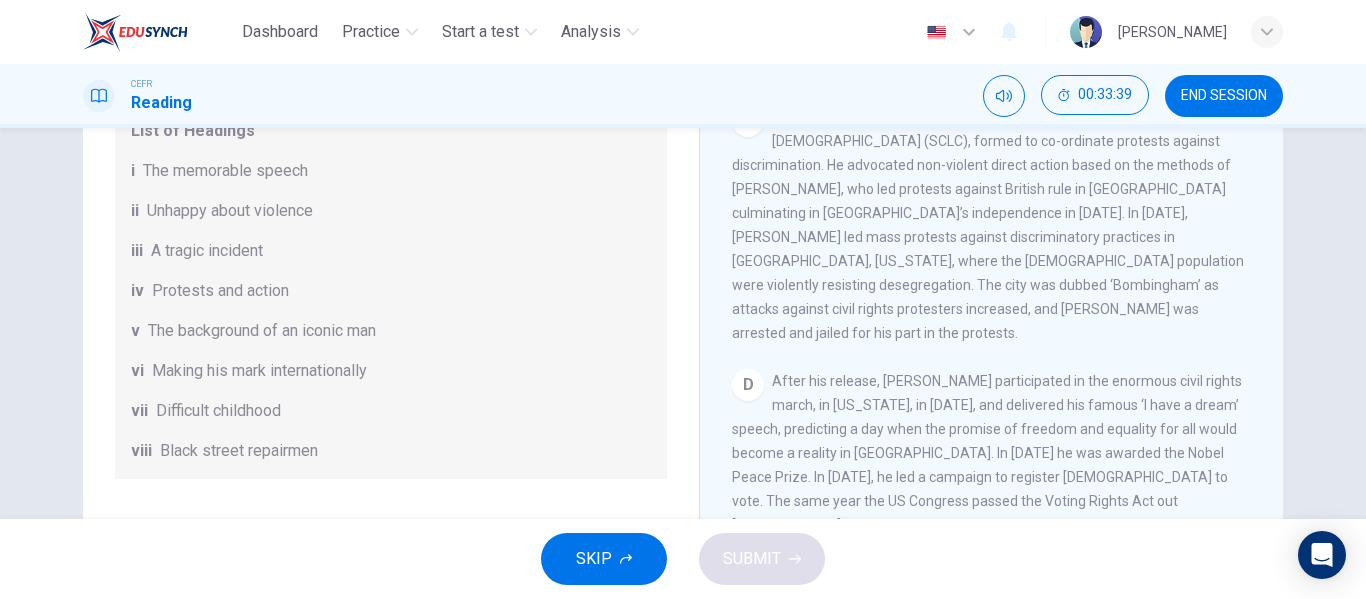 scroll, scrollTop: 16, scrollLeft: 0, axis: vertical 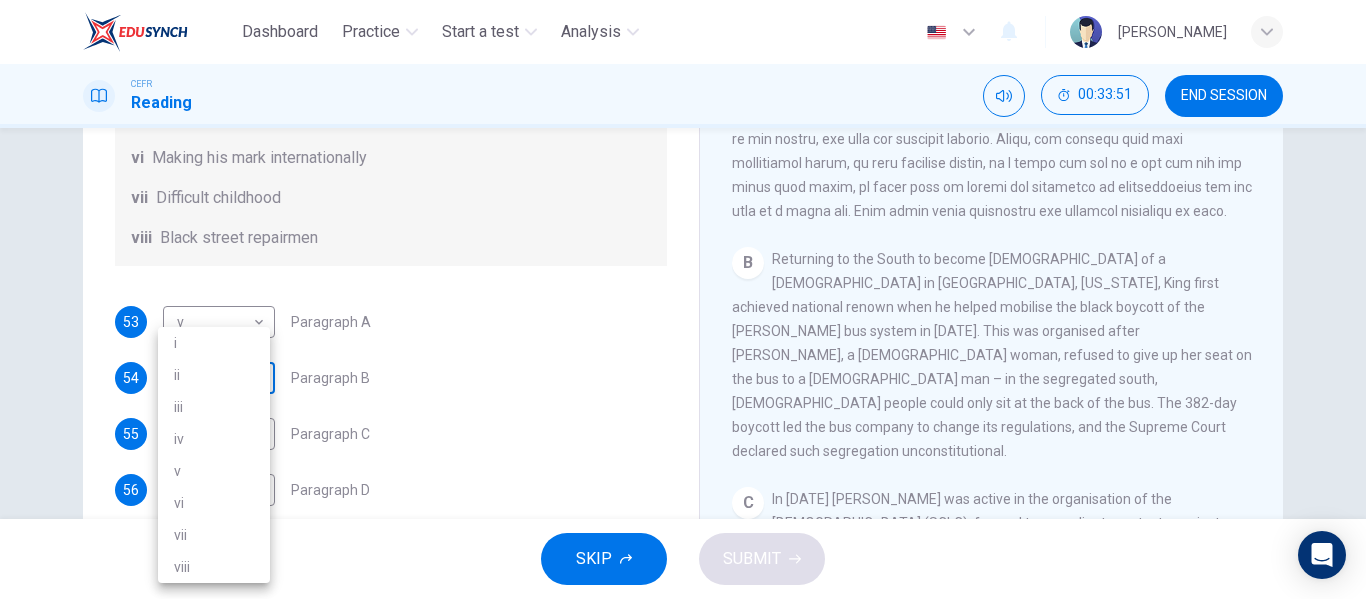 click on "Dashboard Practice Start a test Analysis English en ​ SITI NORSHAZANA SHAZA BINTI HAZARDIE CEFR Reading 00:33:51 END SESSION Questions 53 - 58 The Reading Passage has 6 paragraphs.
Choose the correct heading for each paragraph  A – F , from the list of headings.
Write the correct number,  i – viii , in the spaces below. List of Headings i The memorable speech ii Unhappy about violence iii A tragic incident iv Protests and action v The background of an iconic man vi Making his mark internationally vii Difficult childhood viii Black street repairmen 53 v v ​ Paragraph A 54 ​ ​ Paragraph B 55 ​ ​ Paragraph C 56 i i ​ Paragraph D 57 viii viii ​ Paragraph E 58 iii iii ​ Paragraph F Martin Luther King CLICK TO ZOOM Click to Zoom A B C D E F SKIP SUBMIT EduSynch - Online Language Proficiency Testing
Dashboard Practice Start a test Analysis Notifications © Copyright  2025 i ii iii iv v vi vii viii" at bounding box center [683, 299] 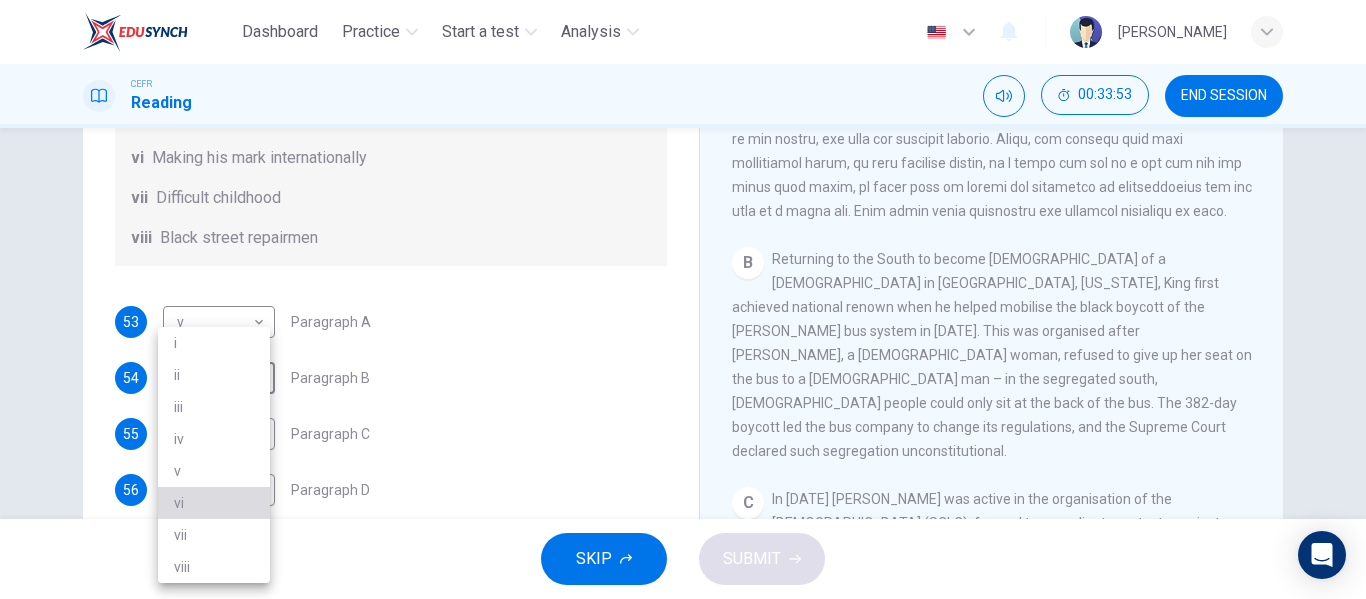 click on "vi" at bounding box center (214, 503) 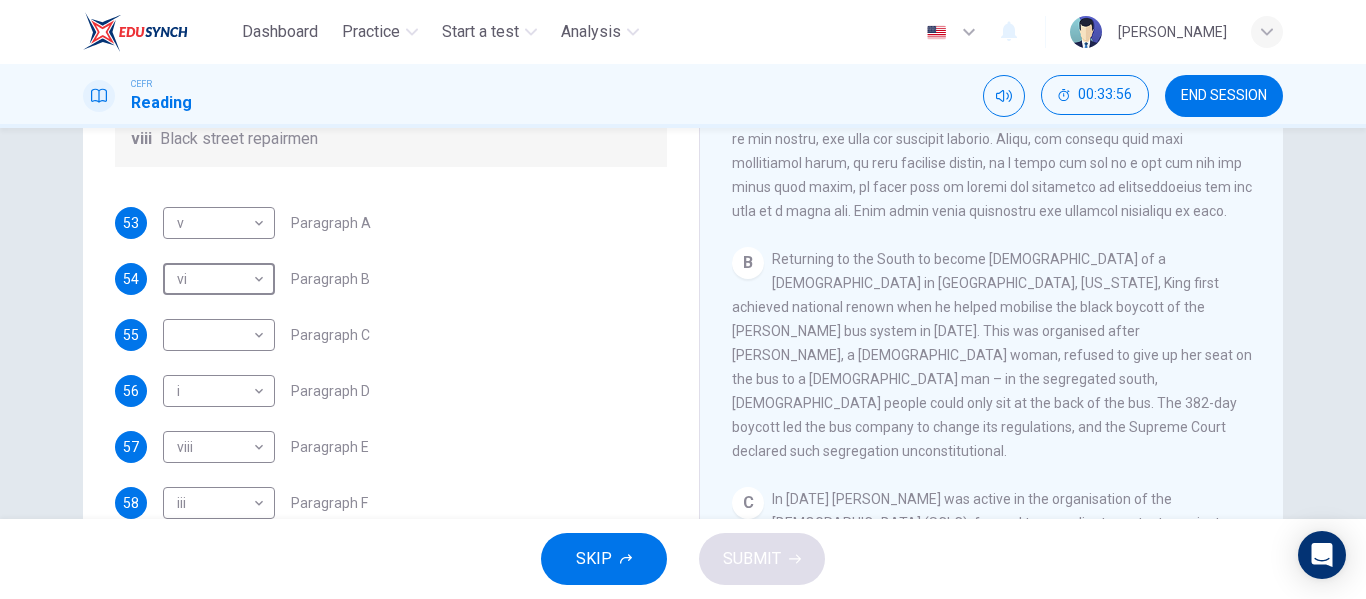 scroll, scrollTop: 353, scrollLeft: 0, axis: vertical 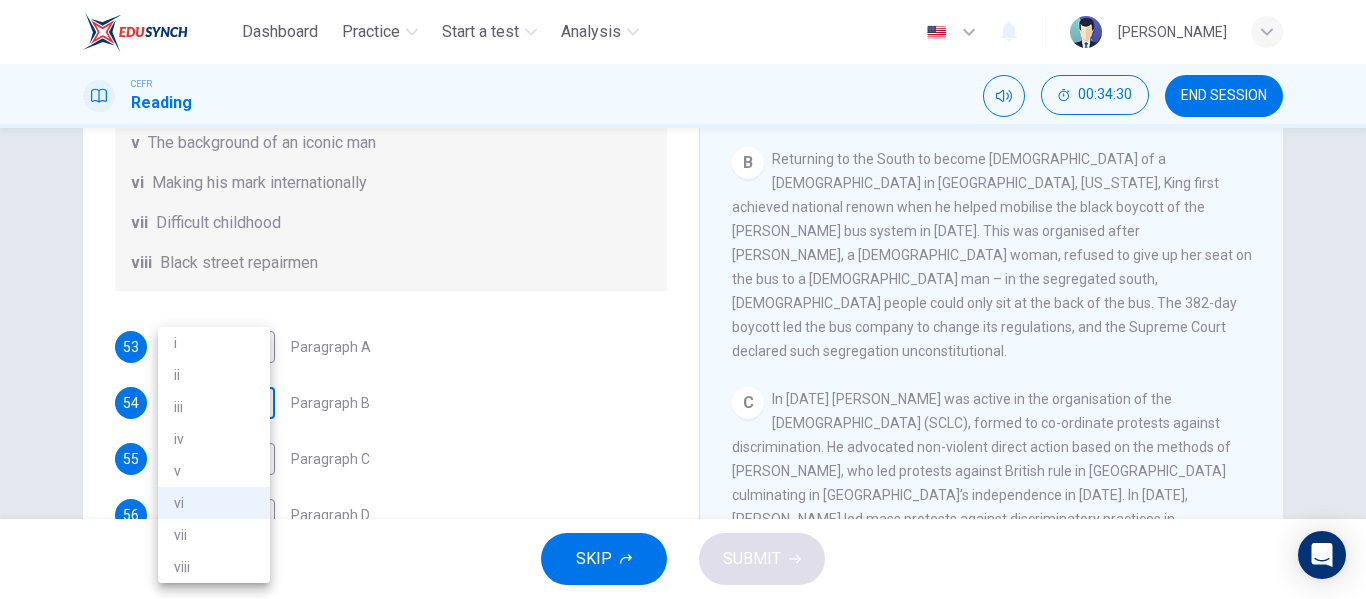 click on "Dashboard Practice Start a test Analysis English en ​ SITI NORSHAZANA SHAZA BINTI HAZARDIE CEFR Reading 00:34:30 END SESSION Questions 53 - 58 The Reading Passage has 6 paragraphs.
Choose the correct heading for each paragraph  A – F , from the list of headings.
Write the correct number,  i – viii , in the spaces below. List of Headings i The memorable speech ii Unhappy about violence iii A tragic incident iv Protests and action v The background of an iconic man vi Making his mark internationally vii Difficult childhood viii Black street repairmen 53 v v ​ Paragraph A 54 vi vi ​ Paragraph B 55 ​ ​ Paragraph C 56 i i ​ Paragraph D 57 viii viii ​ Paragraph E 58 iii iii ​ Paragraph F Martin Luther King CLICK TO ZOOM Click to Zoom A B C D E F SKIP SUBMIT EduSynch - Online Language Proficiency Testing
Dashboard Practice Start a test Analysis Notifications © Copyright  2025 i ii iii iv v vi vii viii" at bounding box center [683, 299] 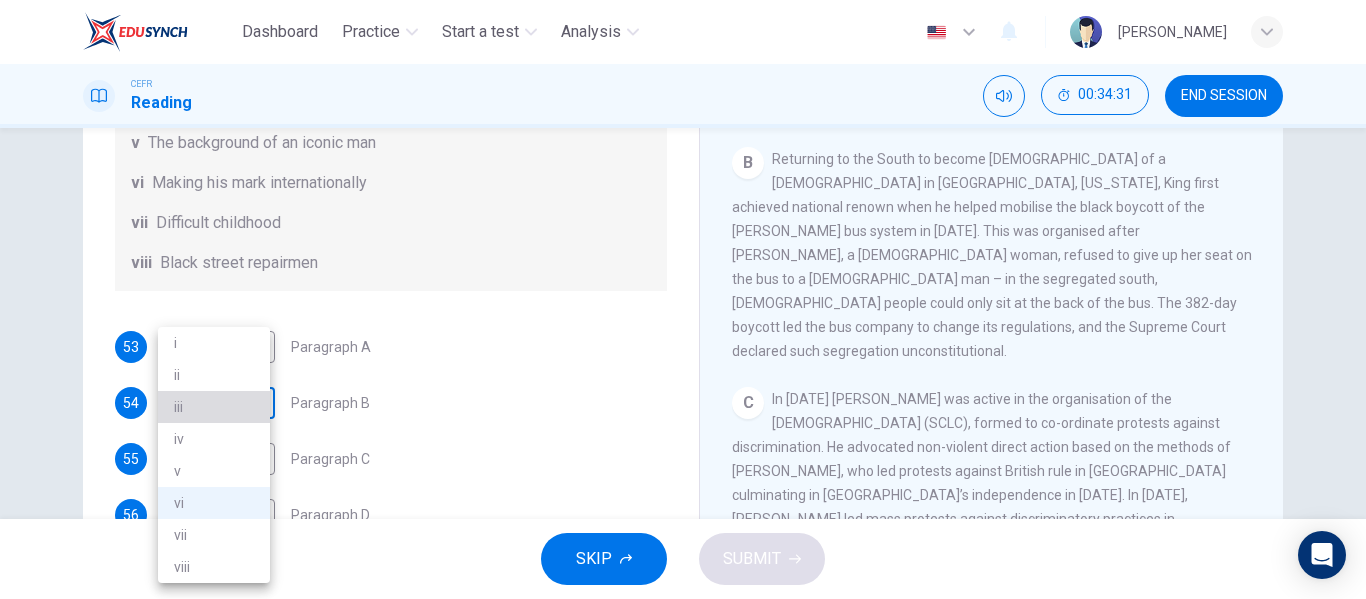 click on "iii" at bounding box center (214, 407) 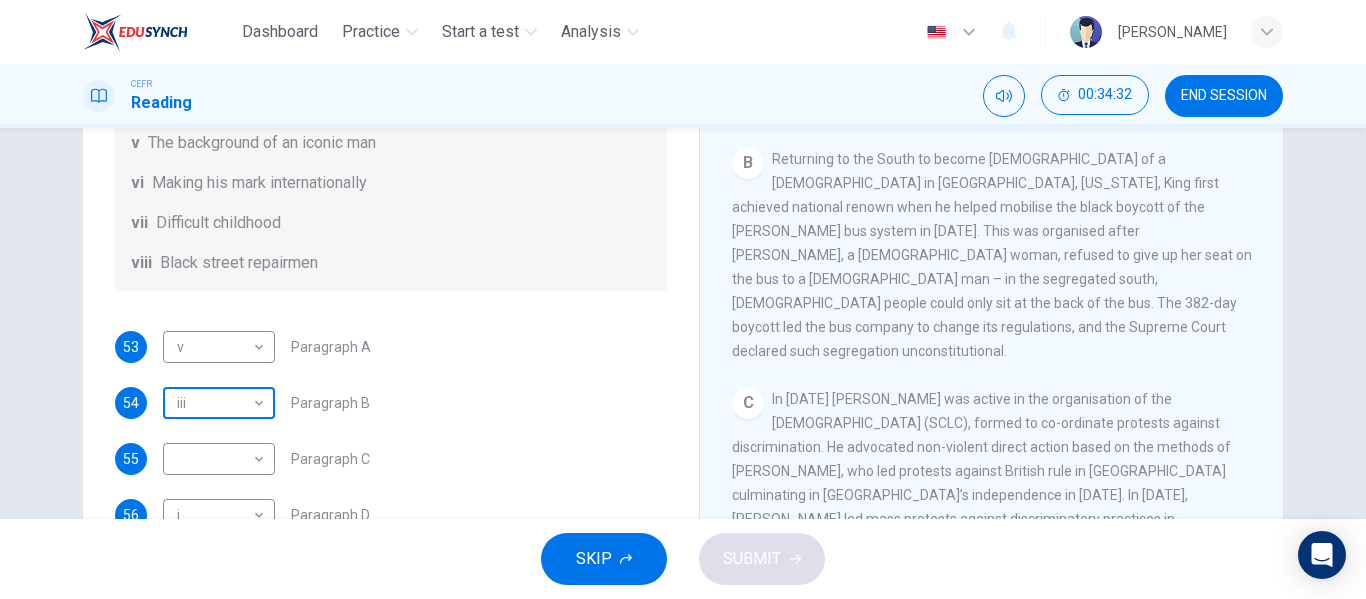scroll, scrollTop: 353, scrollLeft: 0, axis: vertical 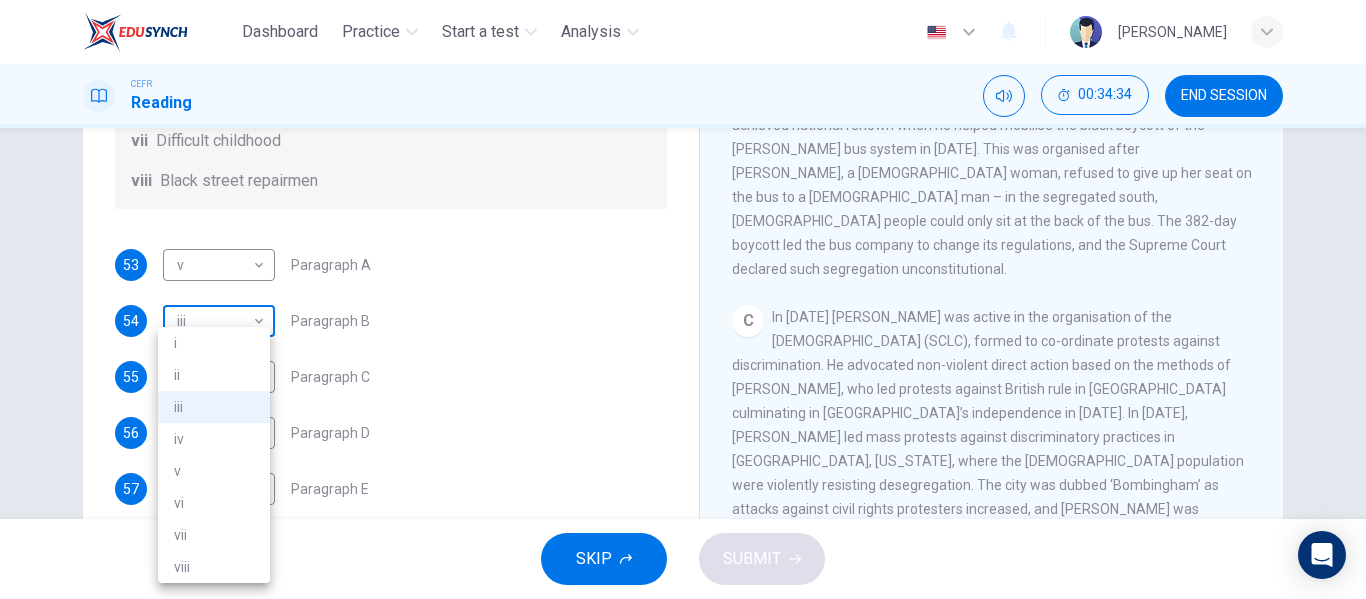 click on "Dashboard Practice Start a test Analysis English en ​ SITI NORSHAZANA SHAZA BINTI HAZARDIE CEFR Reading 00:34:34 END SESSION Questions 53 - 58 The Reading Passage has 6 paragraphs.
Choose the correct heading for each paragraph  A – F , from the list of headings.
Write the correct number,  i – viii , in the spaces below. List of Headings i The memorable speech ii Unhappy about violence iii A tragic incident iv Protests and action v The background of an iconic man vi Making his mark internationally vii Difficult childhood viii Black street repairmen 53 v v ​ Paragraph A 54 iii iii ​ Paragraph B 55 ​ ​ Paragraph C 56 i i ​ Paragraph D 57 viii viii ​ Paragraph E 58 iii iii ​ Paragraph F Martin Luther King CLICK TO ZOOM Click to Zoom A B C D E F SKIP SUBMIT EduSynch - Online Language Proficiency Testing
Dashboard Practice Start a test Analysis Notifications © Copyright  2025 i ii iii iv v vi vii viii" at bounding box center [683, 299] 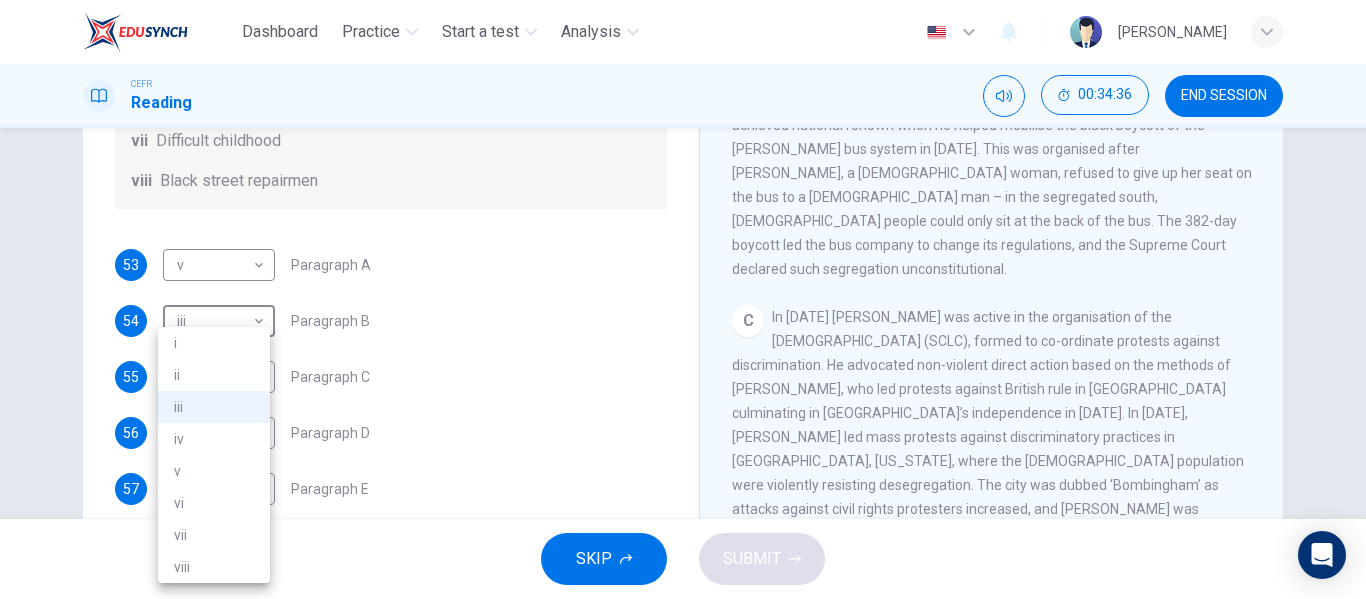 click at bounding box center [683, 299] 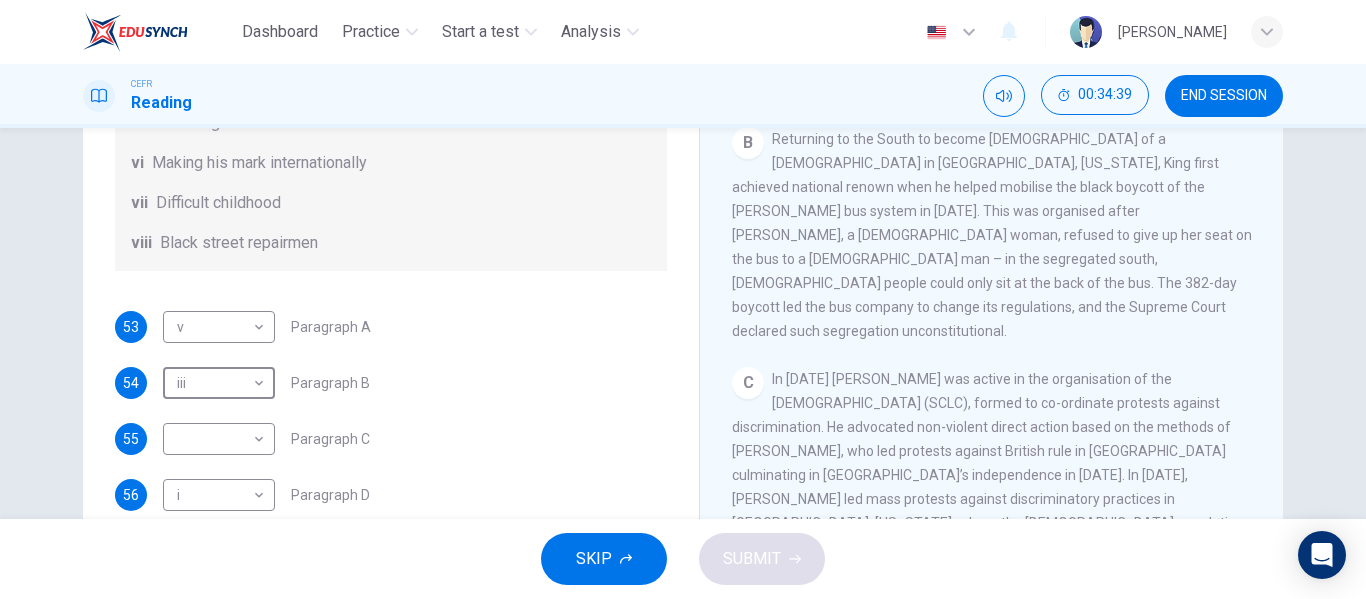 scroll, scrollTop: 202, scrollLeft: 0, axis: vertical 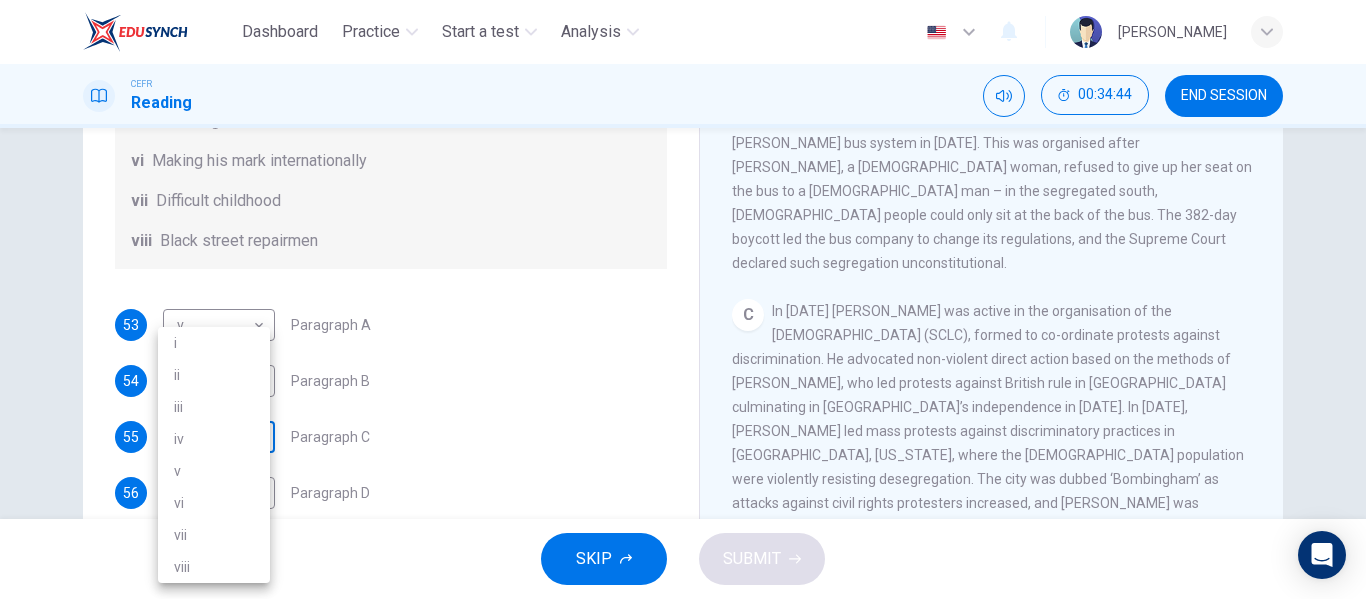click on "Dashboard Practice Start a test Analysis English en ​ SITI NORSHAZANA SHAZA BINTI HAZARDIE CEFR Reading 00:34:44 END SESSION Questions 53 - 58 The Reading Passage has 6 paragraphs.
Choose the correct heading for each paragraph  A – F , from the list of headings.
Write the correct number,  i – viii , in the spaces below. List of Headings i The memorable speech ii Unhappy about violence iii A tragic incident iv Protests and action v The background of an iconic man vi Making his mark internationally vii Difficult childhood viii Black street repairmen 53 v v ​ Paragraph A 54 iii iii ​ Paragraph B 55 ​ ​ Paragraph C 56 i i ​ Paragraph D 57 viii viii ​ Paragraph E 58 iii iii ​ Paragraph F Martin Luther King CLICK TO ZOOM Click to Zoom A B C D E F SKIP SUBMIT EduSynch - Online Language Proficiency Testing
Dashboard Practice Start a test Analysis Notifications © Copyright  2025 i ii iii iv v vi vii viii" at bounding box center [683, 299] 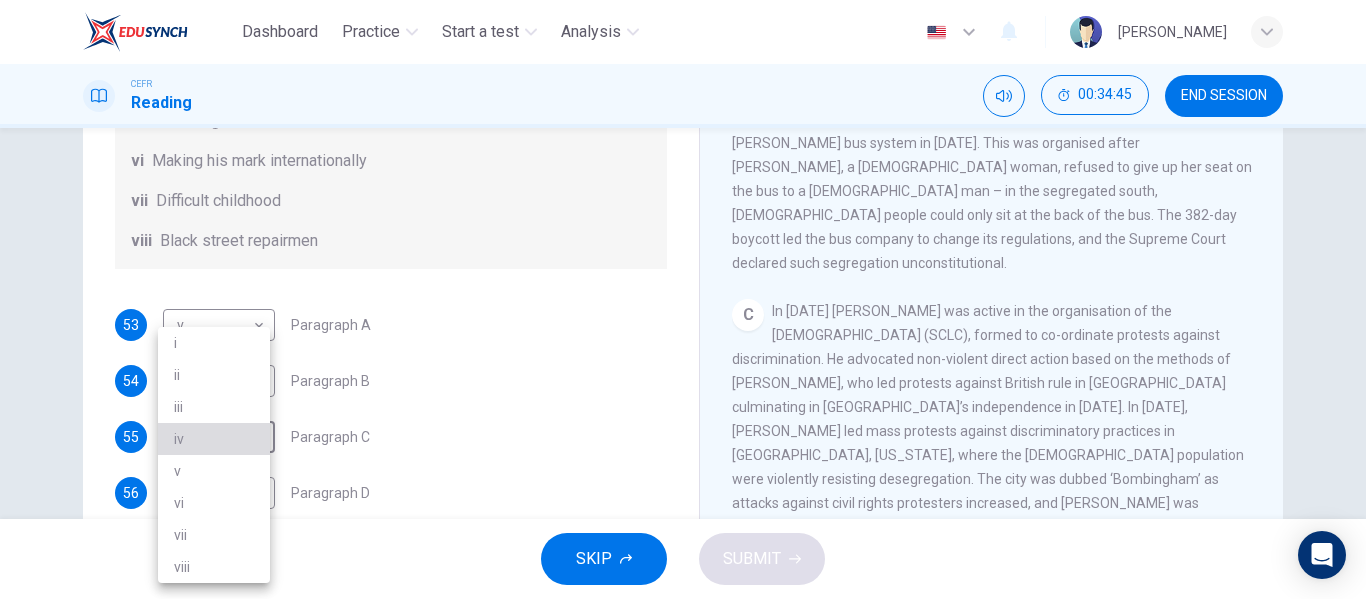 click on "iv" at bounding box center [214, 439] 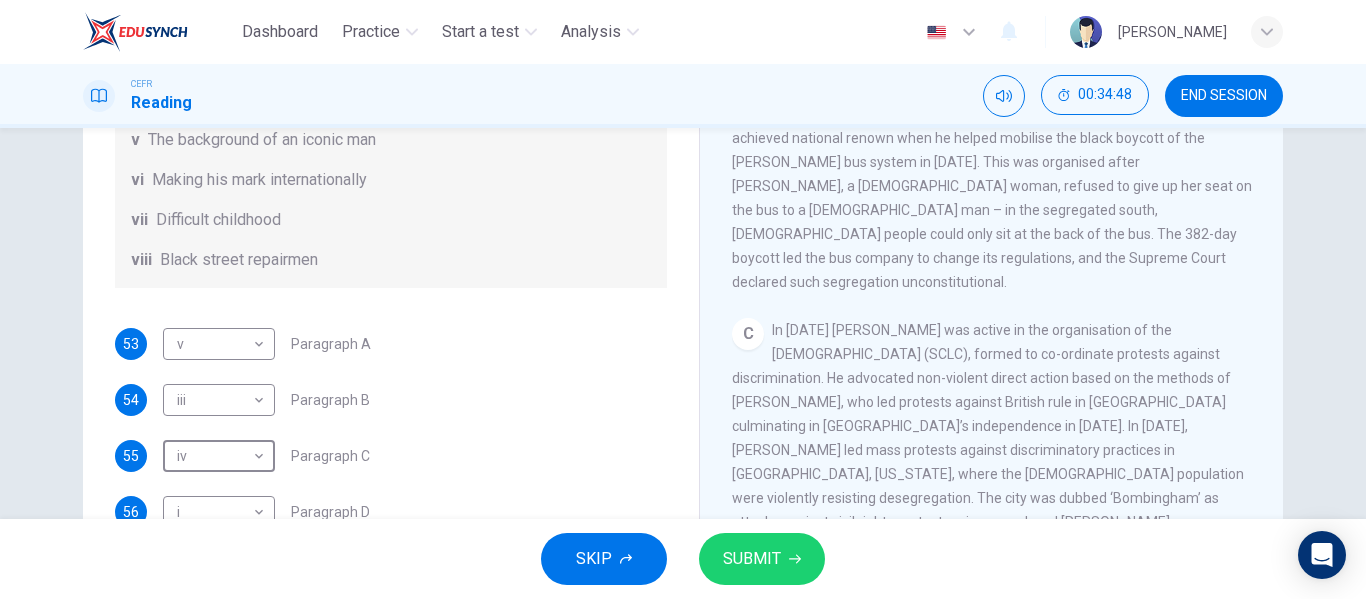 scroll, scrollTop: 170, scrollLeft: 0, axis: vertical 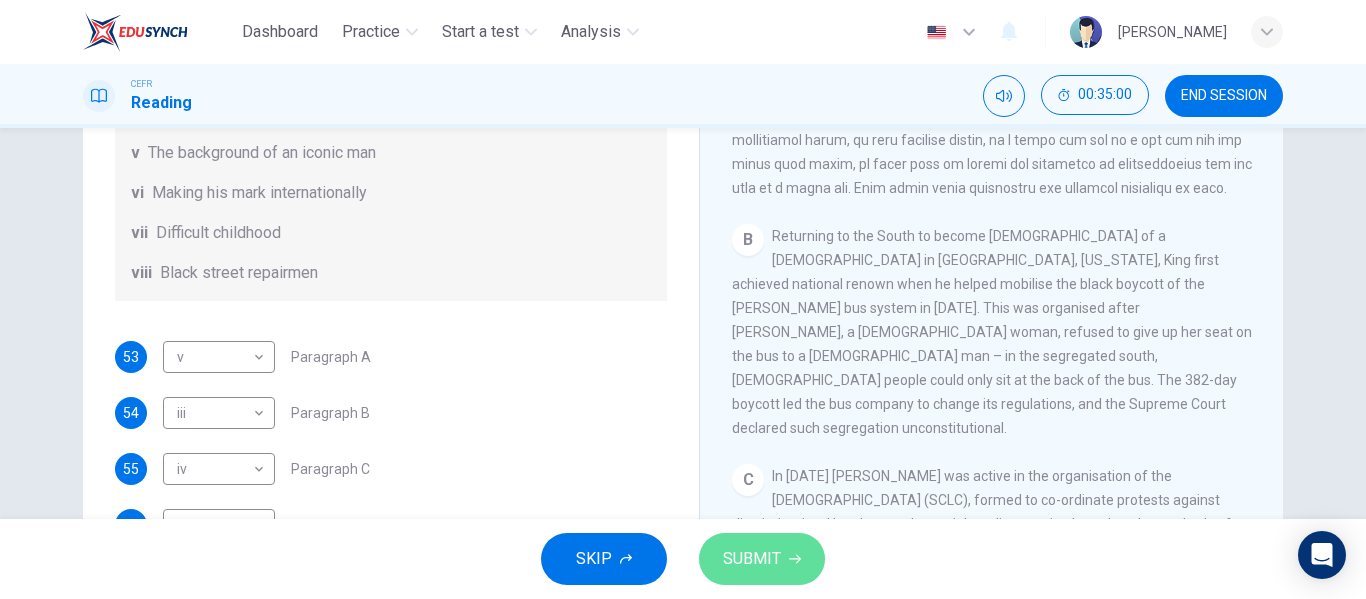 click on "SUBMIT" at bounding box center [762, 559] 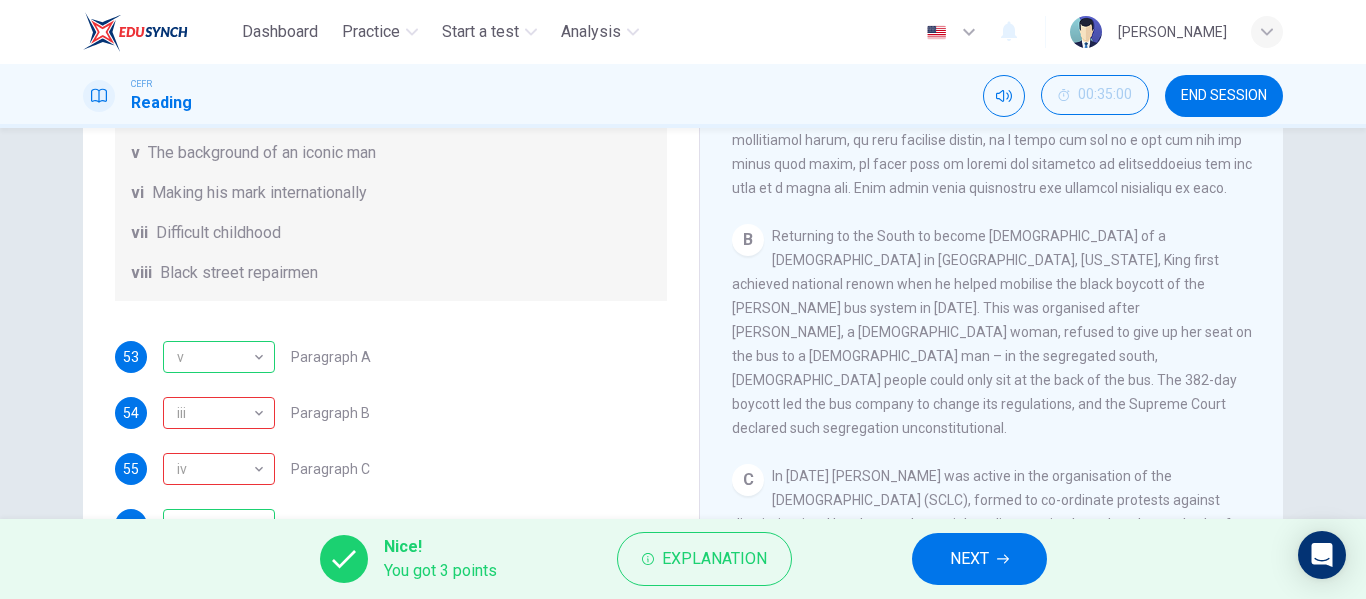scroll, scrollTop: 353, scrollLeft: 0, axis: vertical 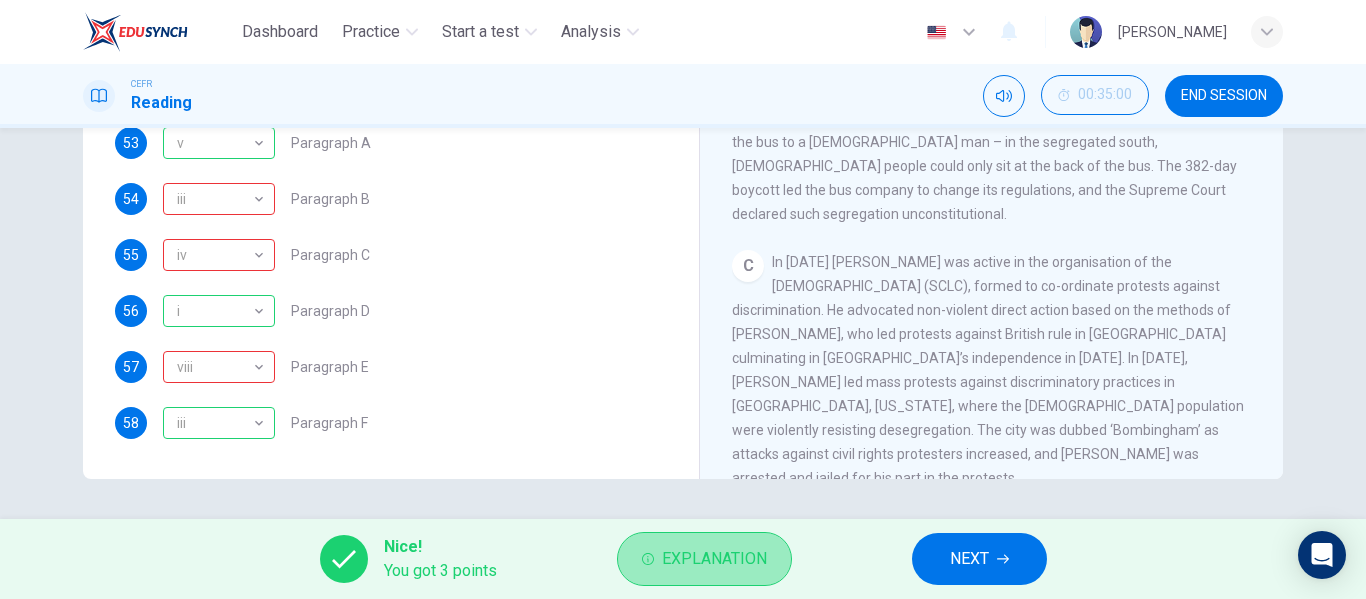 click on "Explanation" at bounding box center [714, 559] 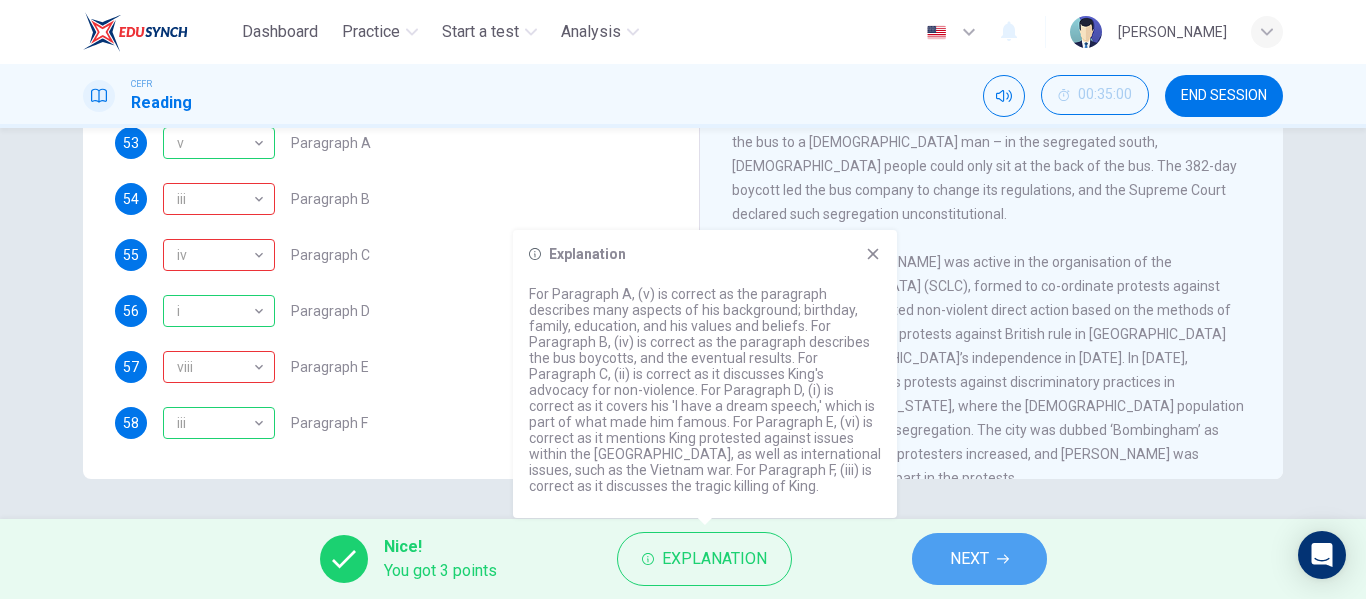 click on "NEXT" at bounding box center [969, 559] 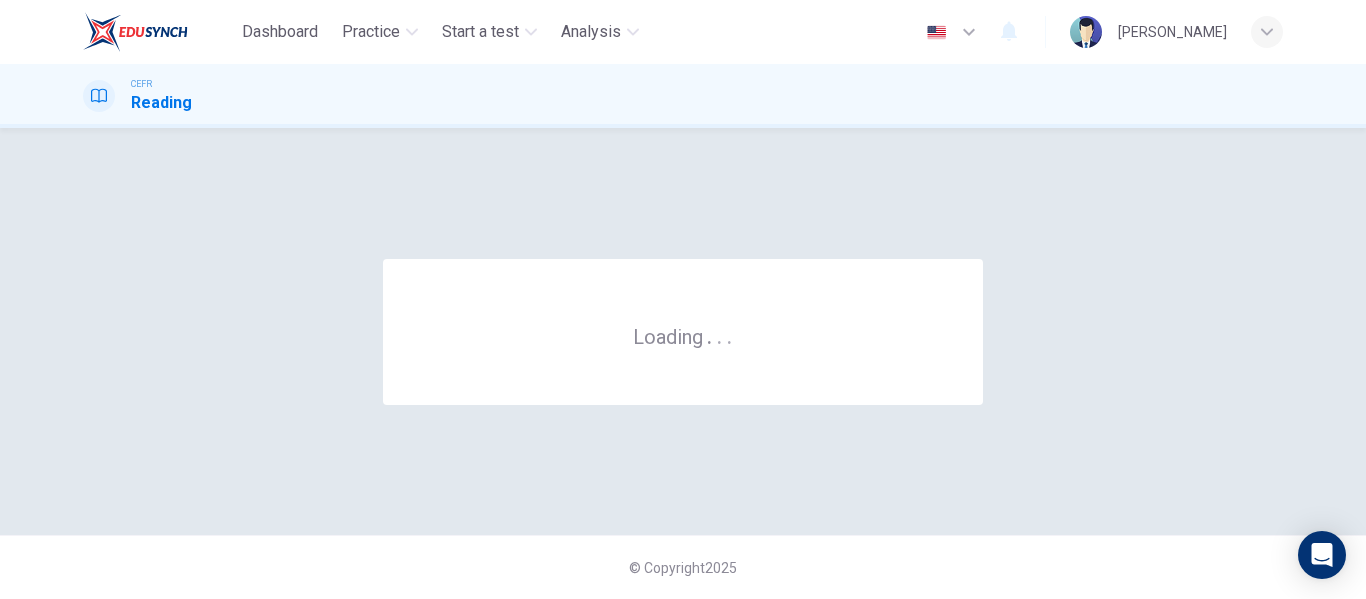 scroll, scrollTop: 0, scrollLeft: 0, axis: both 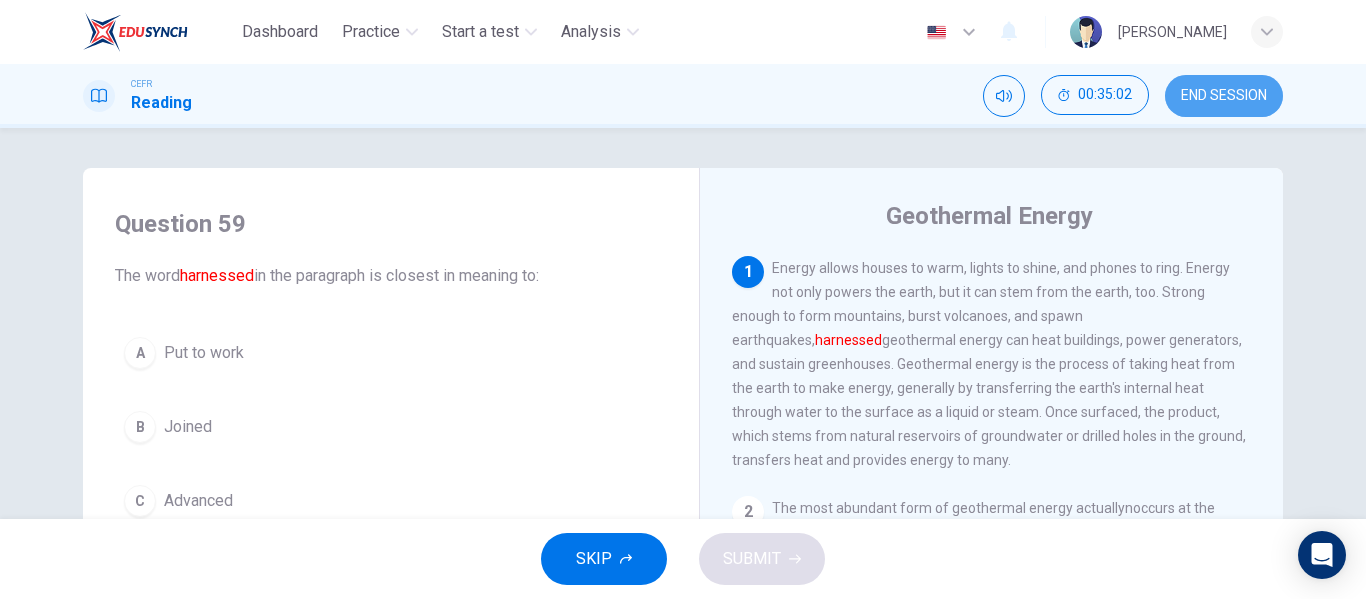 click on "END SESSION" at bounding box center [1224, 96] 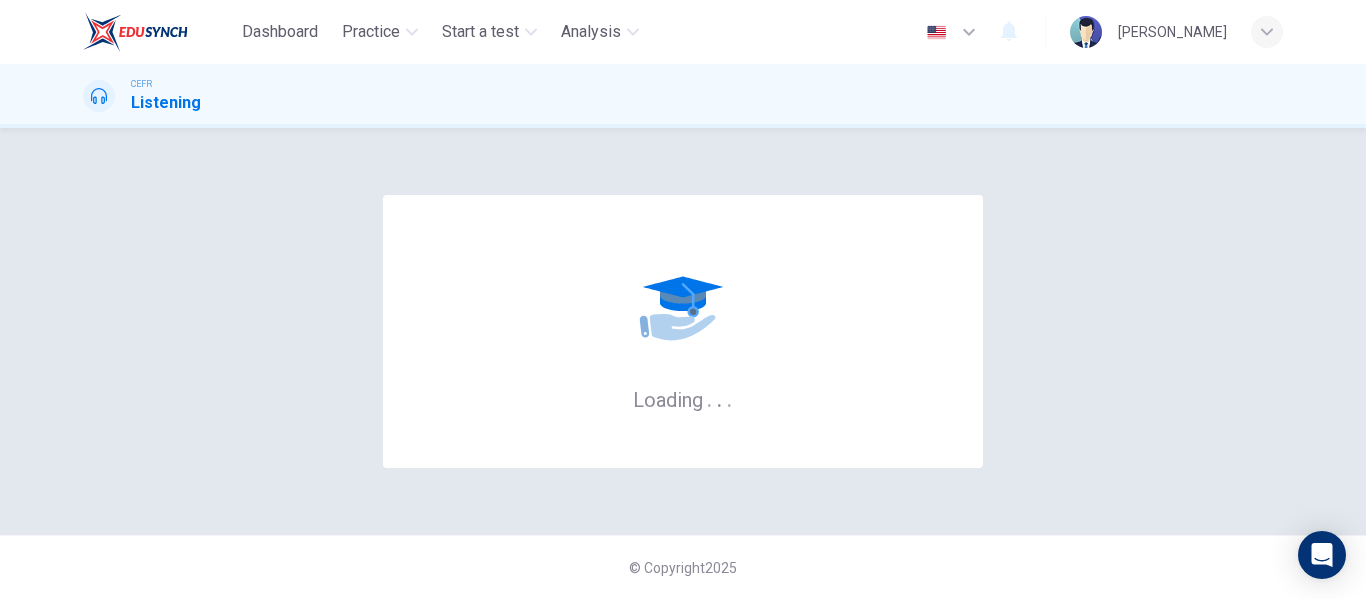 scroll, scrollTop: 0, scrollLeft: 0, axis: both 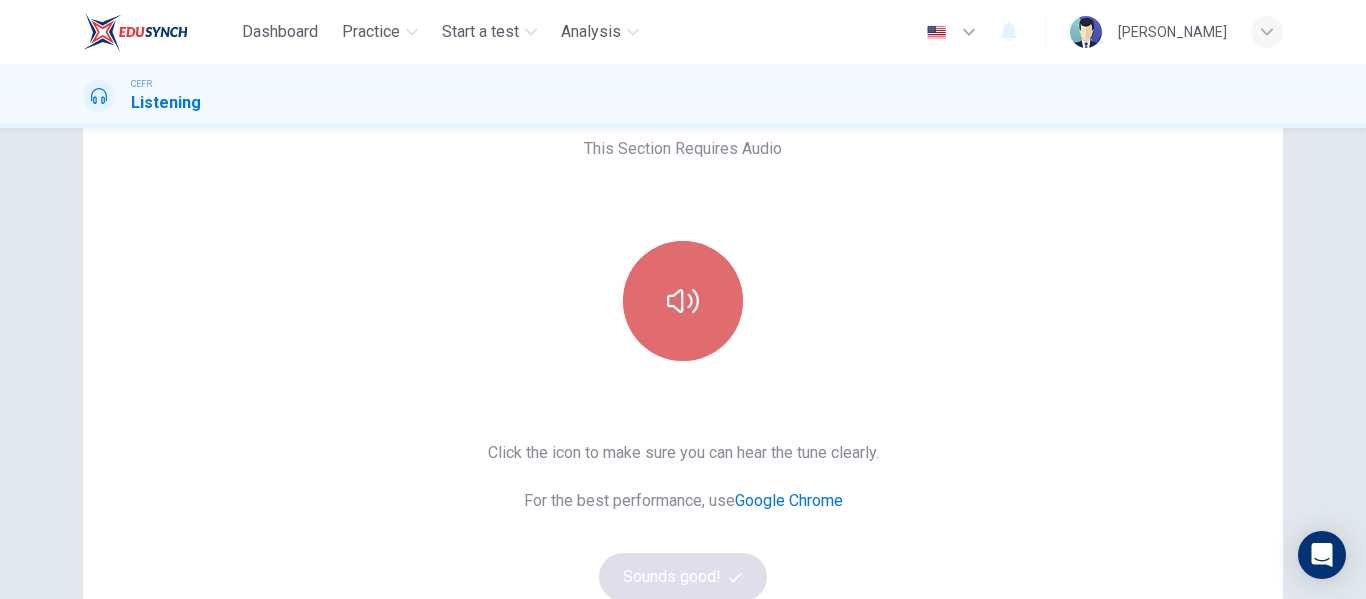 click at bounding box center (683, 301) 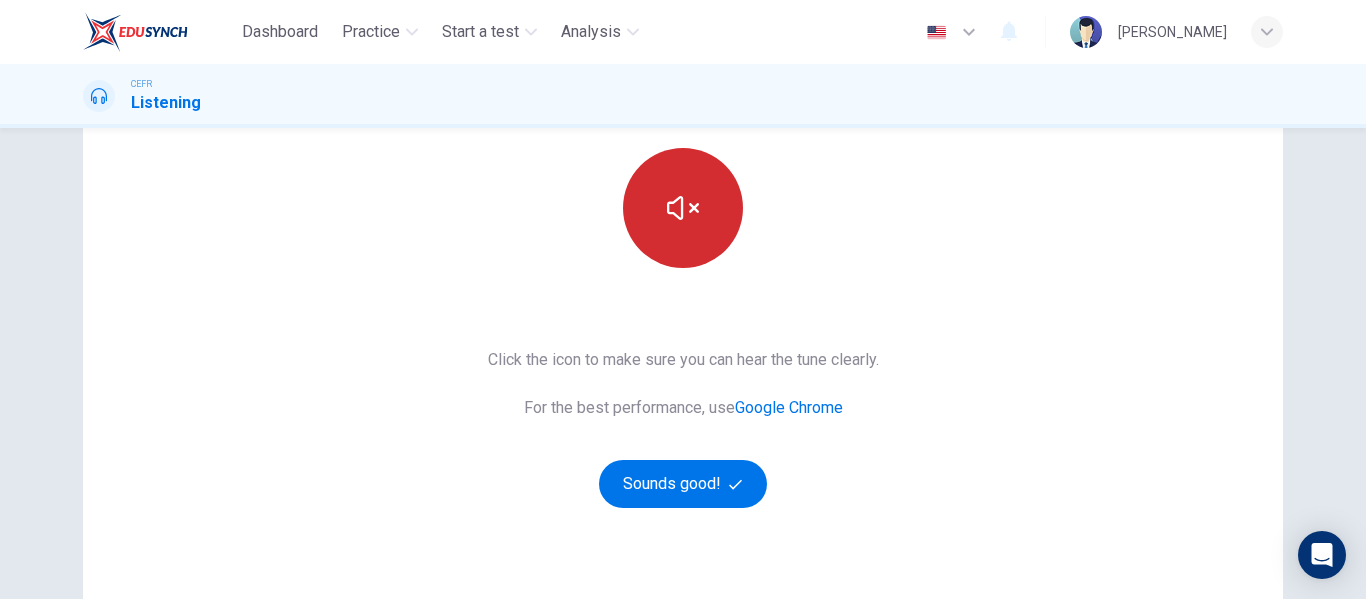 scroll, scrollTop: 206, scrollLeft: 0, axis: vertical 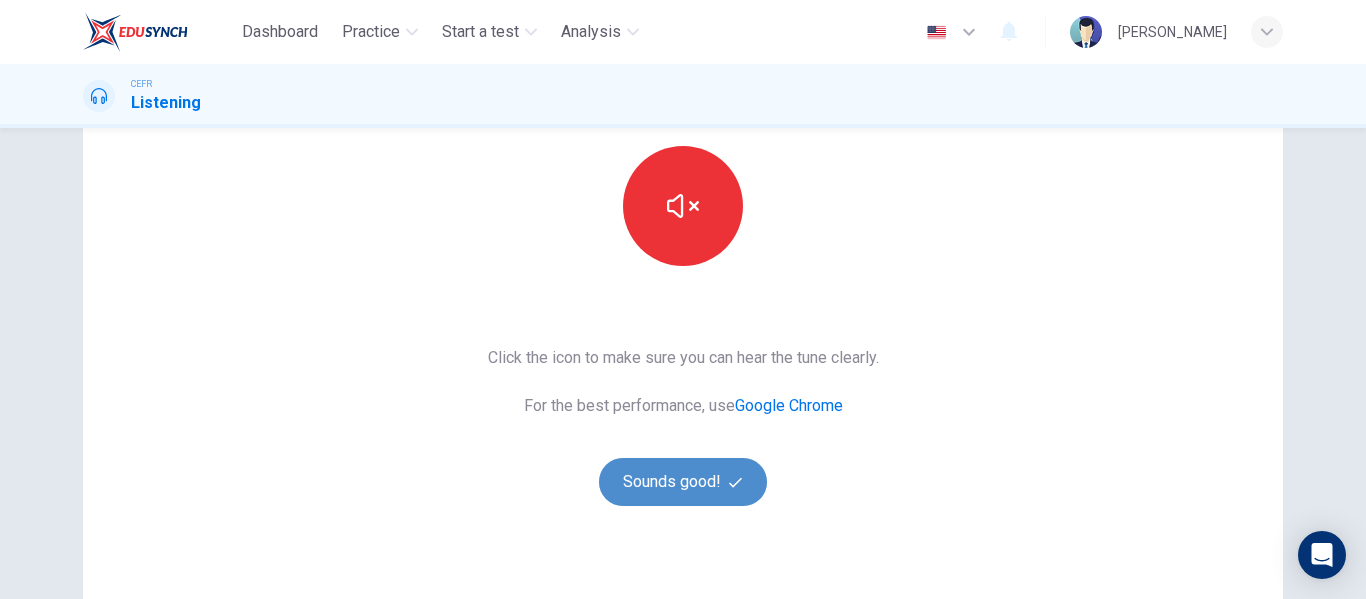 click on "Sounds good!" at bounding box center [683, 482] 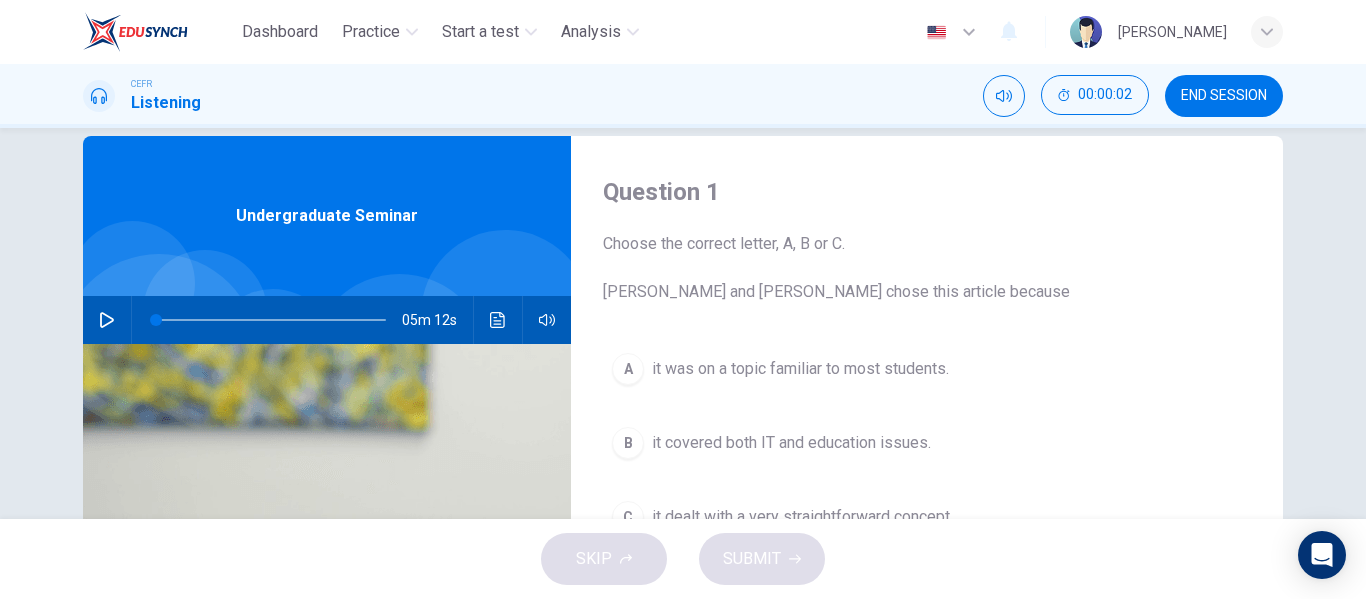 scroll, scrollTop: 31, scrollLeft: 0, axis: vertical 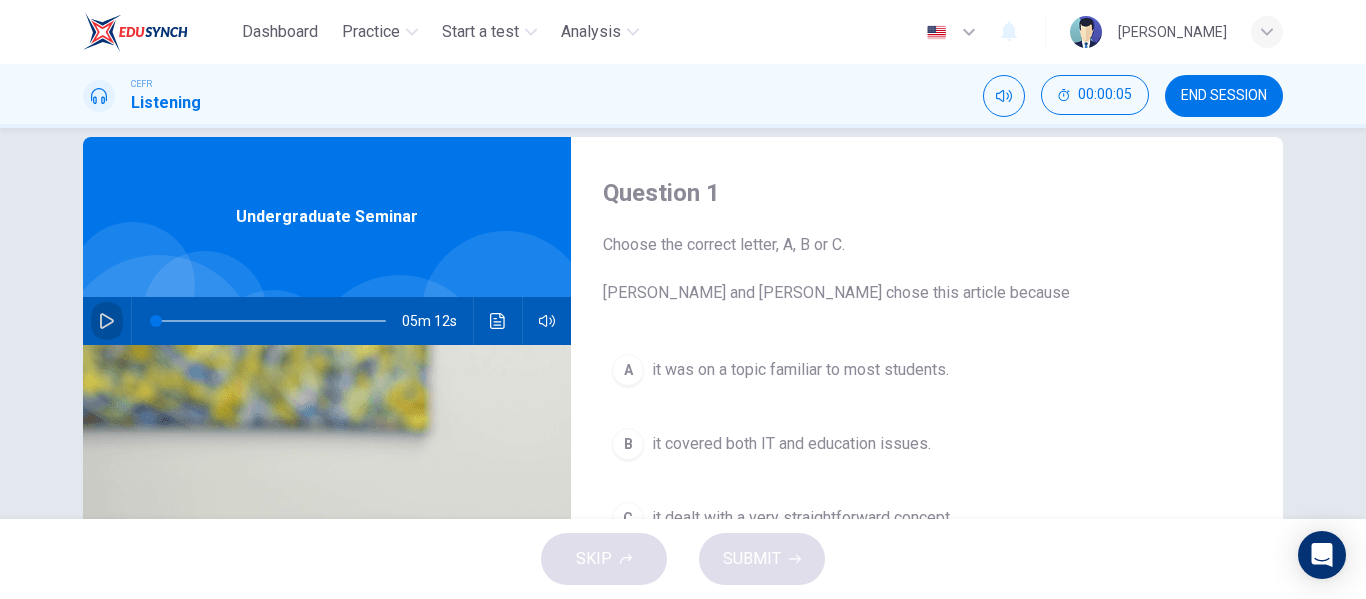 click at bounding box center (107, 321) 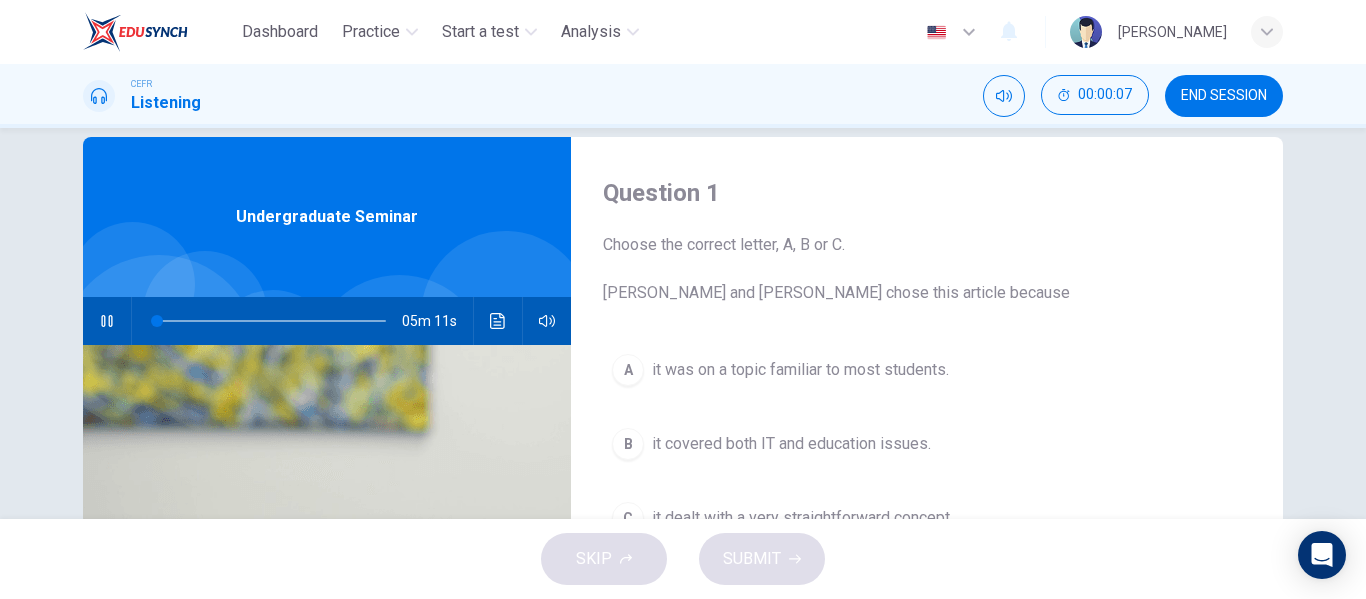 type on "0" 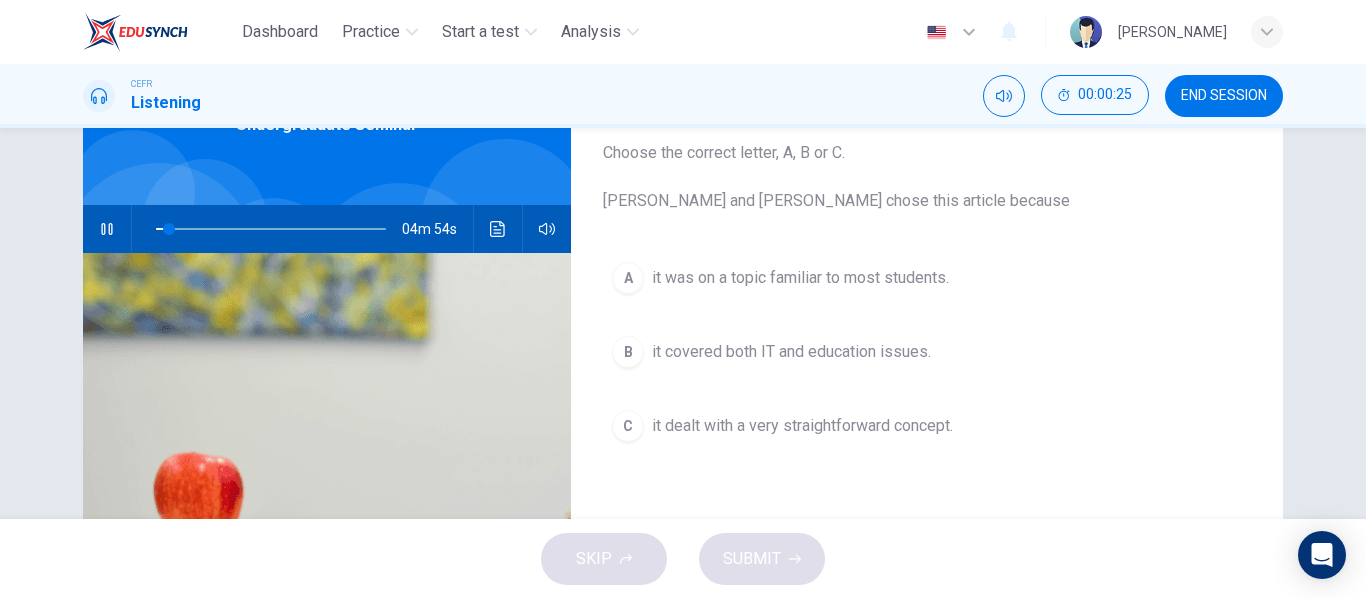 scroll, scrollTop: 122, scrollLeft: 0, axis: vertical 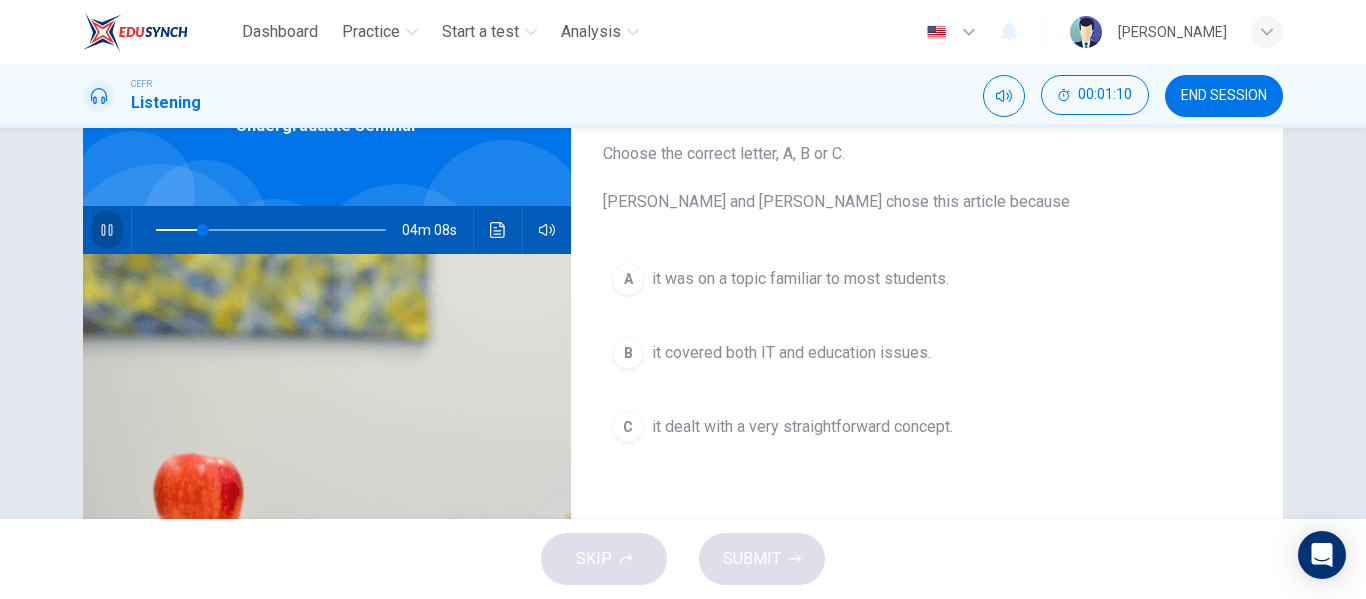 click 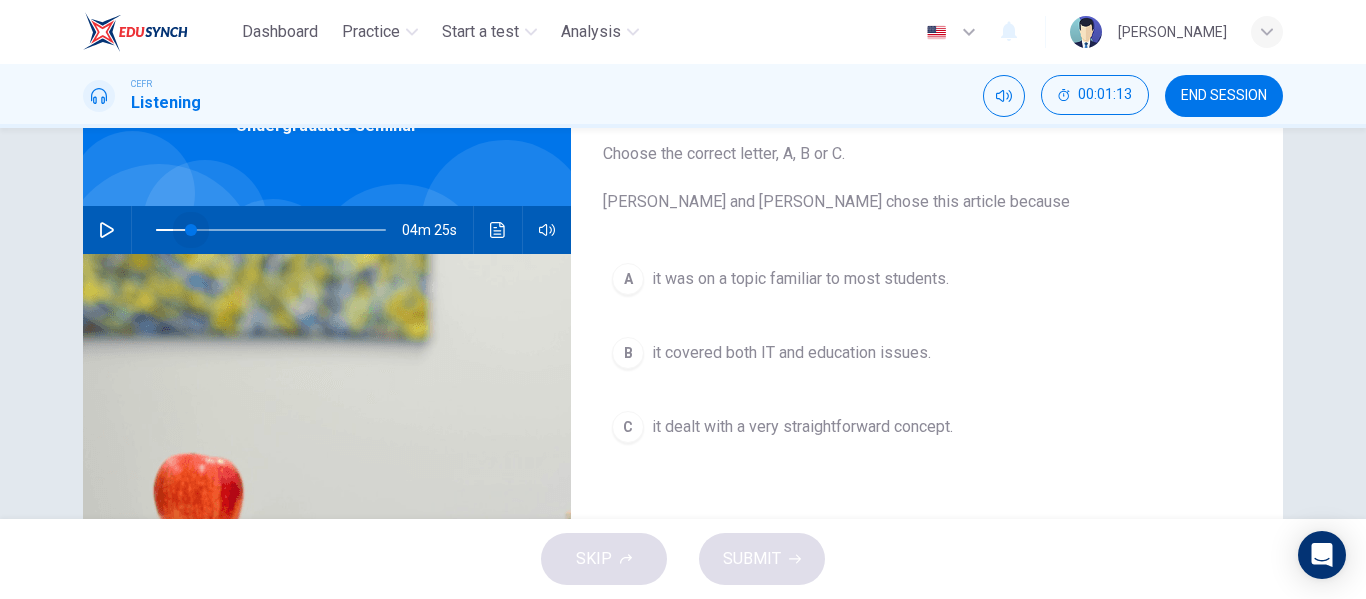 click at bounding box center (191, 230) 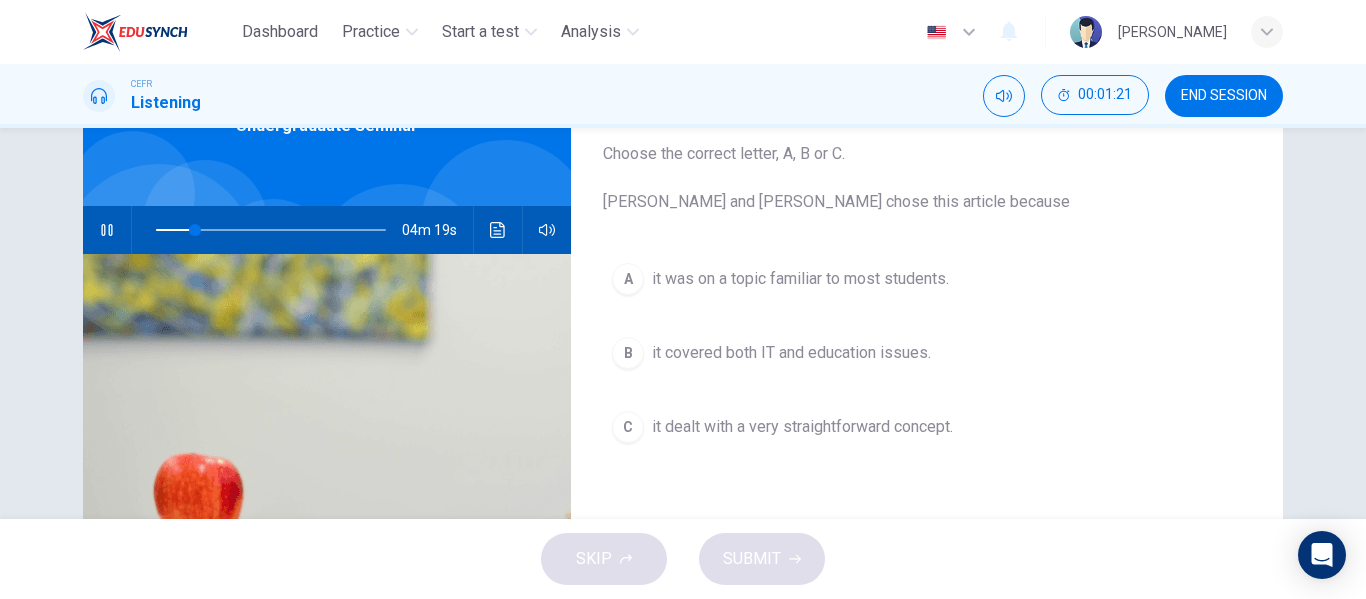click 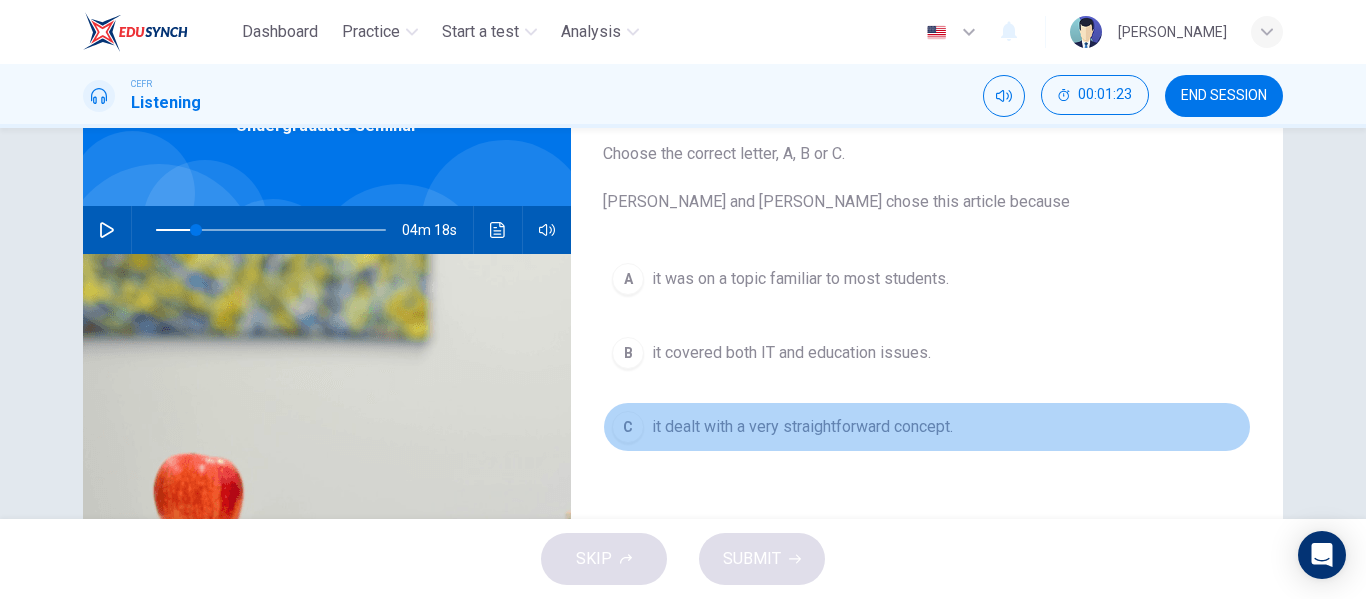 click on "C" at bounding box center (628, 427) 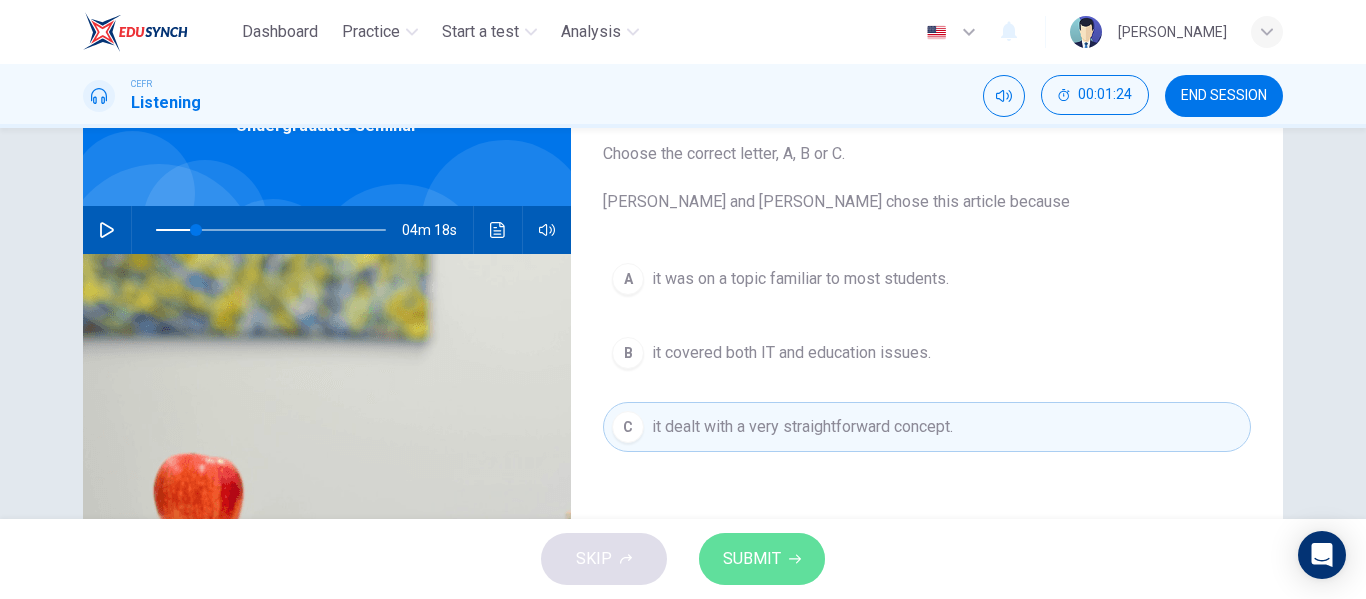 click on "SUBMIT" at bounding box center [752, 559] 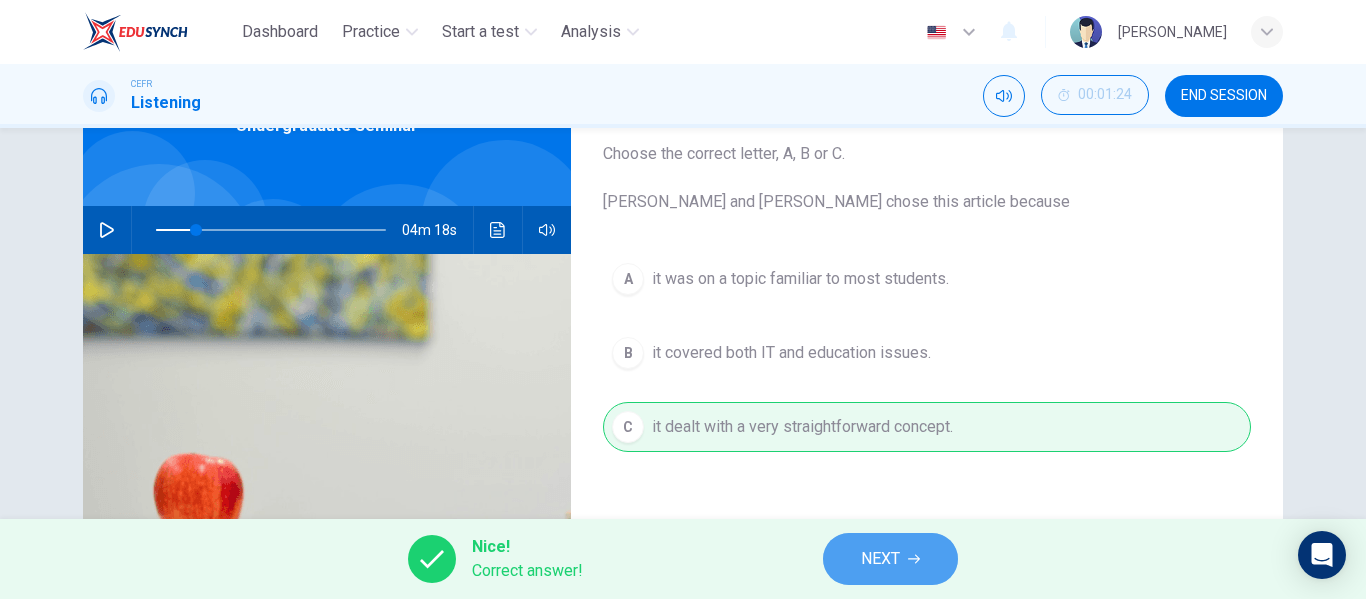 click on "NEXT" at bounding box center [890, 559] 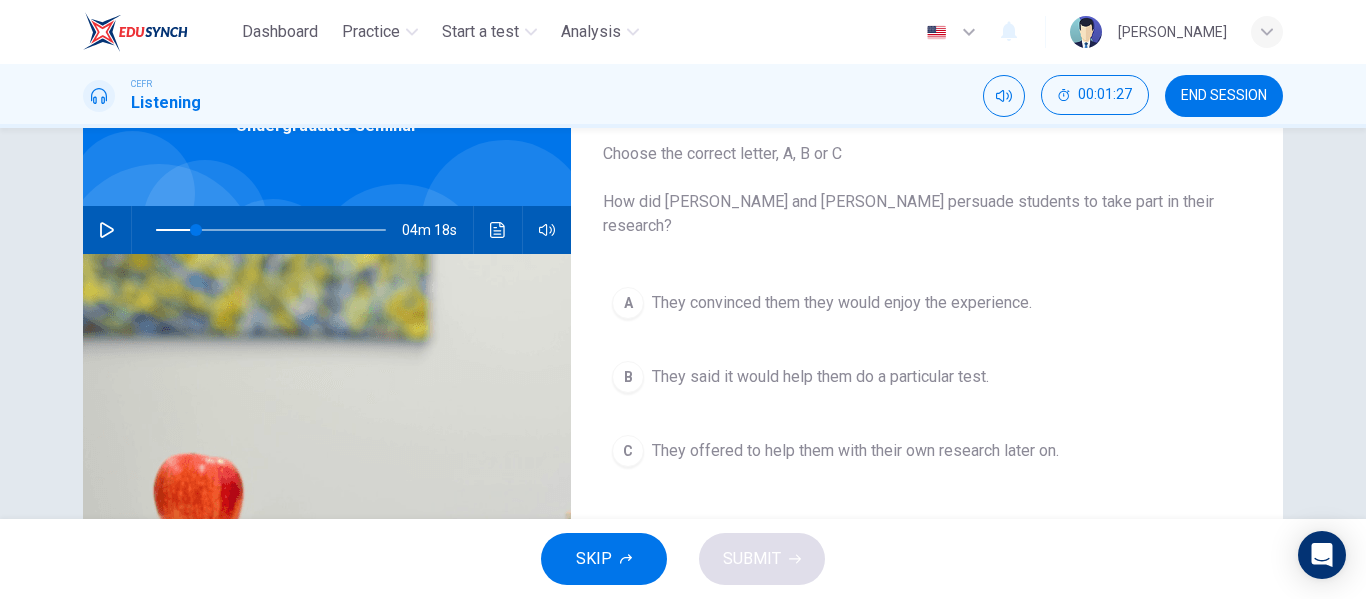 click at bounding box center [107, 230] 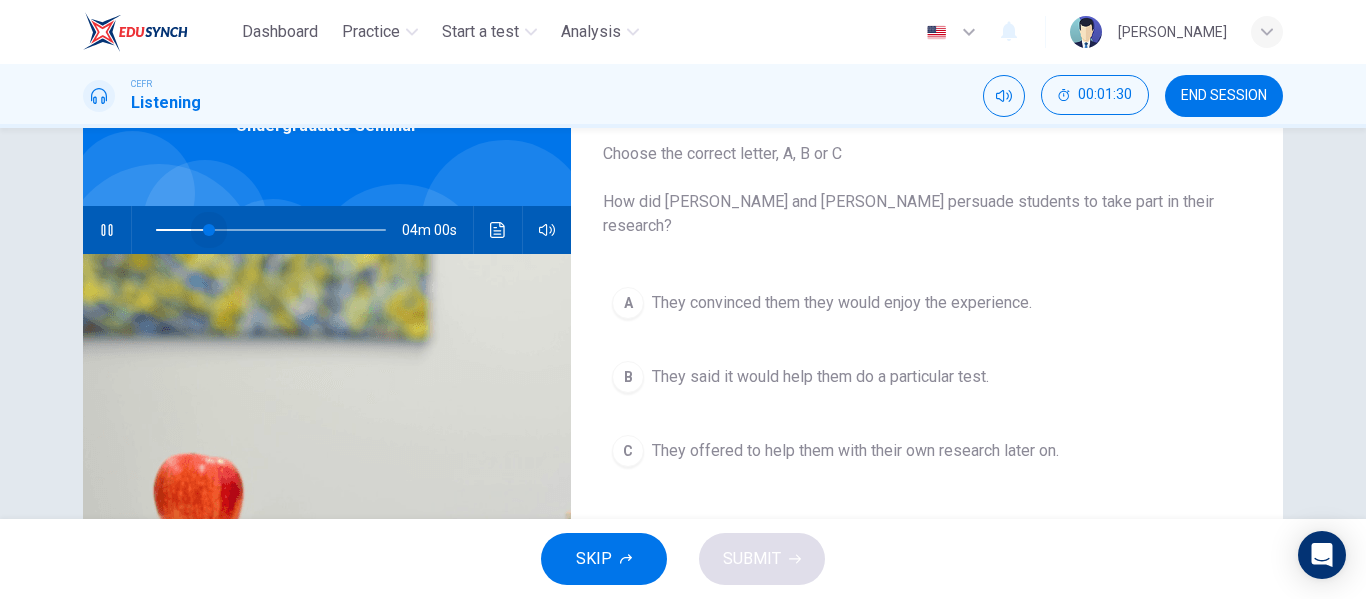 click at bounding box center (209, 230) 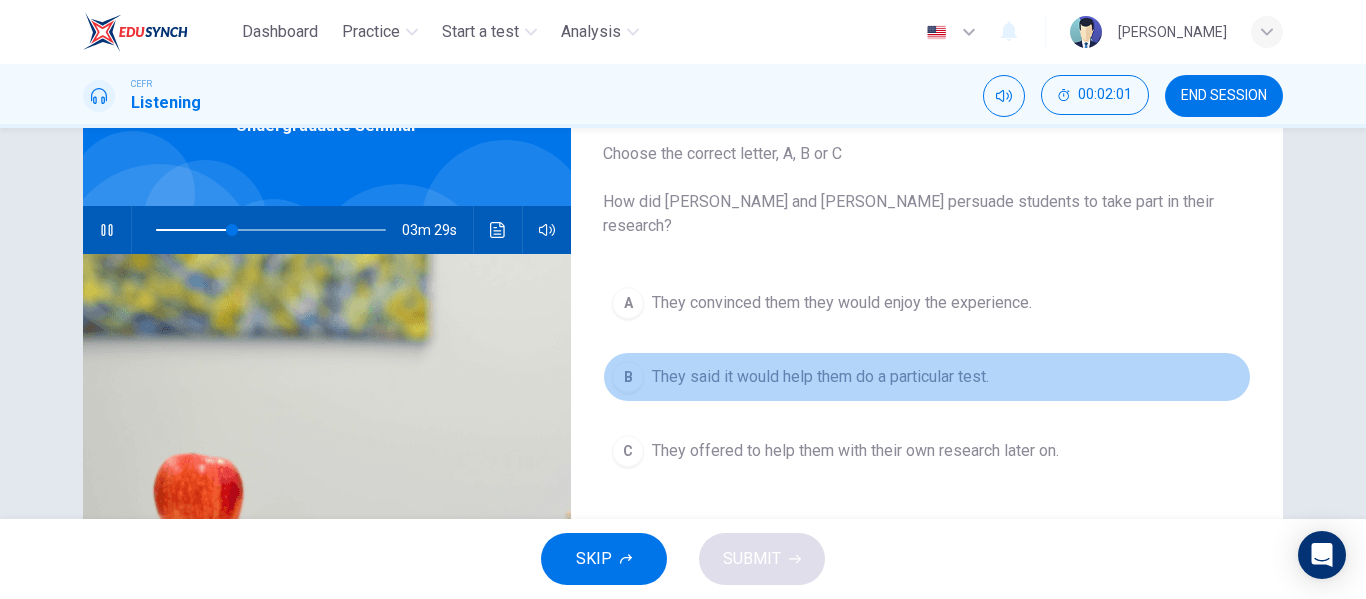 click on "B" at bounding box center [628, 377] 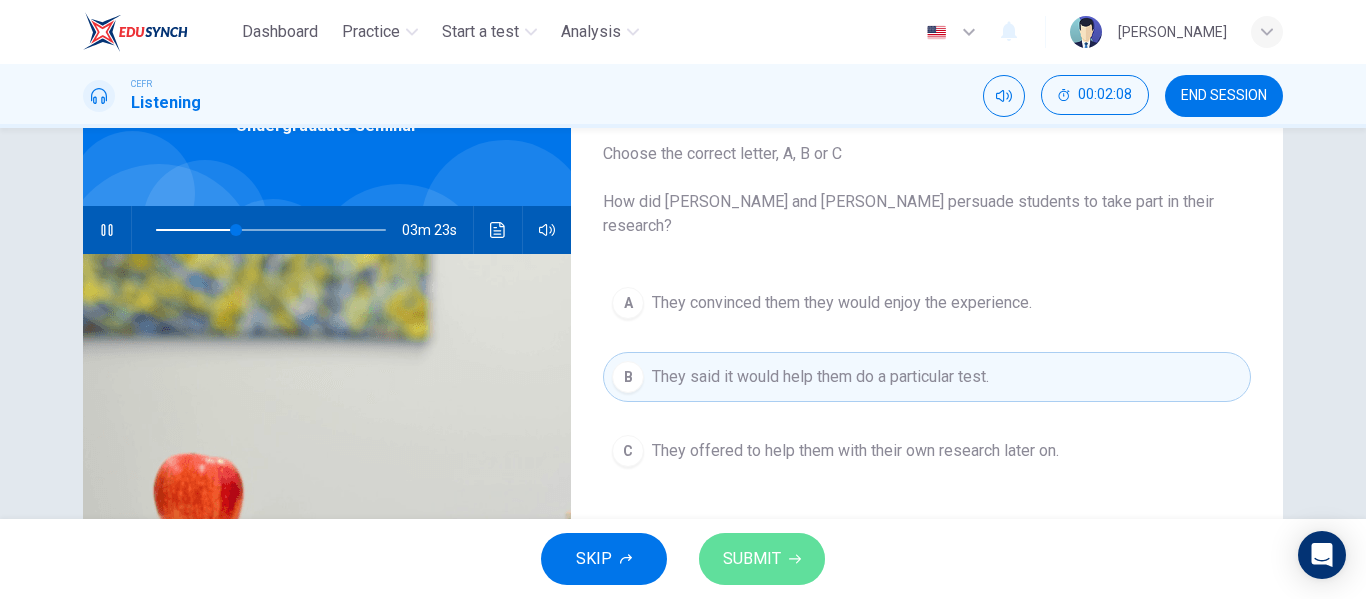 click on "SUBMIT" at bounding box center [752, 559] 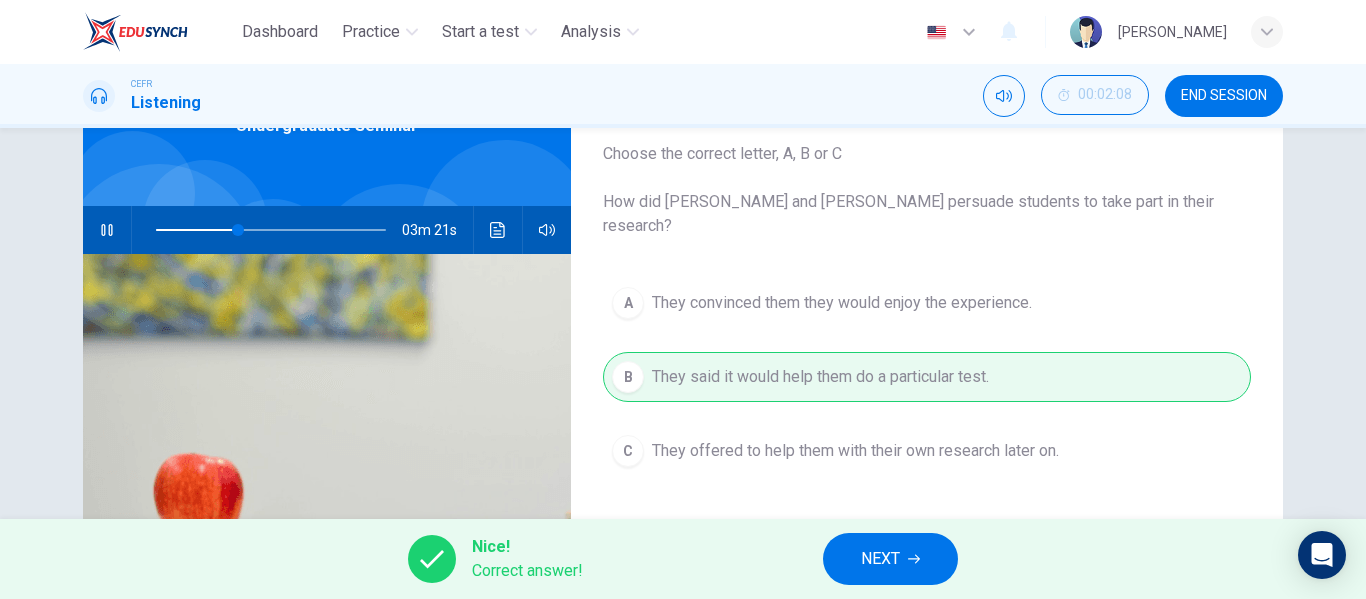 click at bounding box center (107, 230) 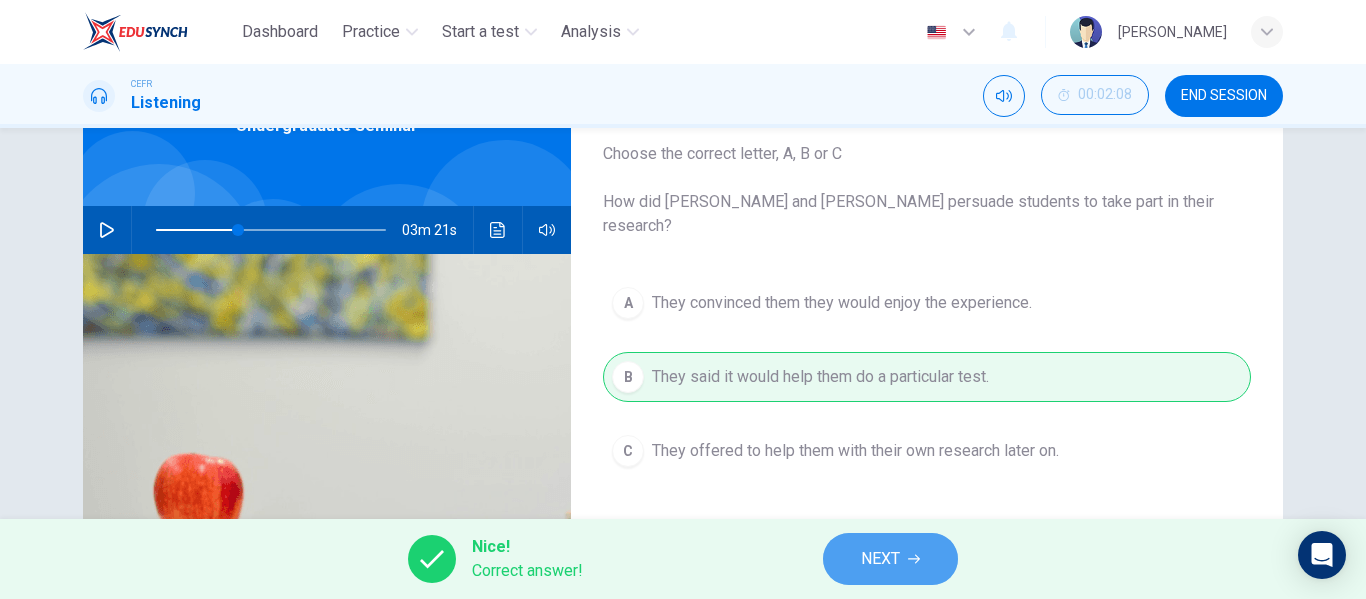 click on "NEXT" at bounding box center (880, 559) 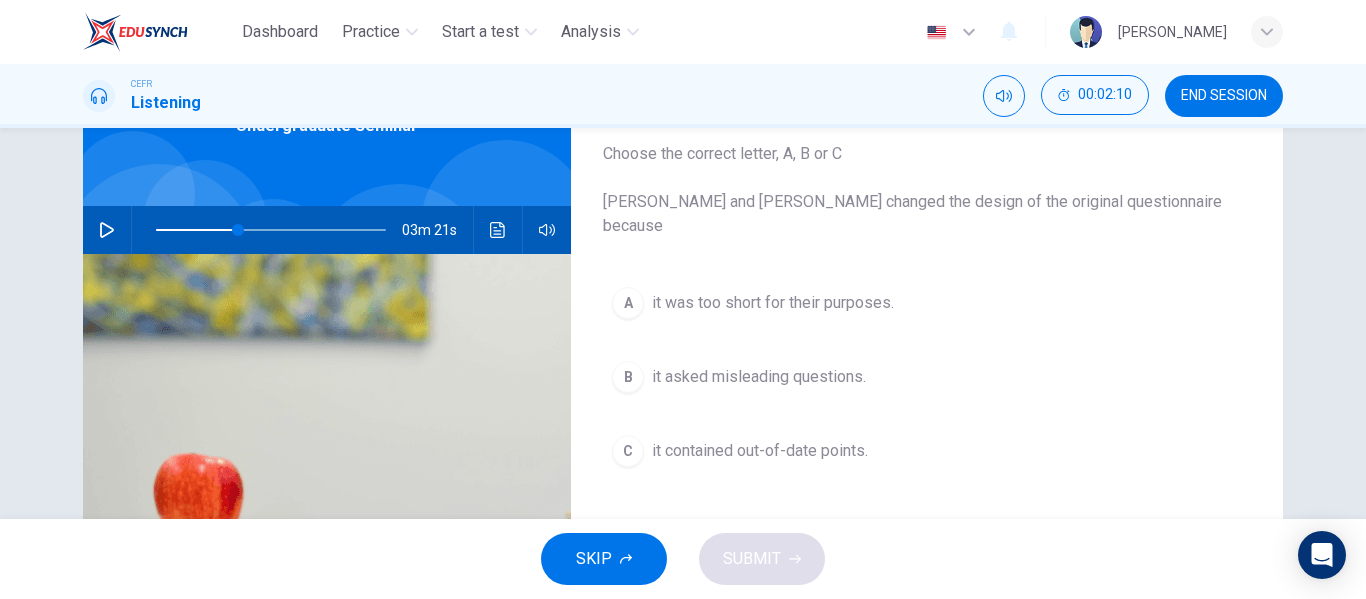 click at bounding box center (107, 230) 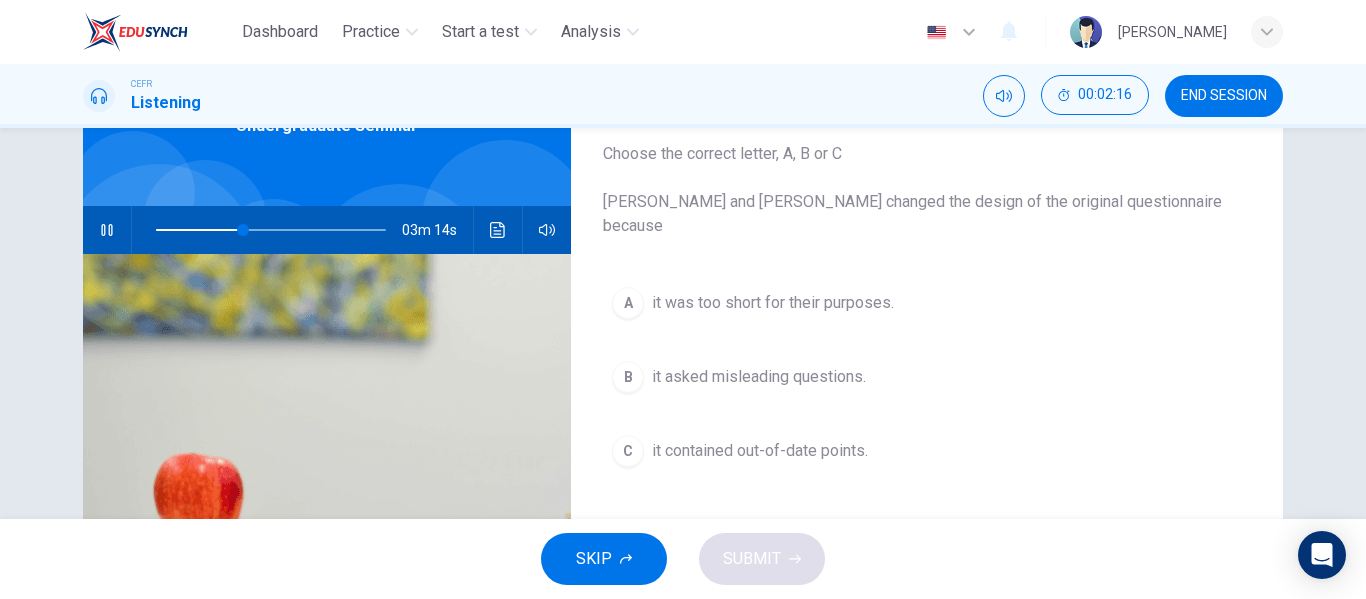 click on "B it asked misleading questions." at bounding box center (927, 377) 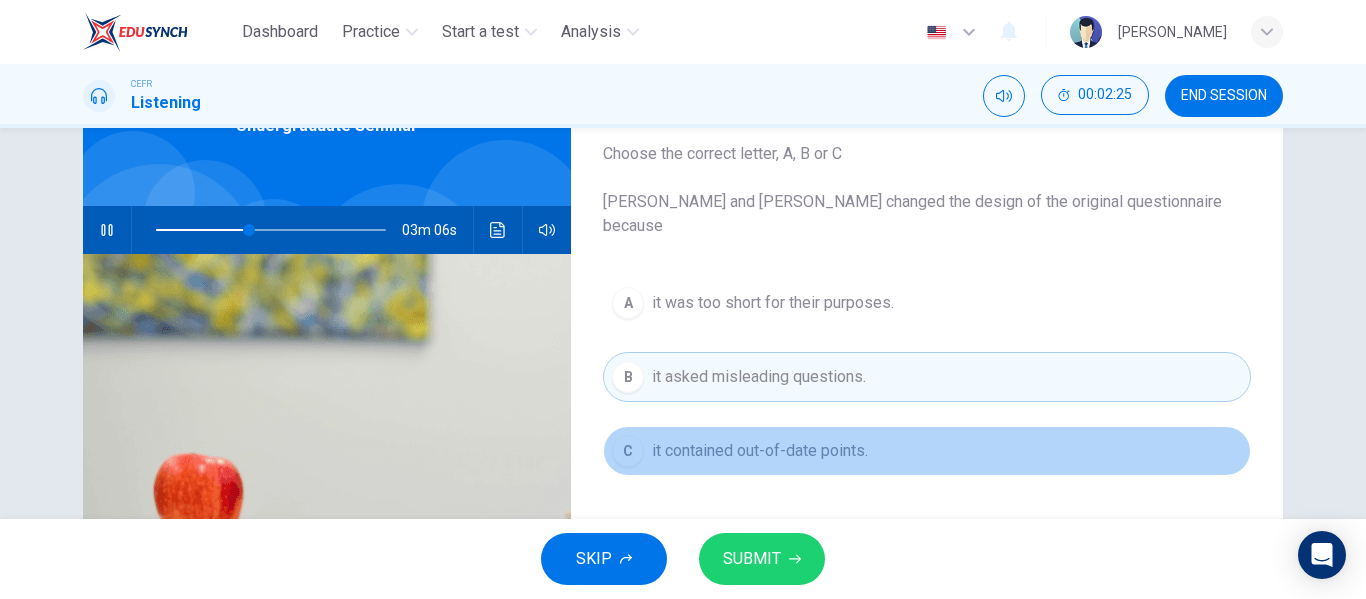 click on "C it contained out-of-date points." at bounding box center (927, 451) 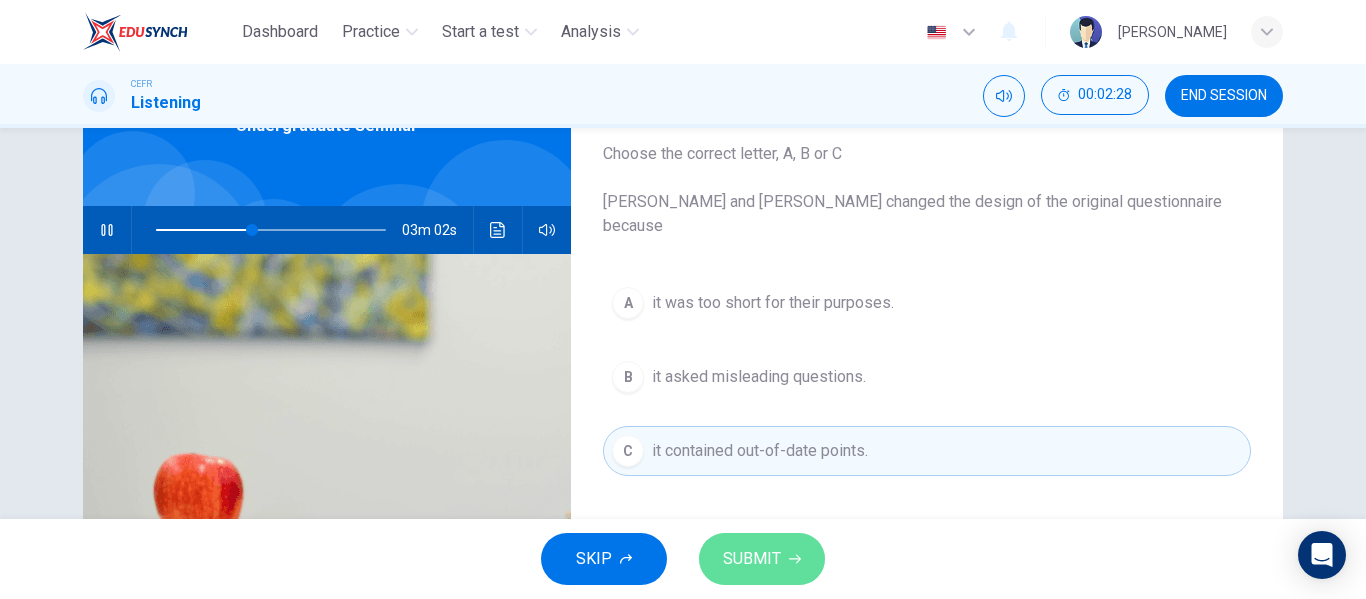 click on "SUBMIT" at bounding box center (762, 559) 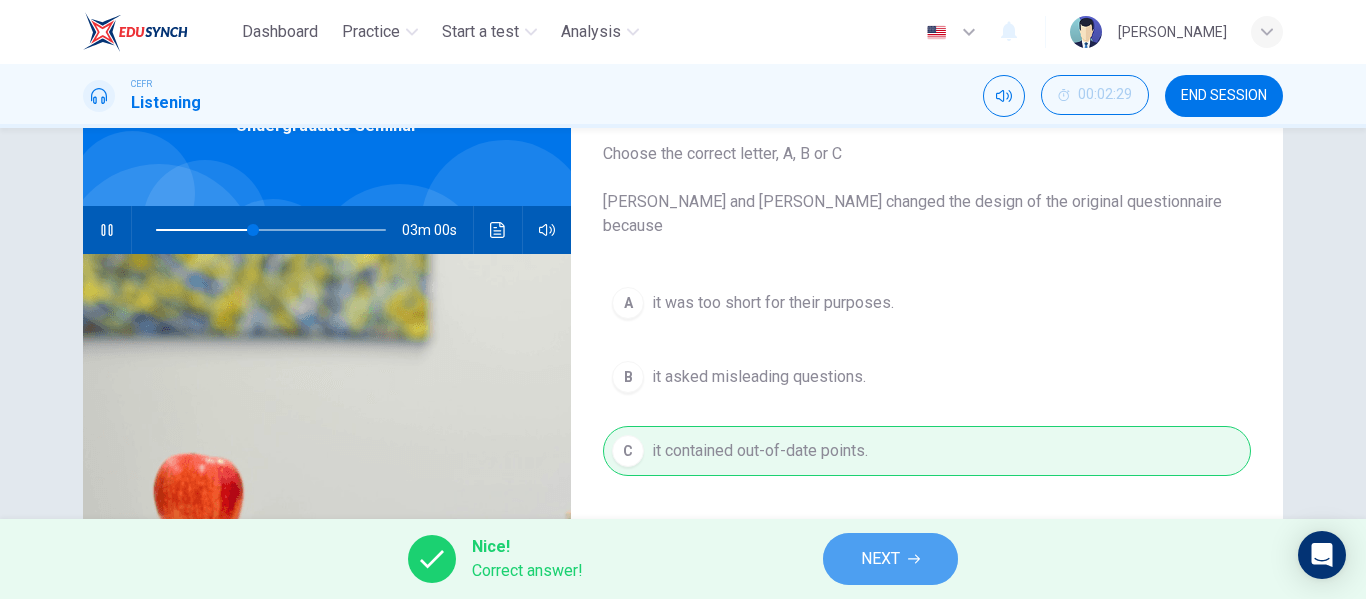click on "NEXT" at bounding box center [890, 559] 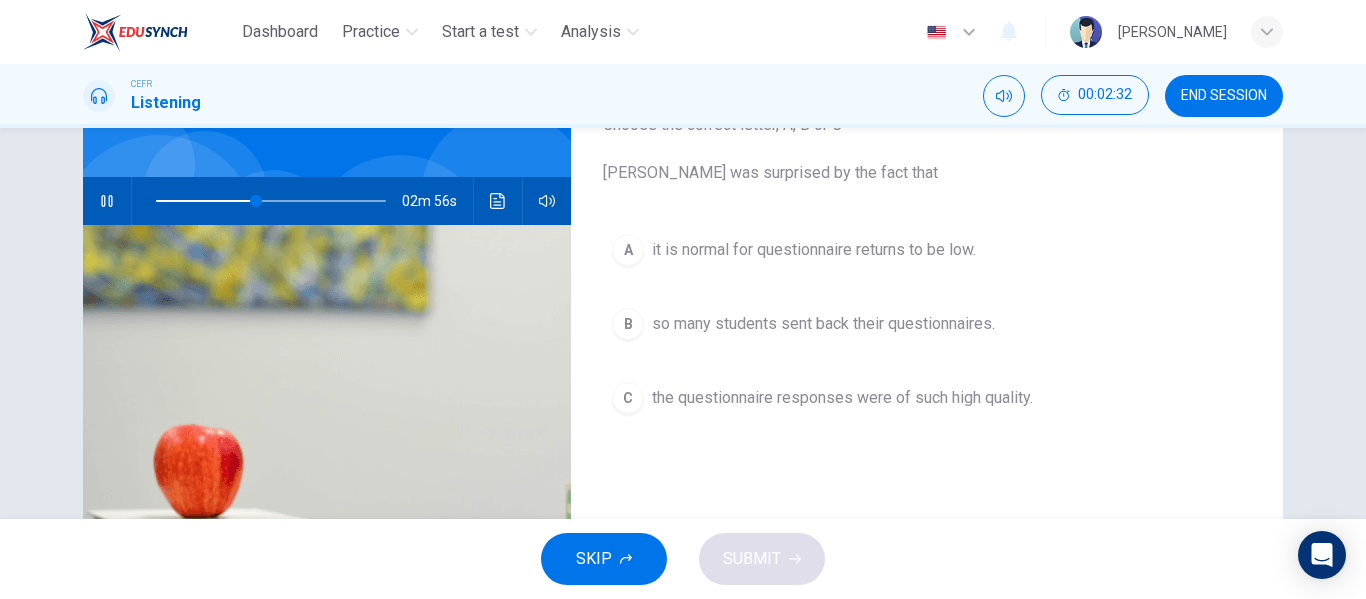scroll, scrollTop: 152, scrollLeft: 0, axis: vertical 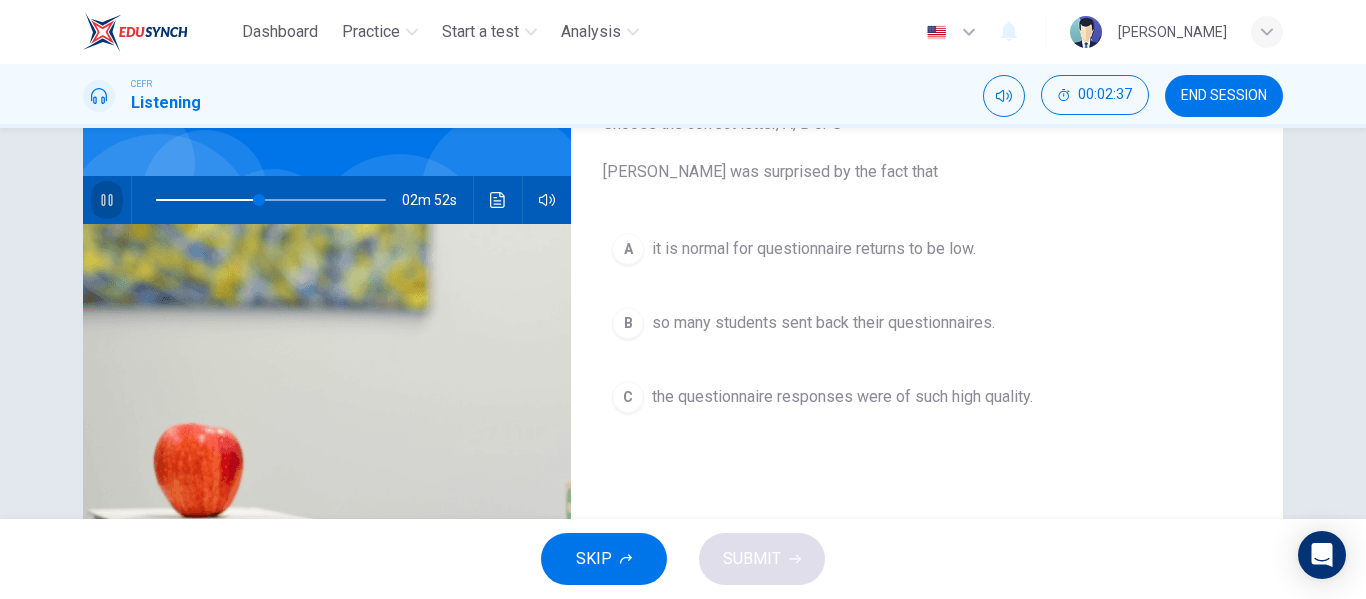 click 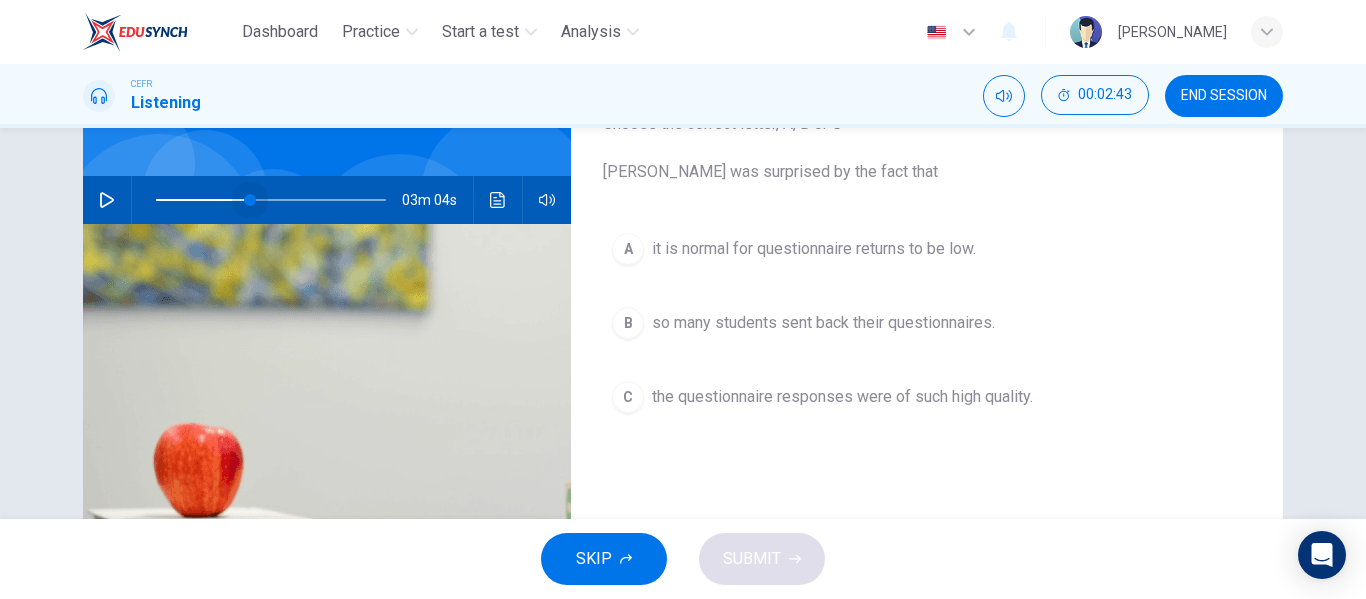 click at bounding box center [250, 200] 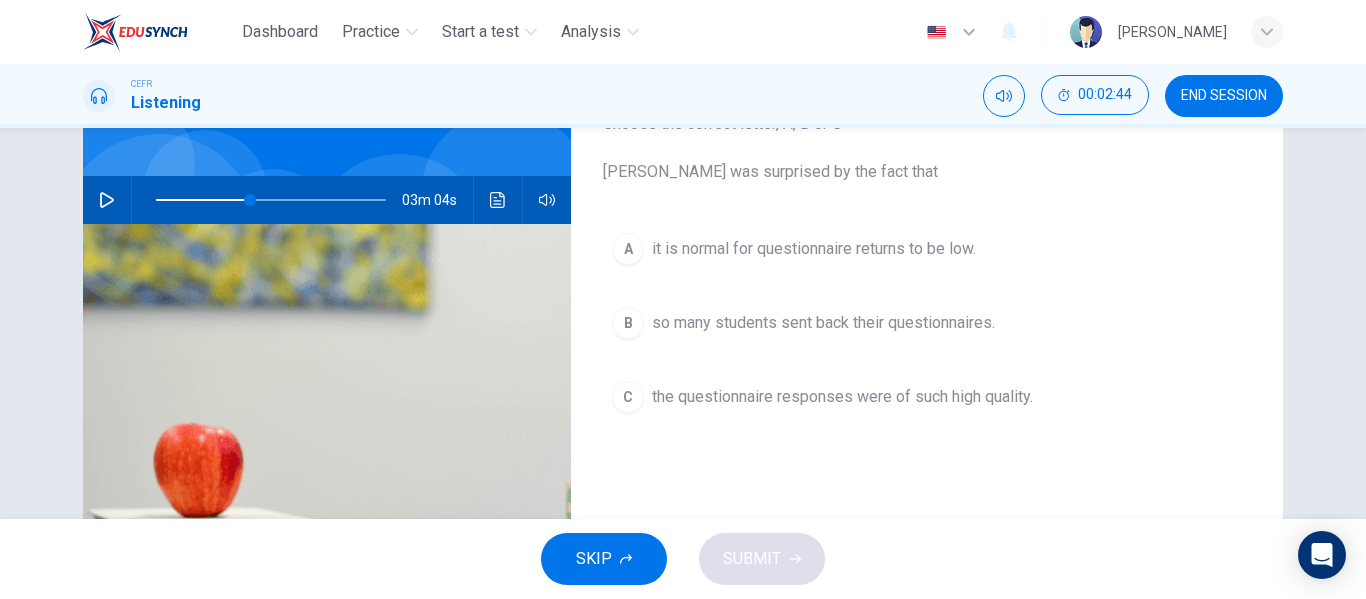 click 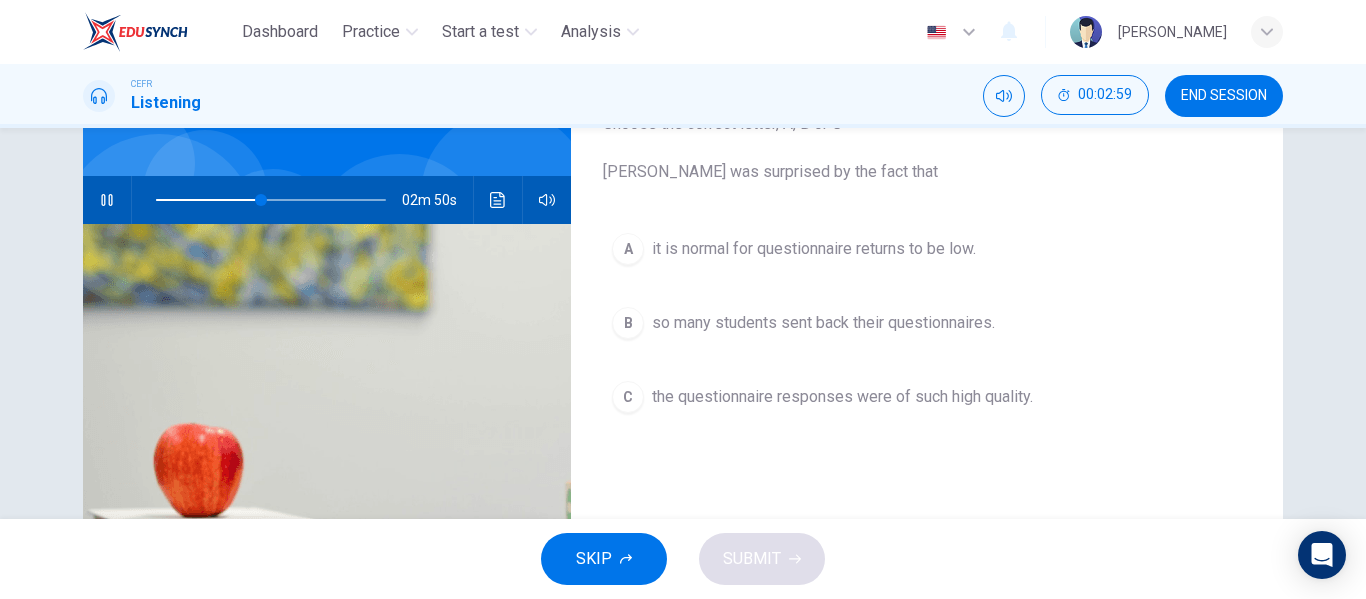click on "the questionnaire responses were of such high quality." at bounding box center [842, 397] 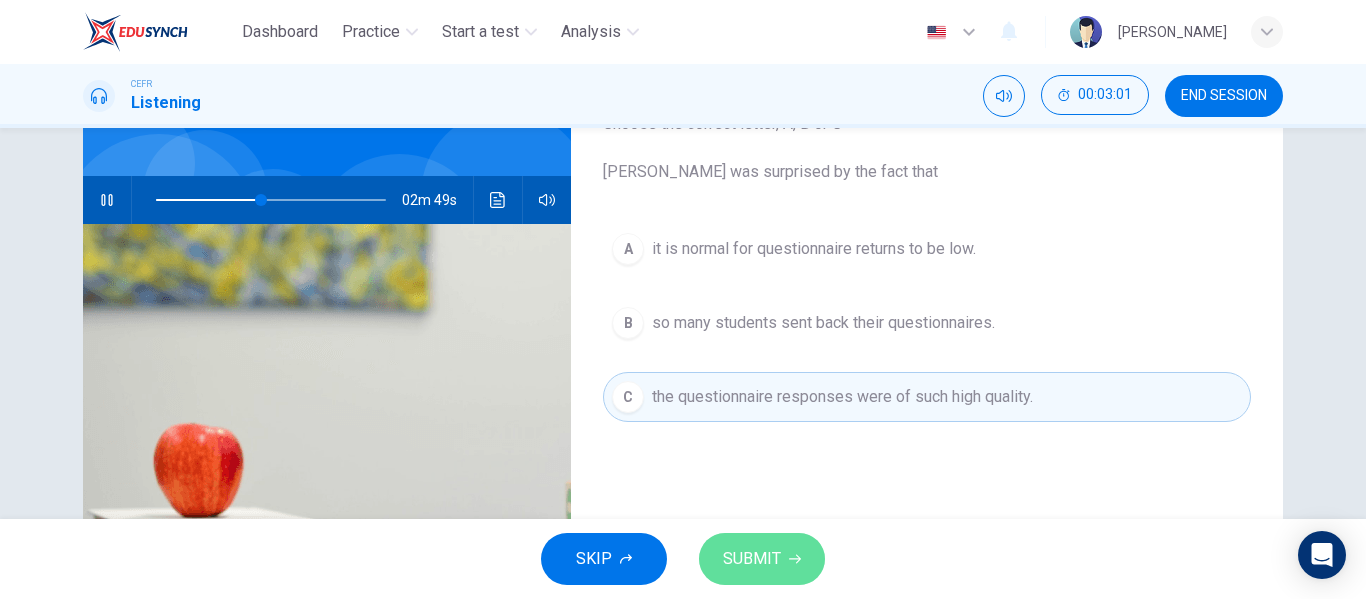 click on "SUBMIT" at bounding box center [762, 559] 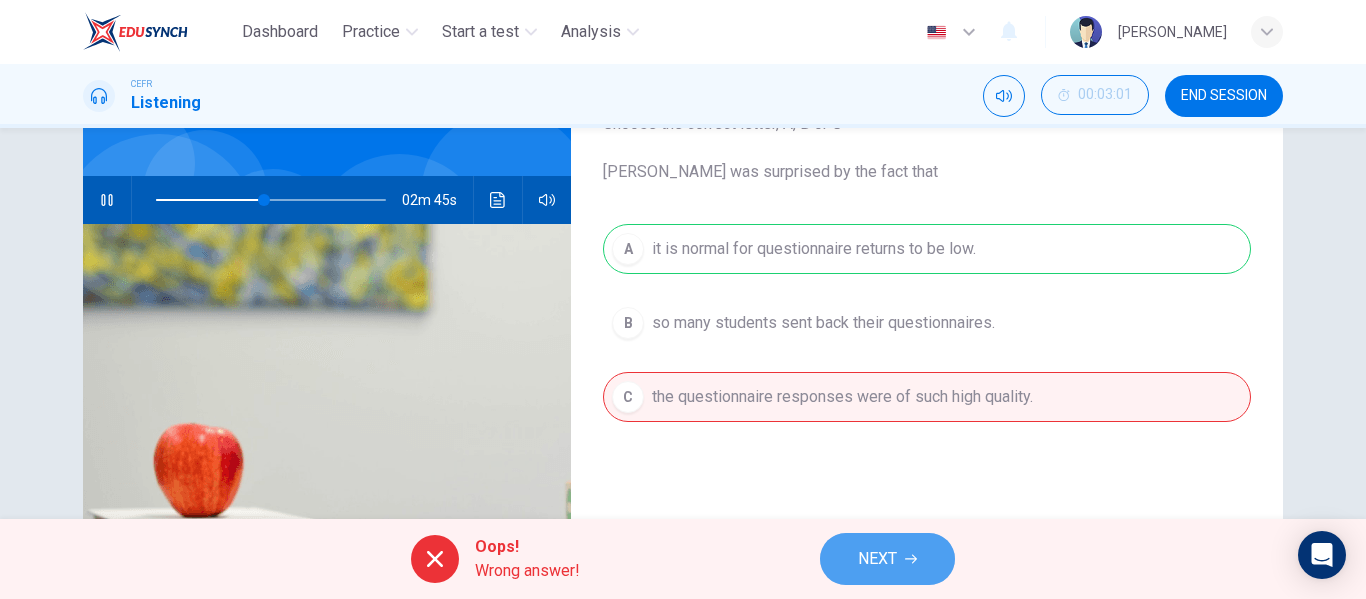 click on "NEXT" at bounding box center (877, 559) 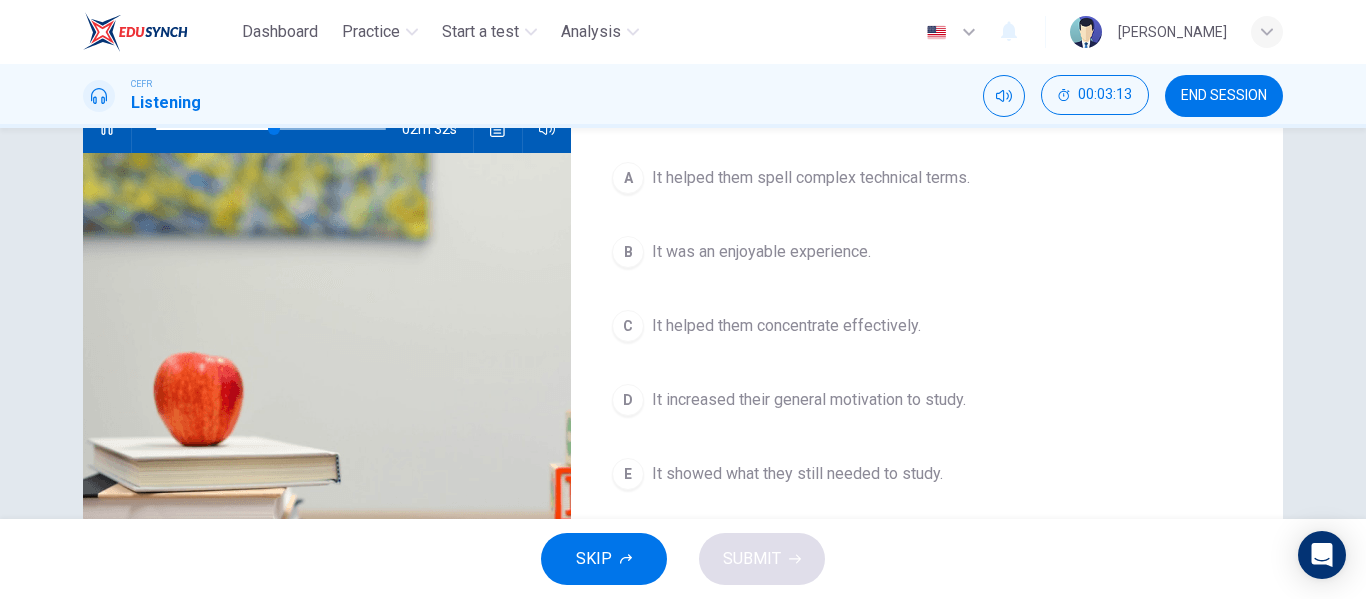 scroll, scrollTop: 226, scrollLeft: 0, axis: vertical 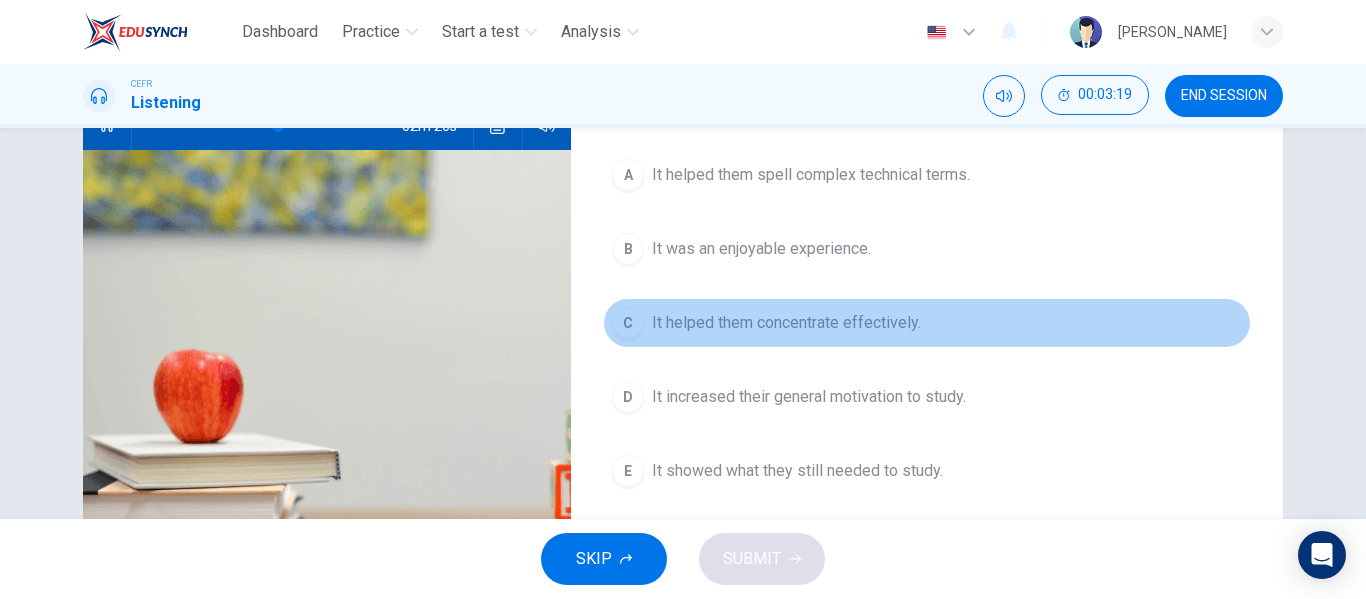 click on "It helped them concentrate effectively." at bounding box center (786, 323) 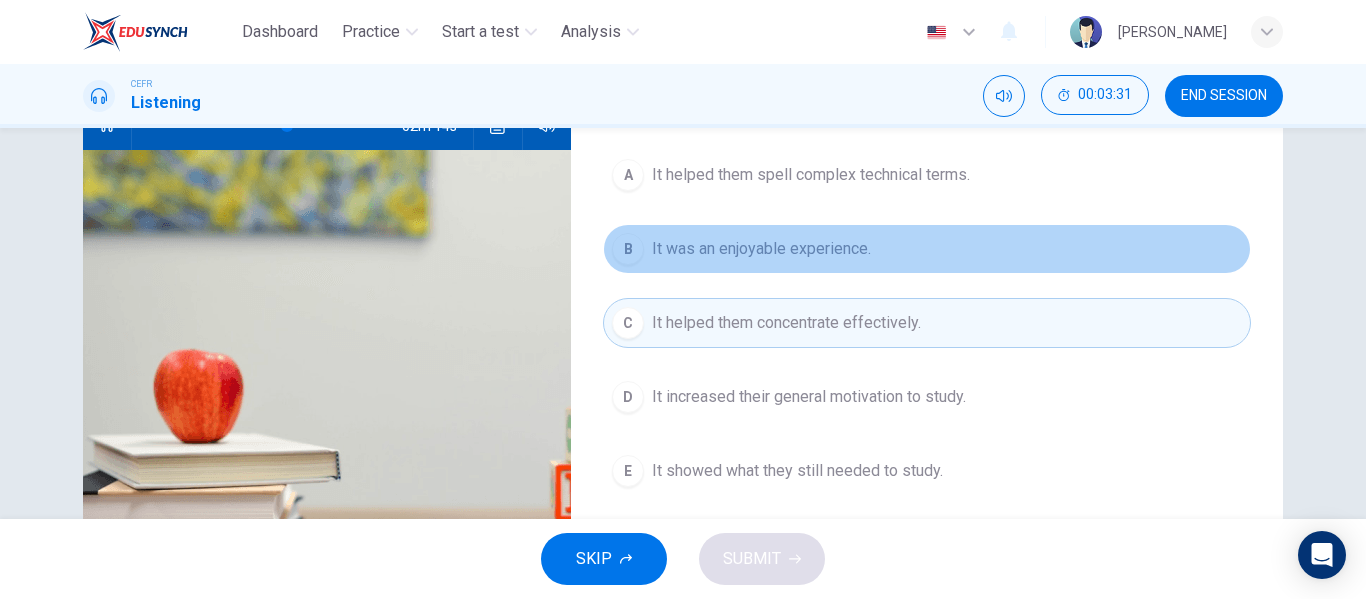 click on "It was an enjoyable experience." at bounding box center (761, 249) 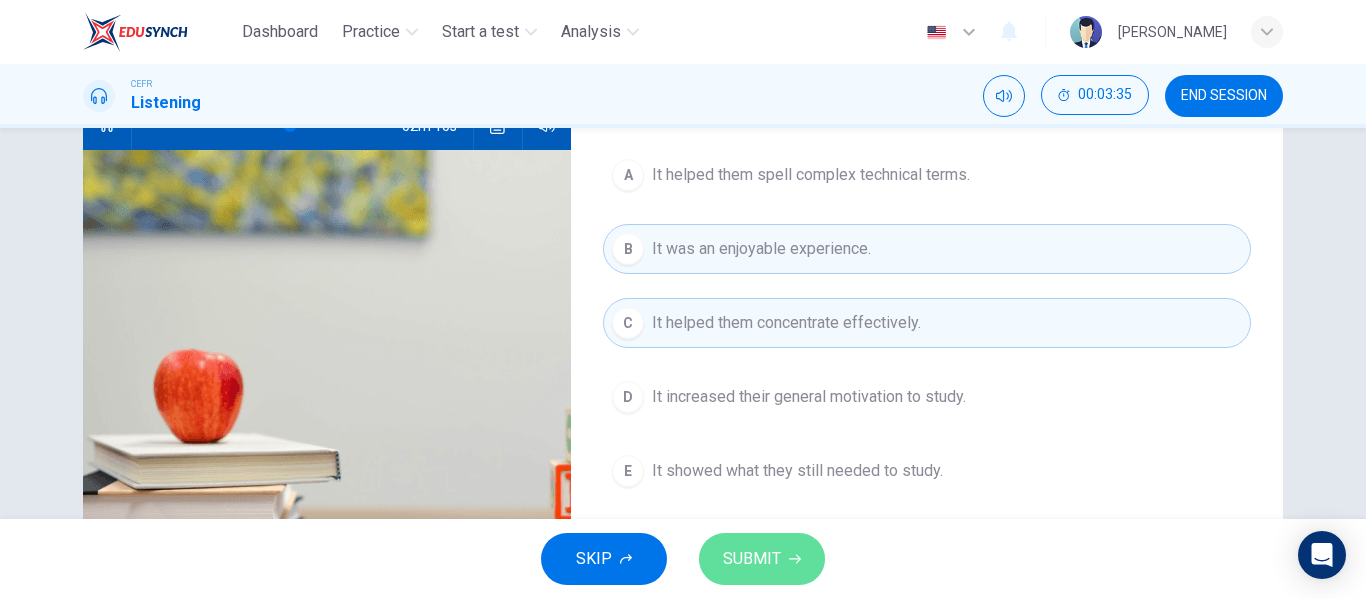 click on "SUBMIT" at bounding box center [762, 559] 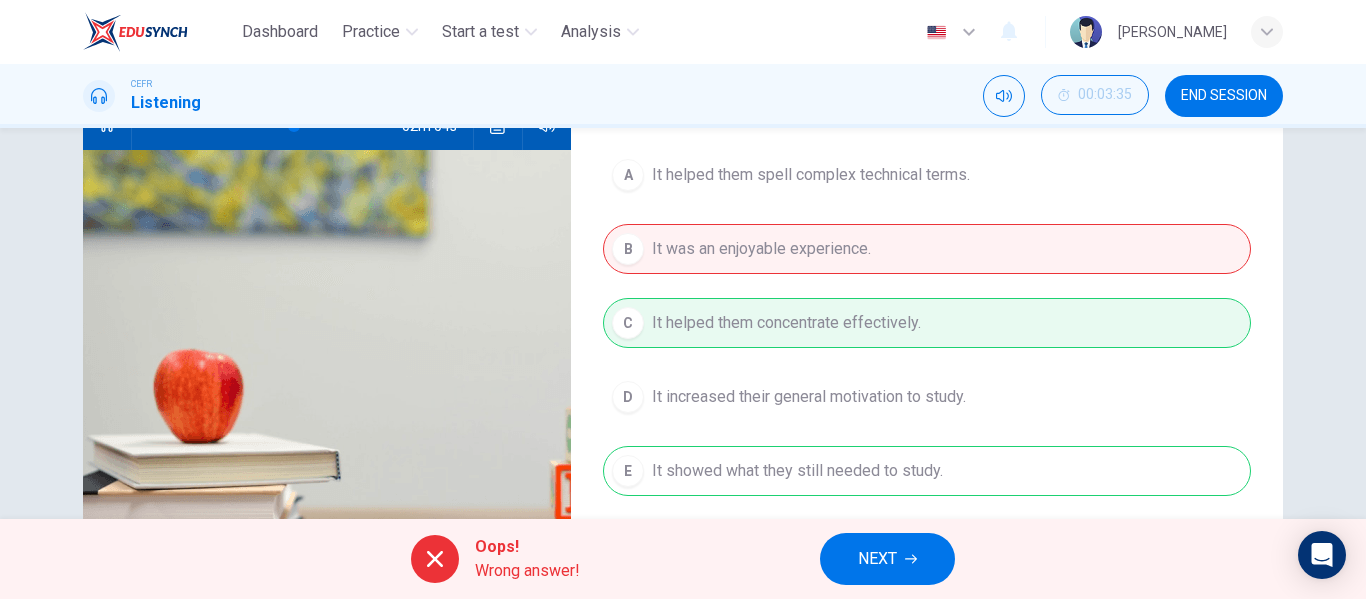 click on "NEXT" at bounding box center (887, 559) 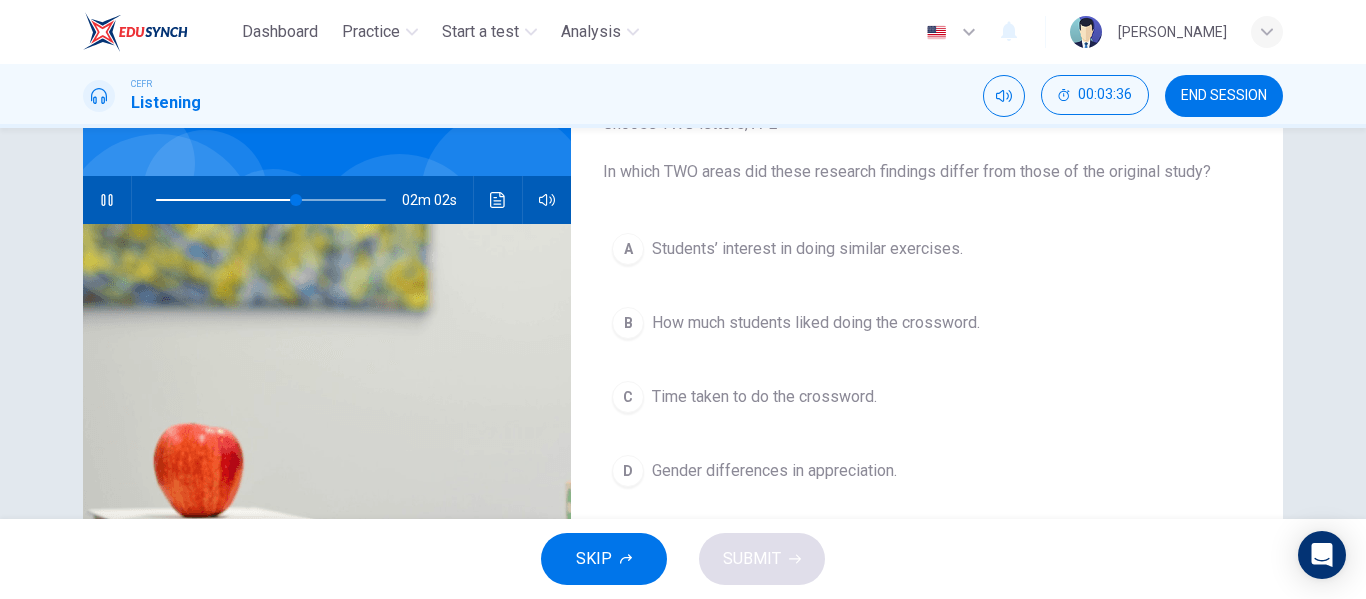 scroll, scrollTop: 152, scrollLeft: 0, axis: vertical 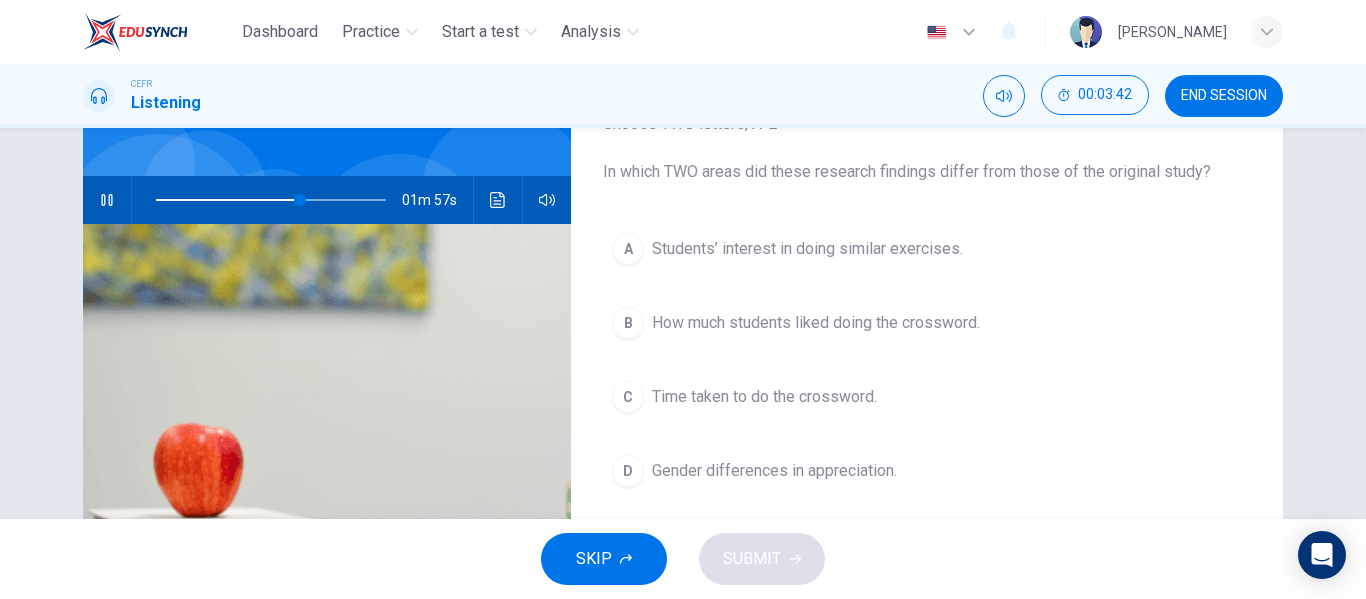 type on "62" 